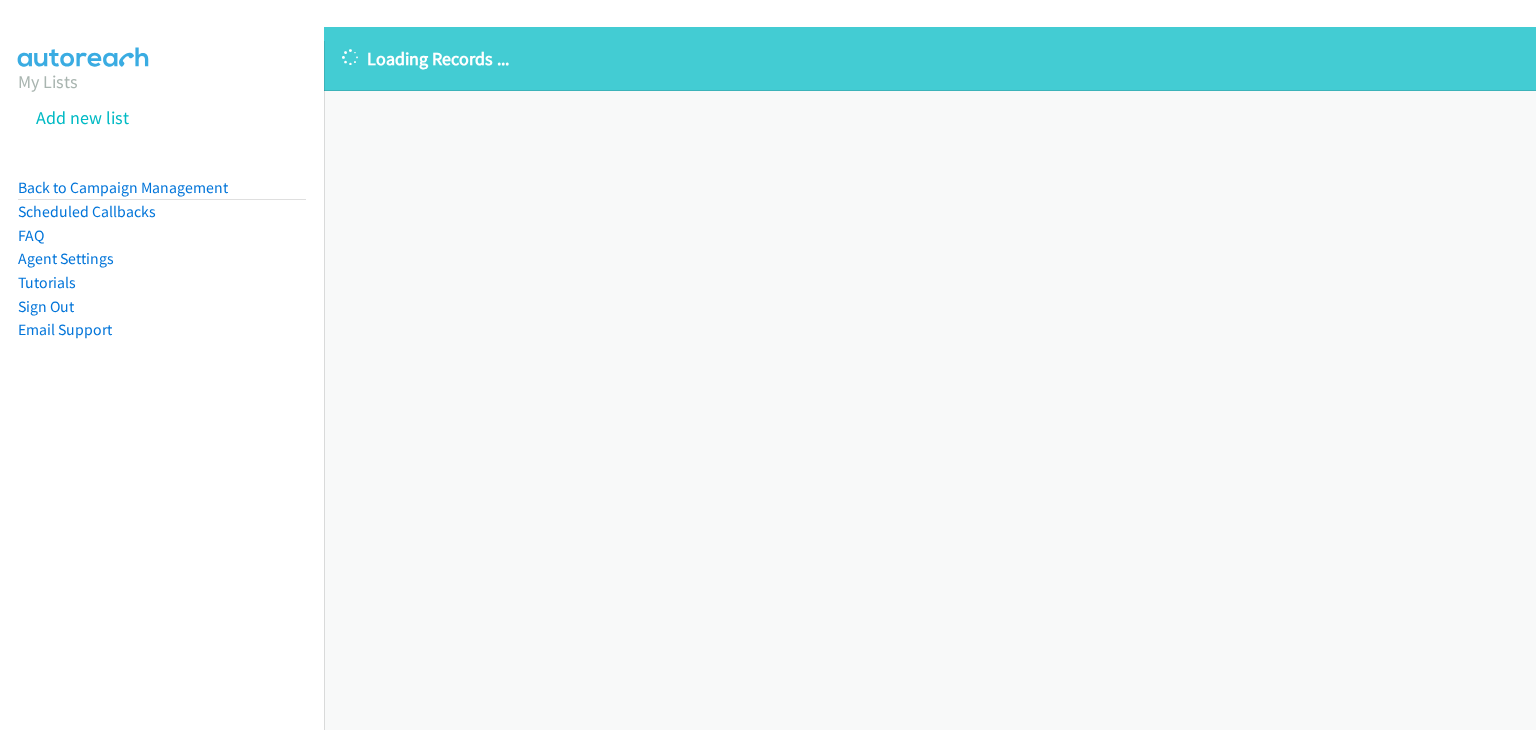 scroll, scrollTop: 0, scrollLeft: 0, axis: both 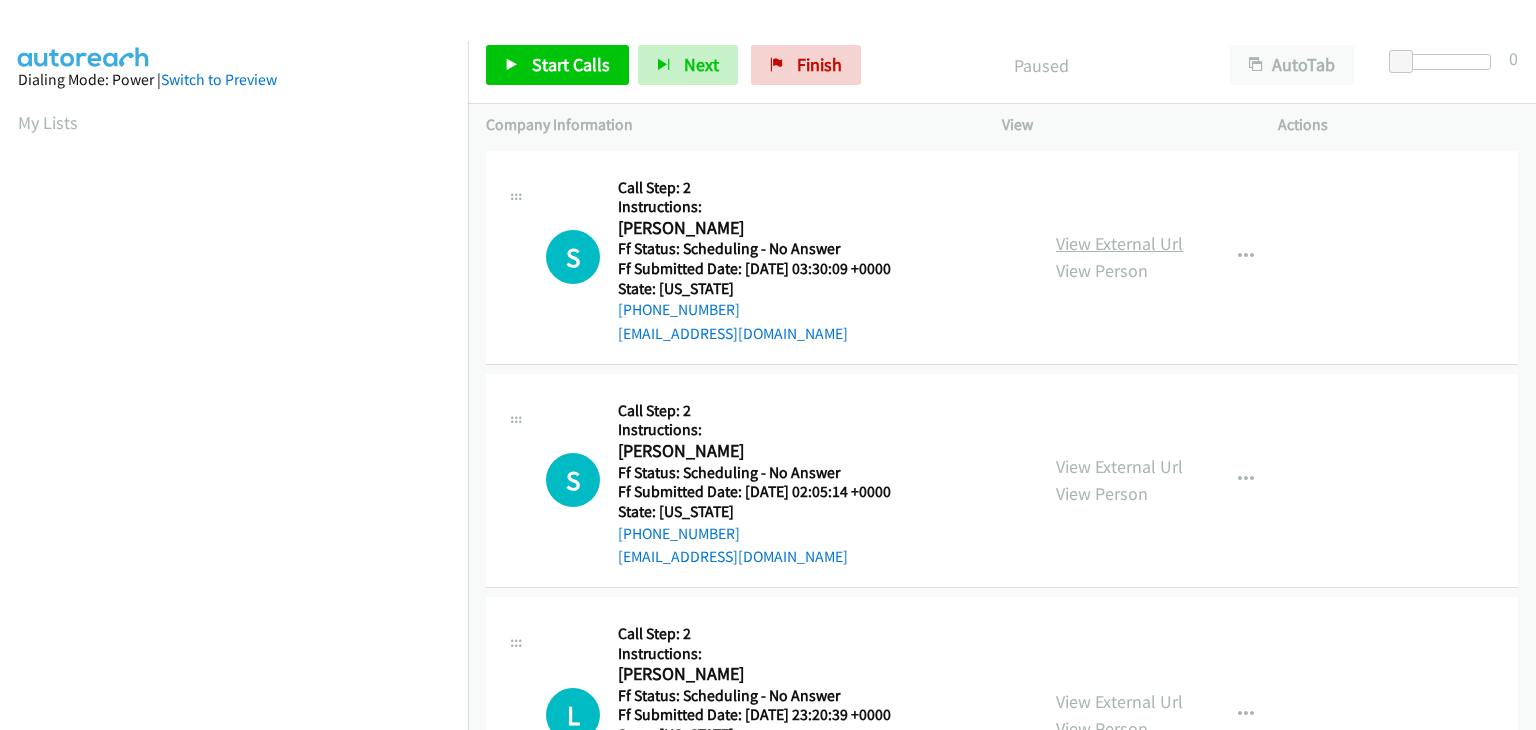 click on "View External Url" at bounding box center (1119, 243) 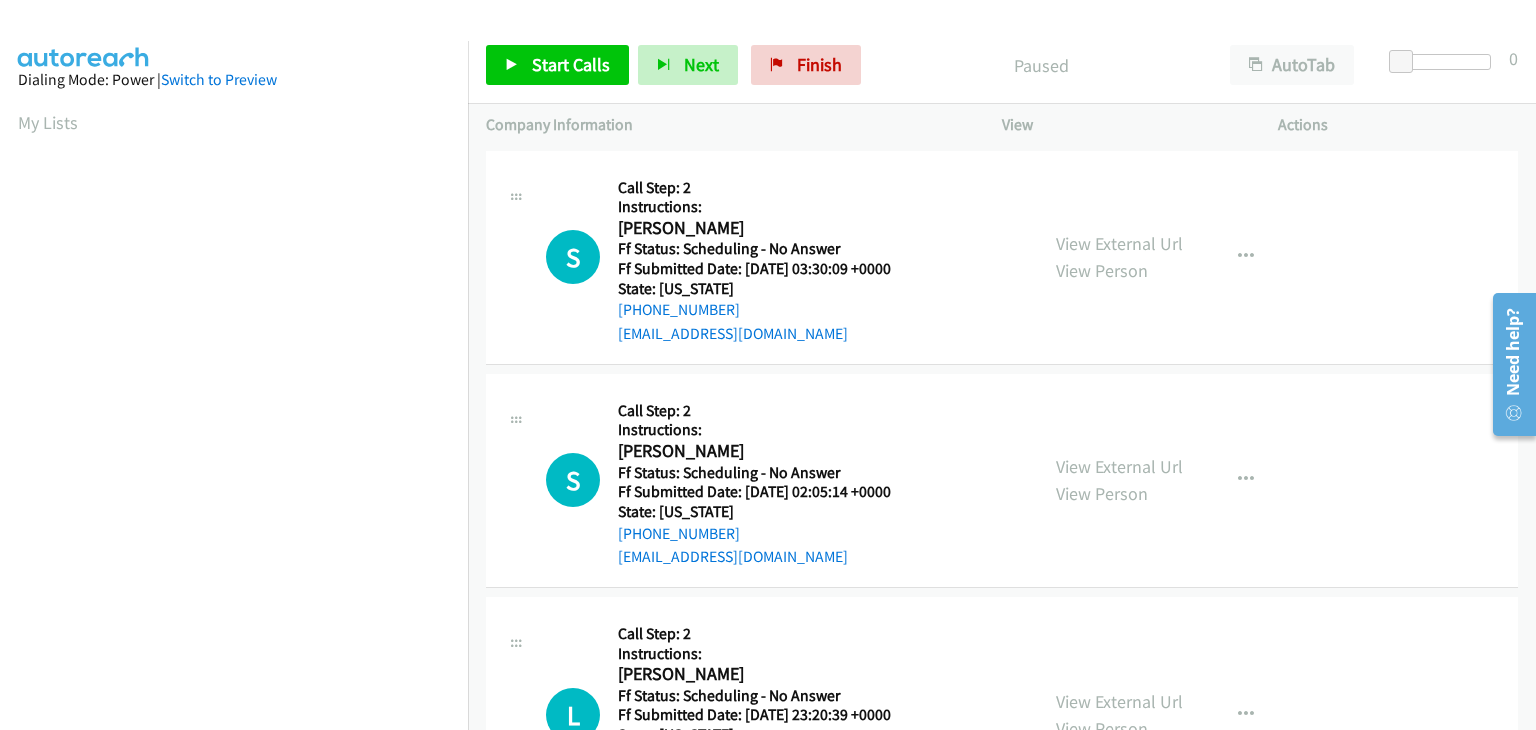 click on "View External Url
View Person
View External Url
Email
Schedule/Manage Callback
Skip Call
Add to do not call list" at bounding box center (1185, 480) 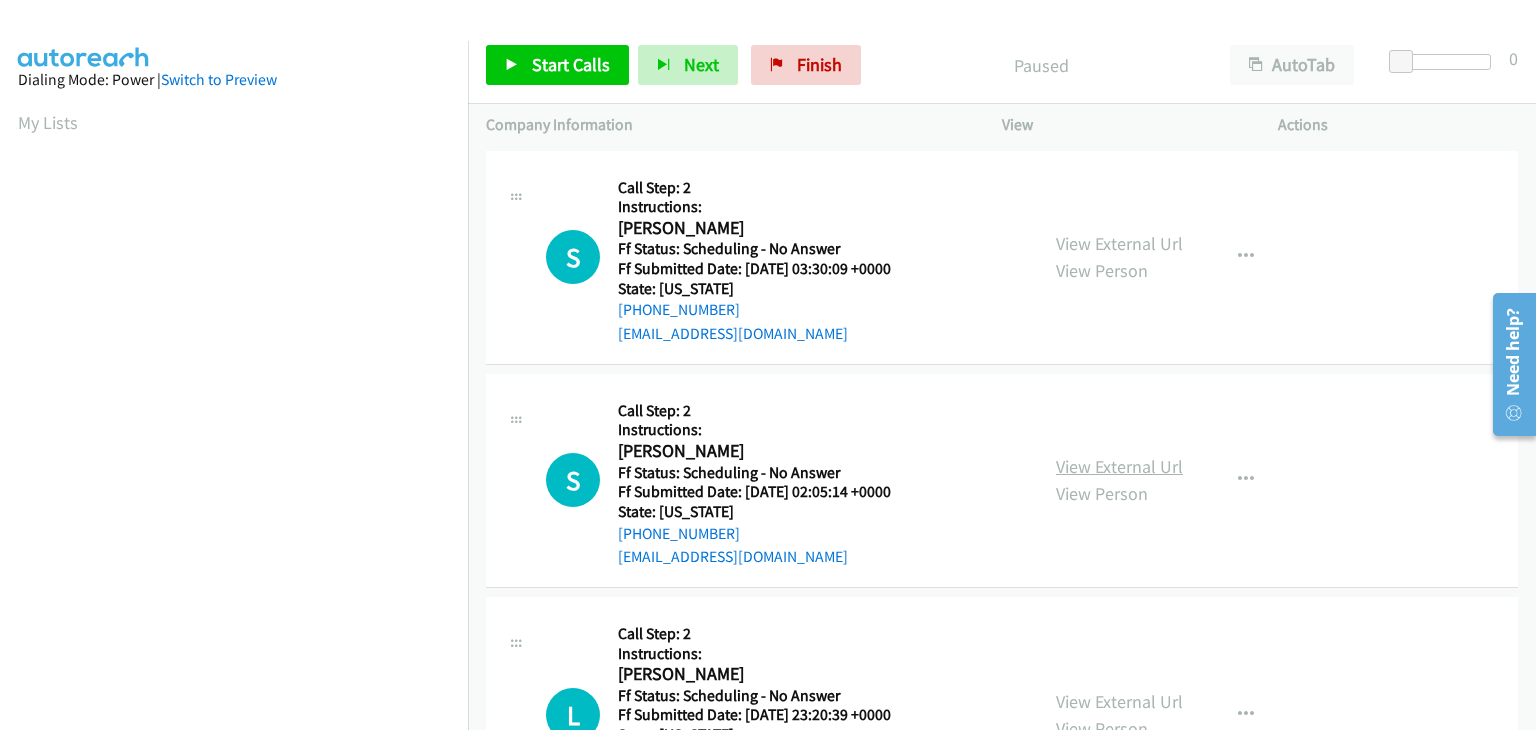 click on "View External Url" at bounding box center (1119, 466) 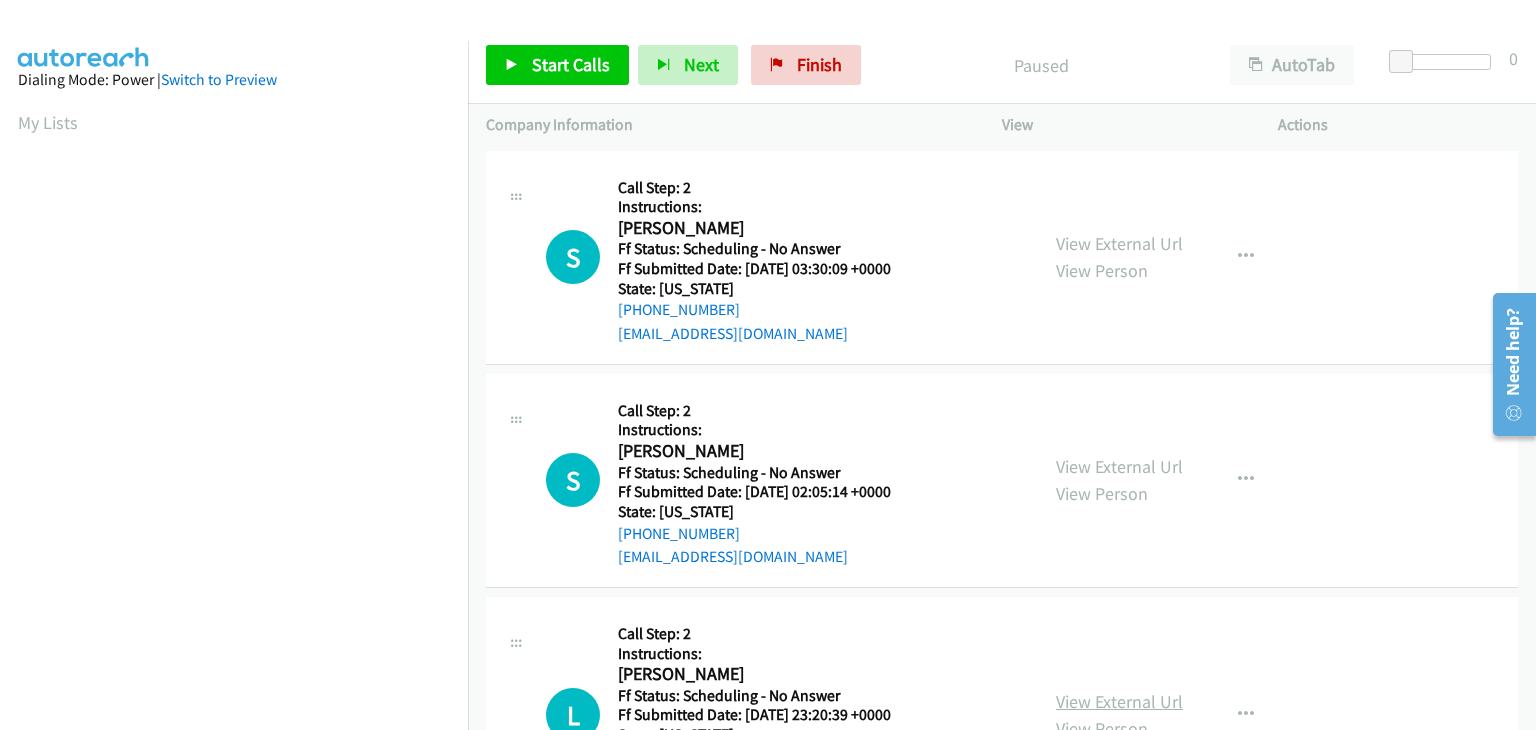 click on "View External Url" at bounding box center (1119, 701) 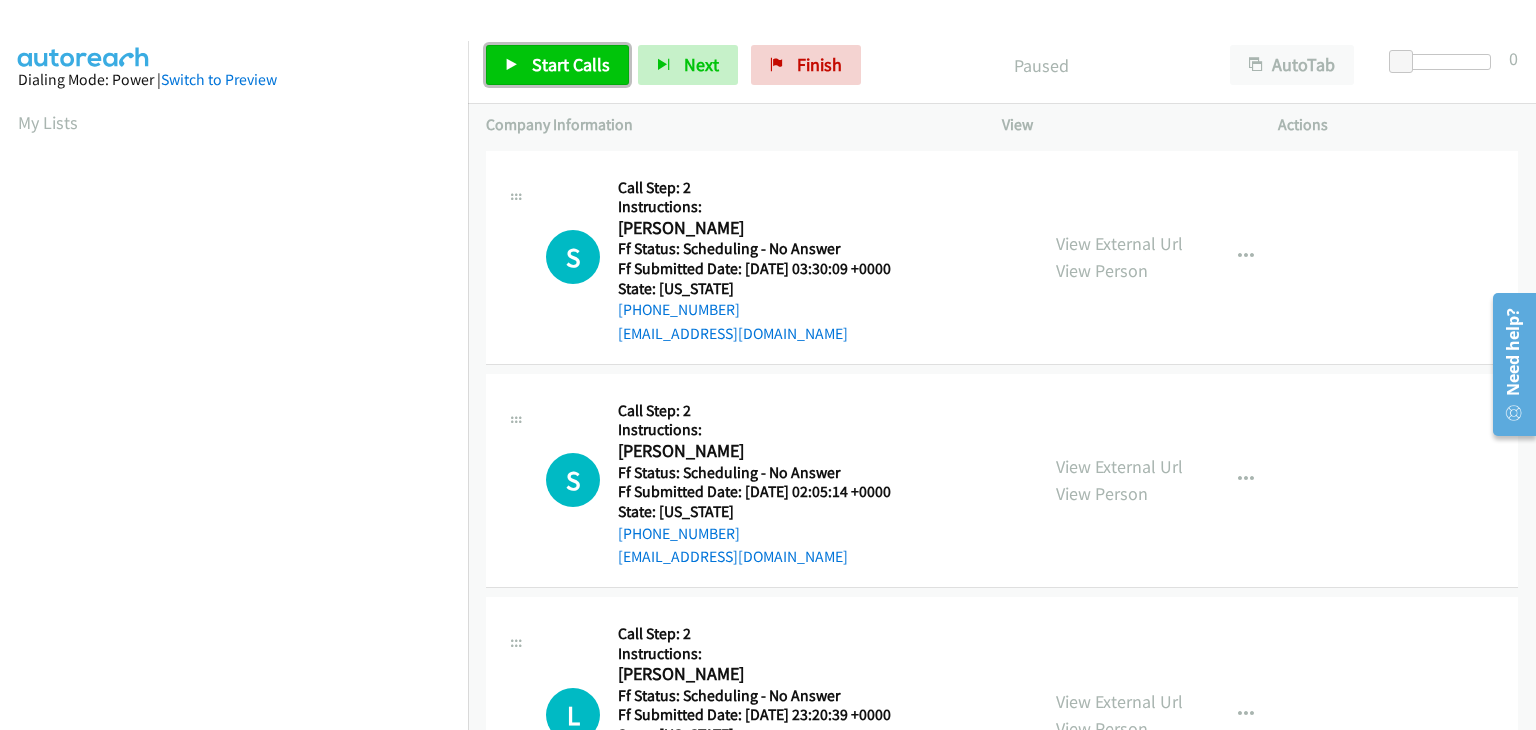 click on "Start Calls" at bounding box center [571, 64] 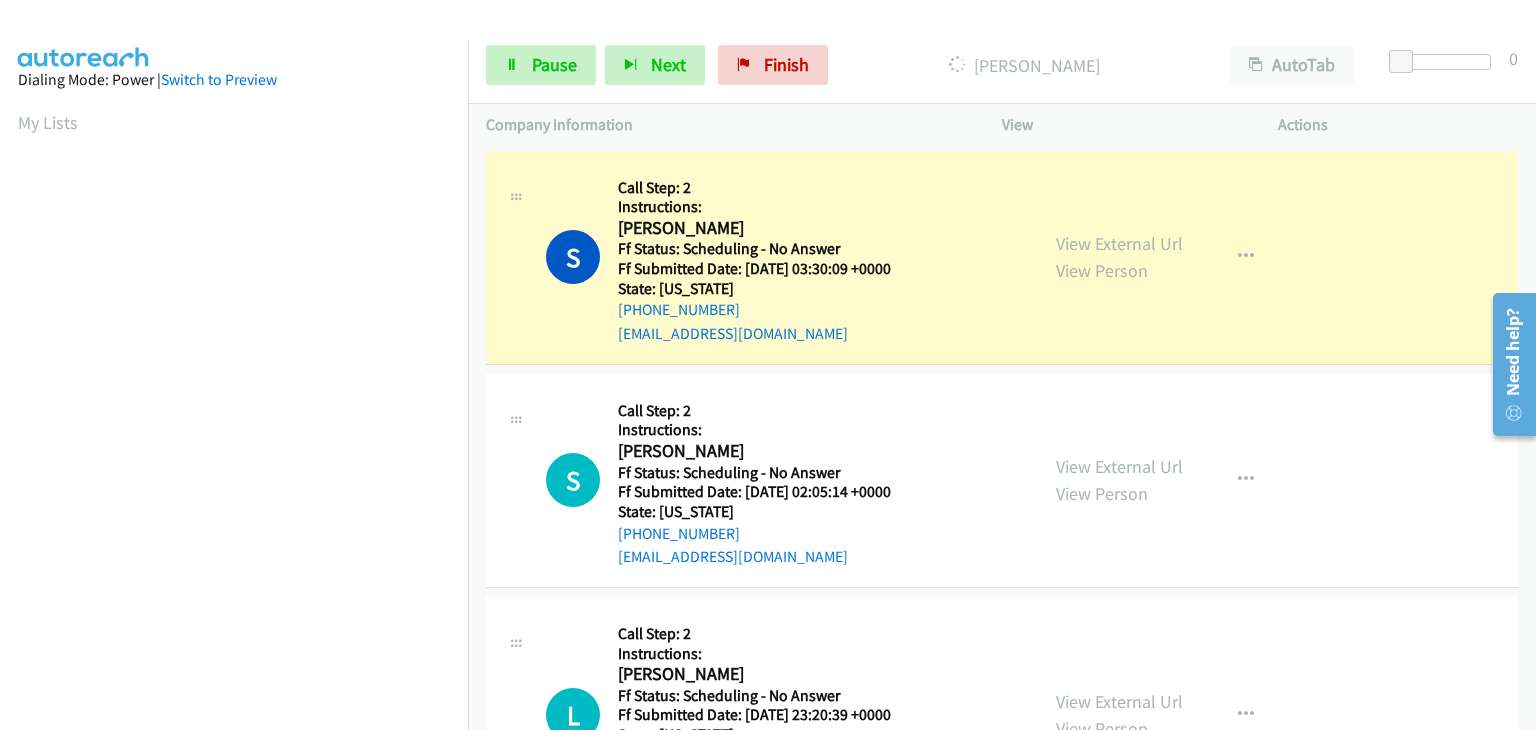 scroll, scrollTop: 100, scrollLeft: 0, axis: vertical 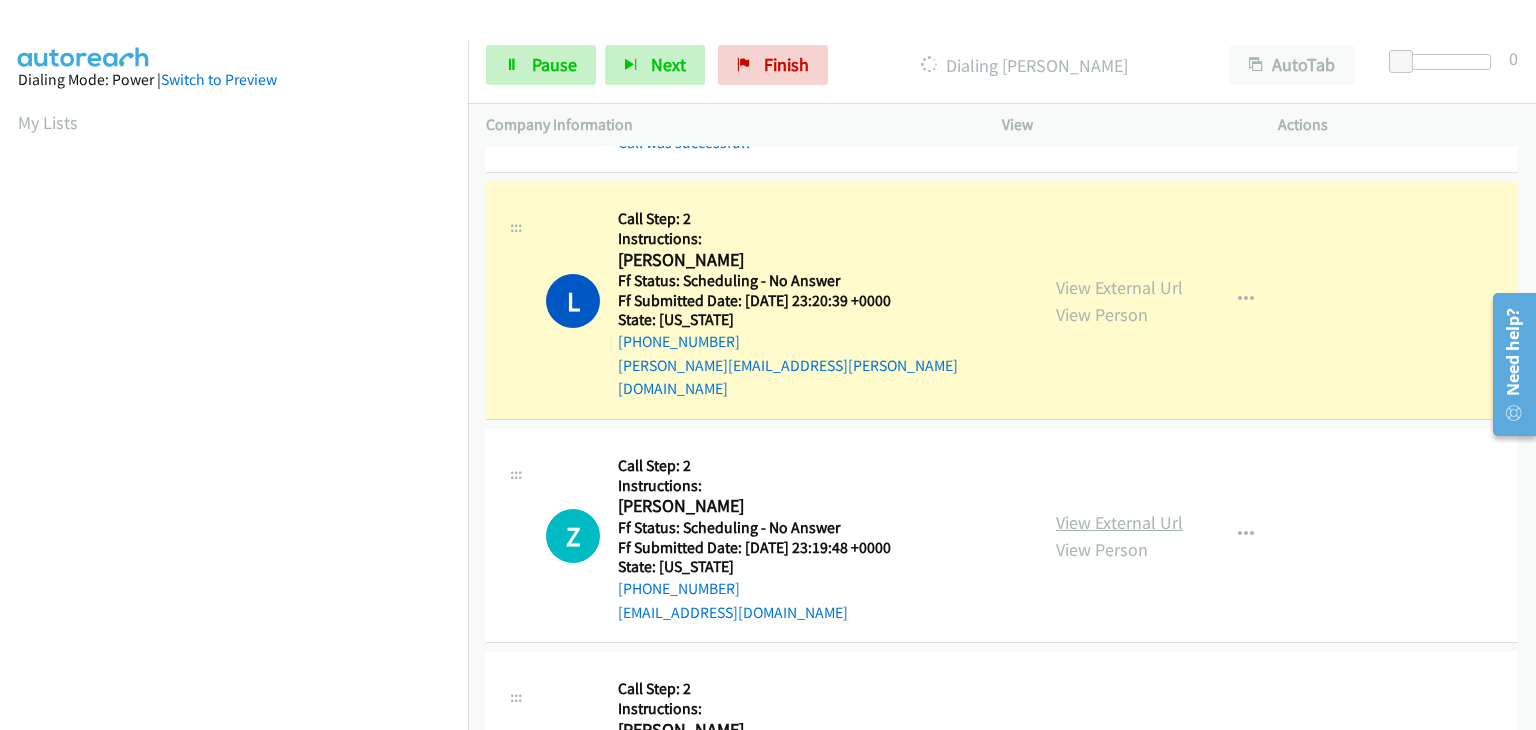 click on "View External Url" at bounding box center (1119, 522) 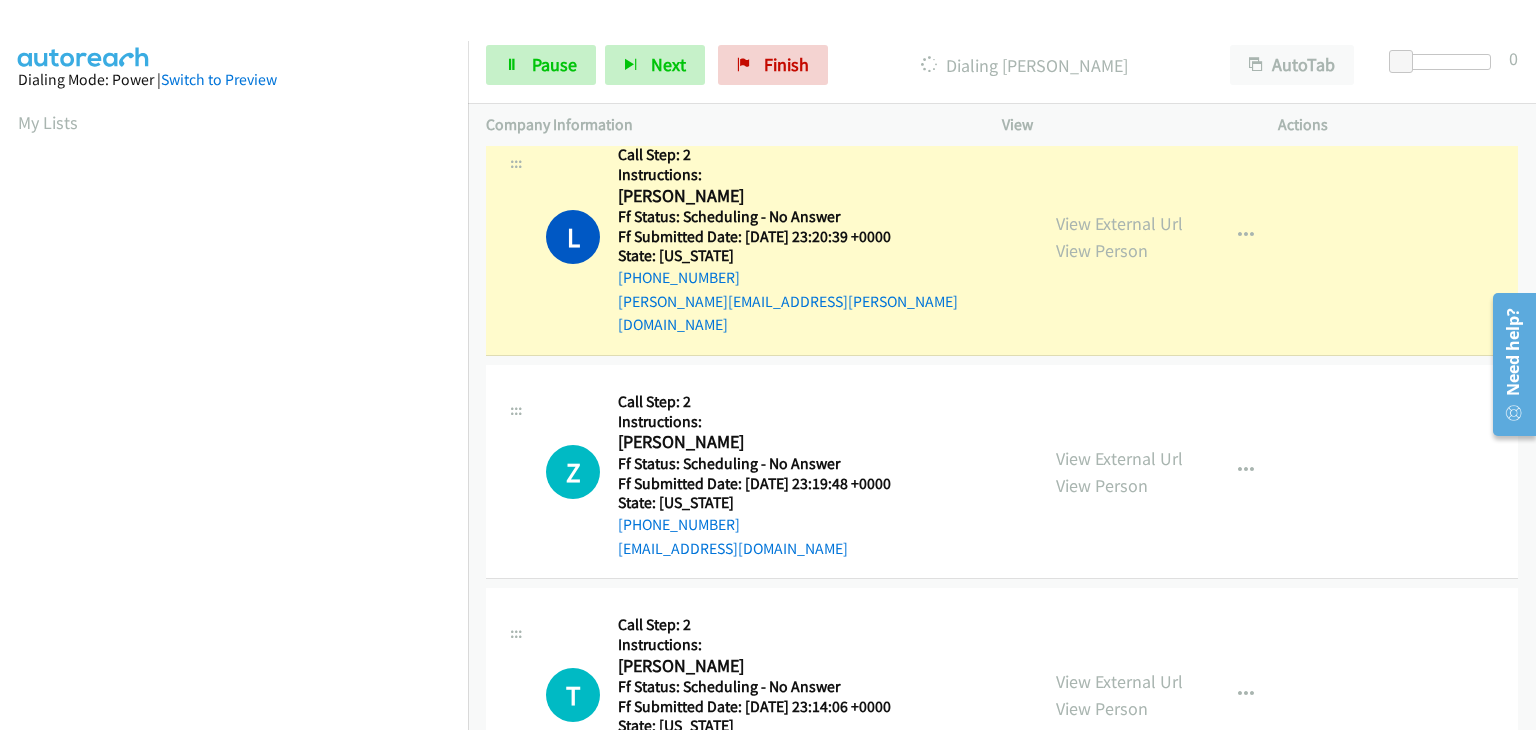 scroll, scrollTop: 600, scrollLeft: 0, axis: vertical 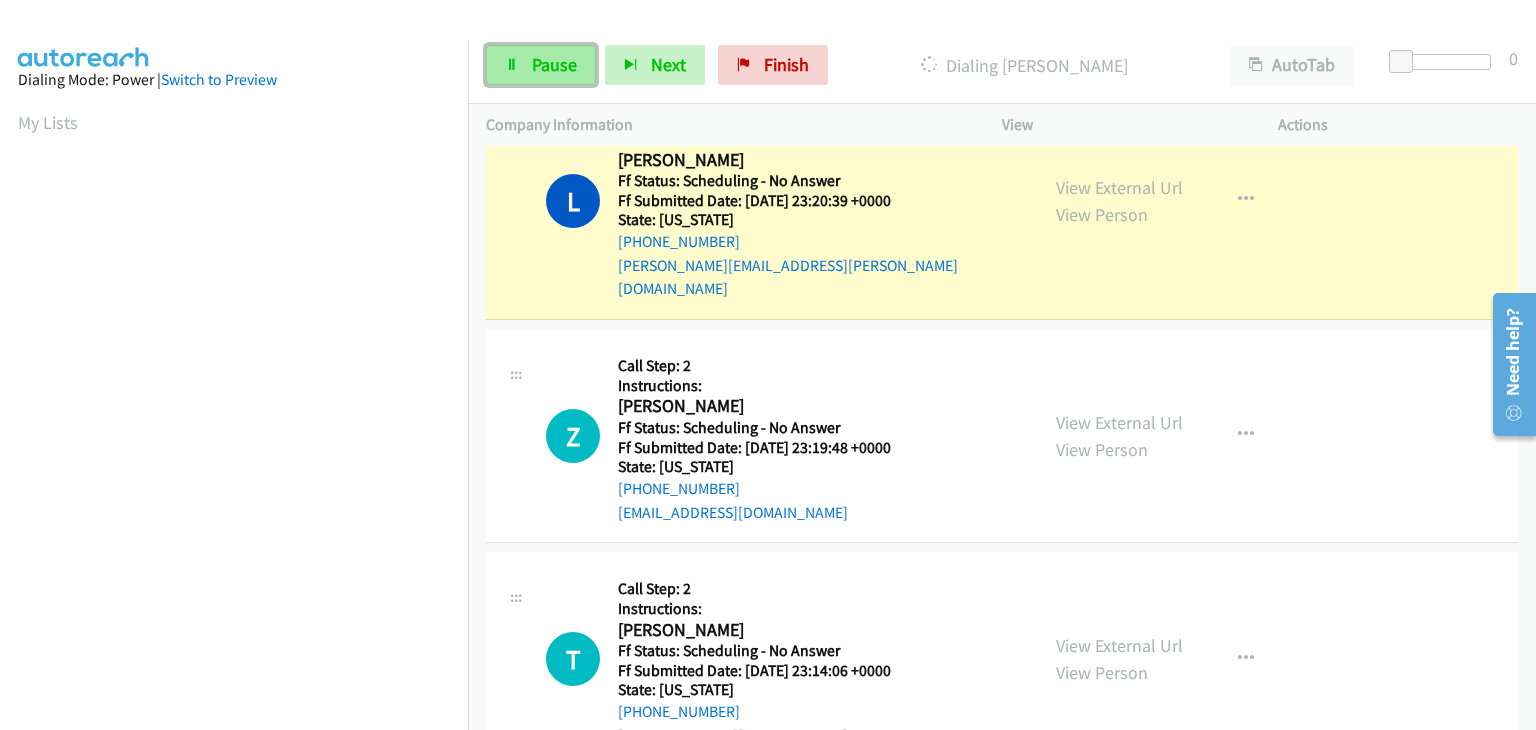 click on "Pause" at bounding box center (554, 64) 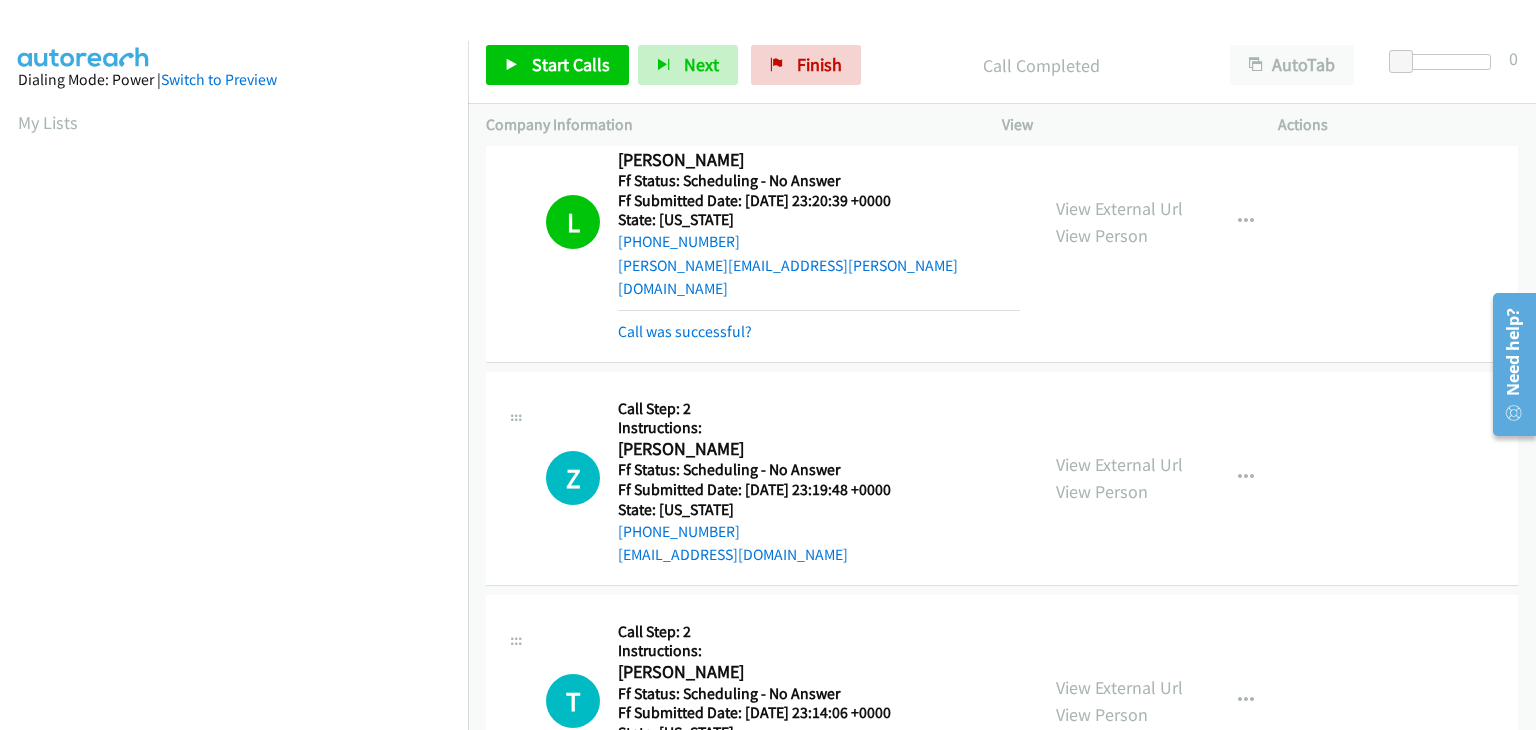 scroll, scrollTop: 392, scrollLeft: 0, axis: vertical 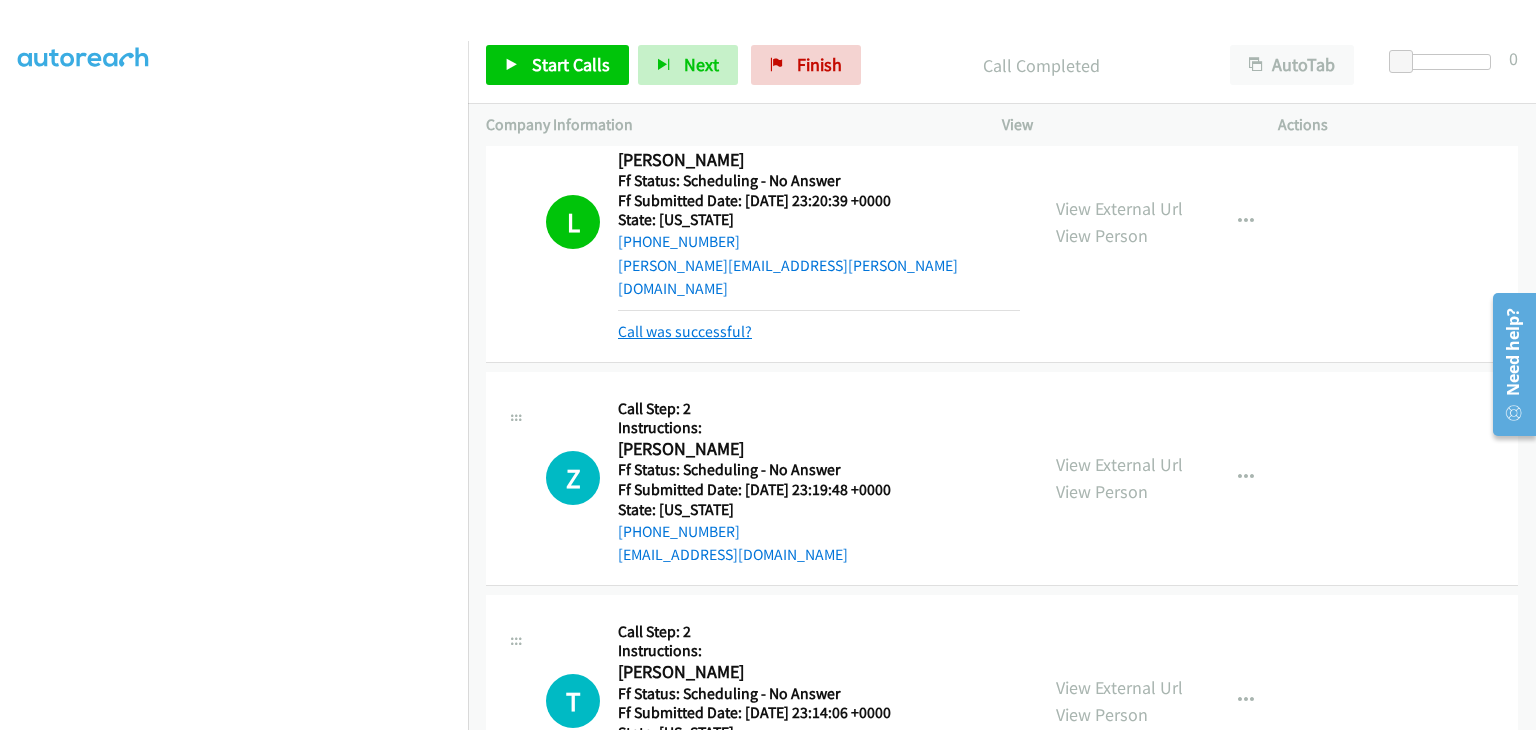 click on "Call was successful?" at bounding box center (685, 331) 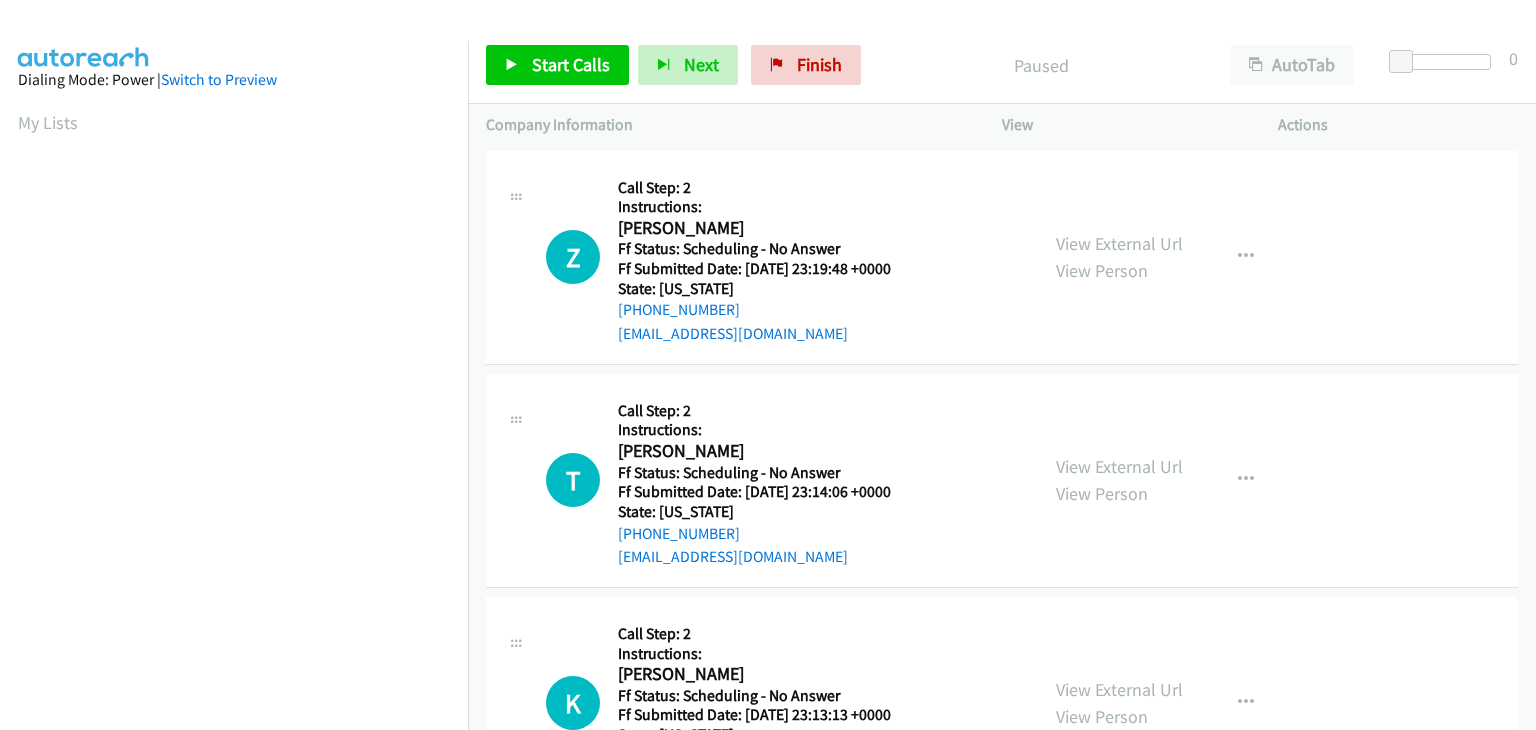 scroll, scrollTop: 0, scrollLeft: 0, axis: both 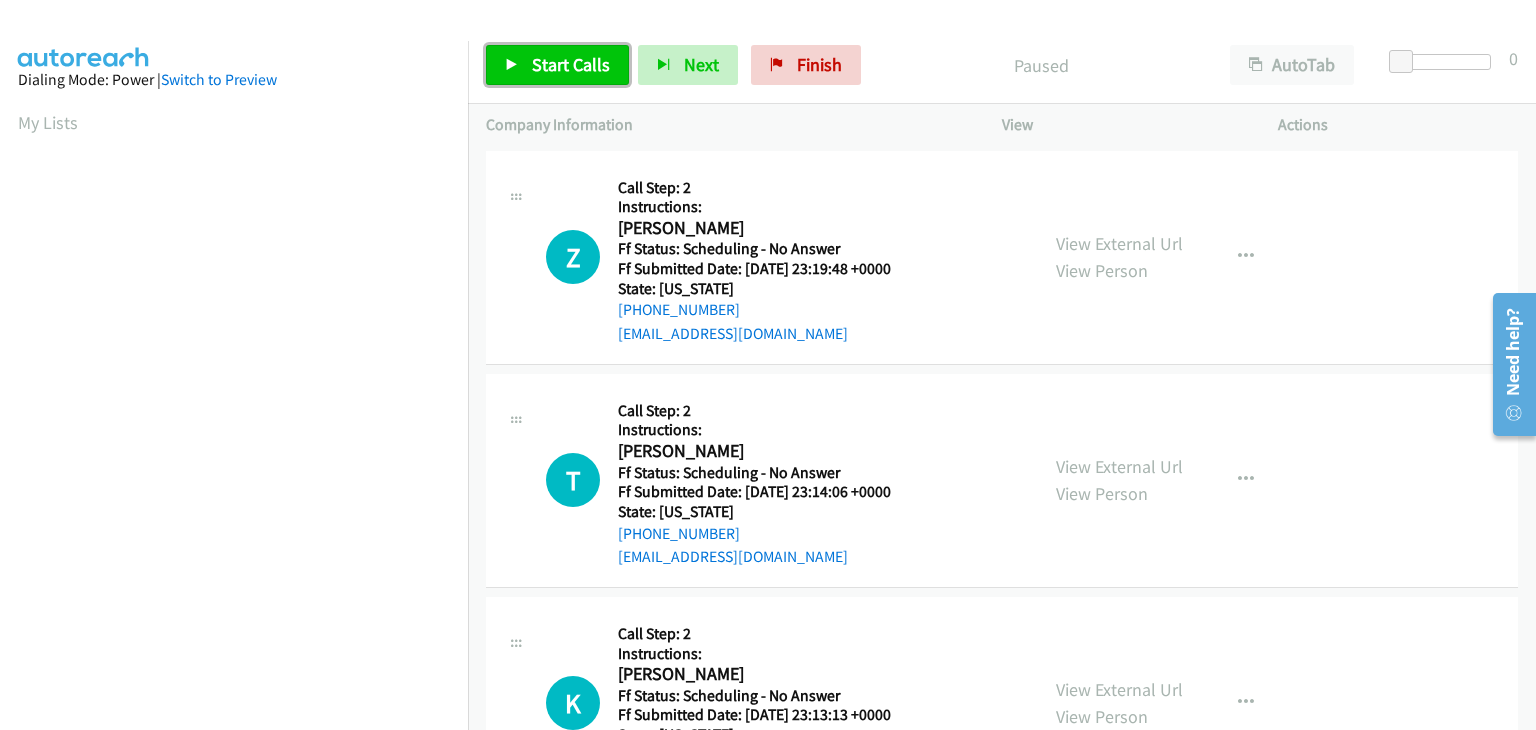 click on "Start Calls" at bounding box center (571, 64) 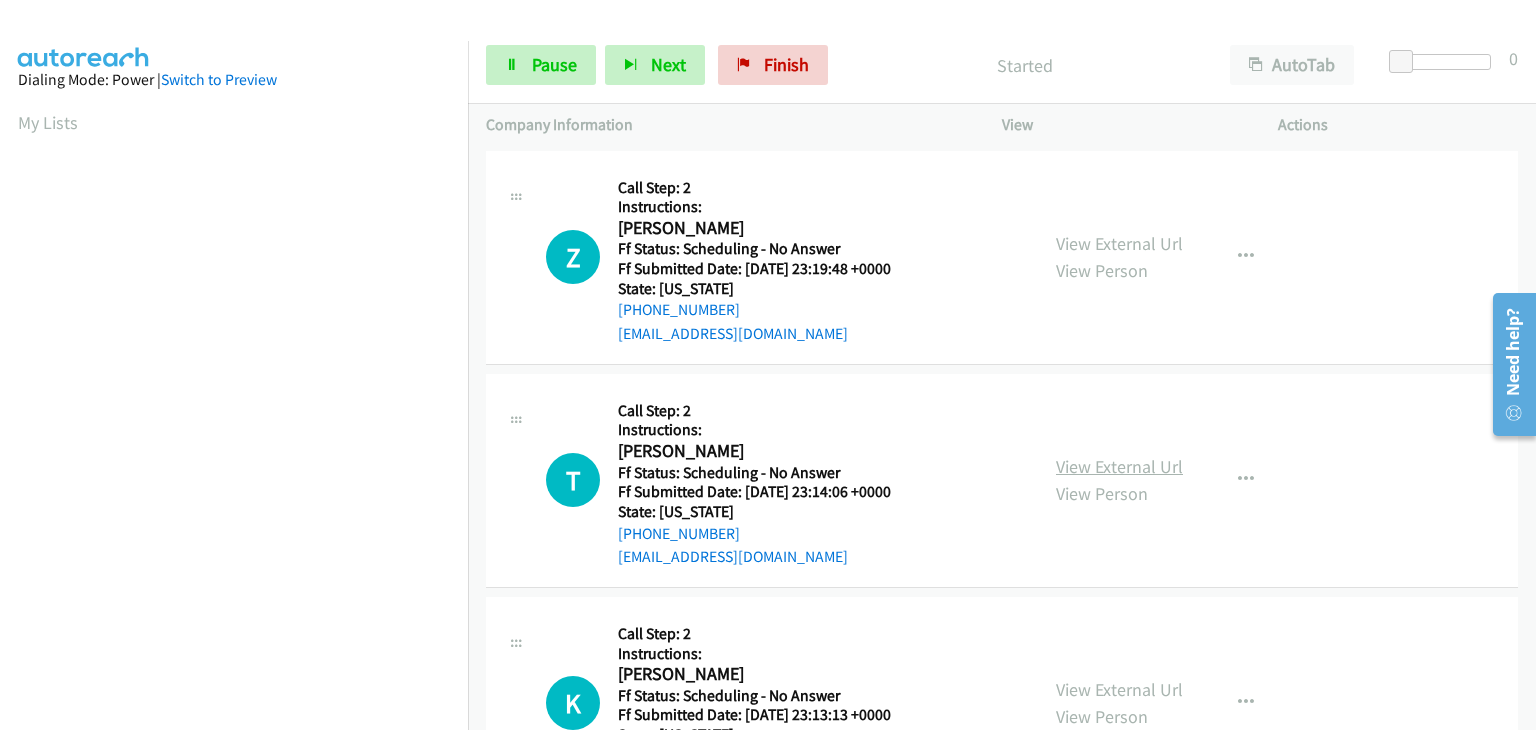 click on "View External Url" at bounding box center [1119, 466] 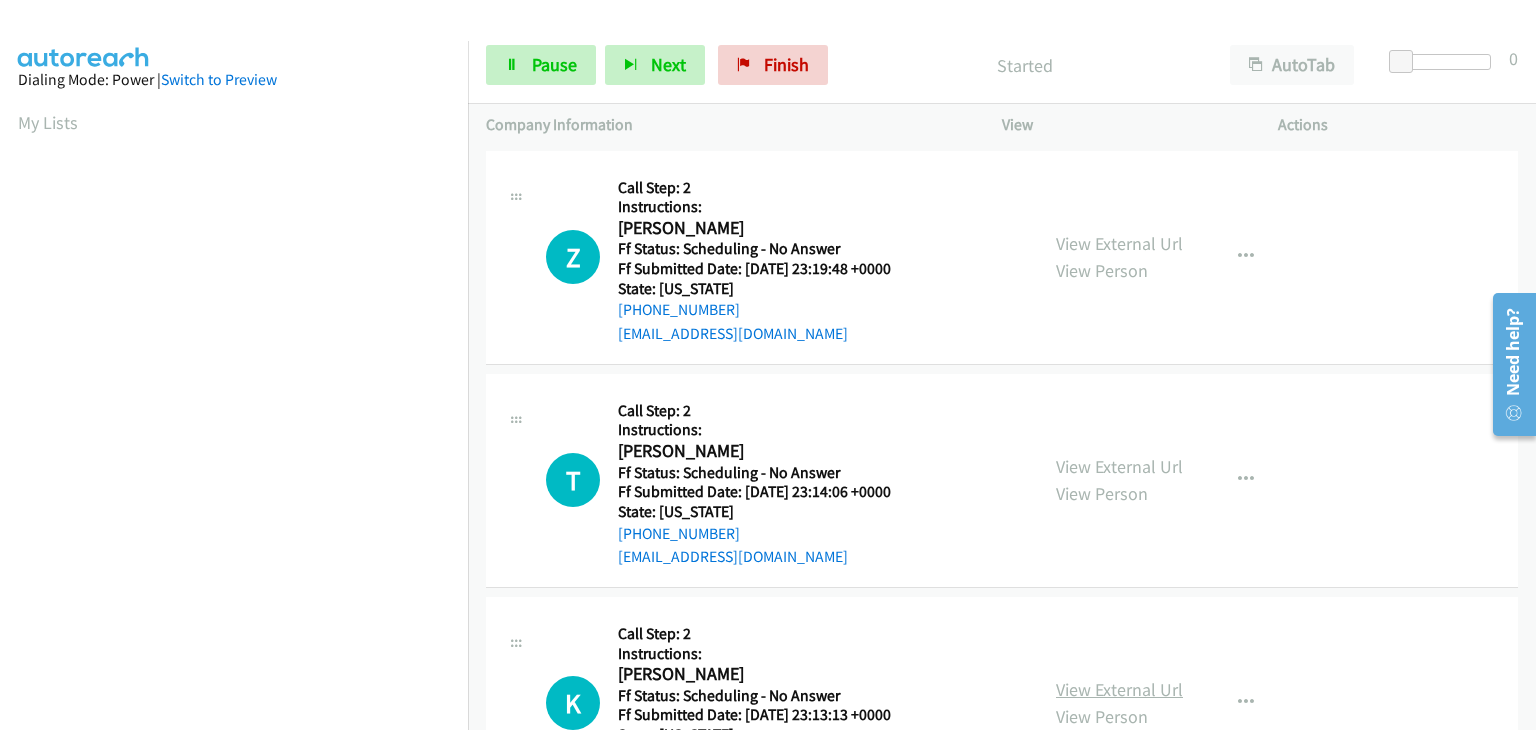 click on "View External Url" at bounding box center [1119, 689] 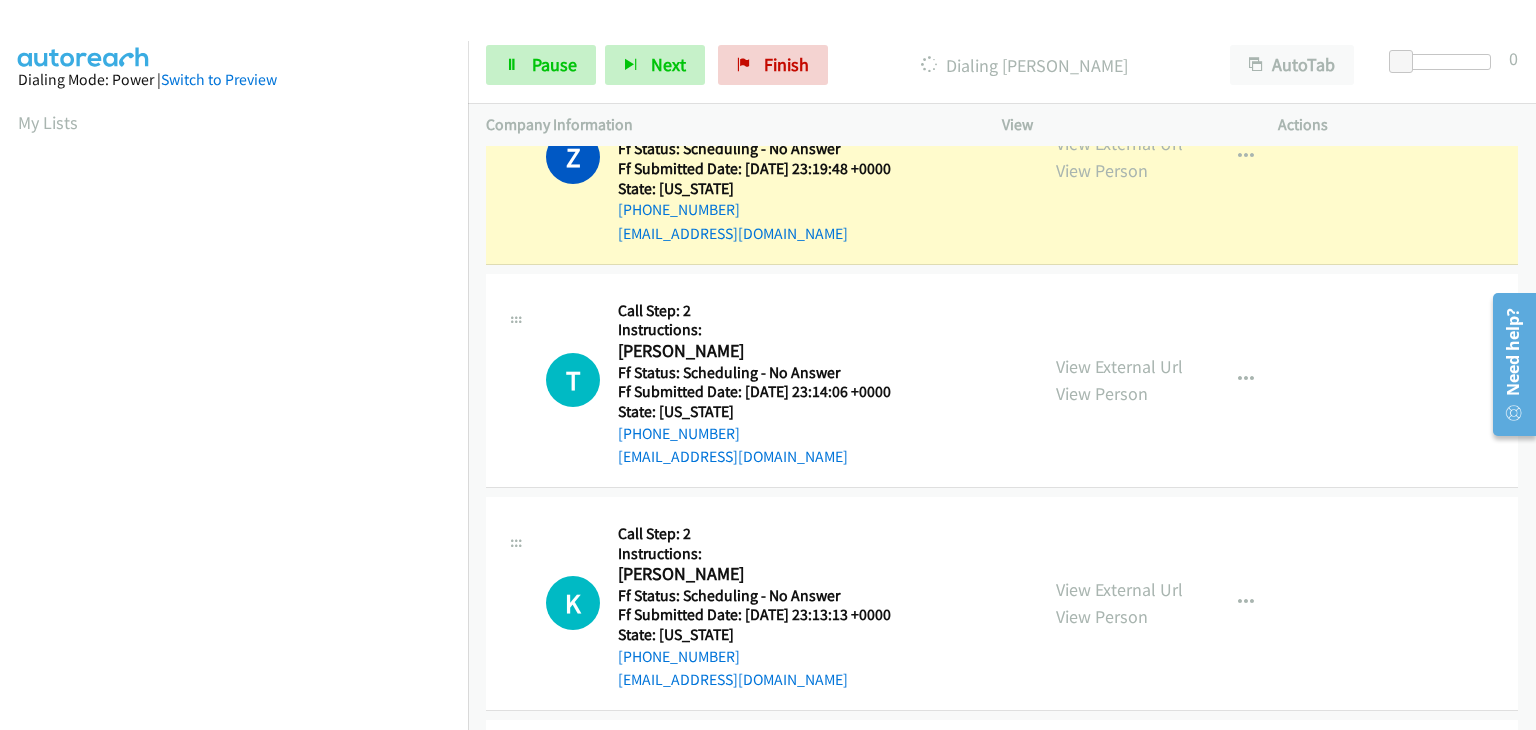 scroll, scrollTop: 0, scrollLeft: 0, axis: both 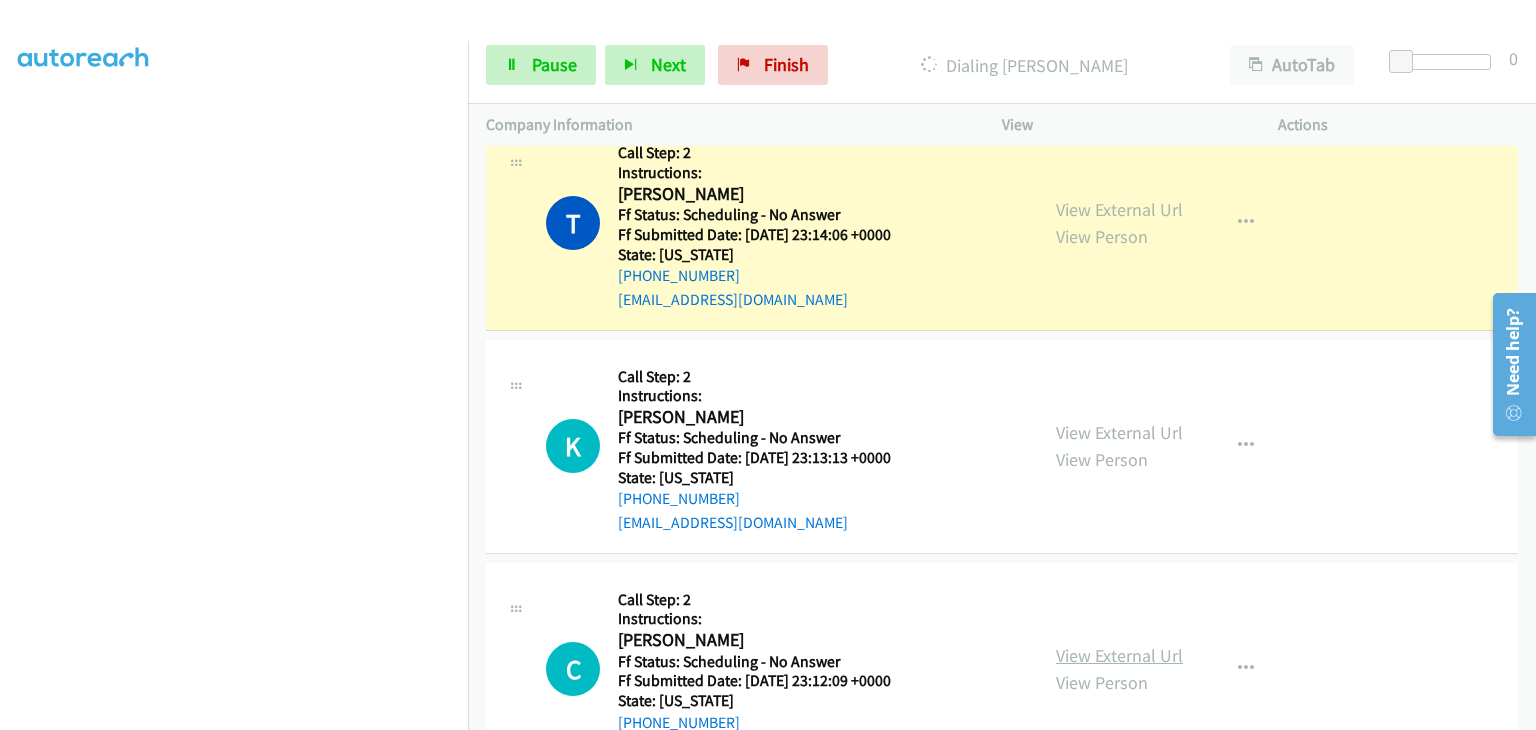 click on "View External Url" at bounding box center (1119, 655) 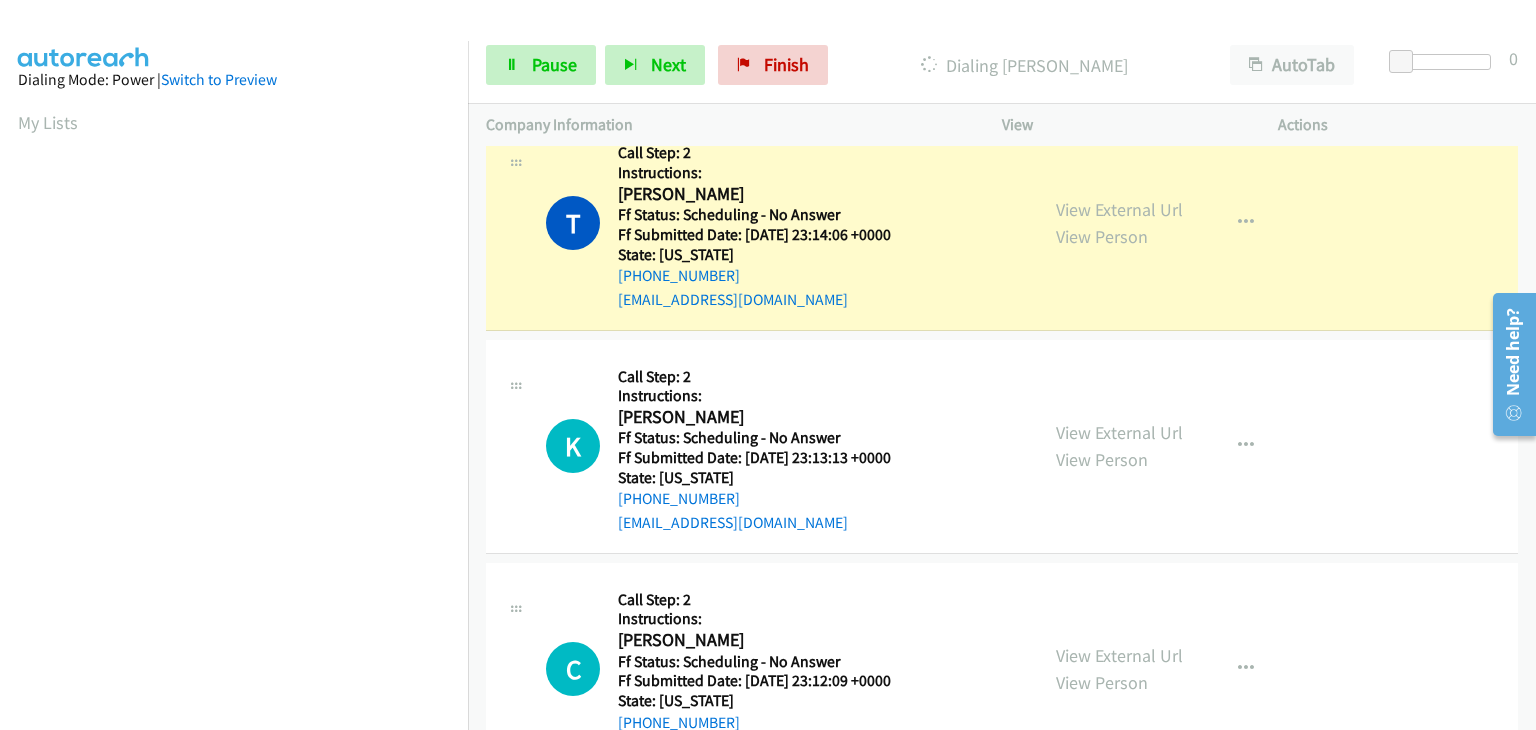 scroll, scrollTop: 392, scrollLeft: 0, axis: vertical 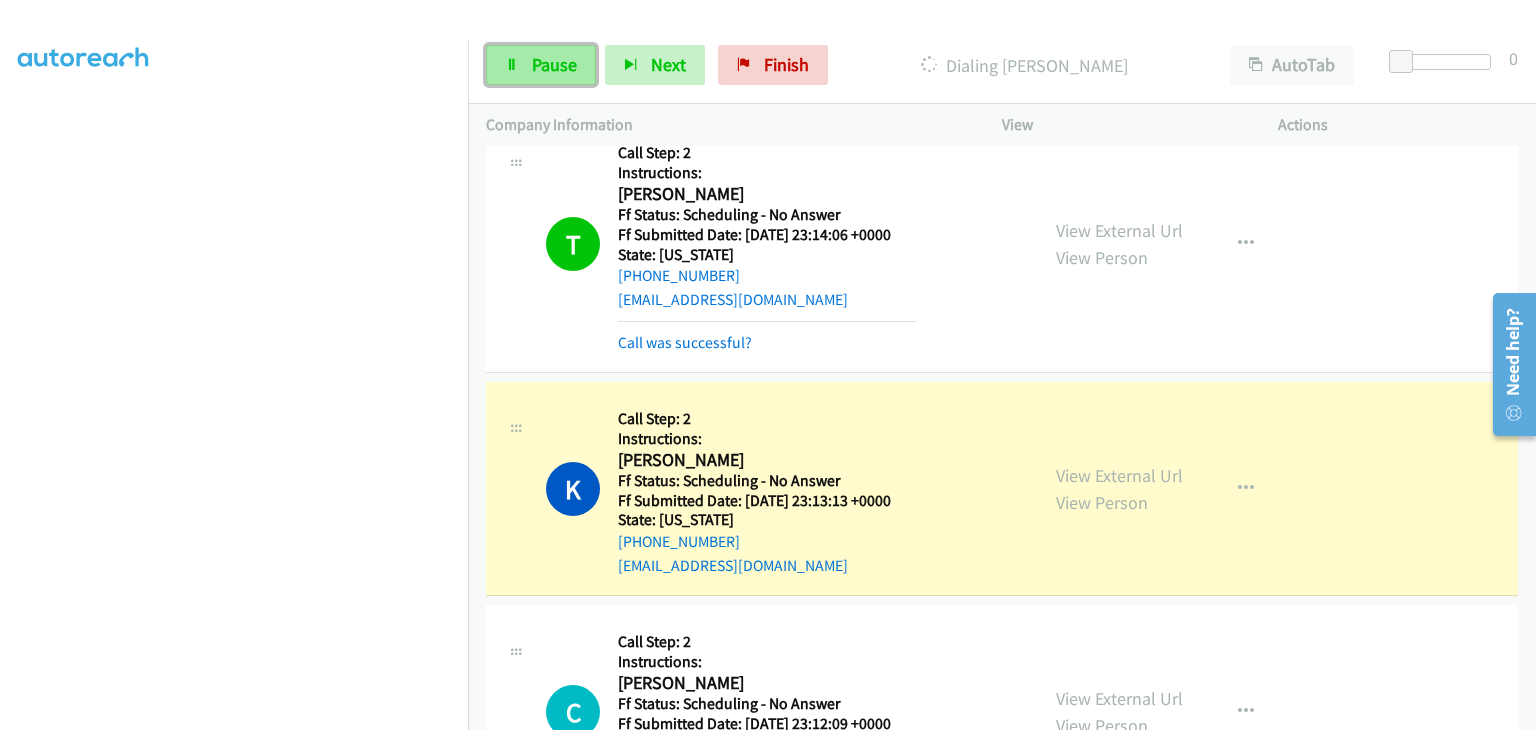click on "Pause" at bounding box center (541, 65) 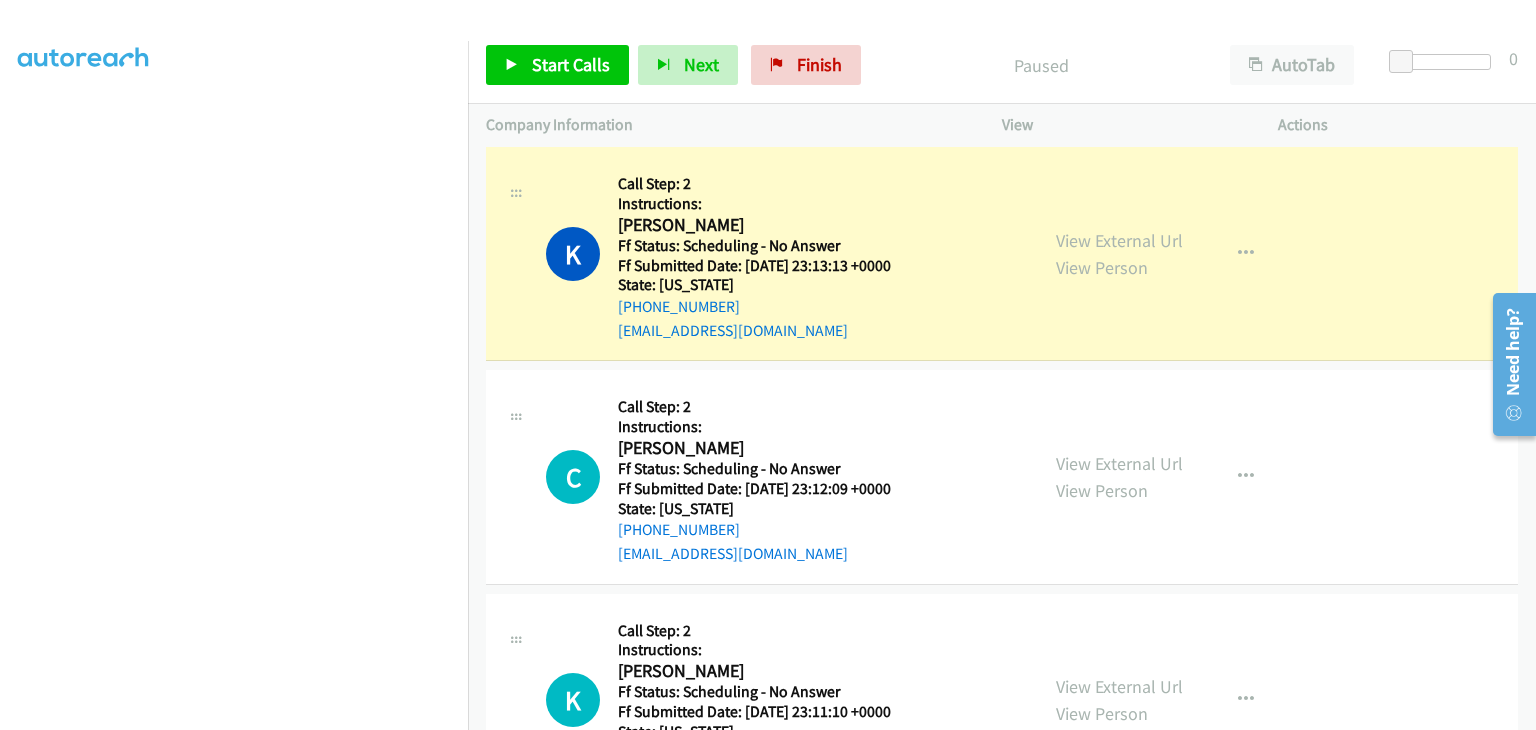 scroll, scrollTop: 500, scrollLeft: 0, axis: vertical 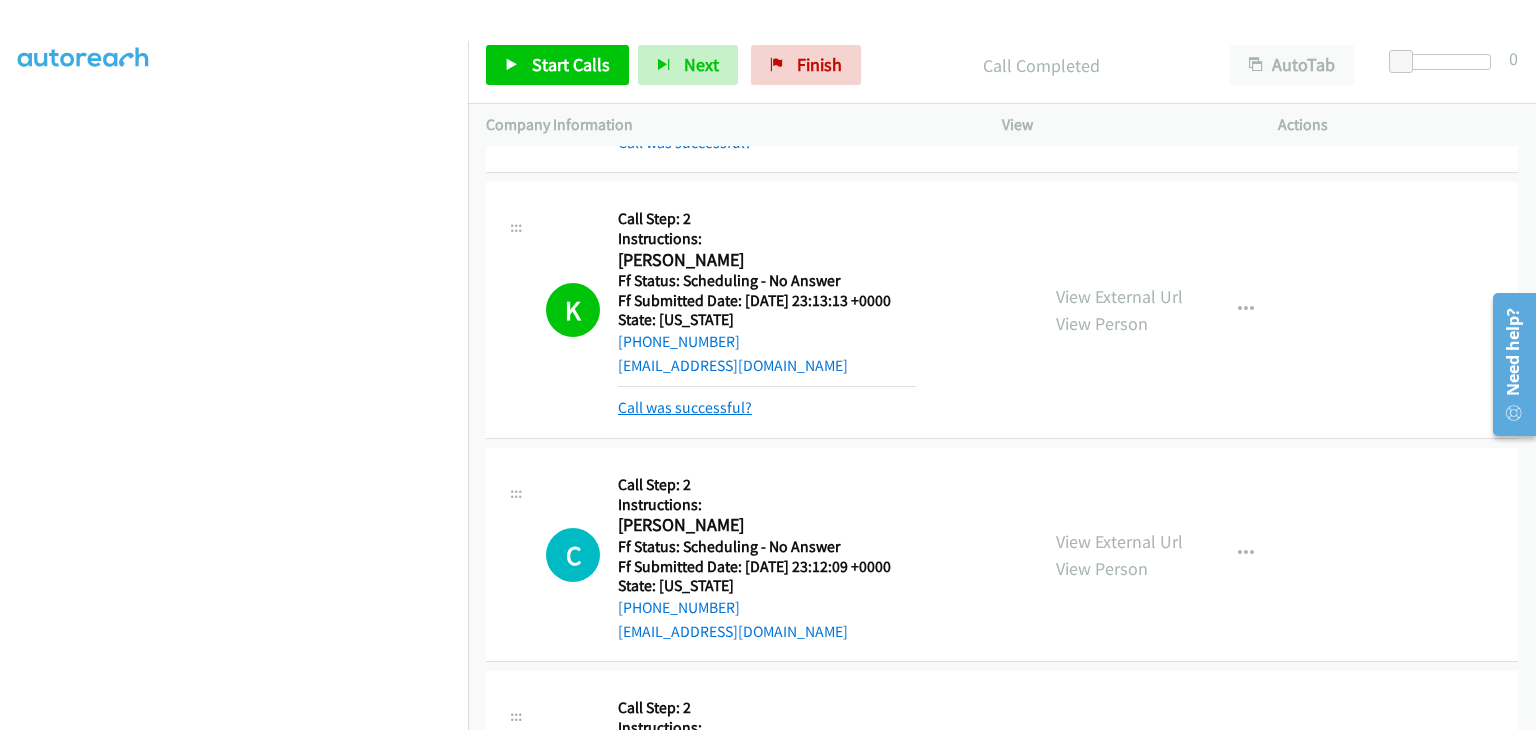 click on "Call was successful?" at bounding box center (685, 407) 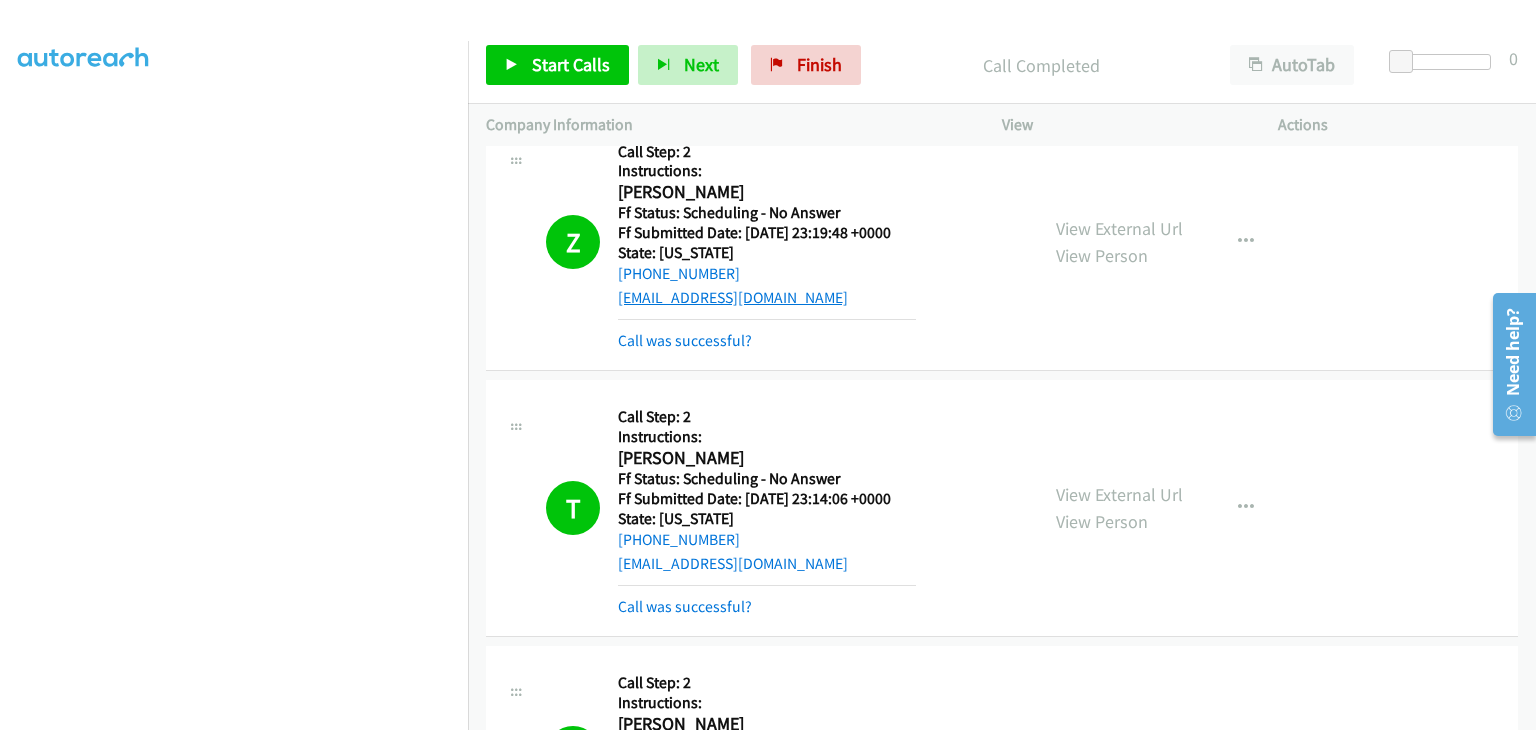 scroll, scrollTop: 0, scrollLeft: 0, axis: both 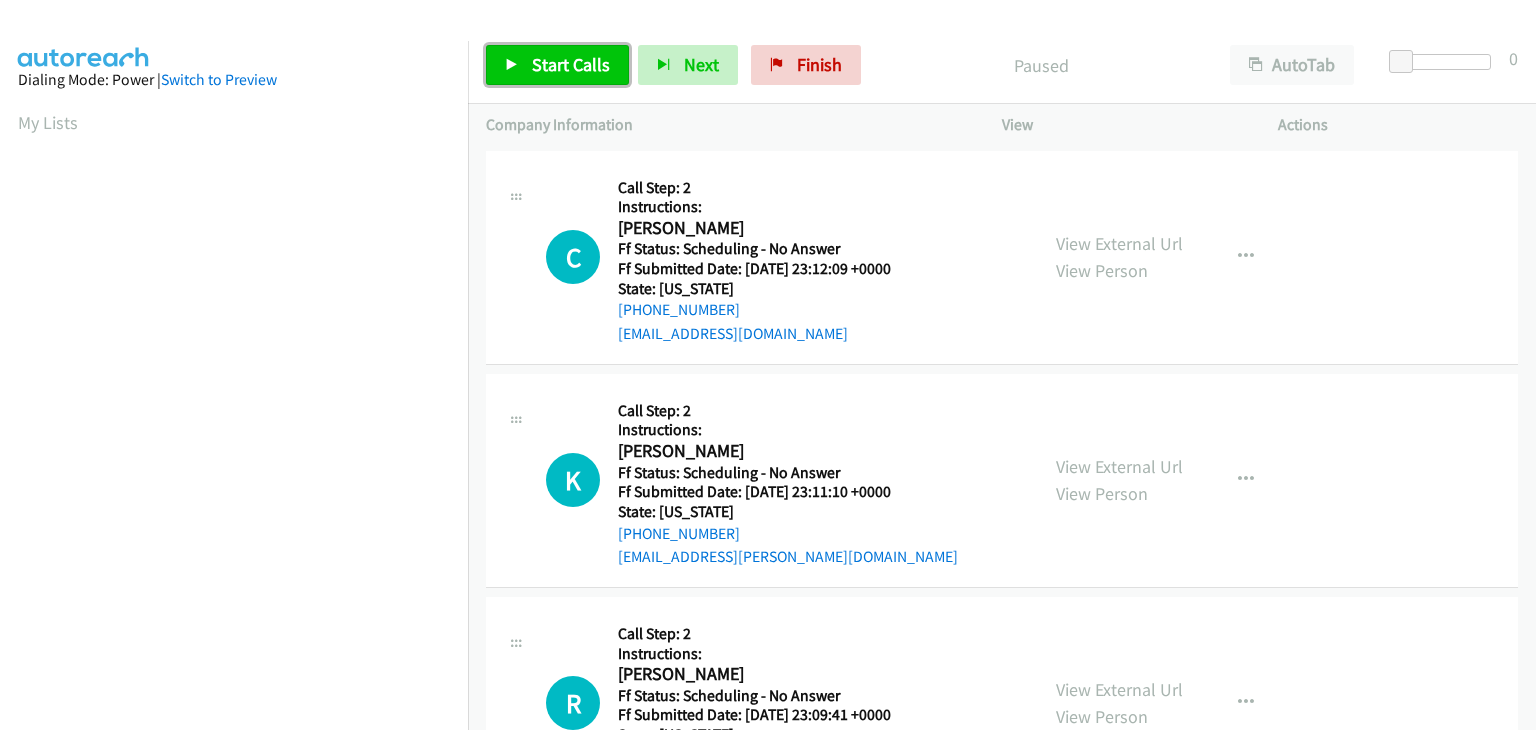 click on "Start Calls" at bounding box center (571, 64) 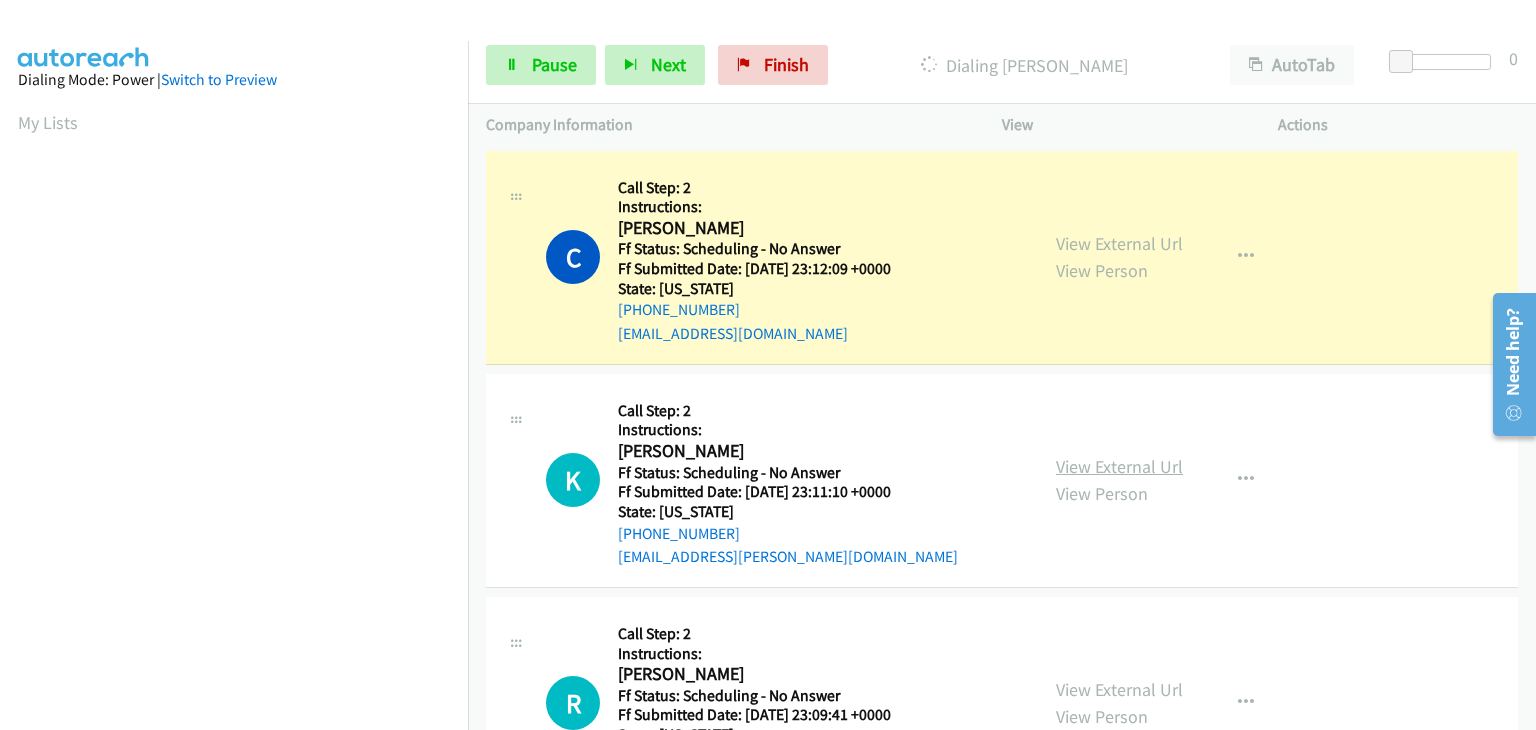 click on "View External Url" at bounding box center (1119, 466) 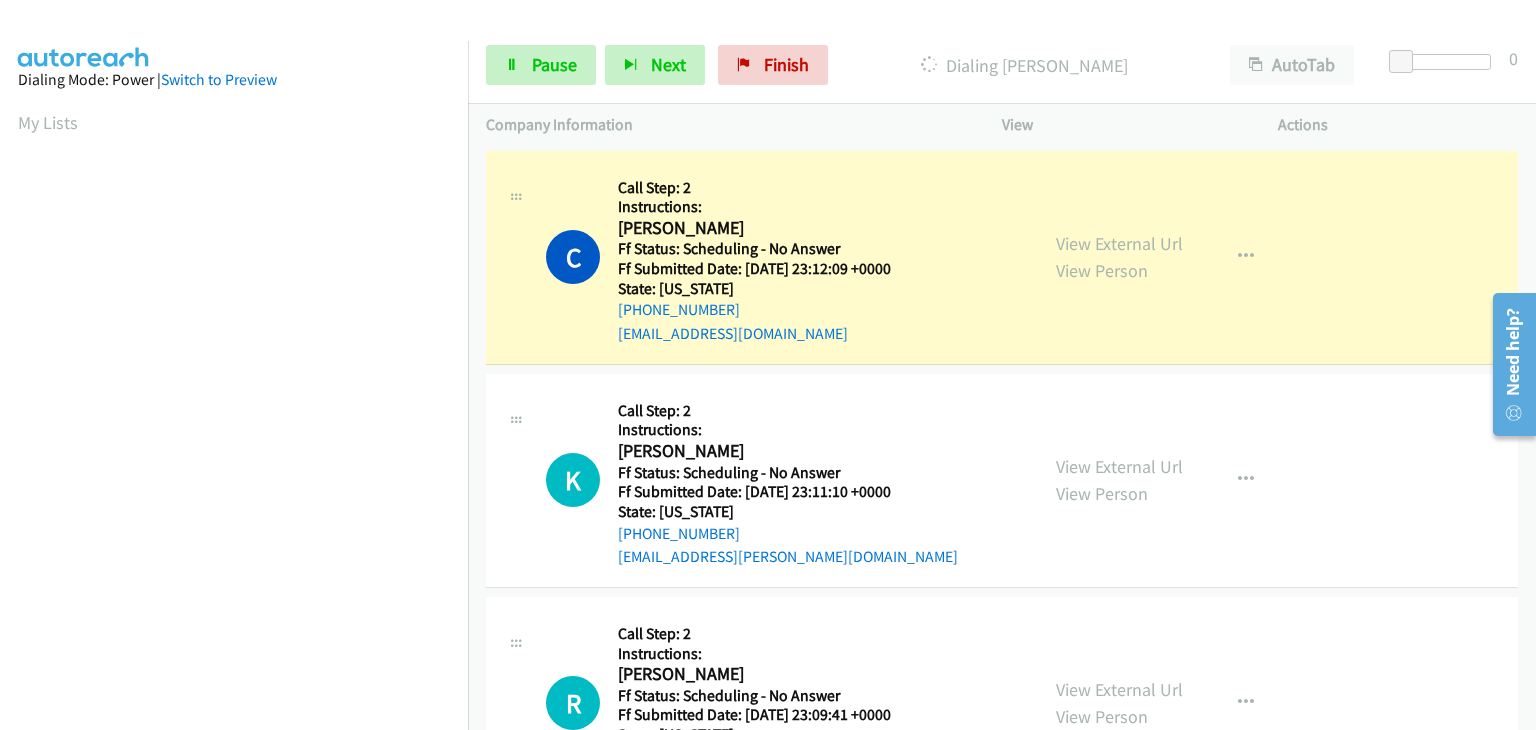 click on "View External Url
View Person" at bounding box center (1119, 703) 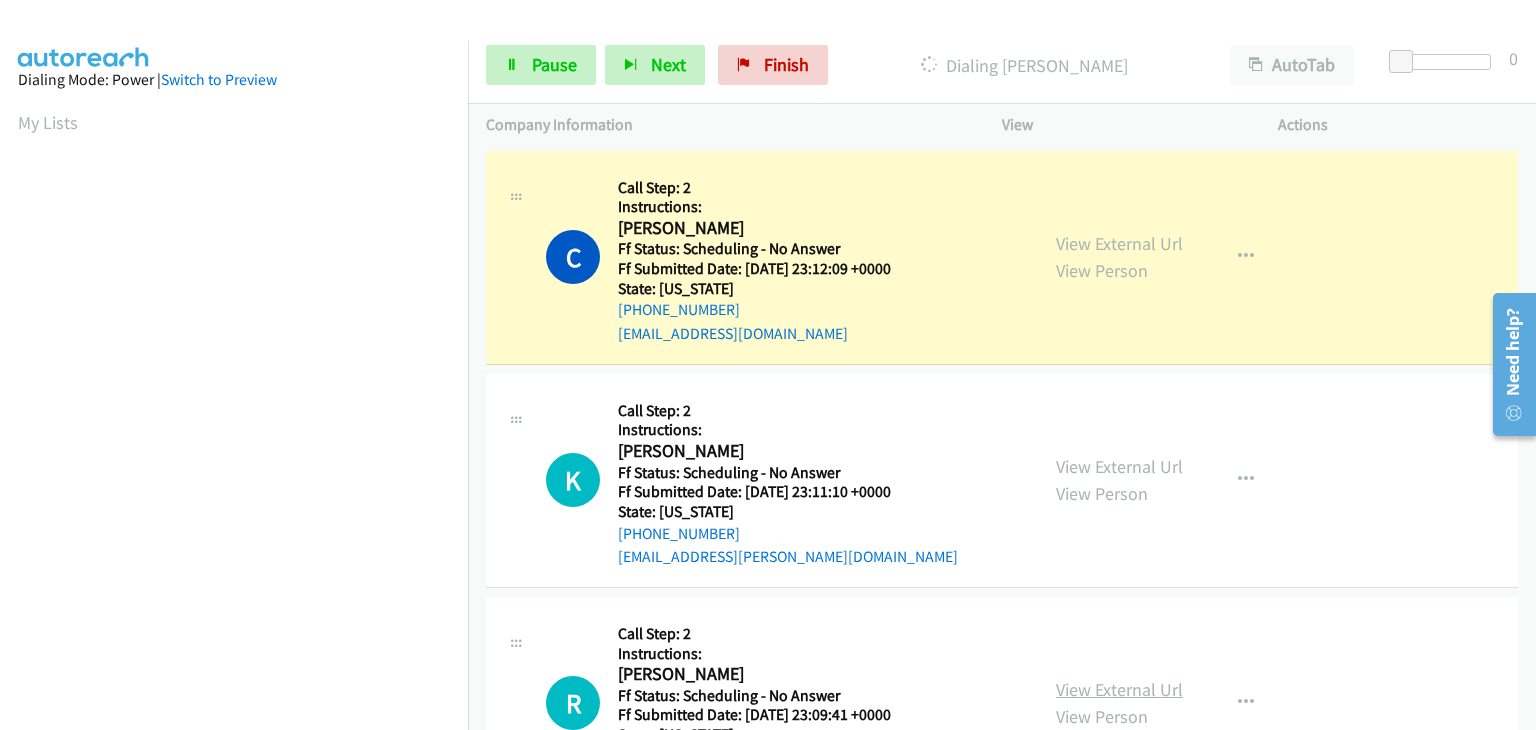 click on "View External Url" at bounding box center (1119, 689) 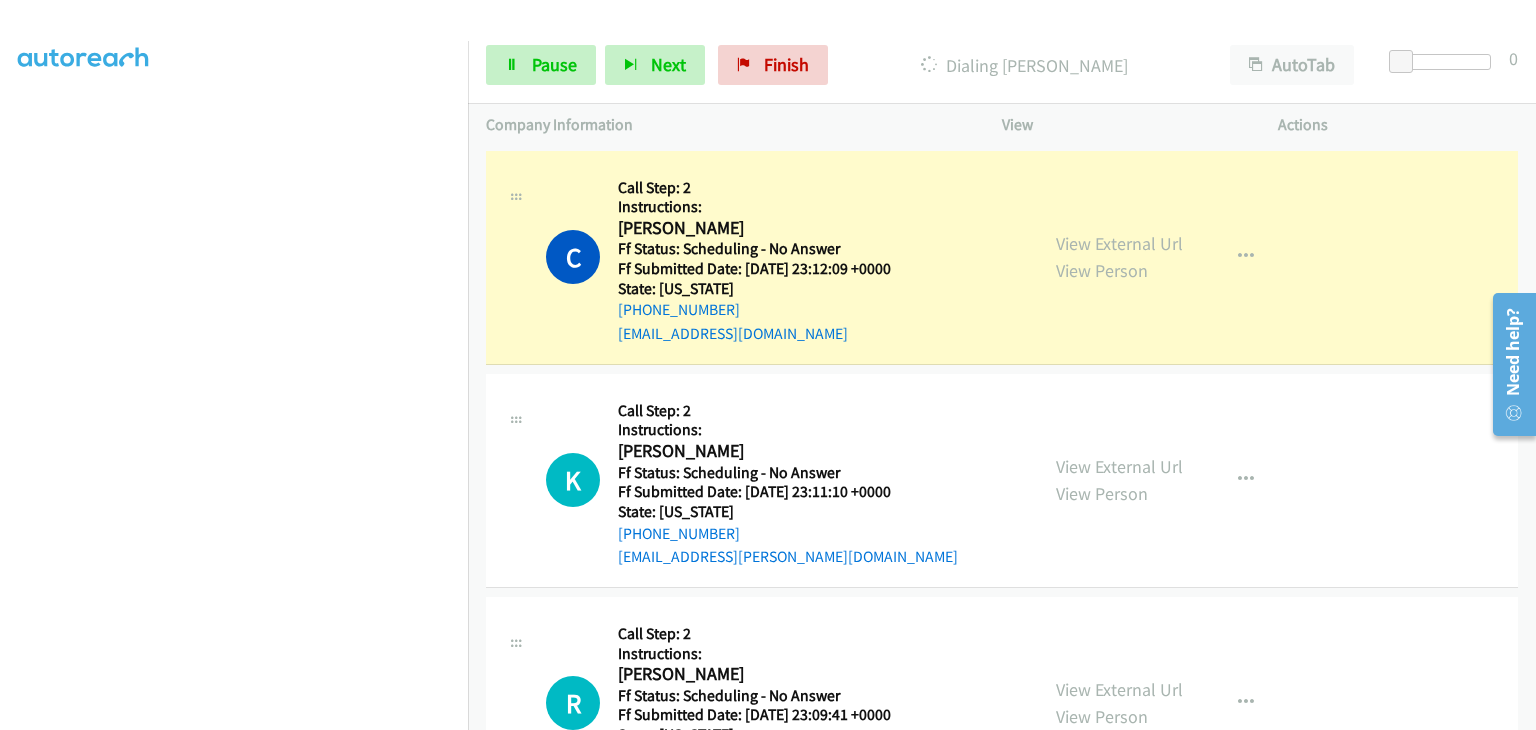 scroll, scrollTop: 392, scrollLeft: 0, axis: vertical 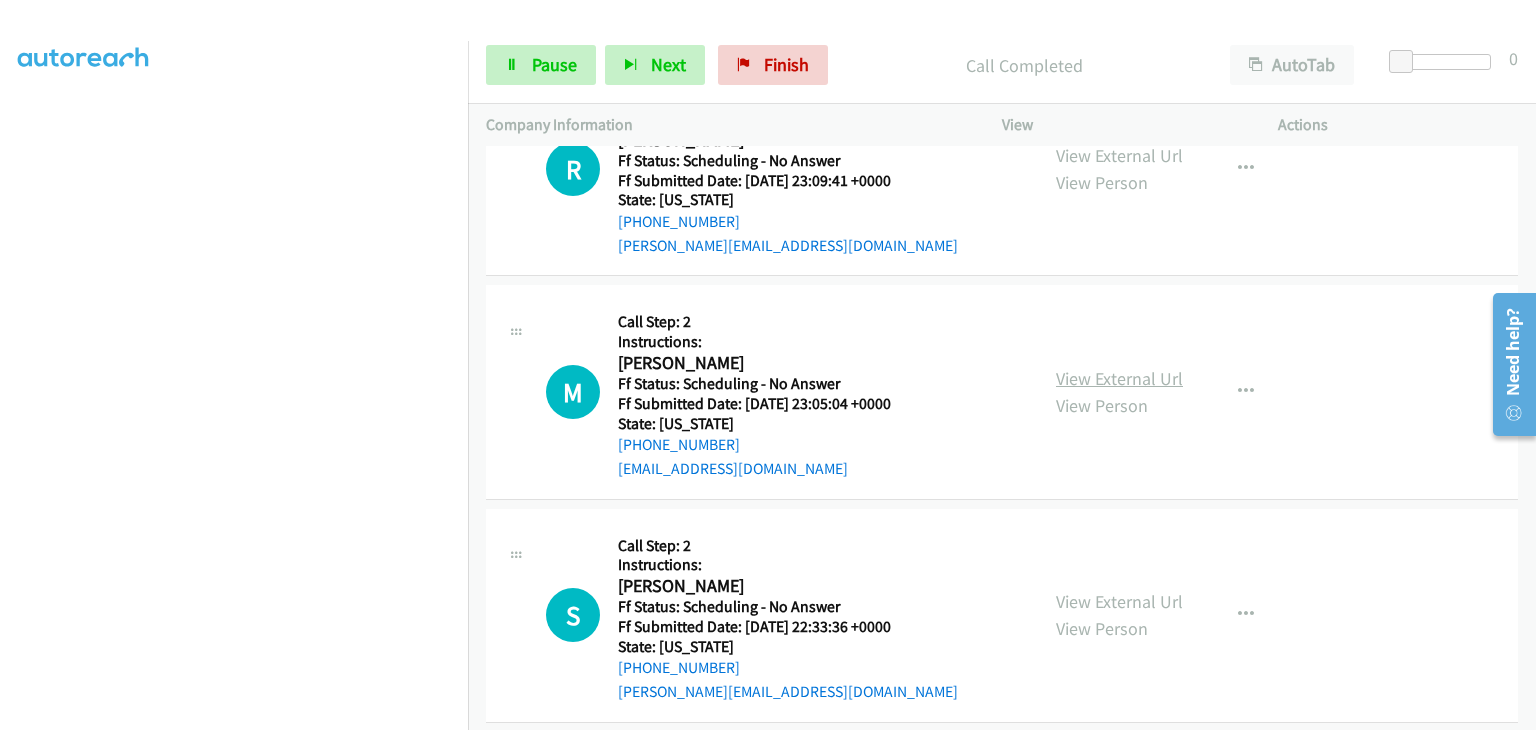 click on "View External Url" at bounding box center (1119, 378) 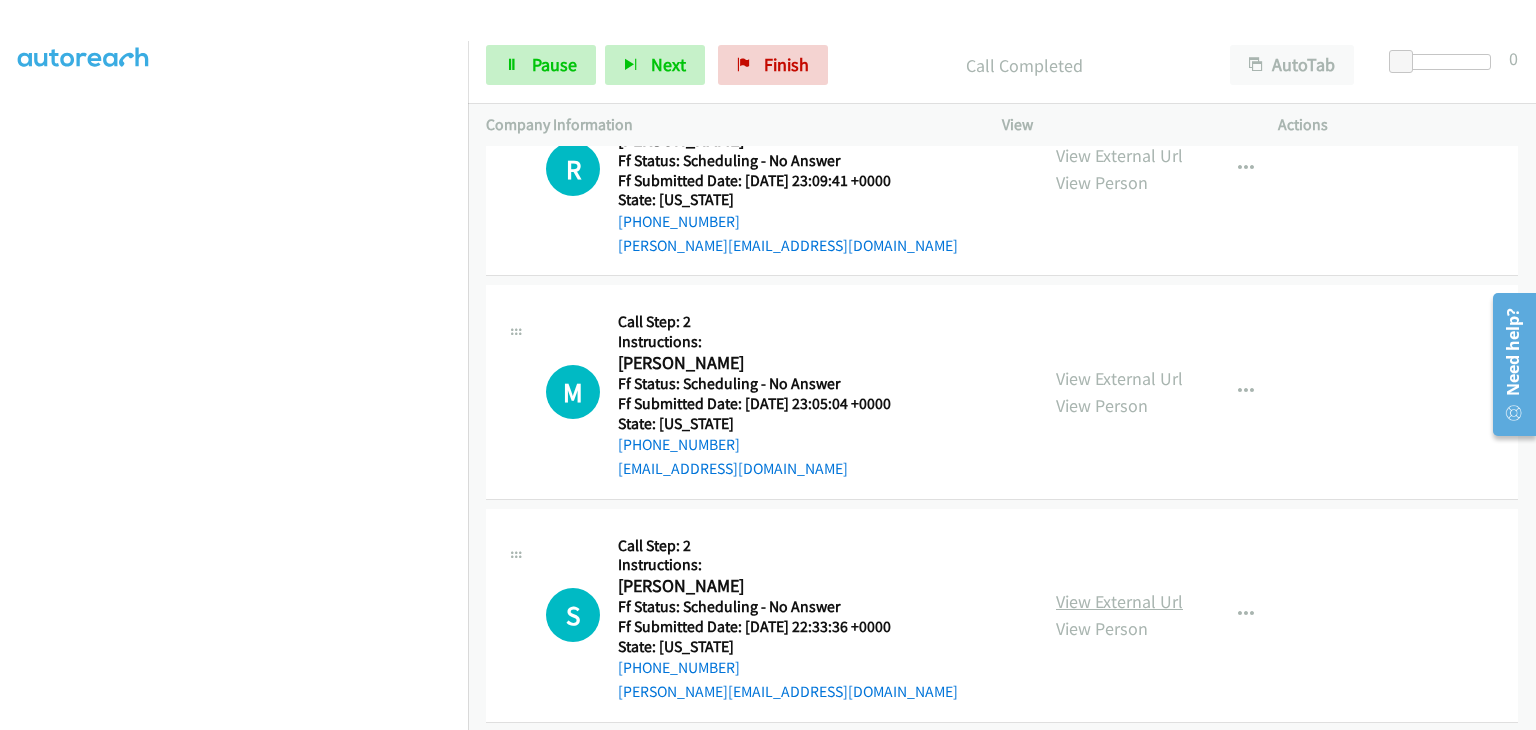 click on "View External Url" at bounding box center [1119, 601] 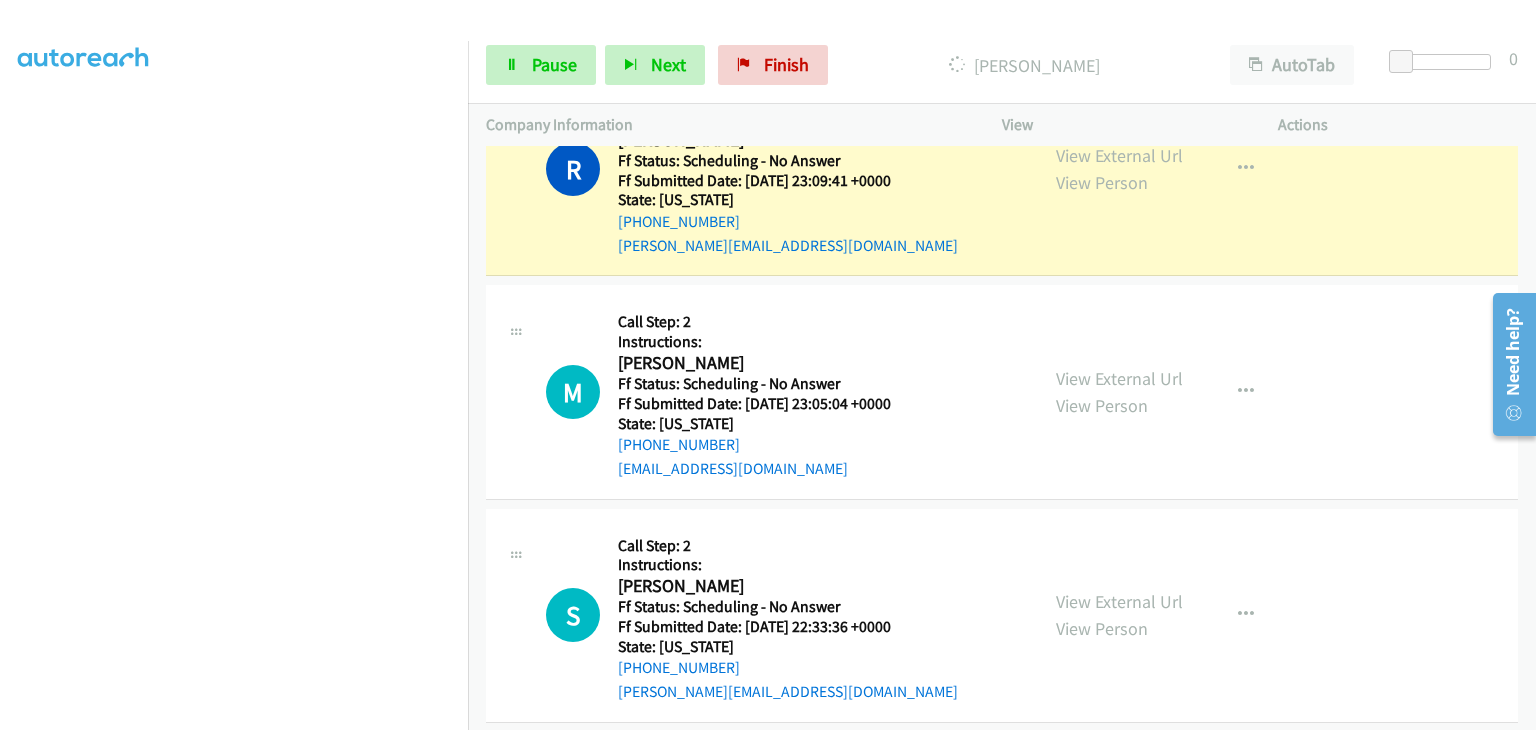 scroll, scrollTop: 392, scrollLeft: 0, axis: vertical 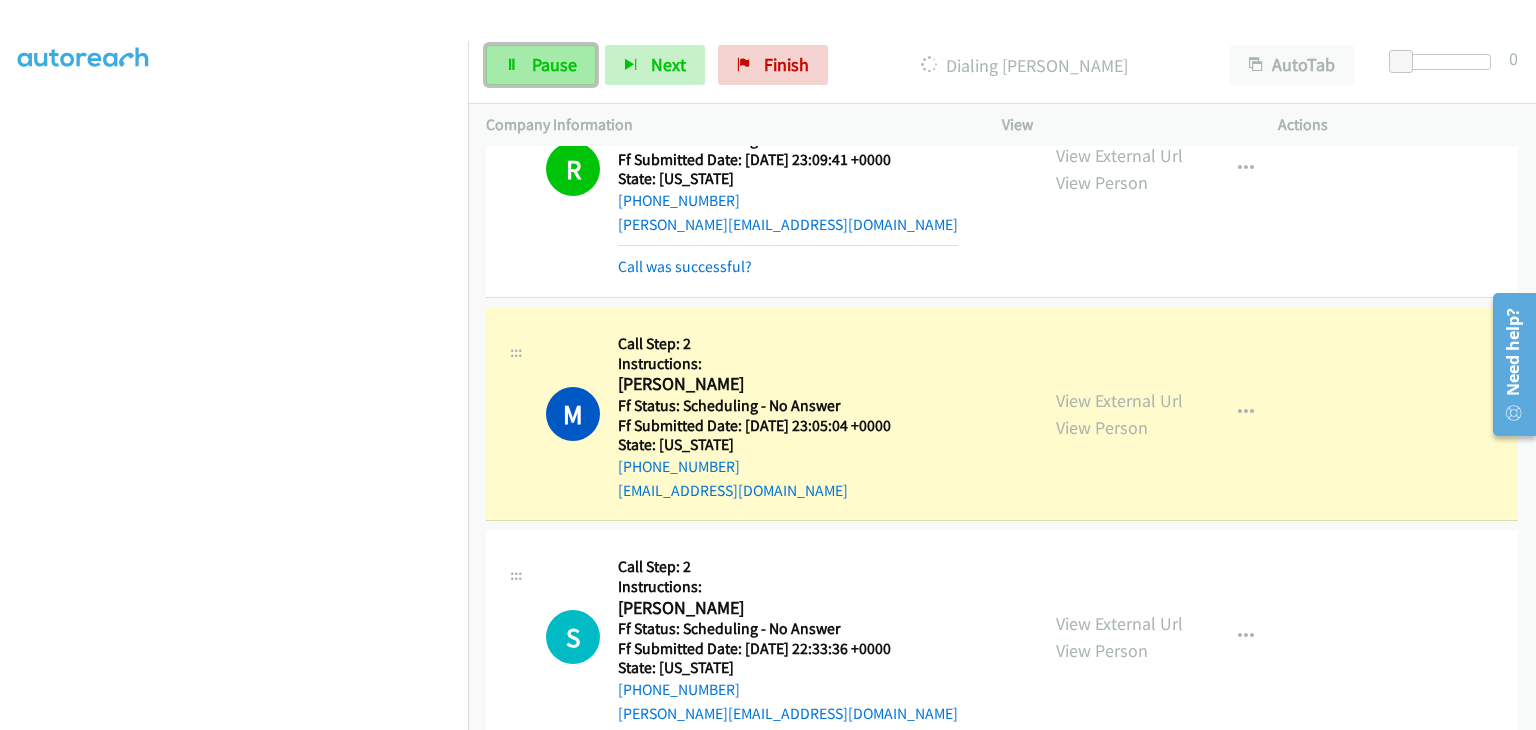 click on "Pause" at bounding box center (554, 64) 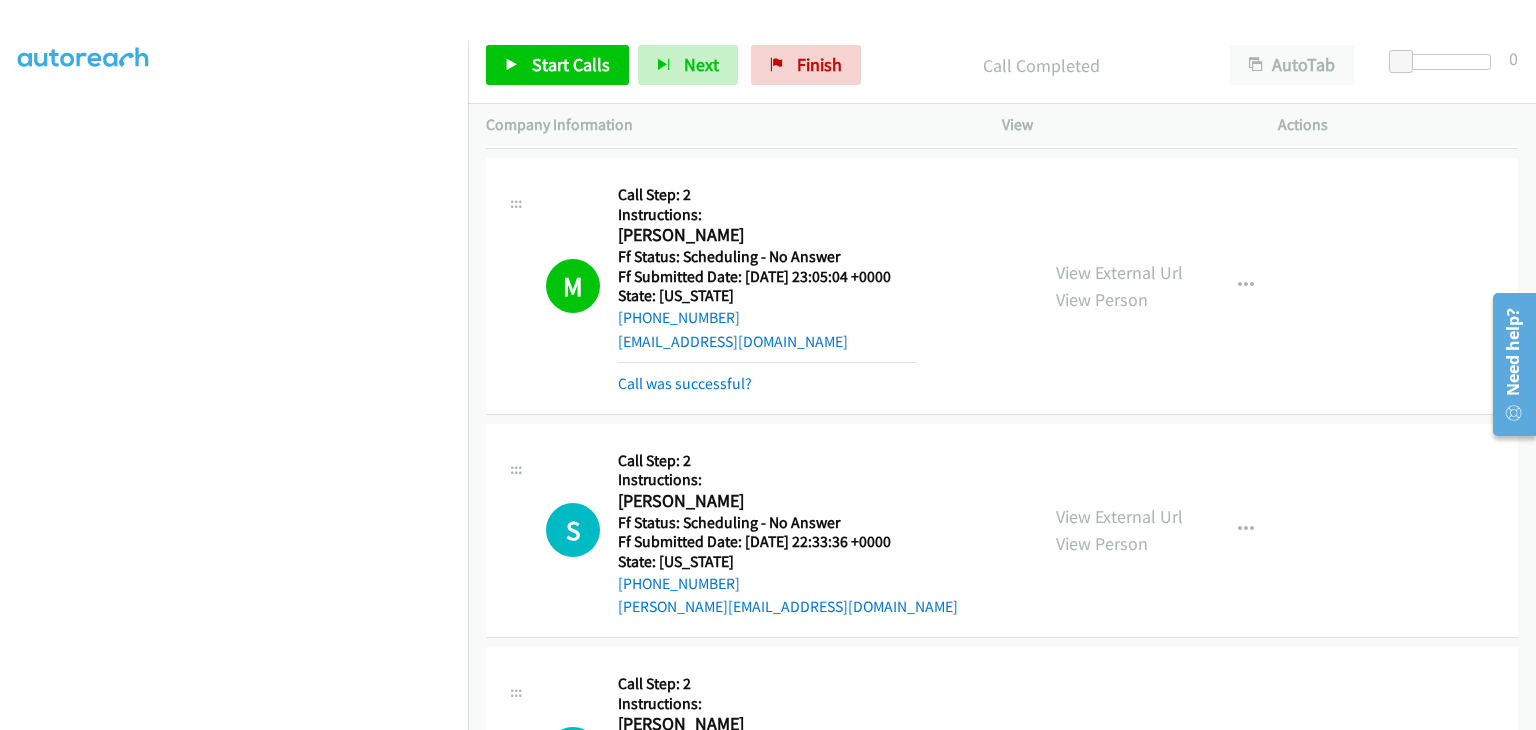 scroll, scrollTop: 841, scrollLeft: 0, axis: vertical 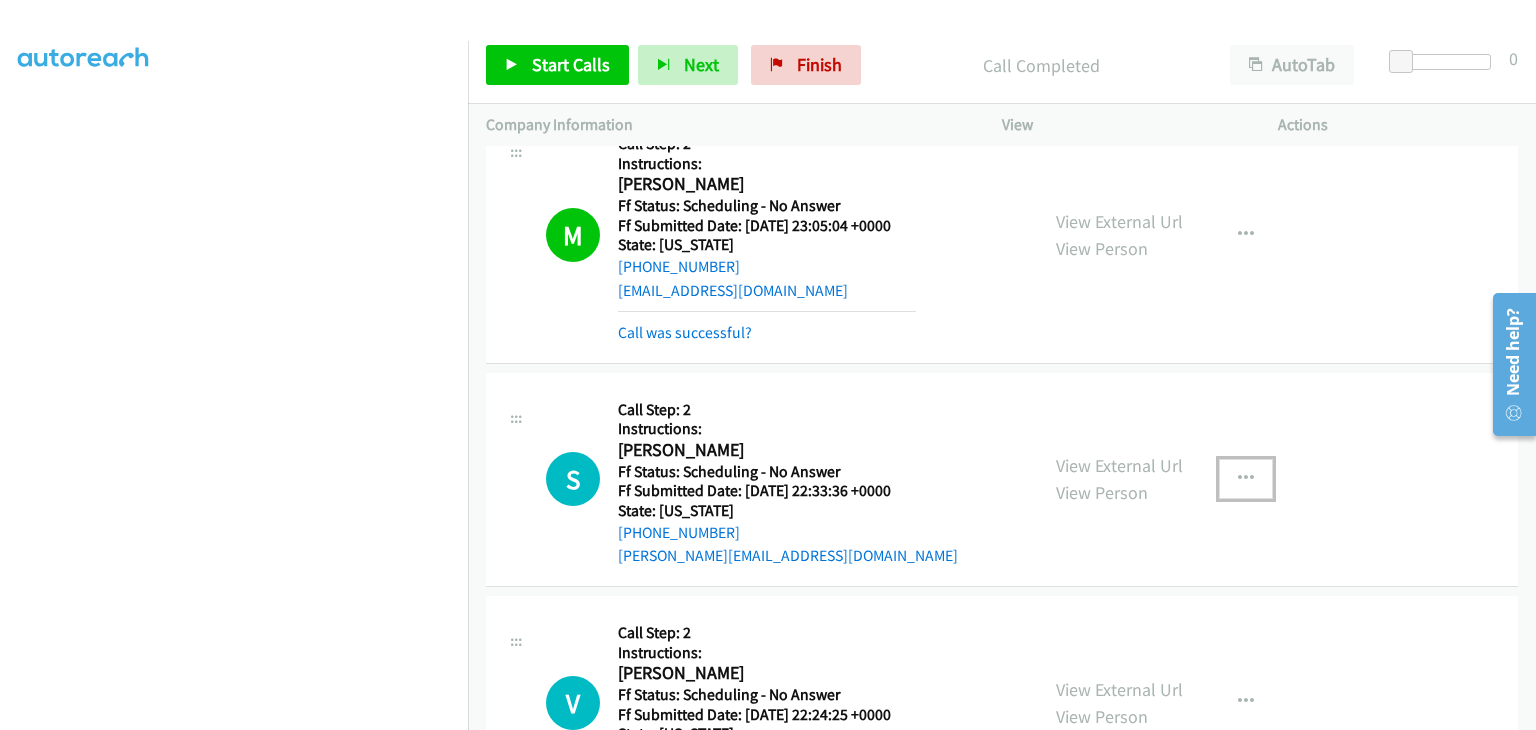 click at bounding box center [1246, 479] 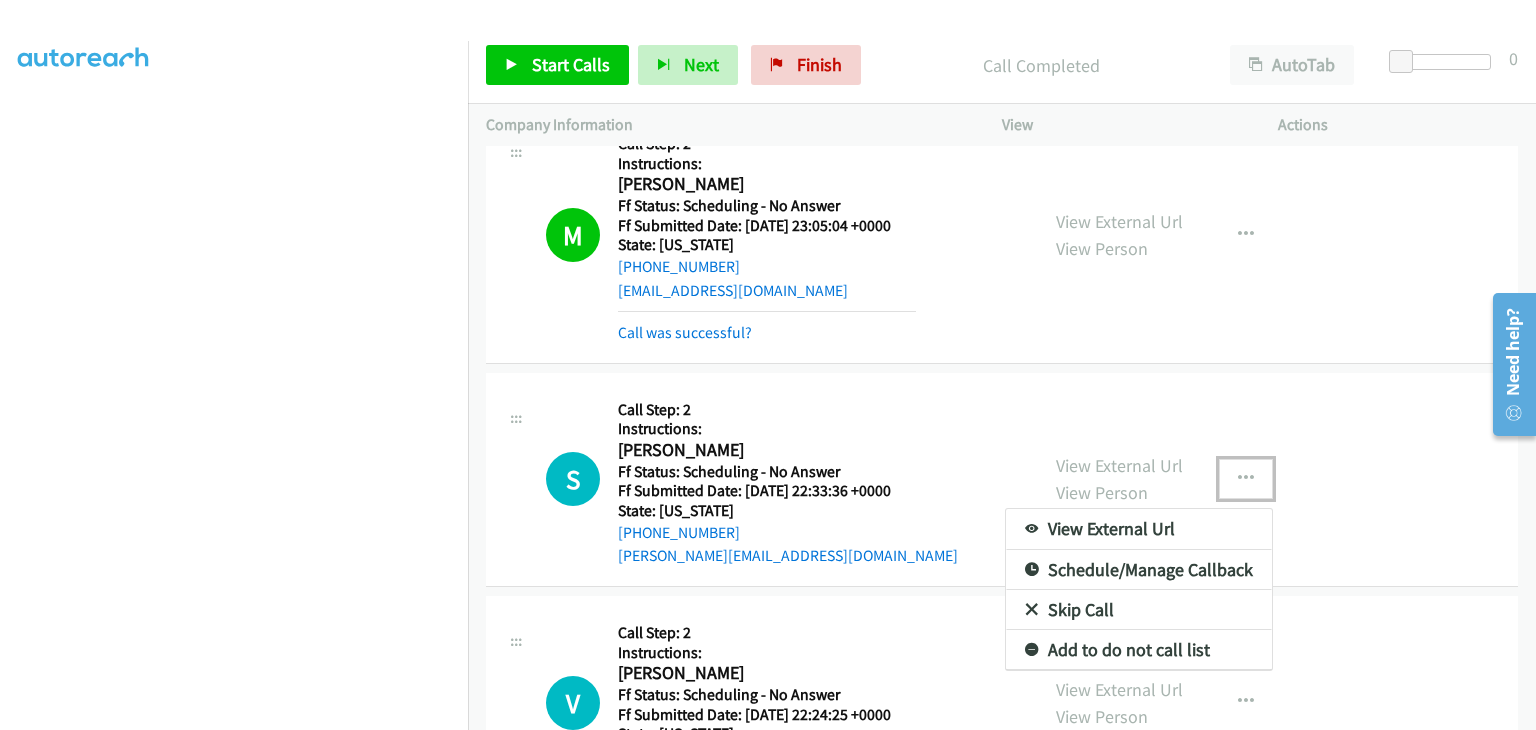 click on "Skip Call" at bounding box center [1139, 610] 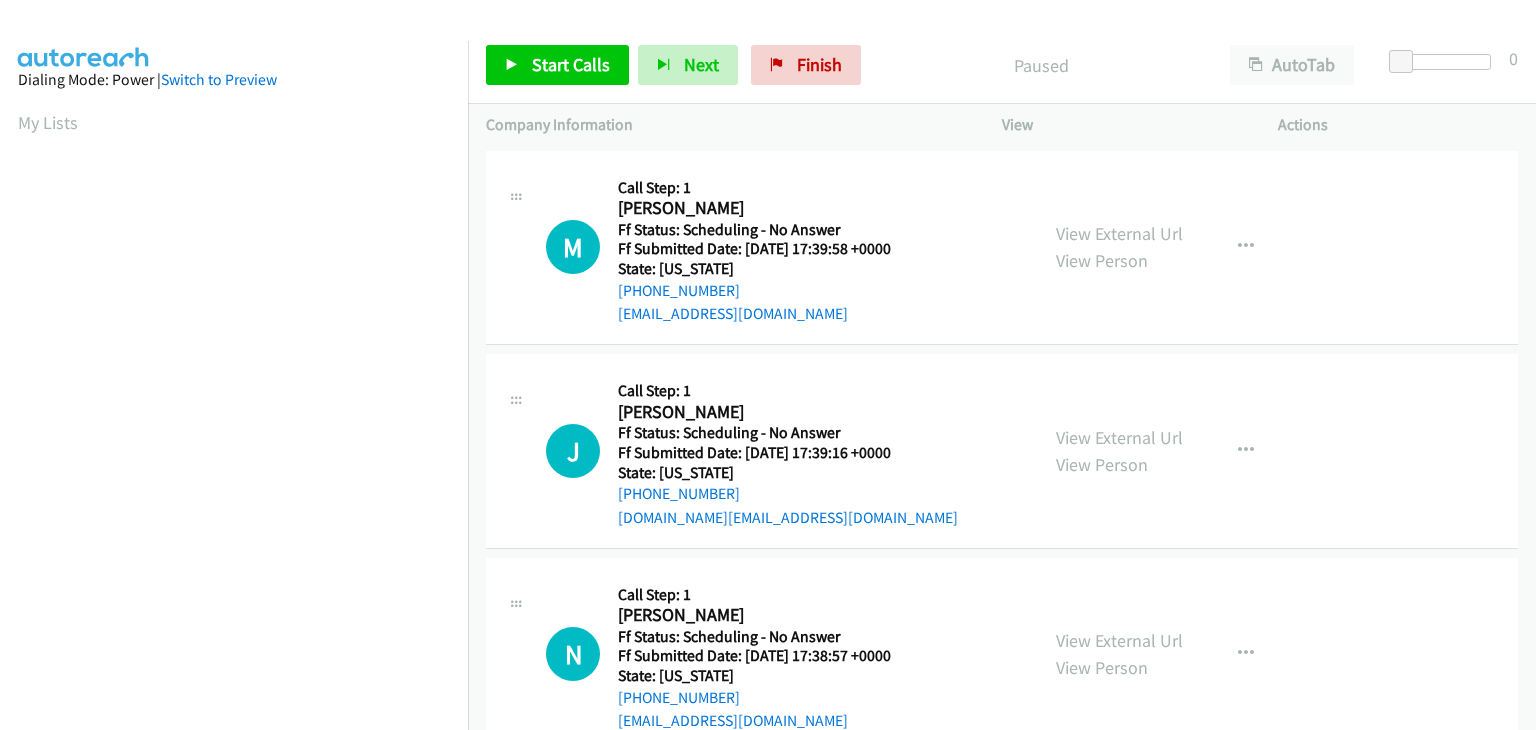 scroll, scrollTop: 0, scrollLeft: 0, axis: both 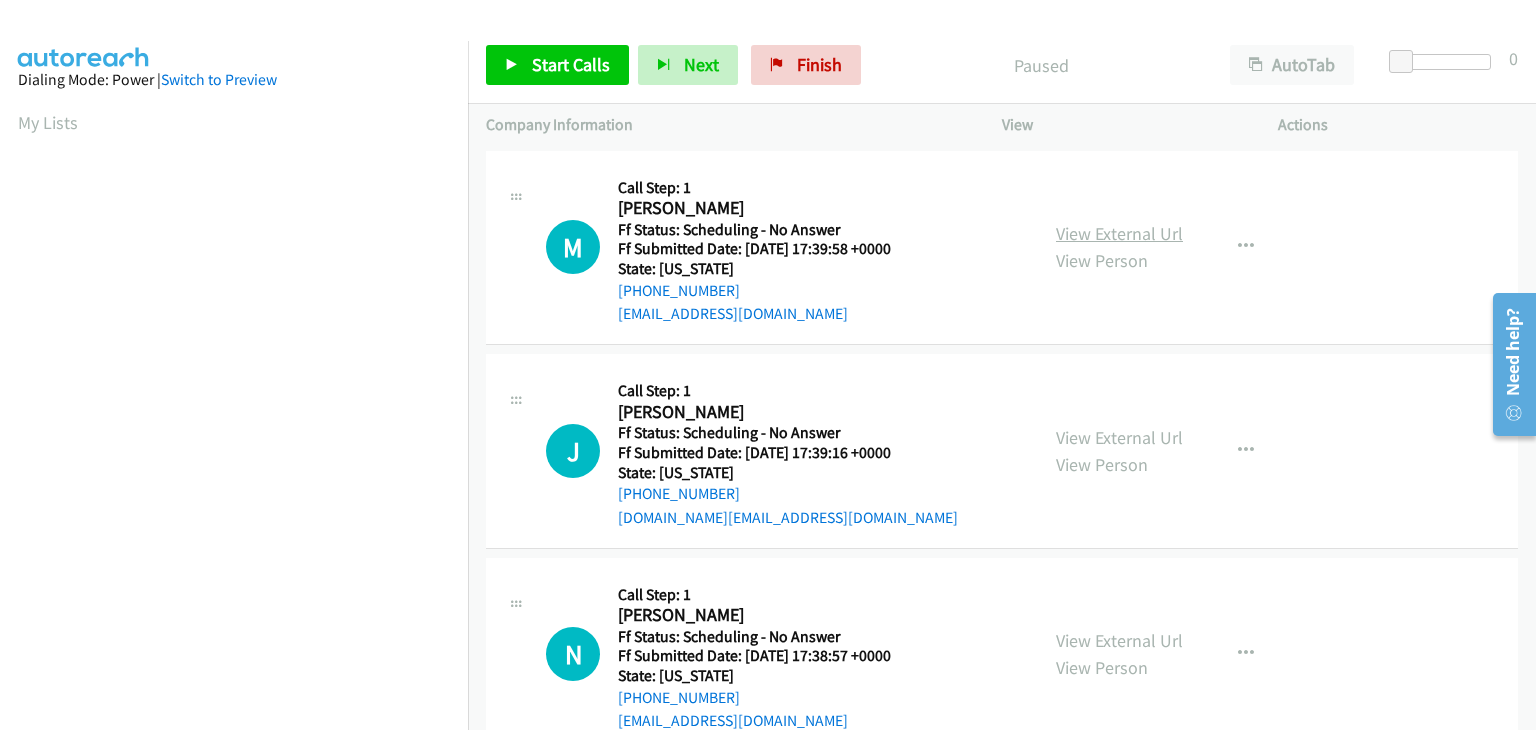 click on "View External Url" at bounding box center (1119, 233) 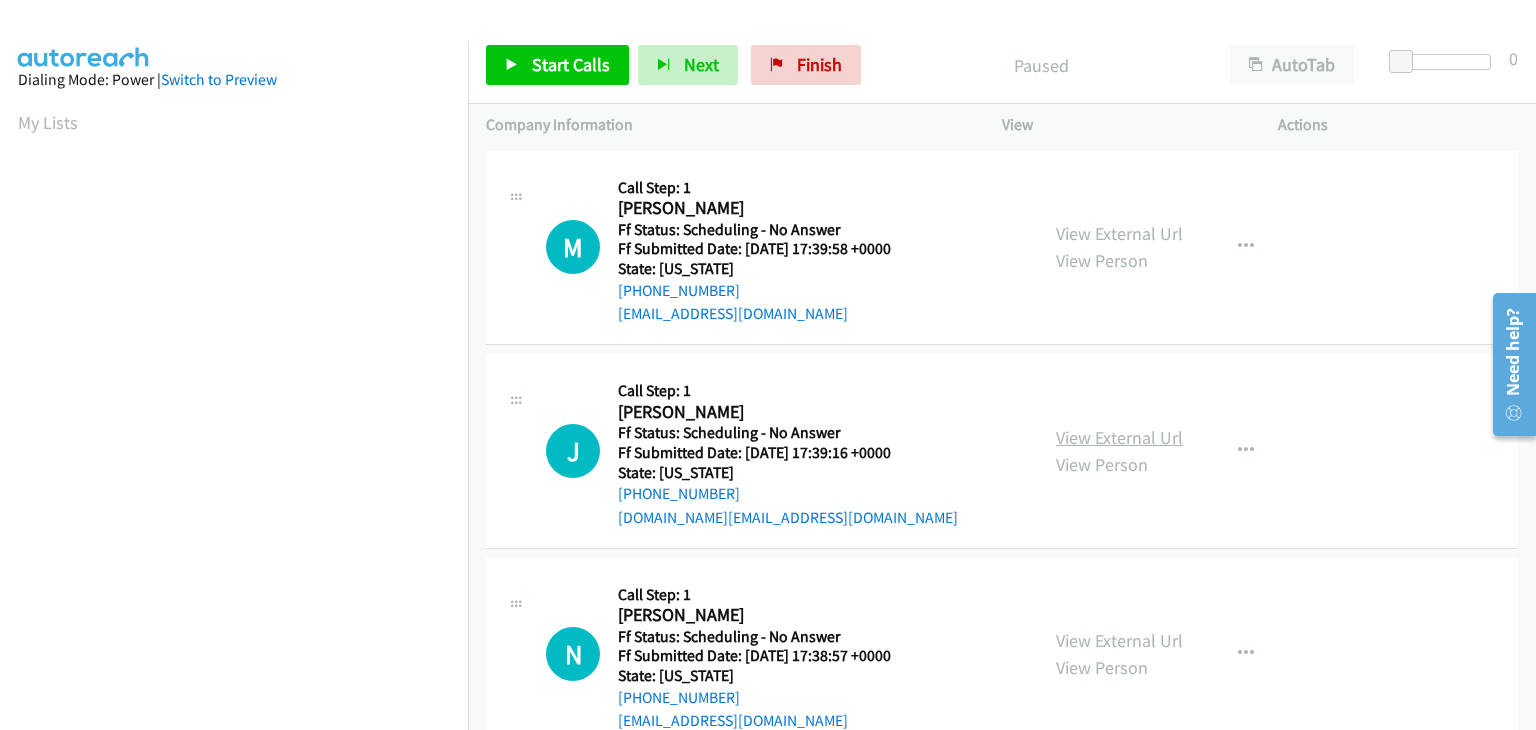 click on "View External Url" at bounding box center (1119, 437) 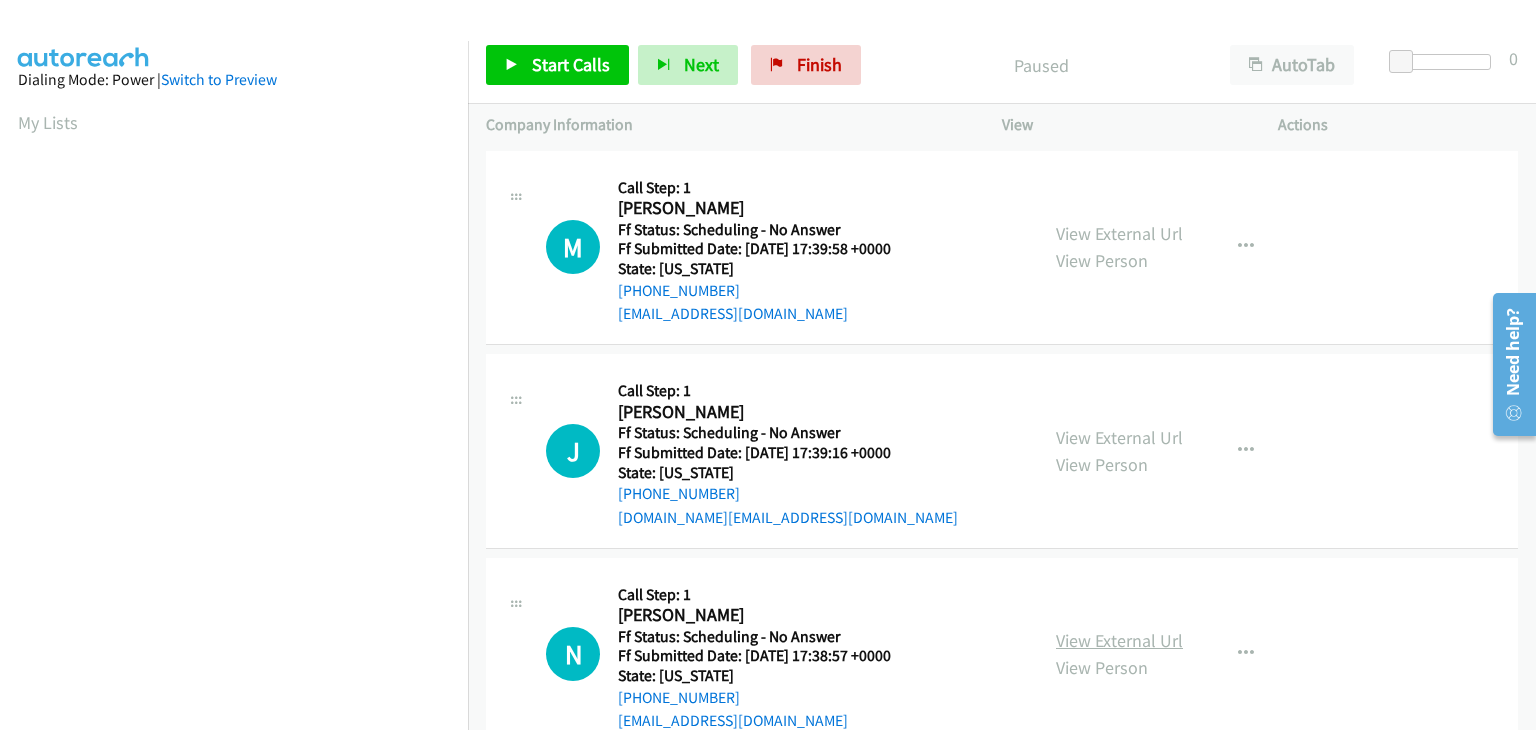 click on "View External Url" at bounding box center [1119, 640] 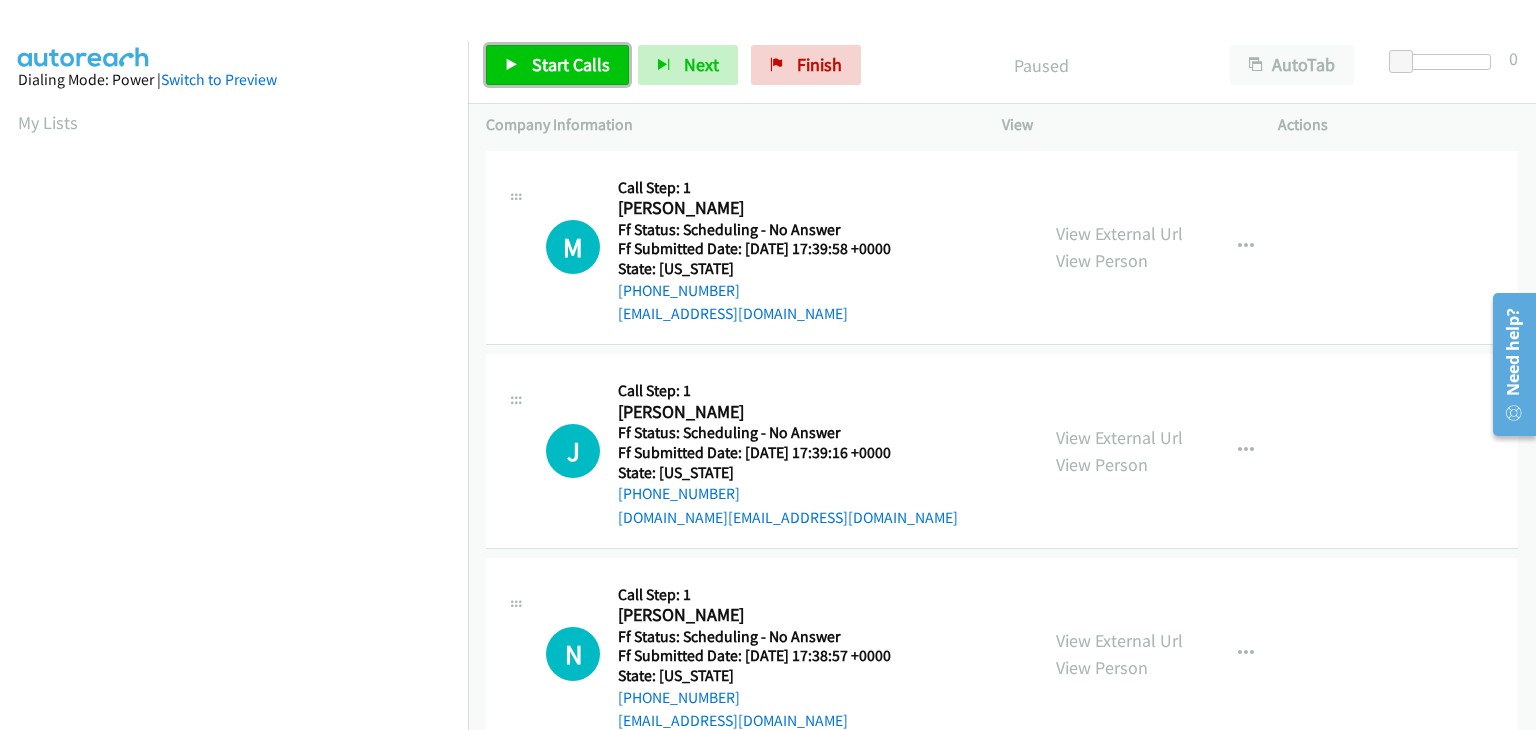 click on "Start Calls" at bounding box center (557, 65) 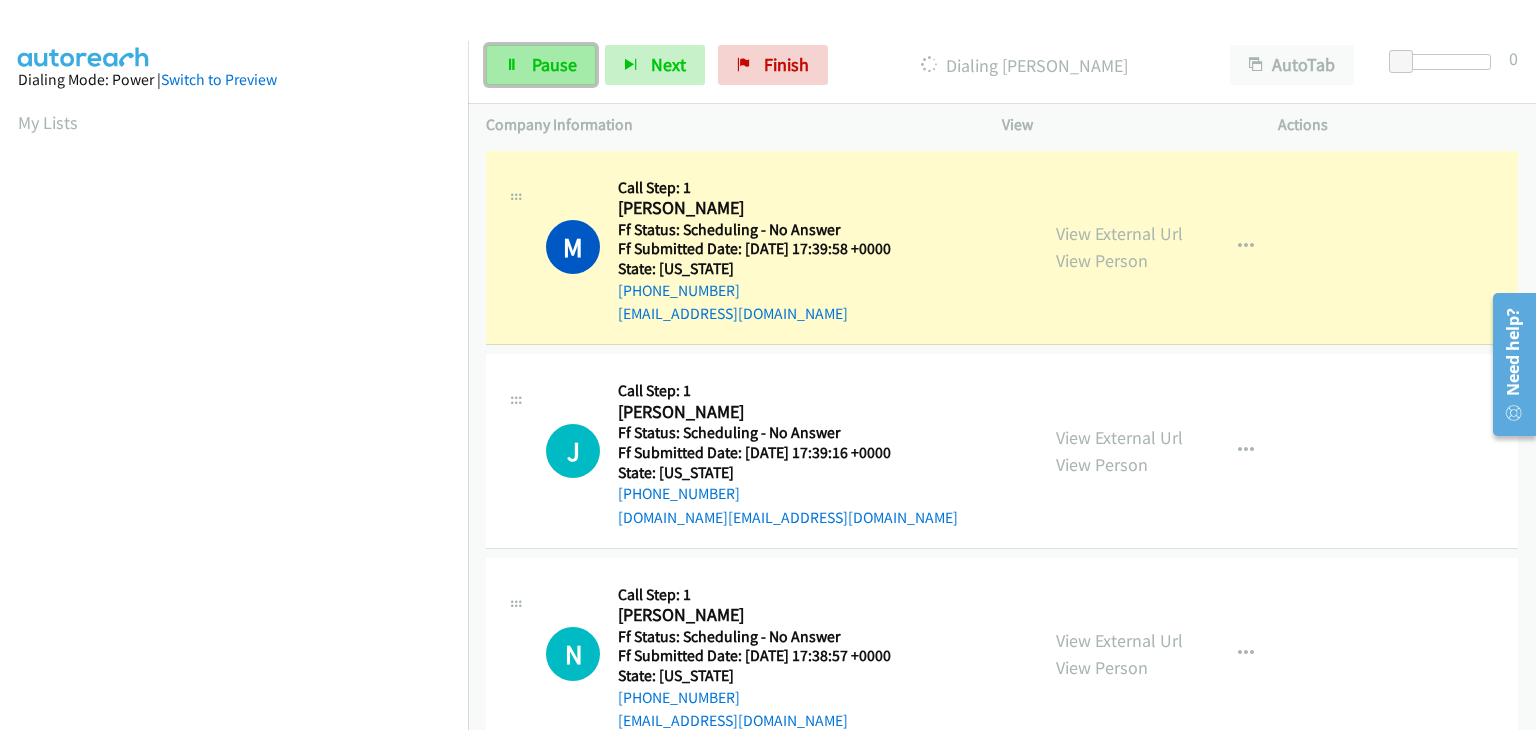 click on "Pause" at bounding box center (554, 64) 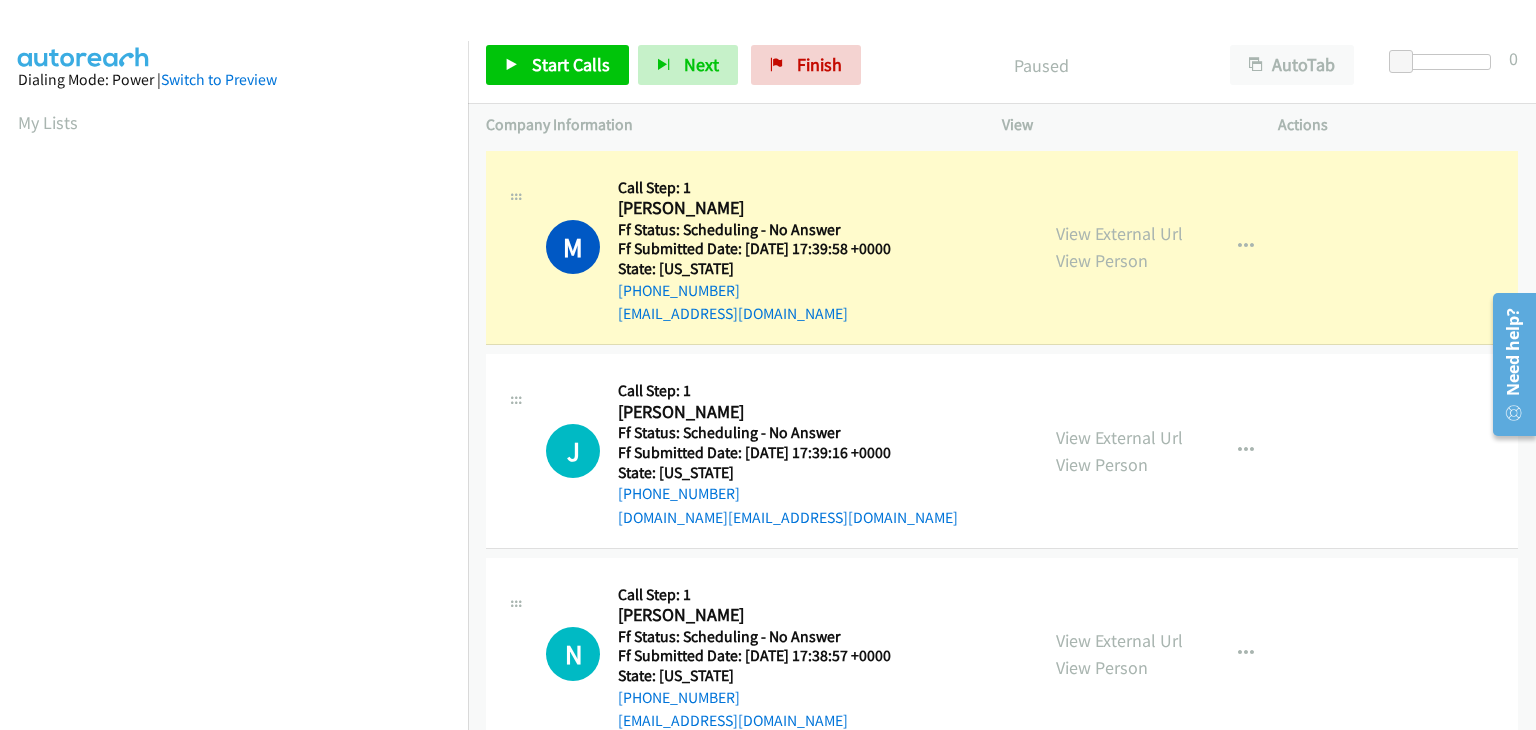 scroll, scrollTop: 392, scrollLeft: 0, axis: vertical 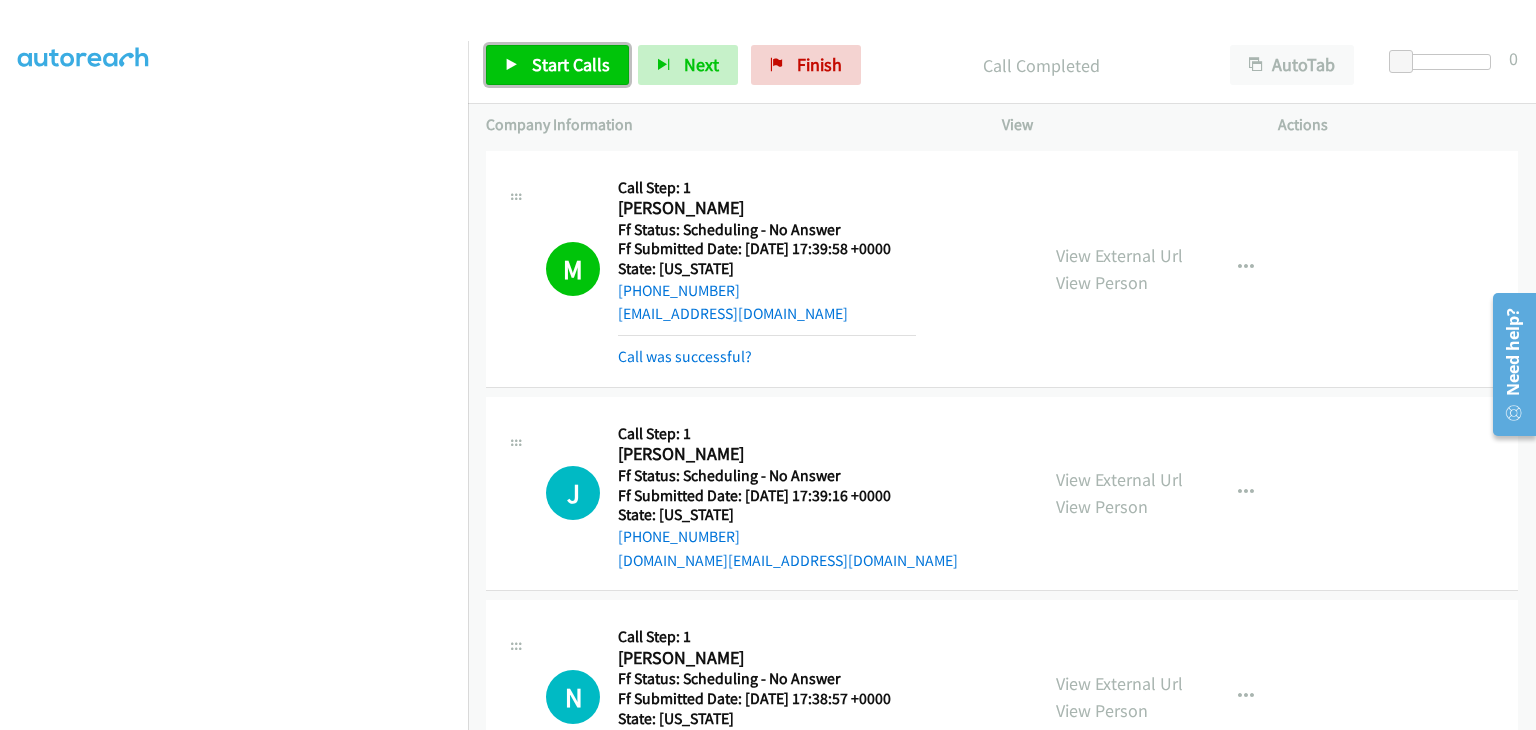 click on "Start Calls" at bounding box center (571, 64) 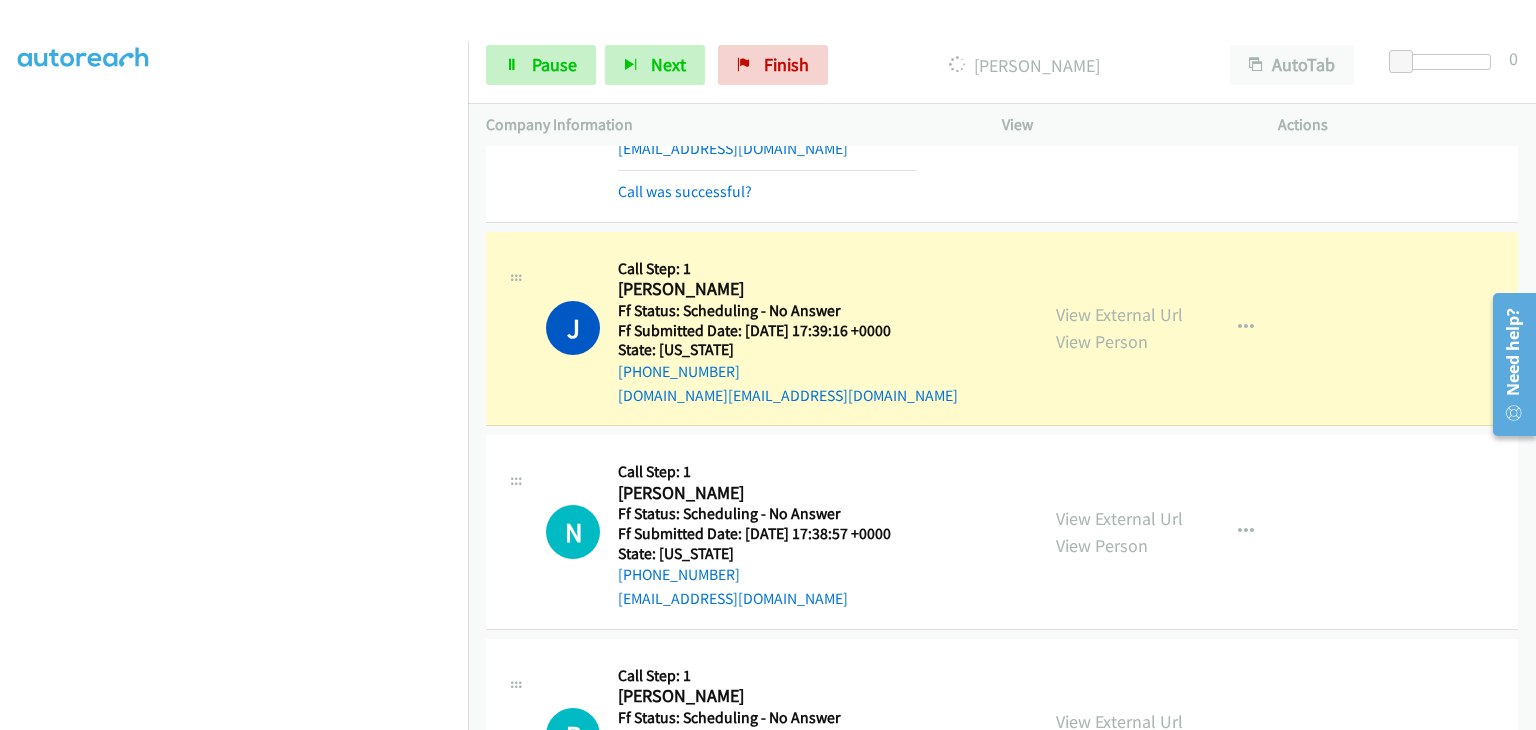 scroll, scrollTop: 200, scrollLeft: 0, axis: vertical 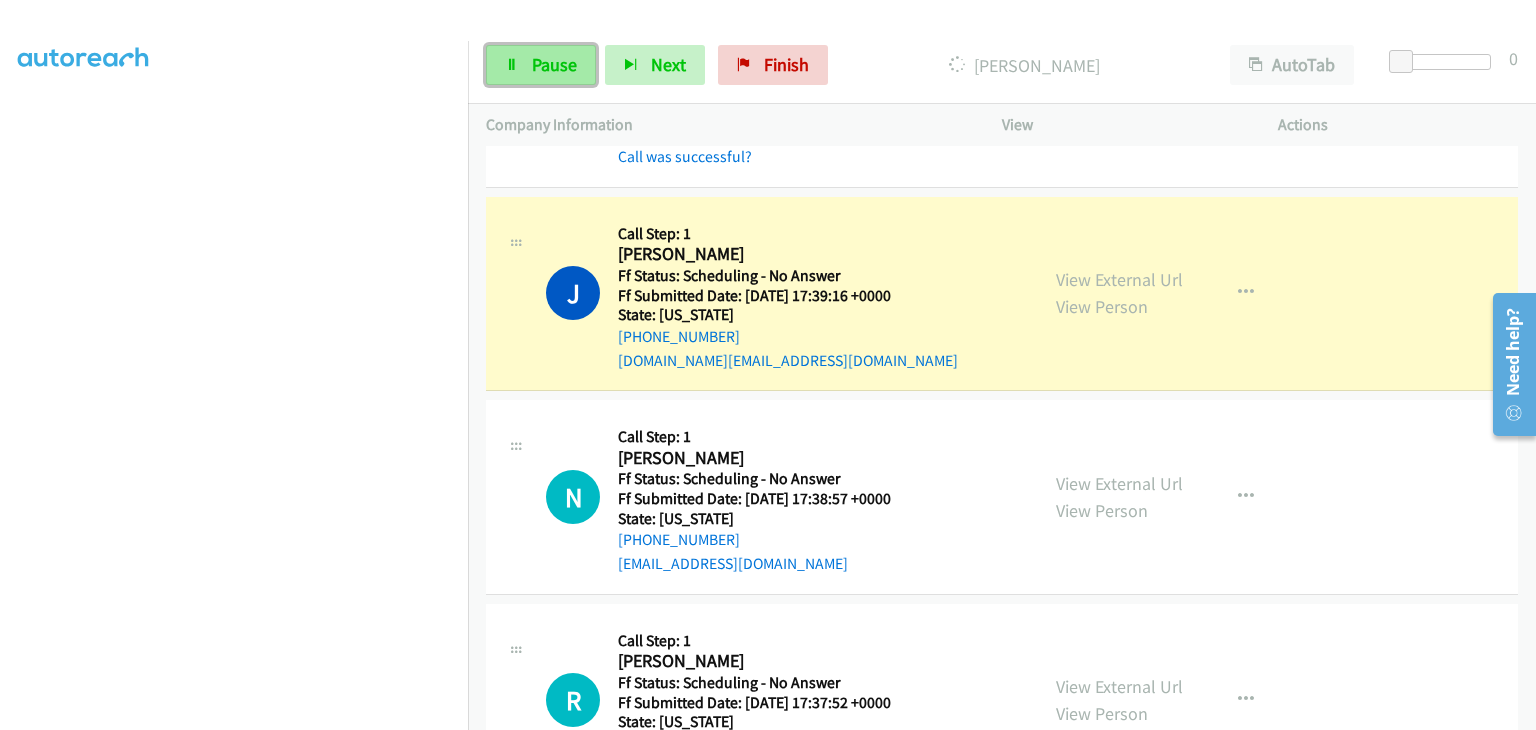 click on "Pause" at bounding box center [541, 65] 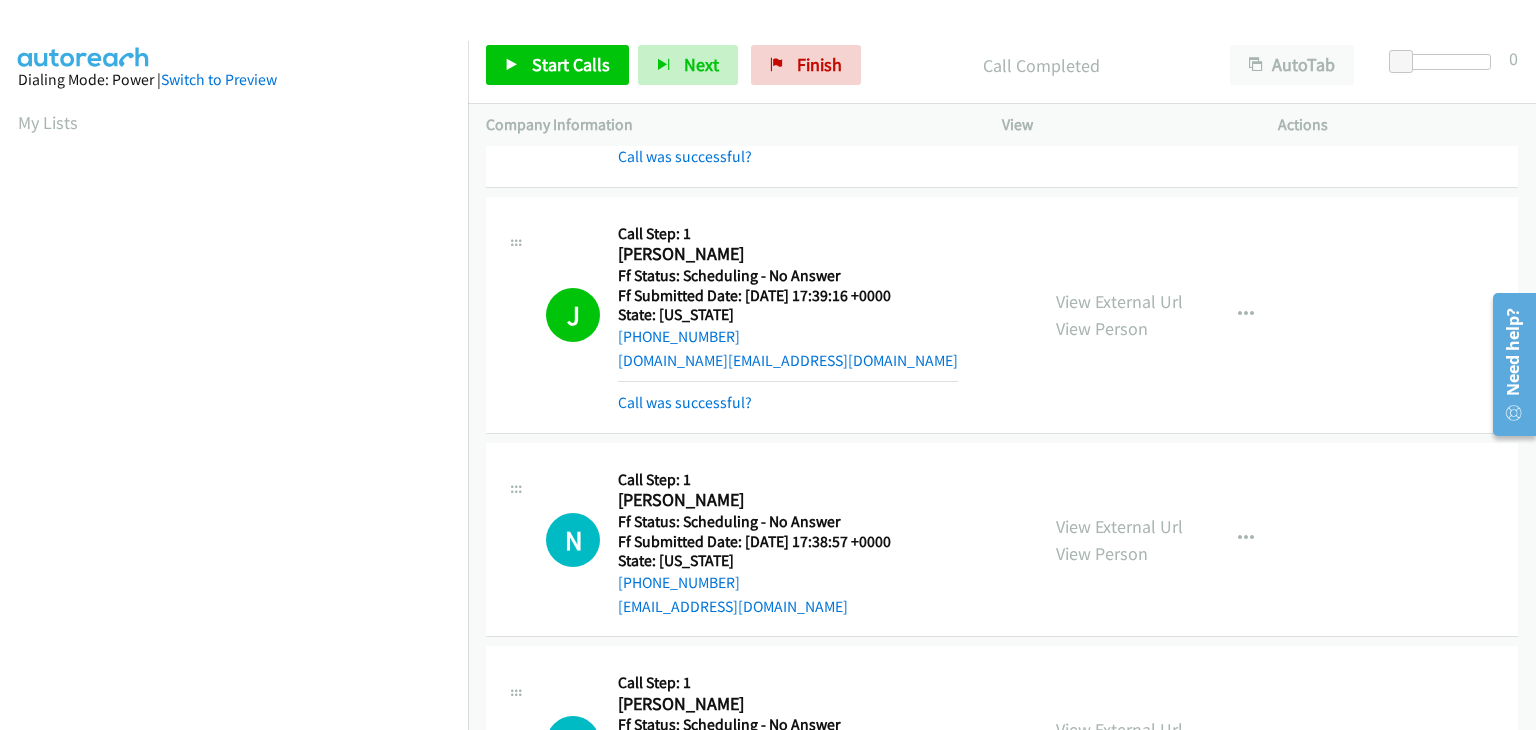 scroll, scrollTop: 392, scrollLeft: 0, axis: vertical 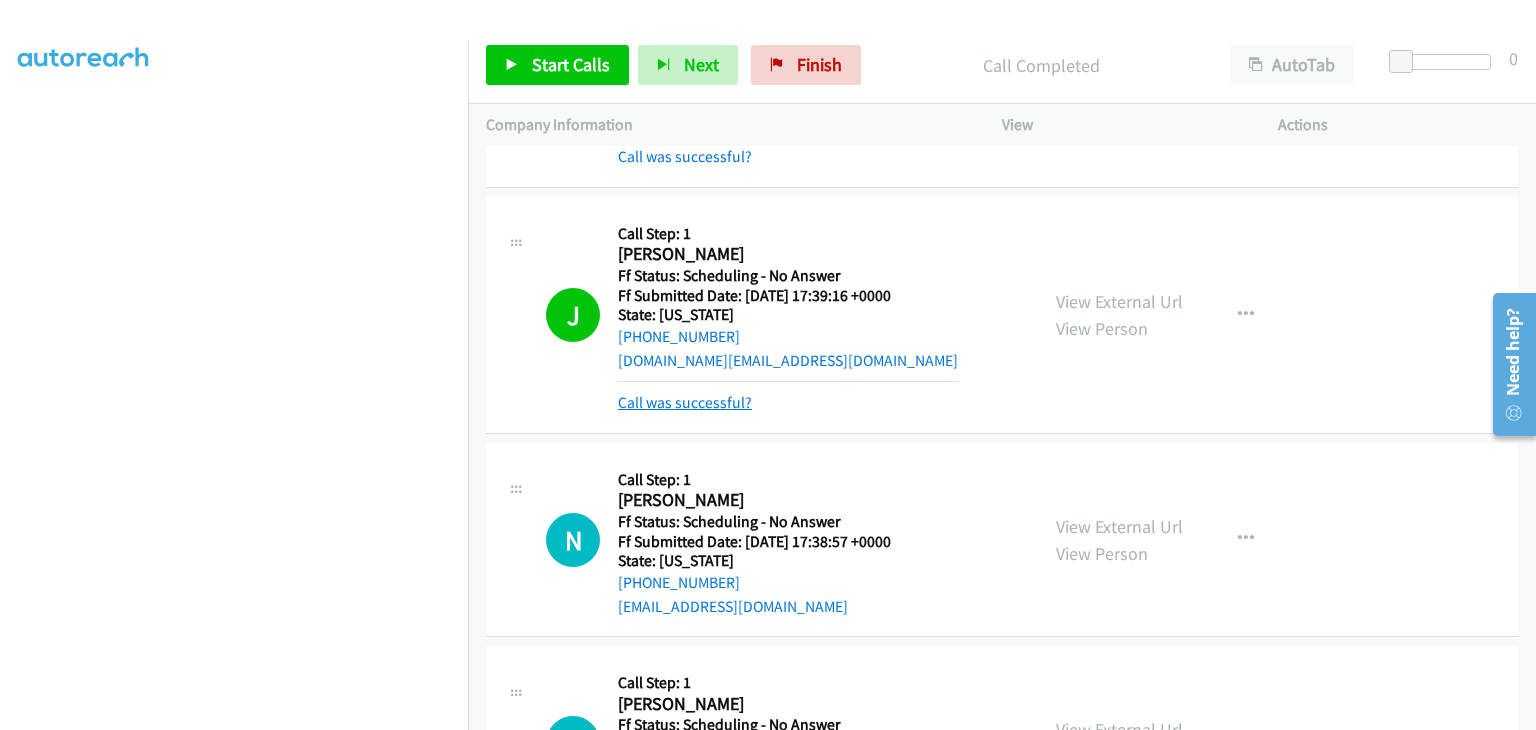click on "Call was successful?" at bounding box center (685, 402) 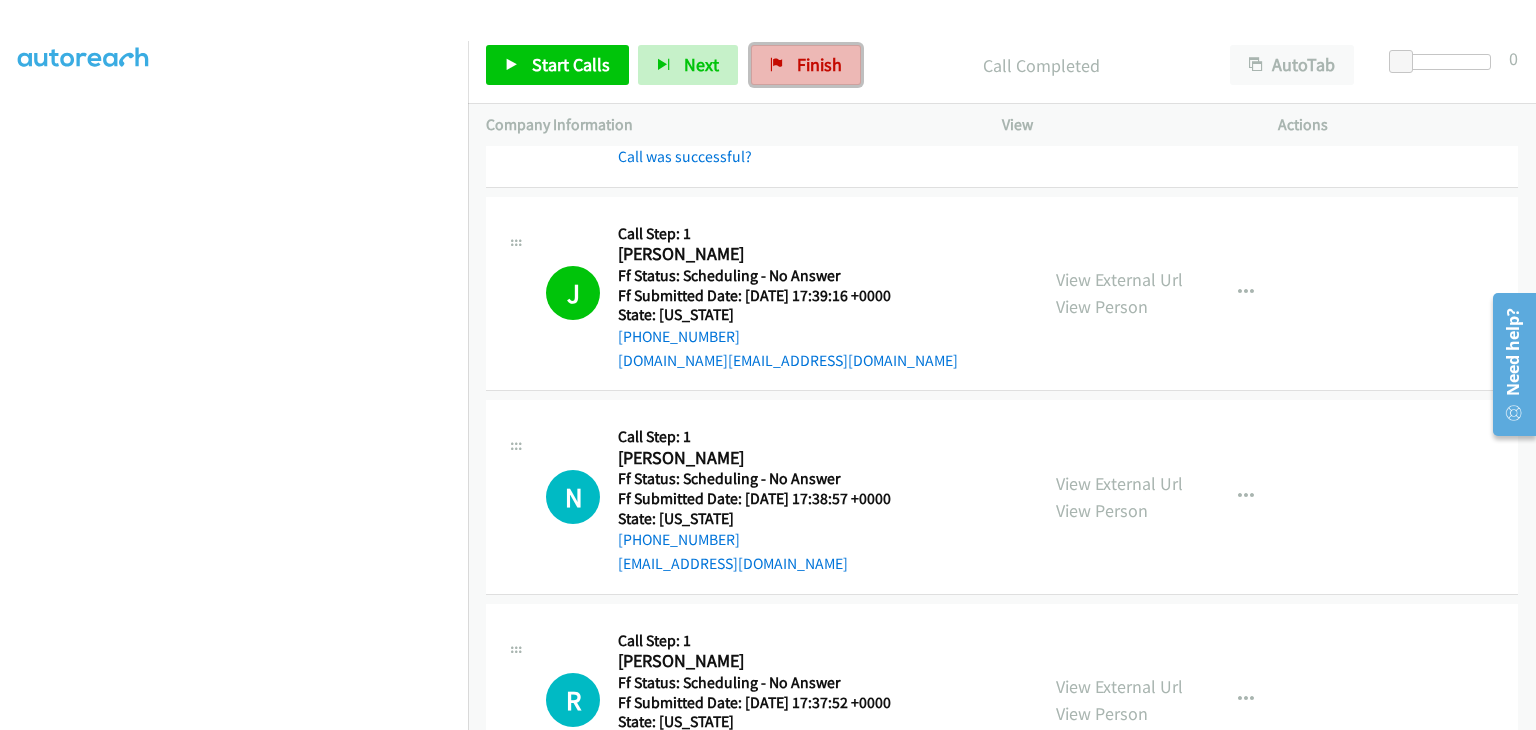 click on "Finish" at bounding box center [819, 64] 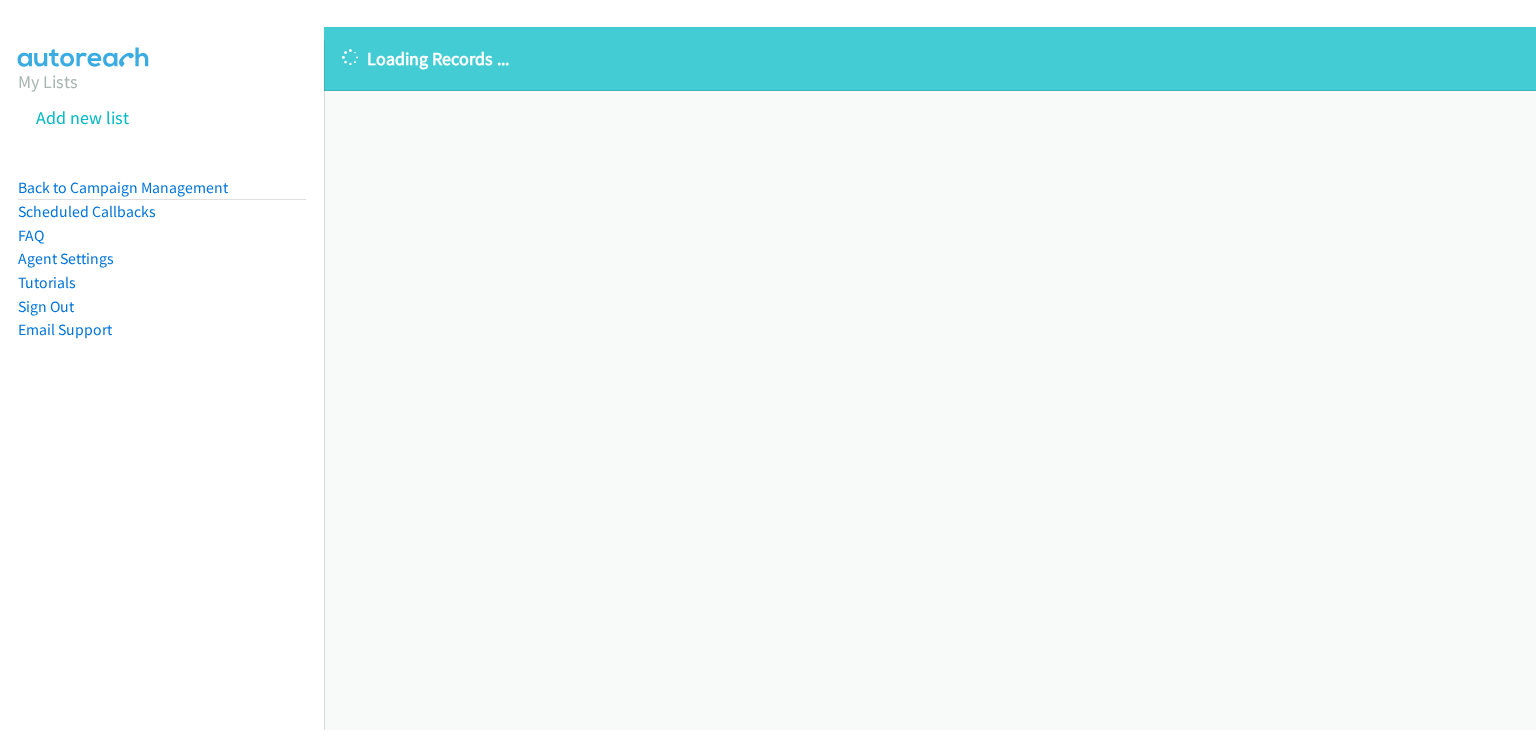 scroll, scrollTop: 0, scrollLeft: 0, axis: both 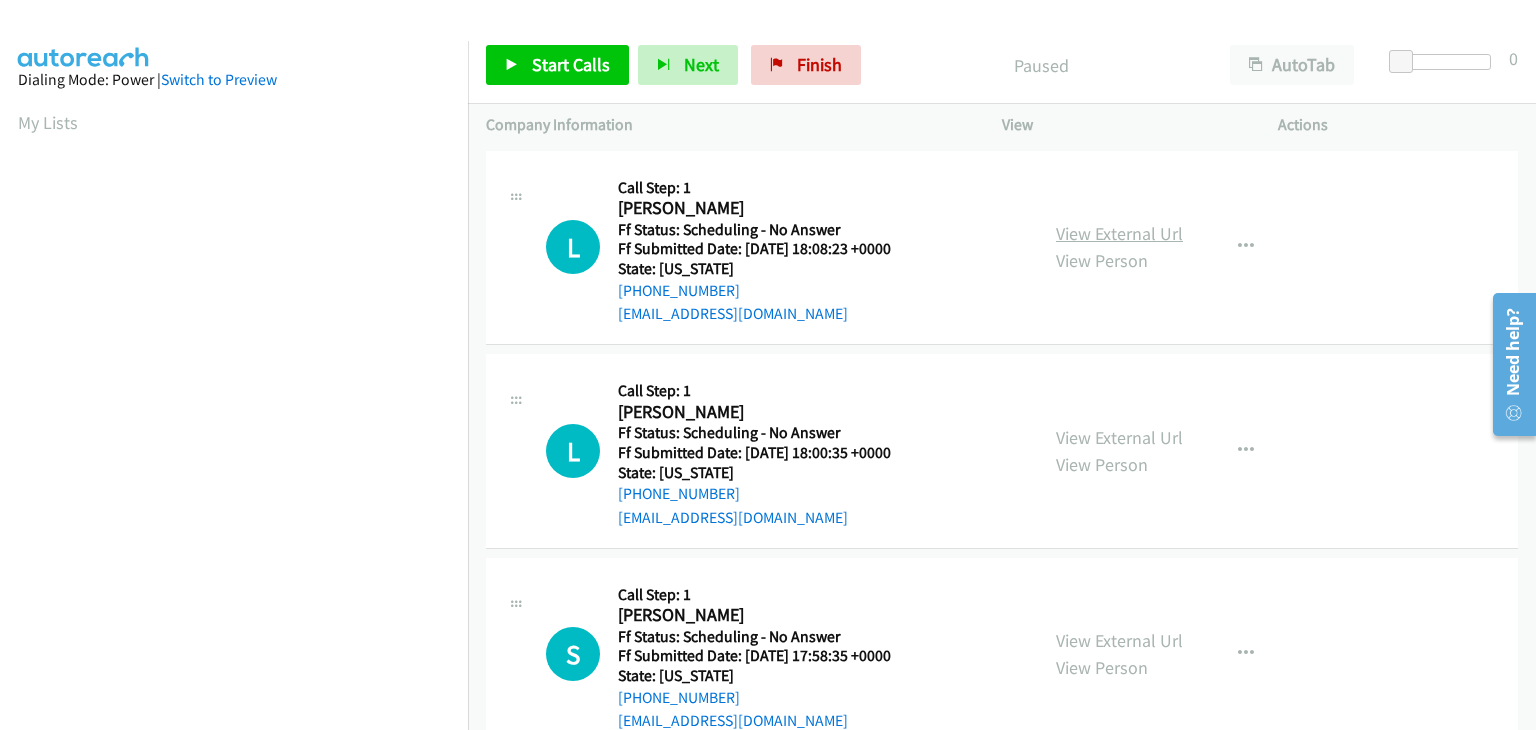click on "View External Url" at bounding box center (1119, 233) 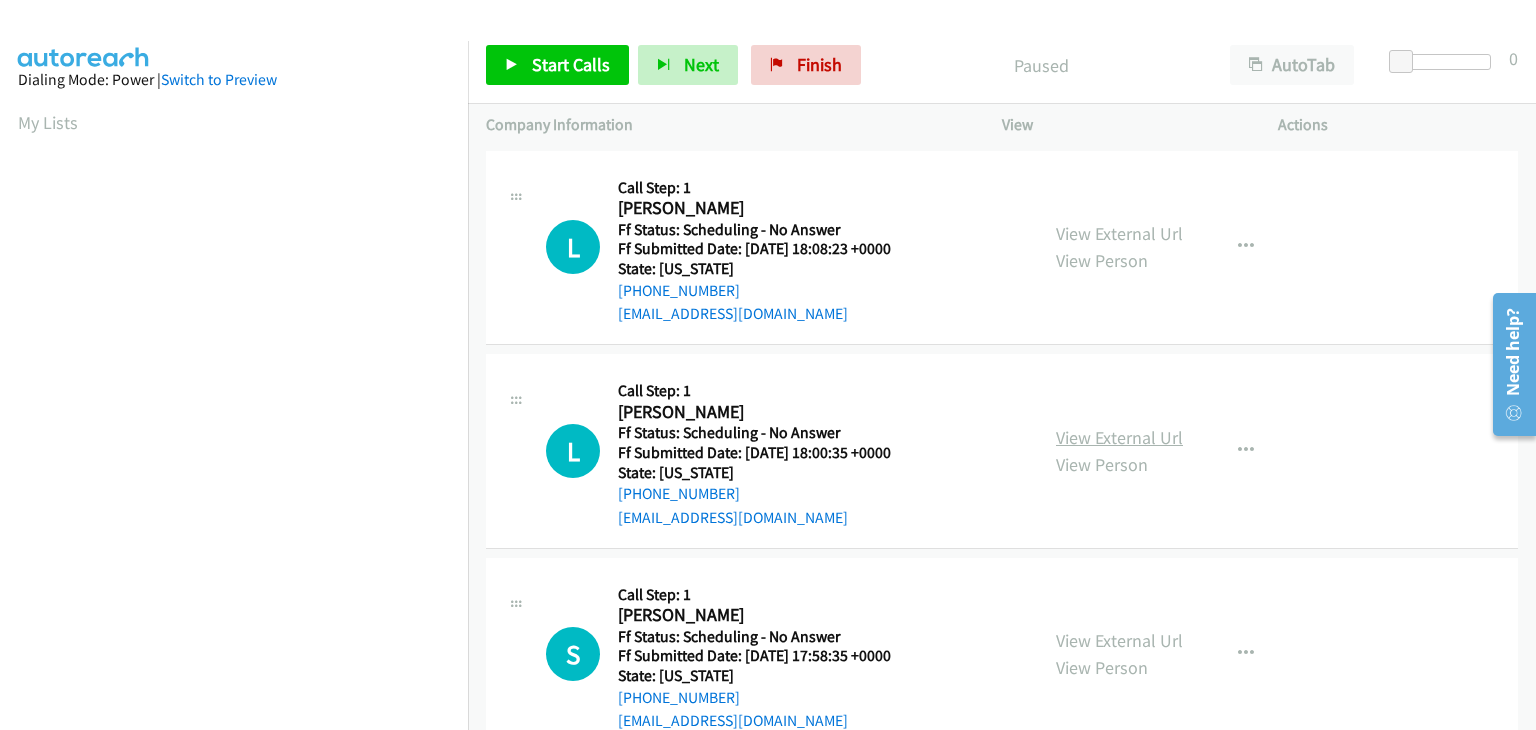 click on "View External Url" at bounding box center [1119, 437] 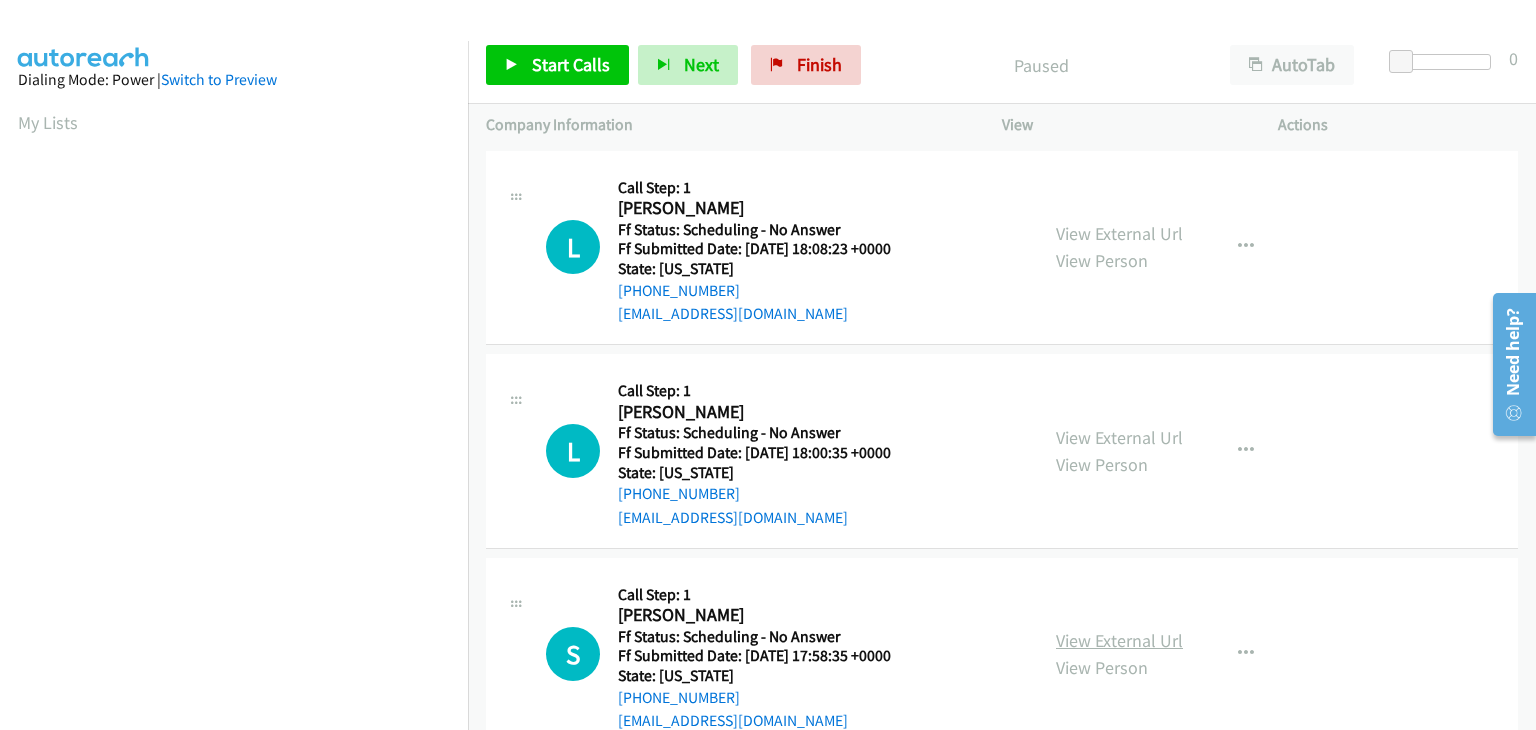 click on "View External Url" at bounding box center (1119, 640) 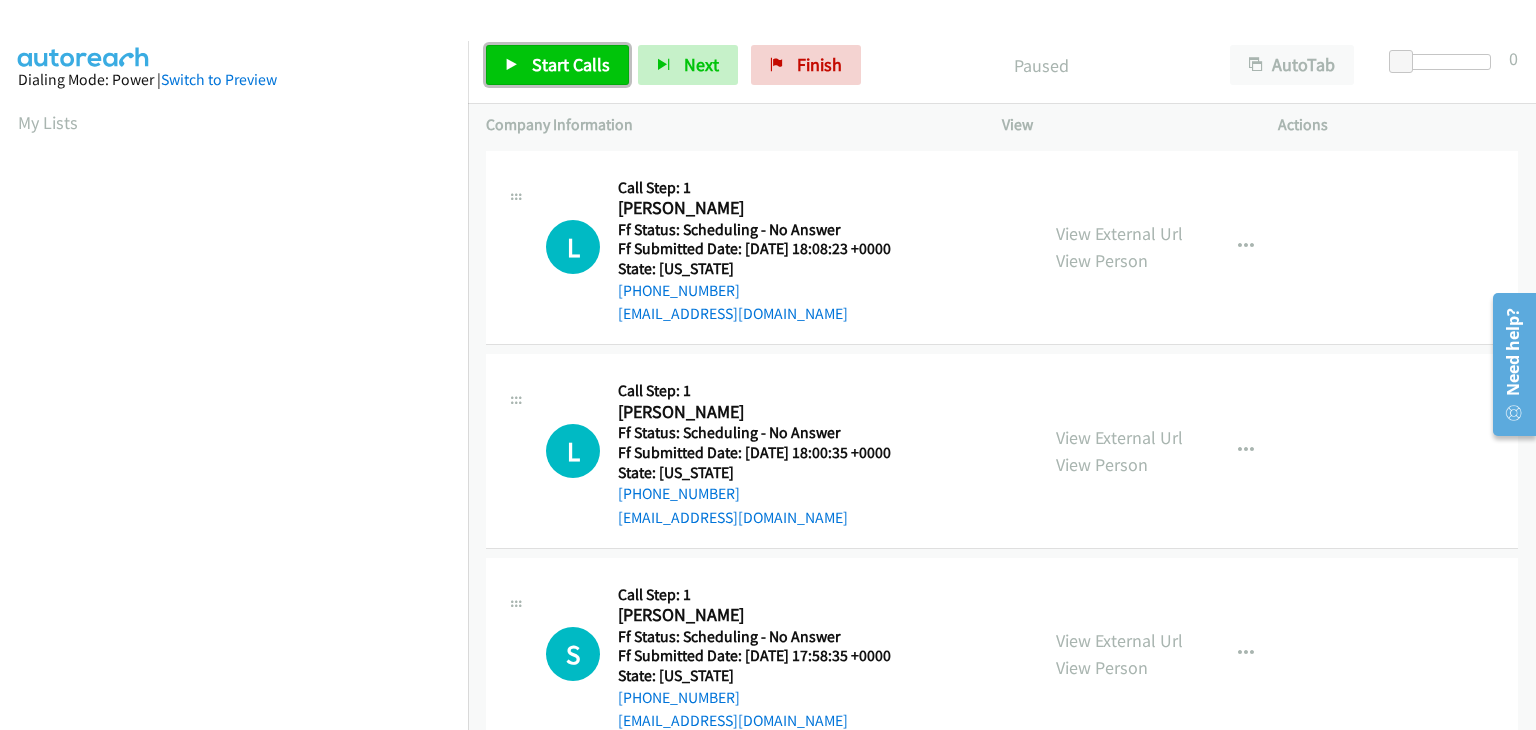 click on "Start Calls" at bounding box center (557, 65) 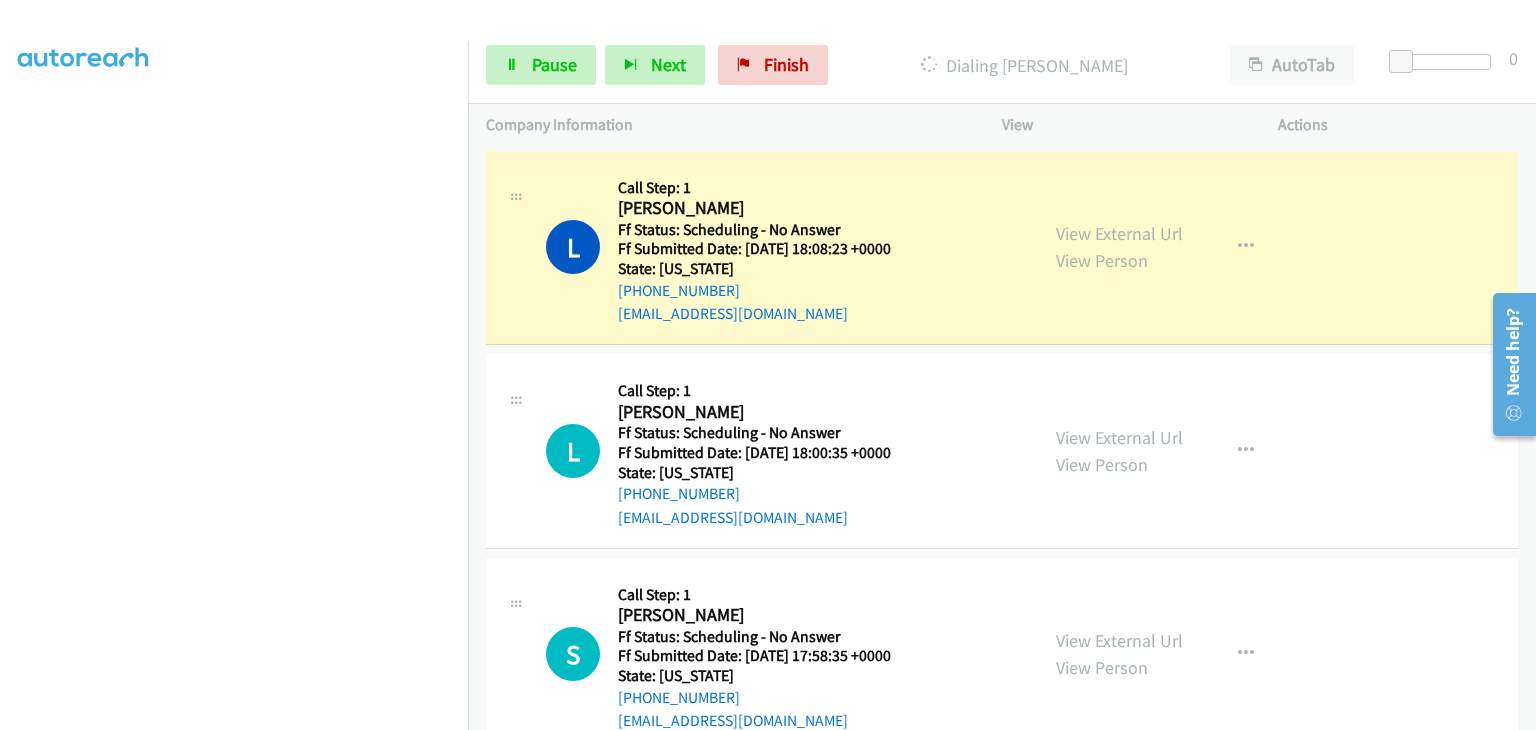 scroll, scrollTop: 392, scrollLeft: 0, axis: vertical 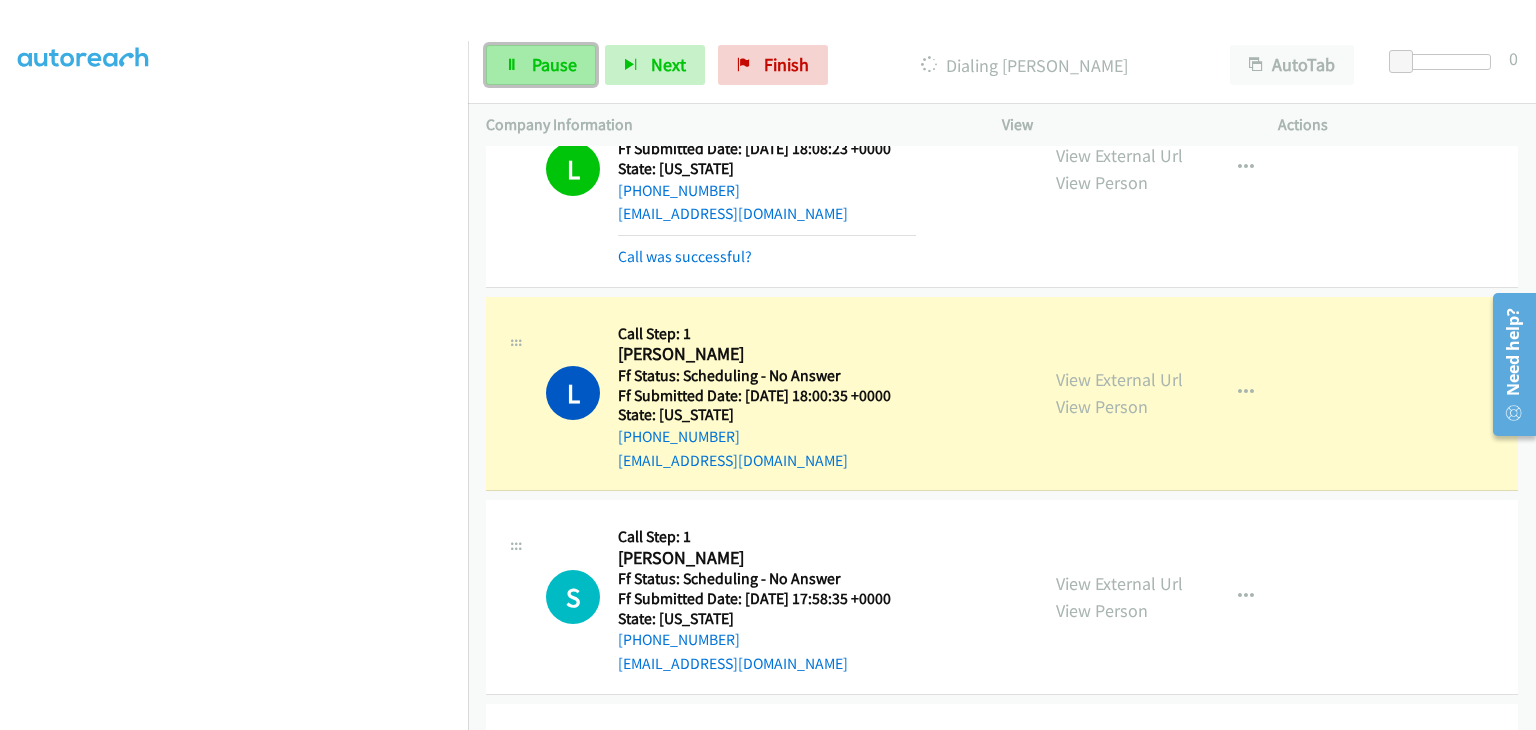 click on "Pause" at bounding box center (541, 65) 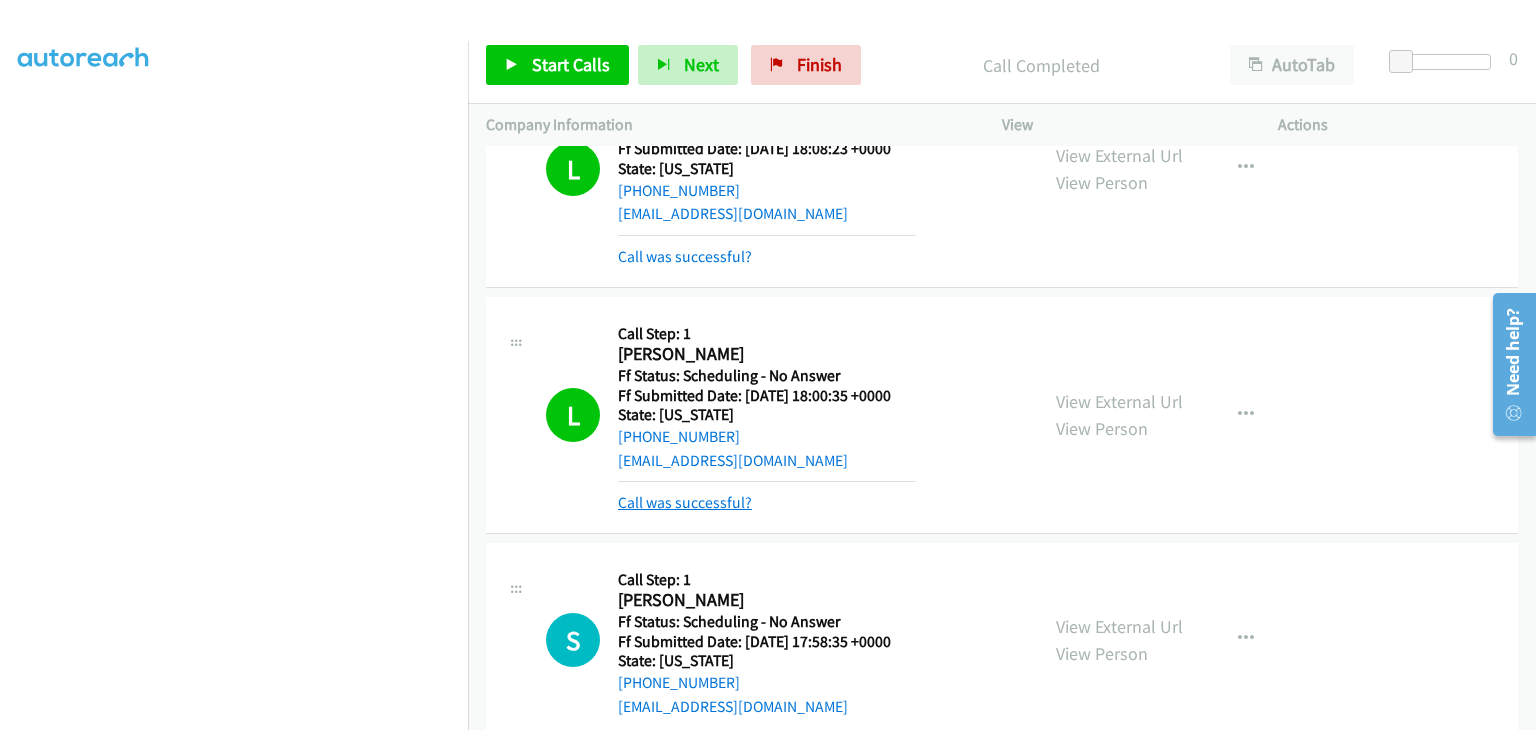 click on "Call was successful?" at bounding box center [685, 502] 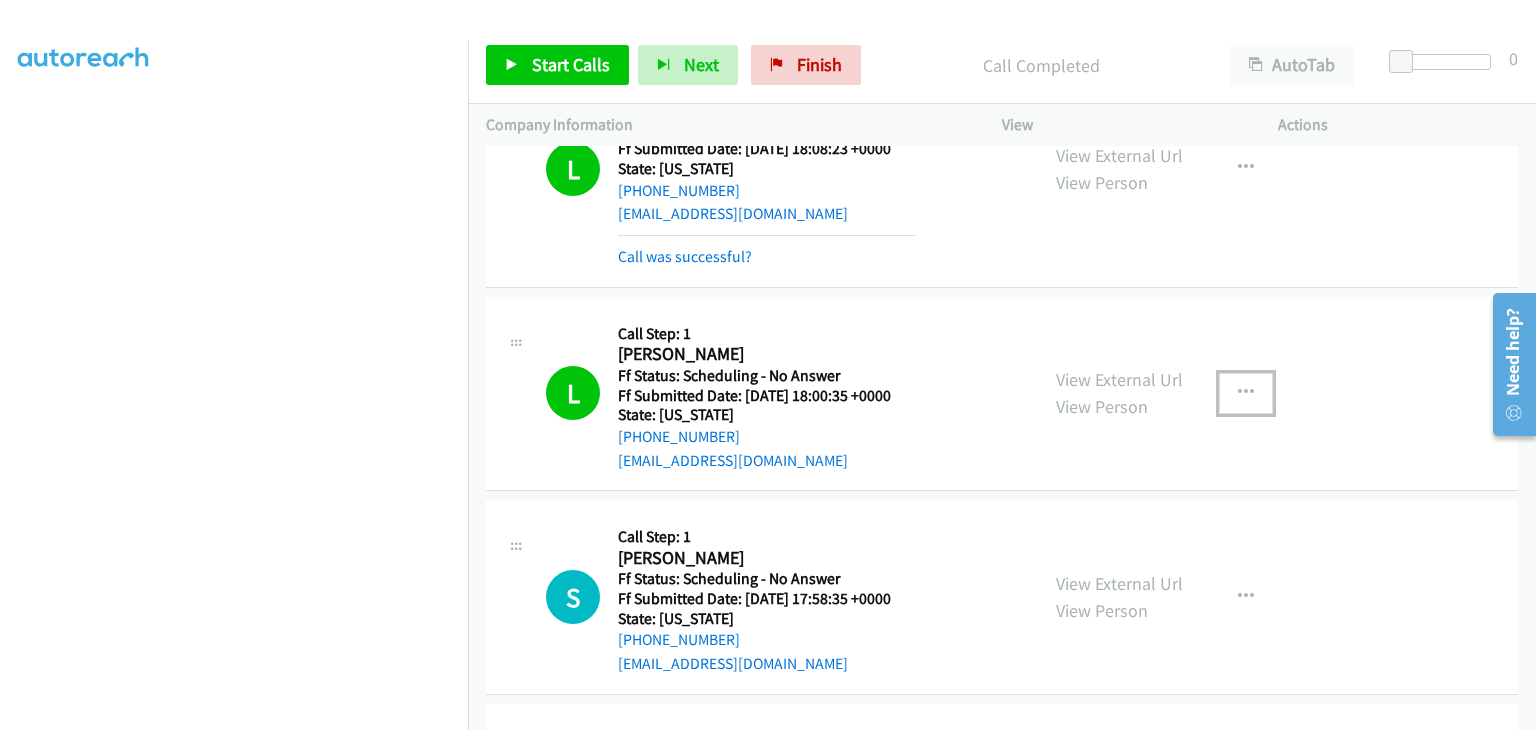 click at bounding box center [1246, 393] 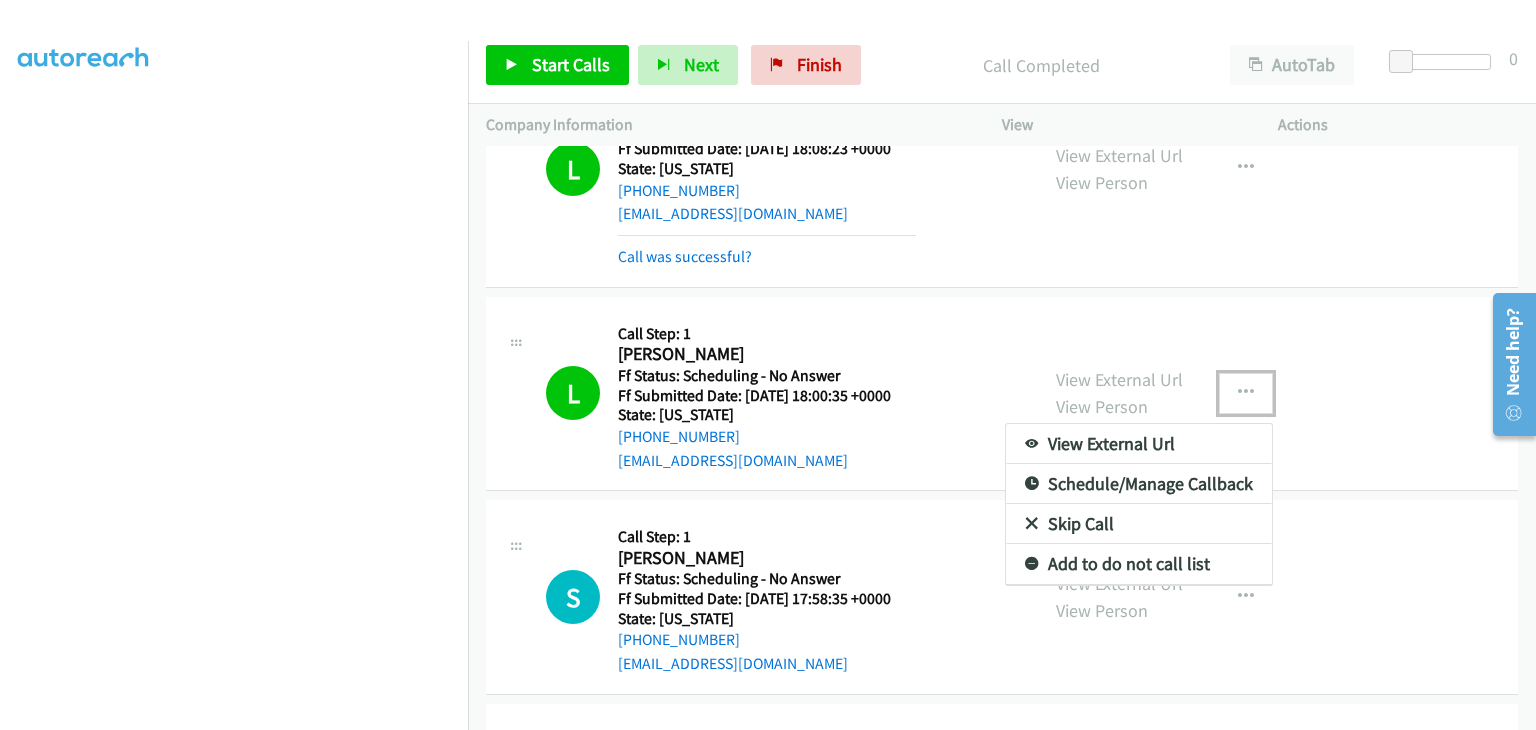 click on "Add to do not call list" at bounding box center [1139, 564] 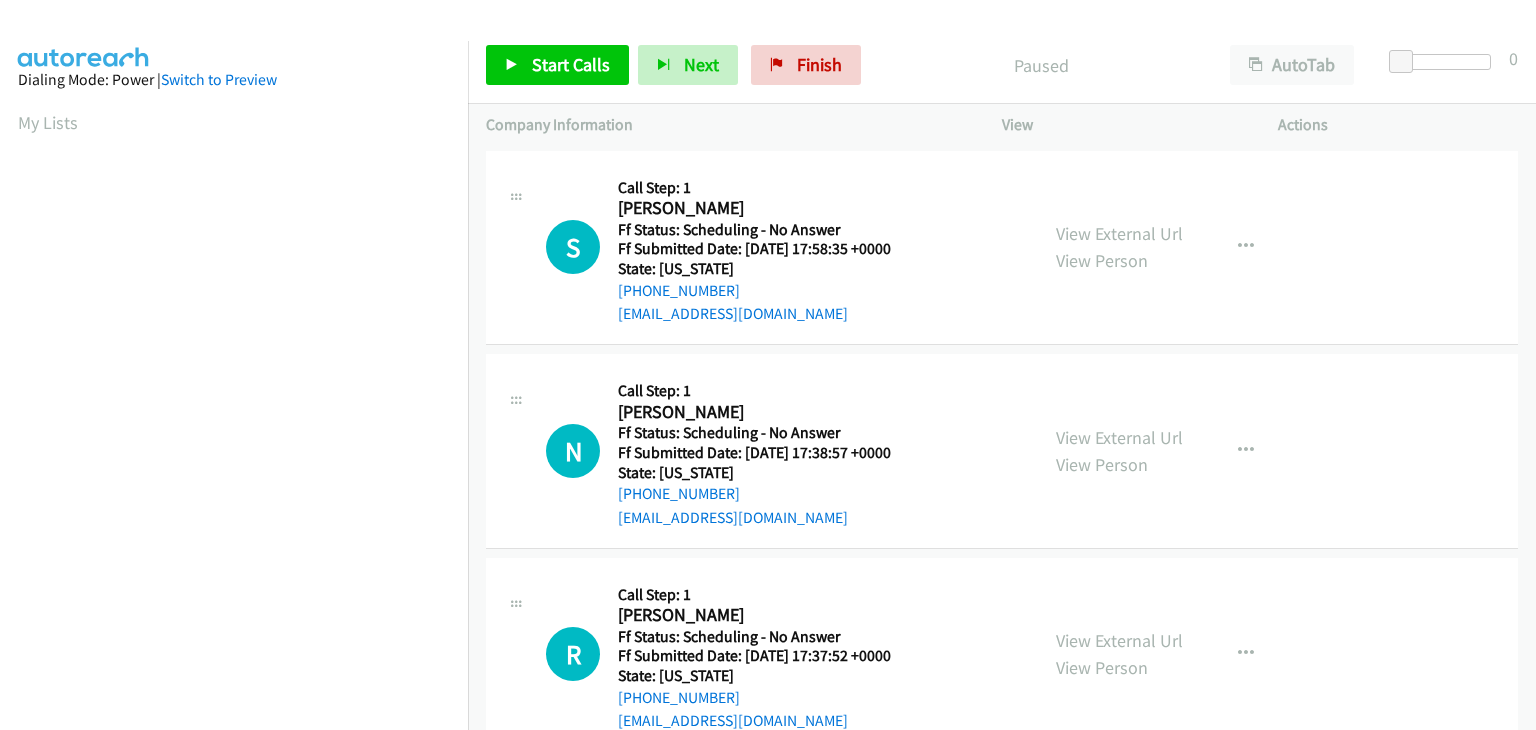scroll, scrollTop: 0, scrollLeft: 0, axis: both 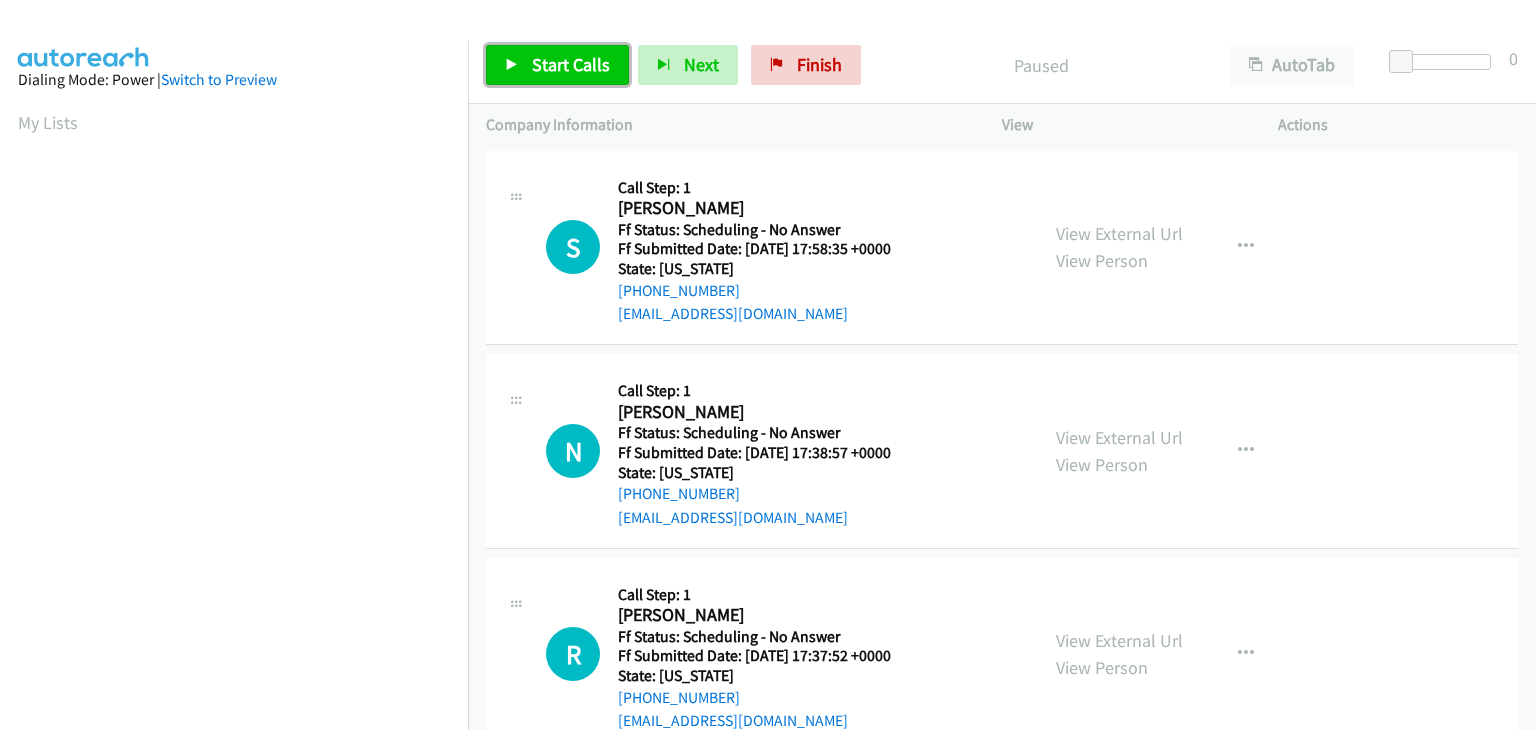 click on "Start Calls" at bounding box center [571, 64] 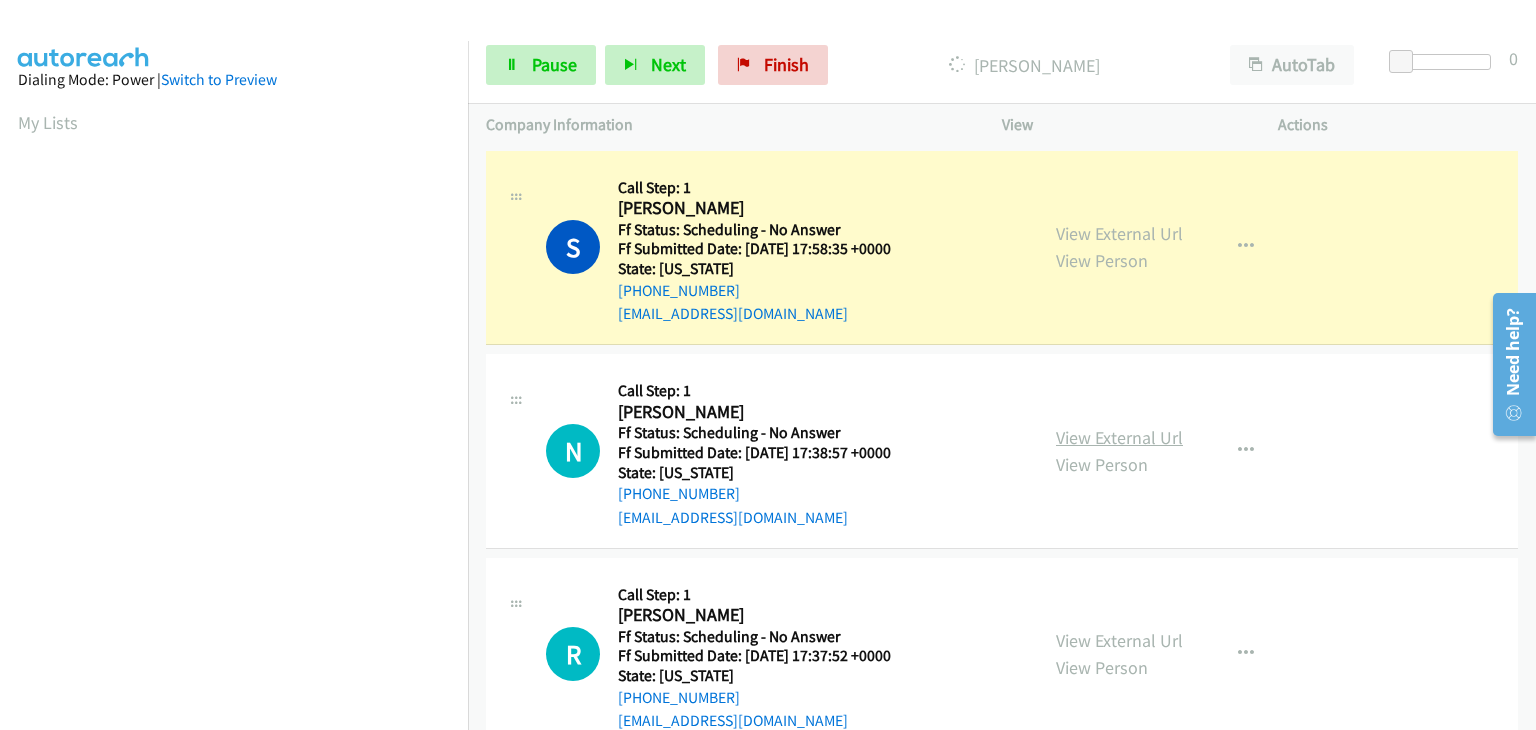 click on "View External Url" at bounding box center [1119, 437] 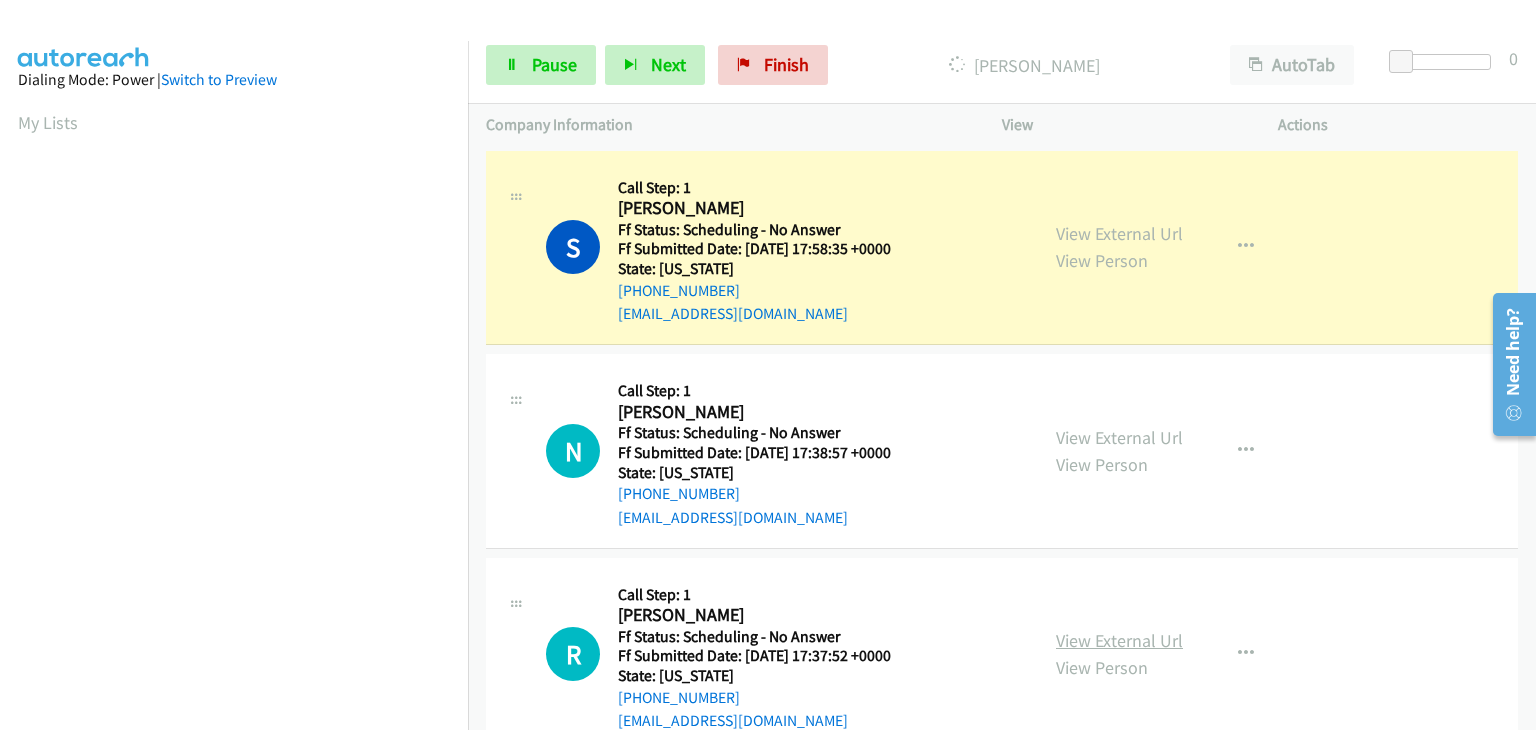 click on "View External Url" at bounding box center (1119, 640) 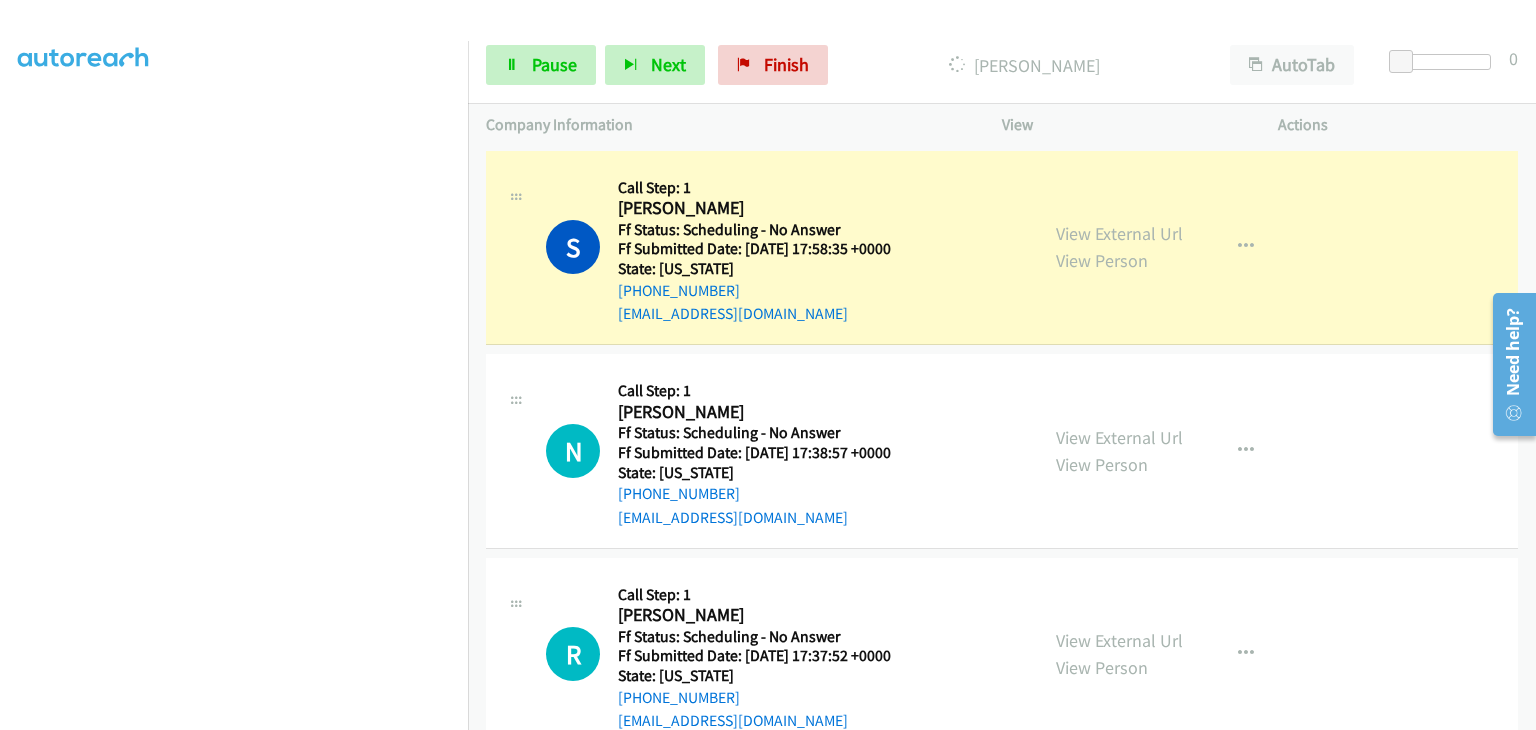 scroll, scrollTop: 392, scrollLeft: 0, axis: vertical 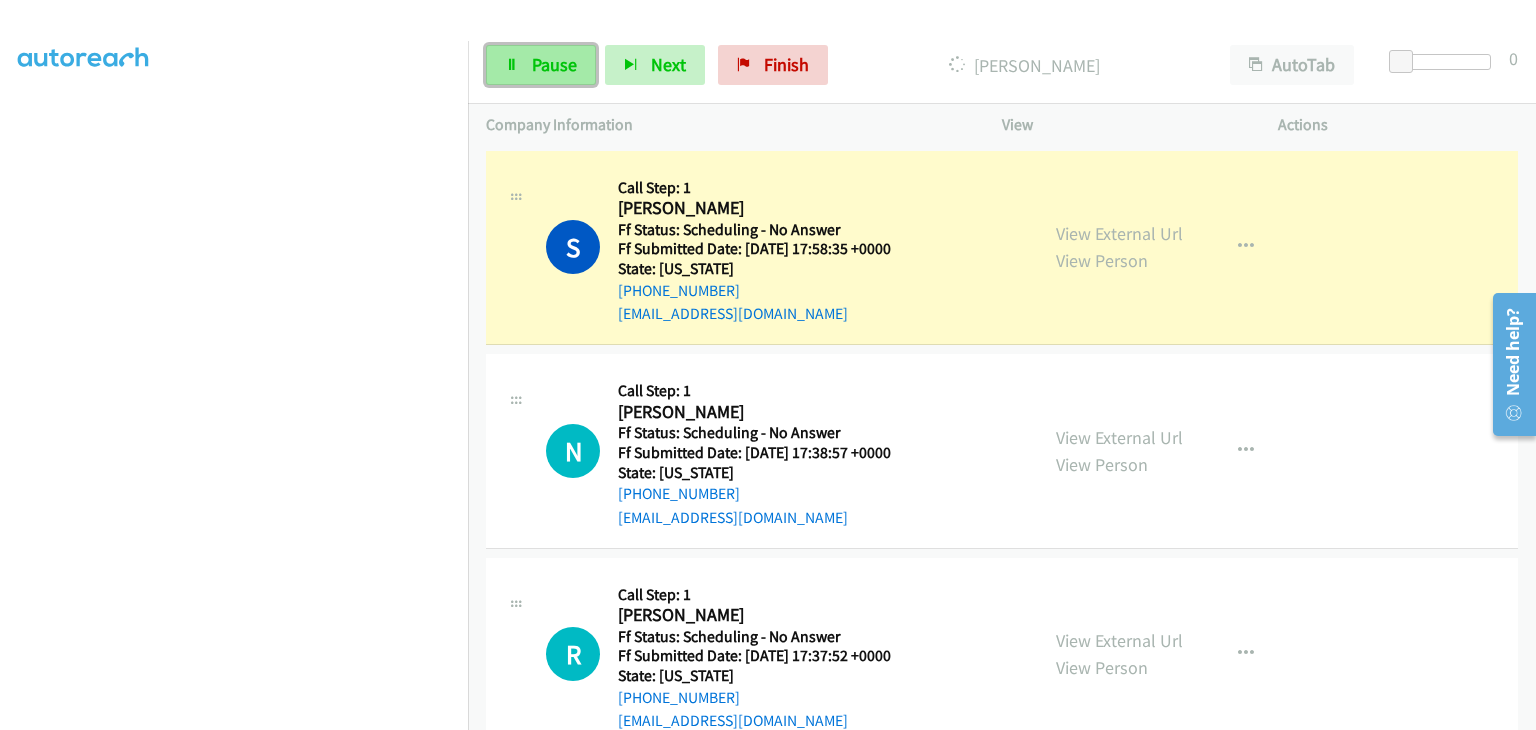 click at bounding box center (512, 66) 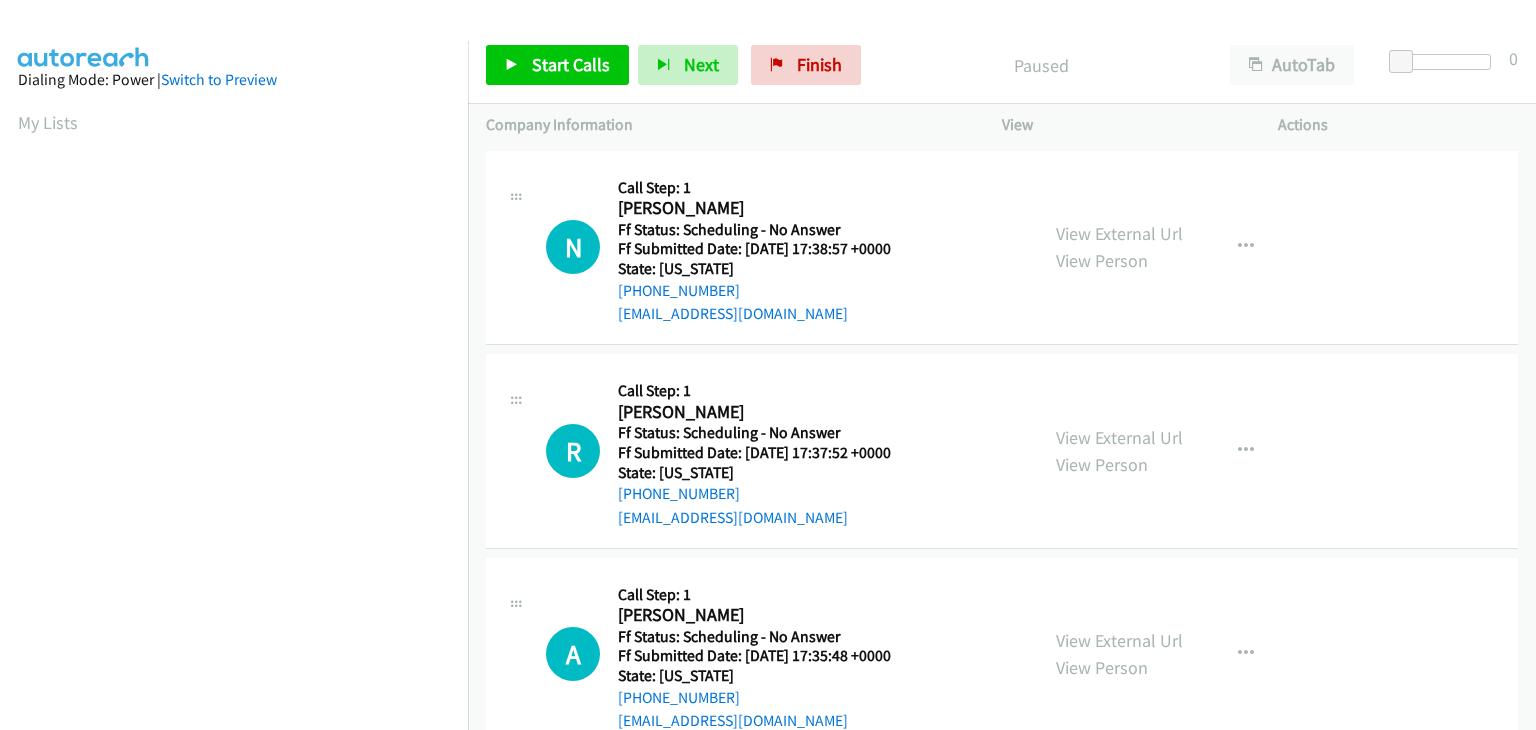 scroll, scrollTop: 0, scrollLeft: 0, axis: both 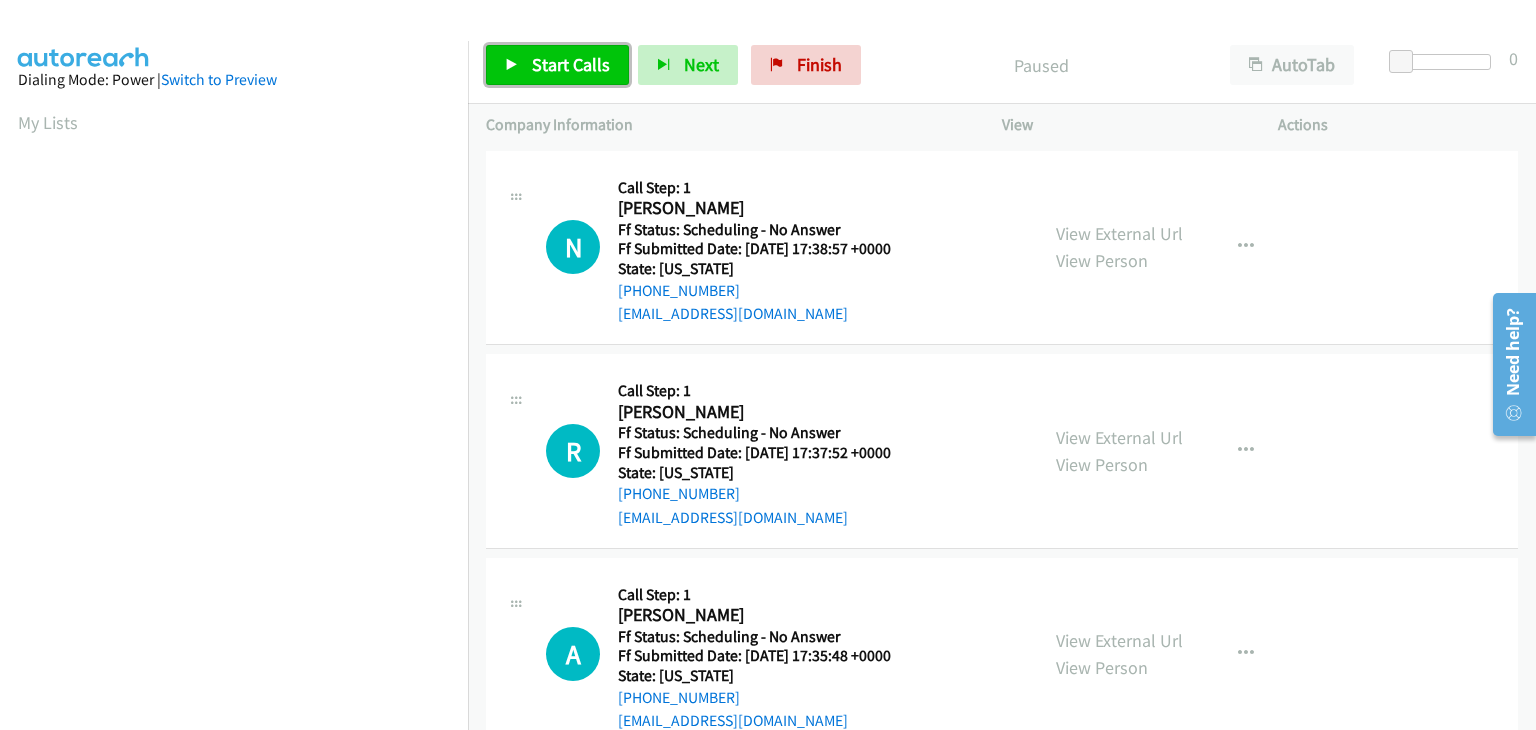 drag, startPoint x: 594, startPoint y: 66, endPoint x: 544, endPoint y: 71, distance: 50.24938 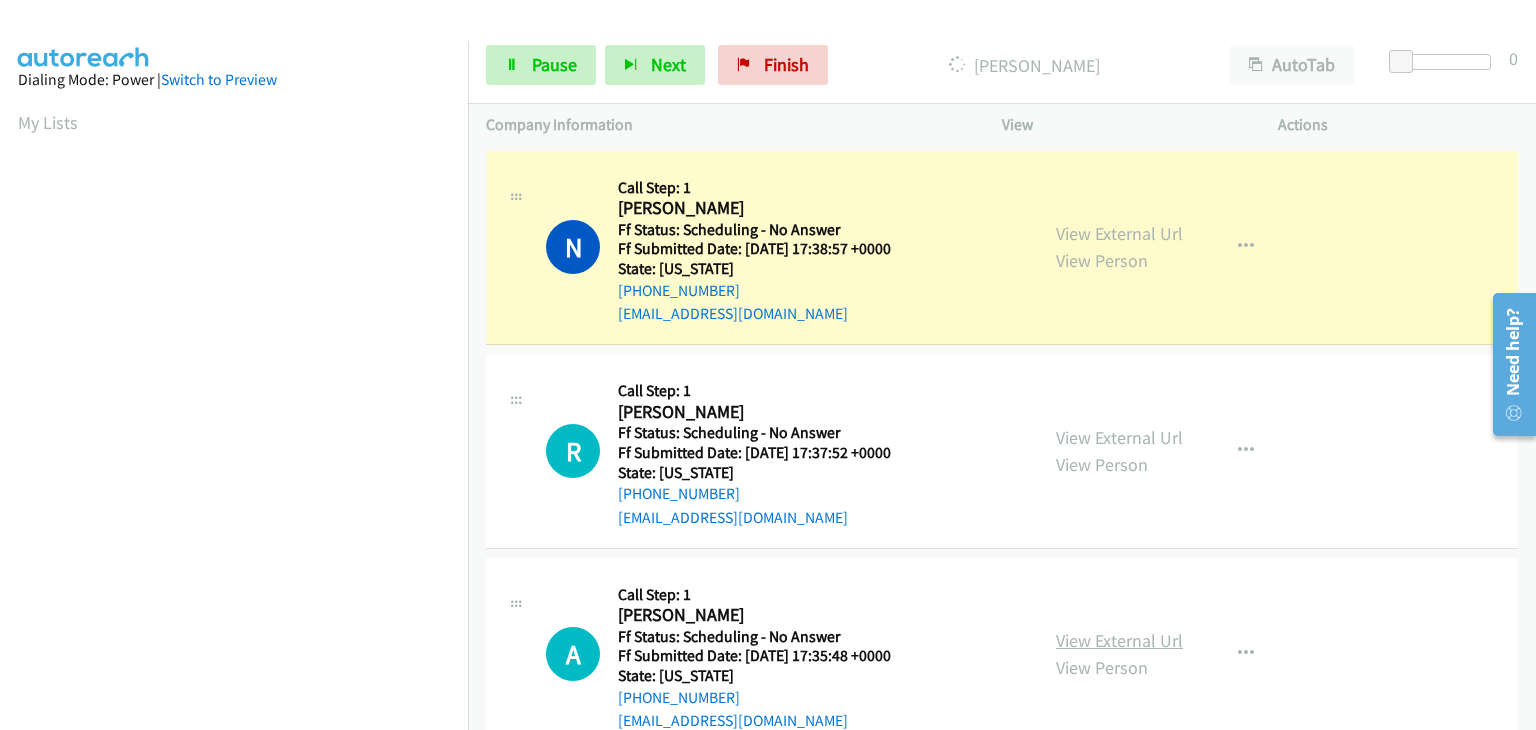 click on "View External Url" at bounding box center (1119, 640) 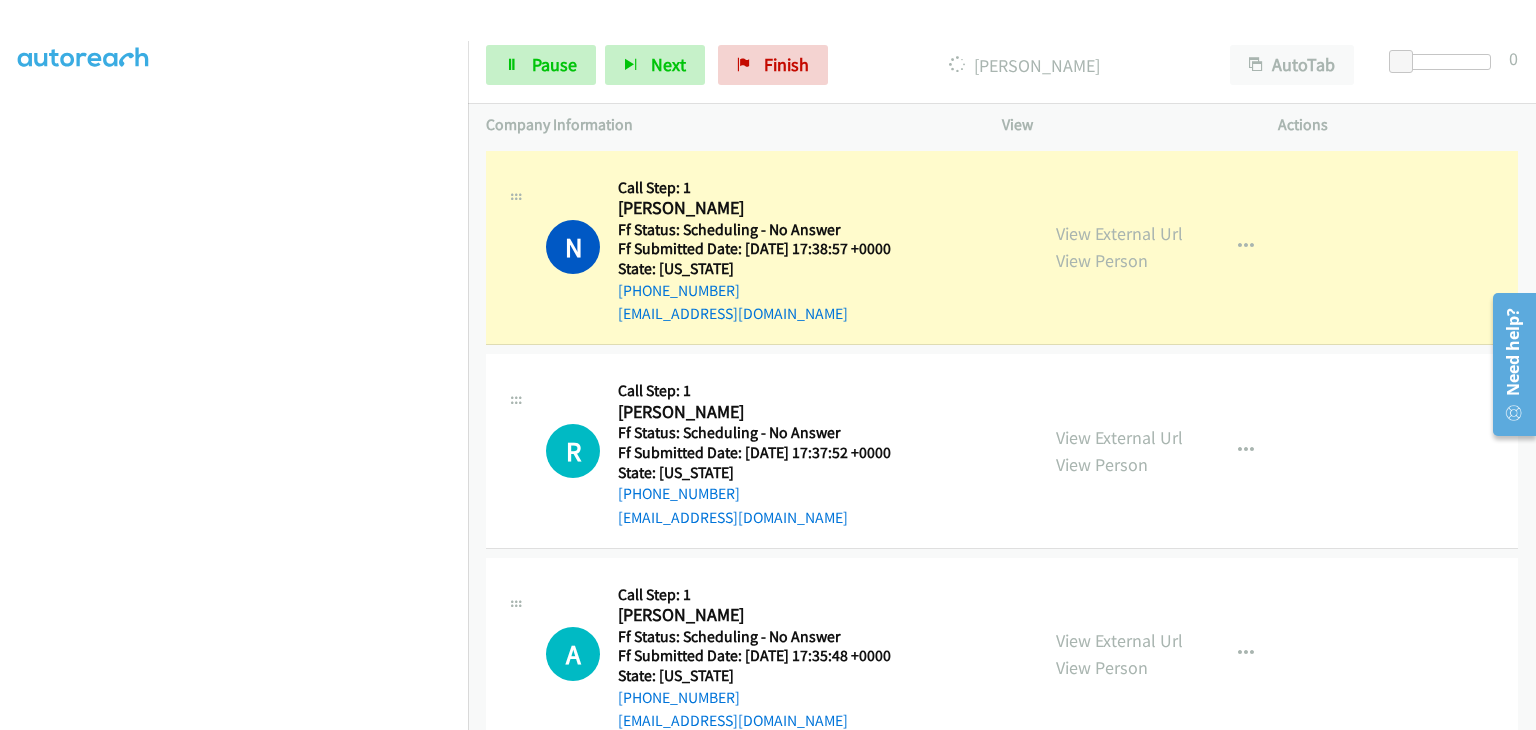 scroll, scrollTop: 392, scrollLeft: 0, axis: vertical 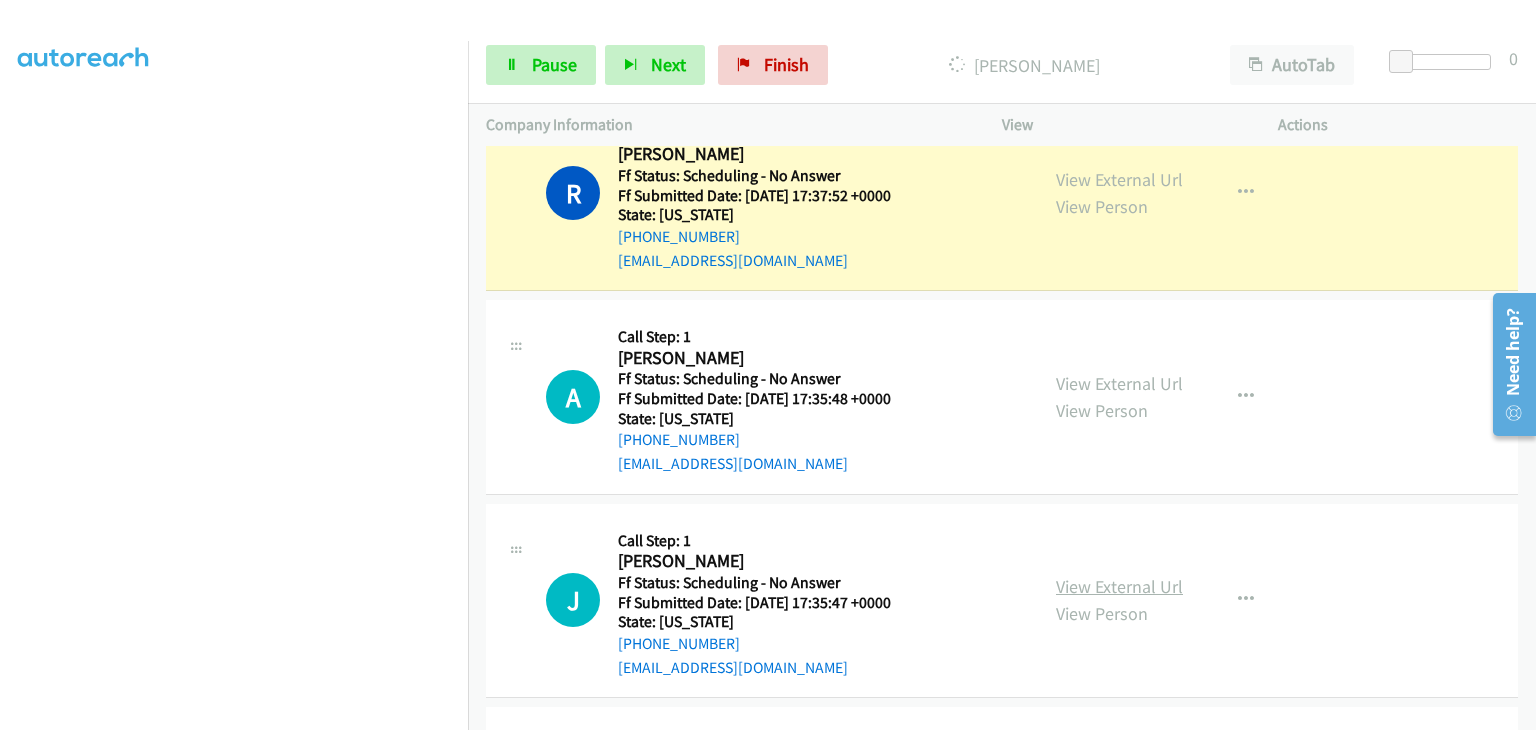 click on "View External Url" at bounding box center [1119, 586] 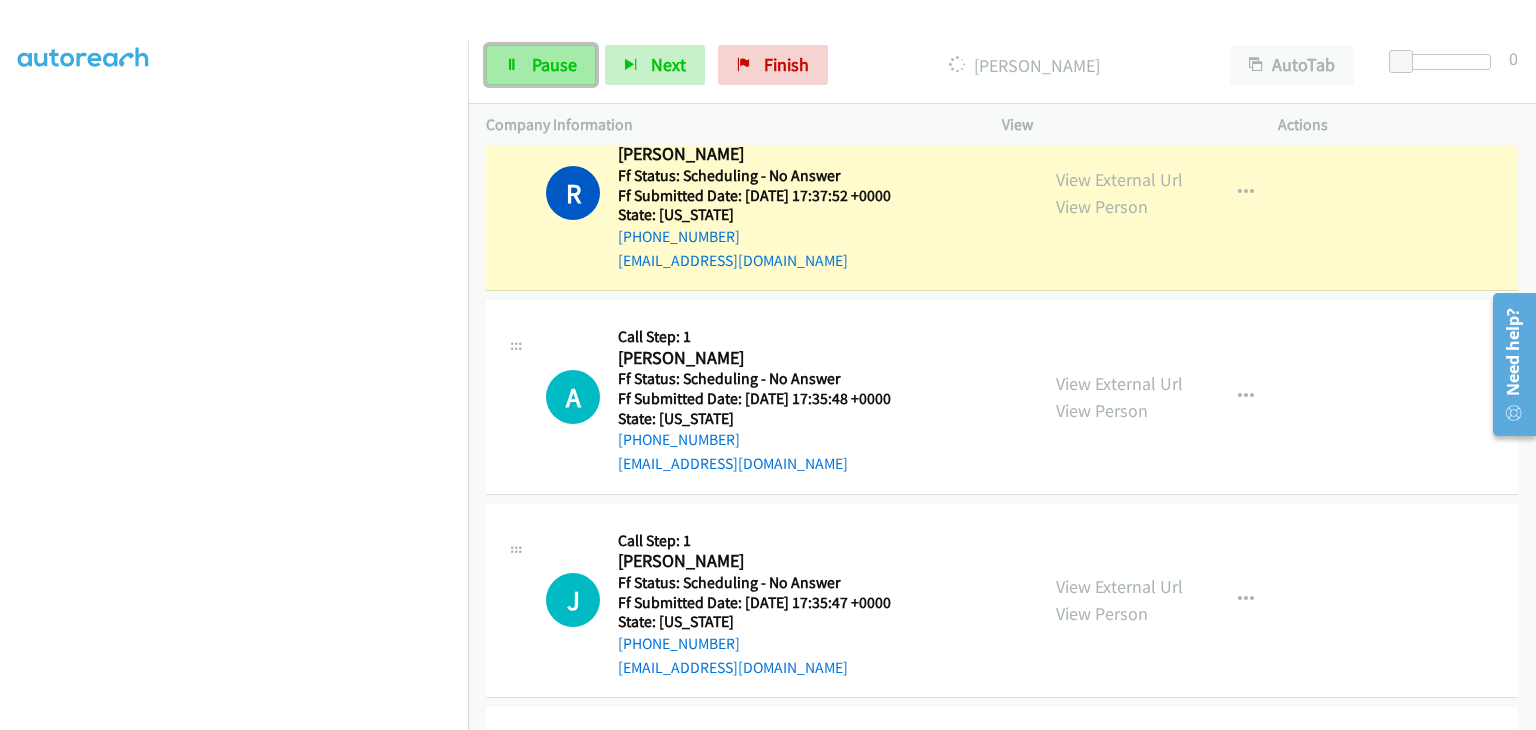 click on "Pause" at bounding box center [554, 64] 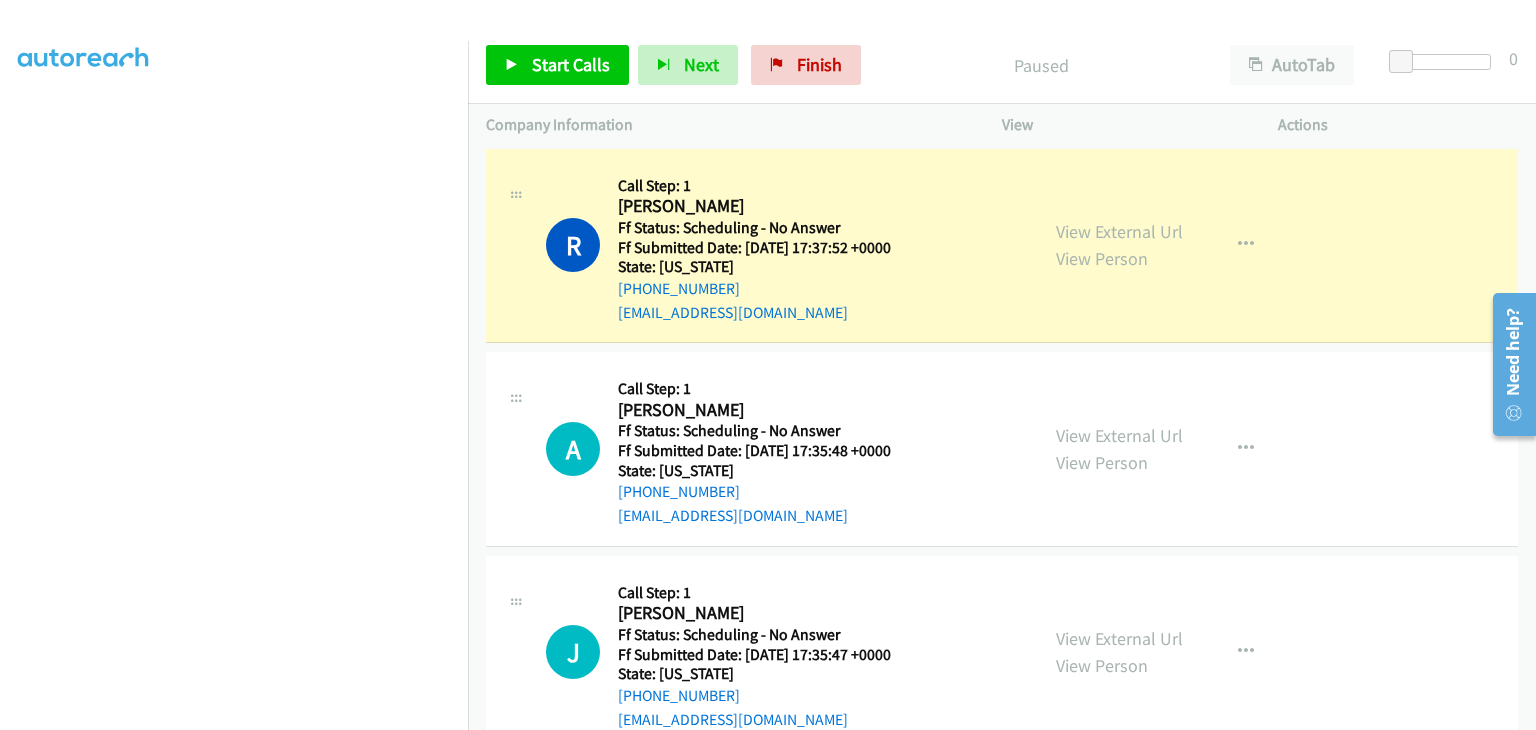 scroll, scrollTop: 200, scrollLeft: 0, axis: vertical 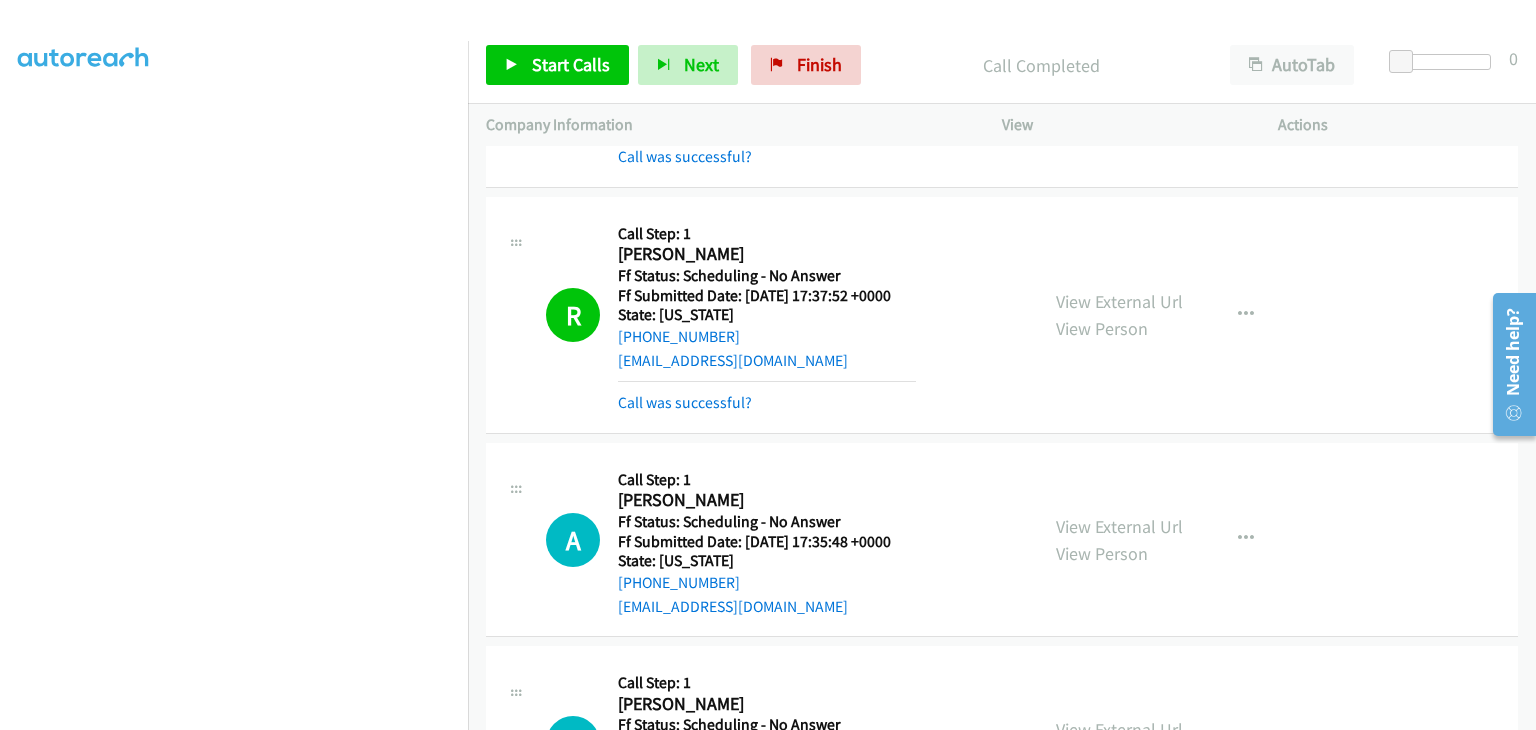 click on "Call was successful?" at bounding box center (767, 398) 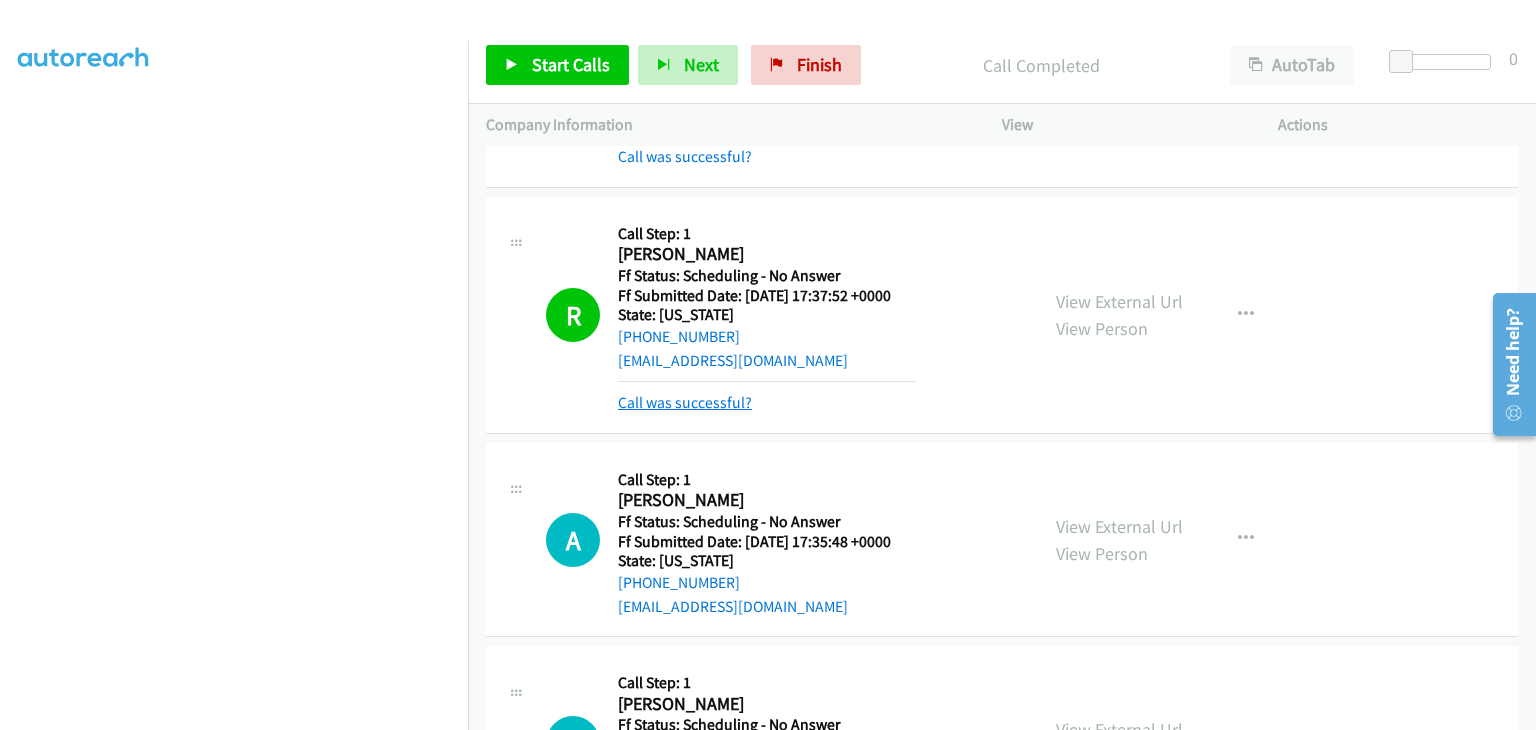 click on "Call was successful?" at bounding box center [685, 402] 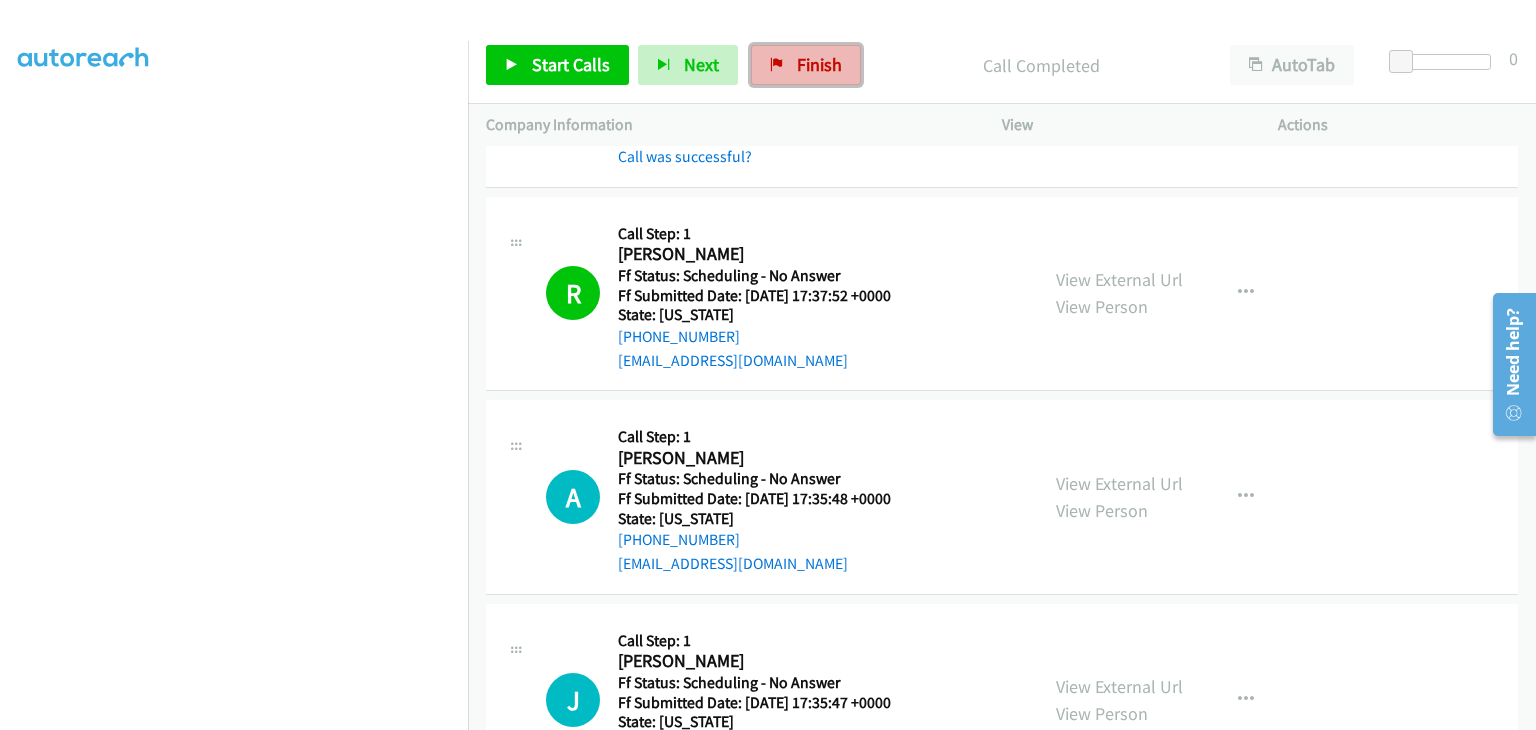 click at bounding box center (777, 66) 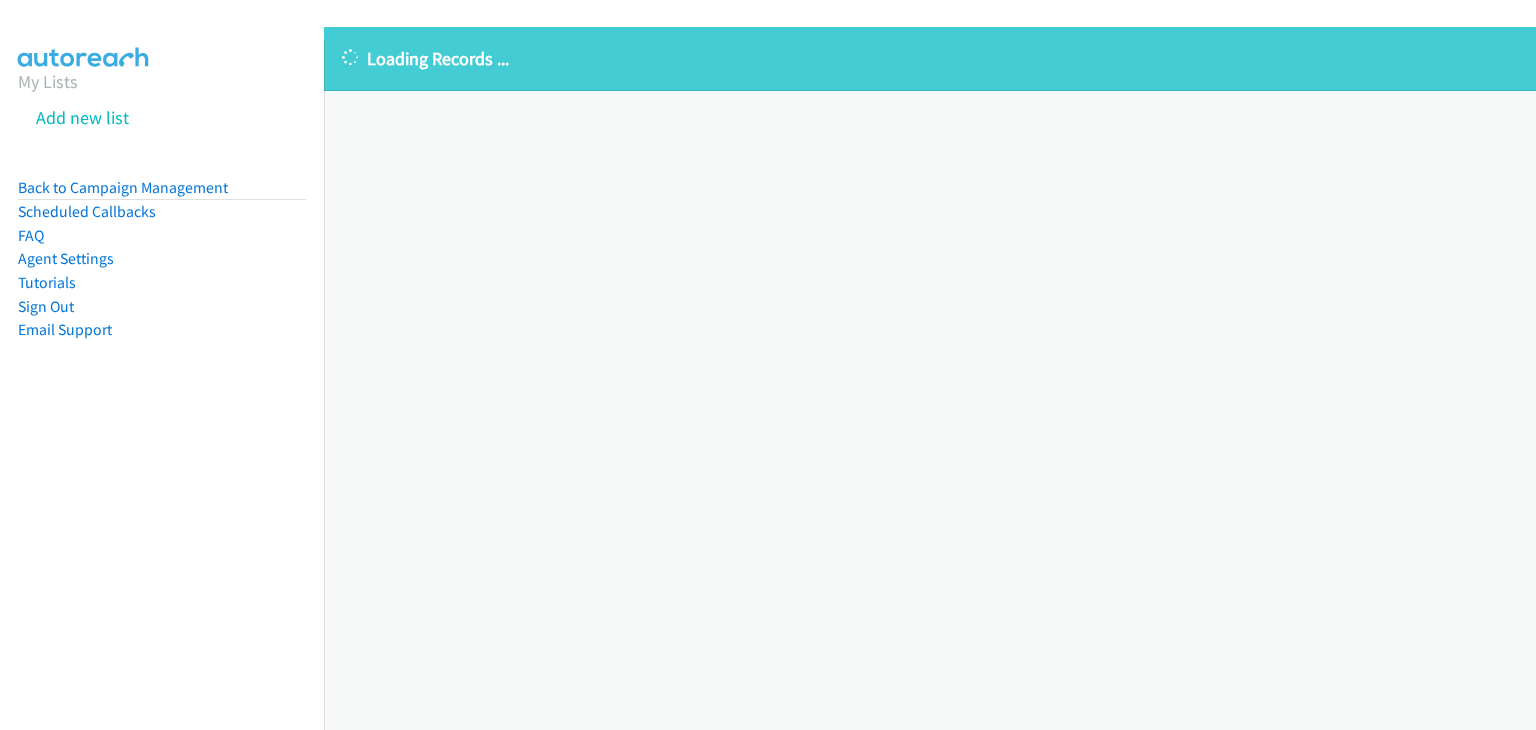 scroll, scrollTop: 0, scrollLeft: 0, axis: both 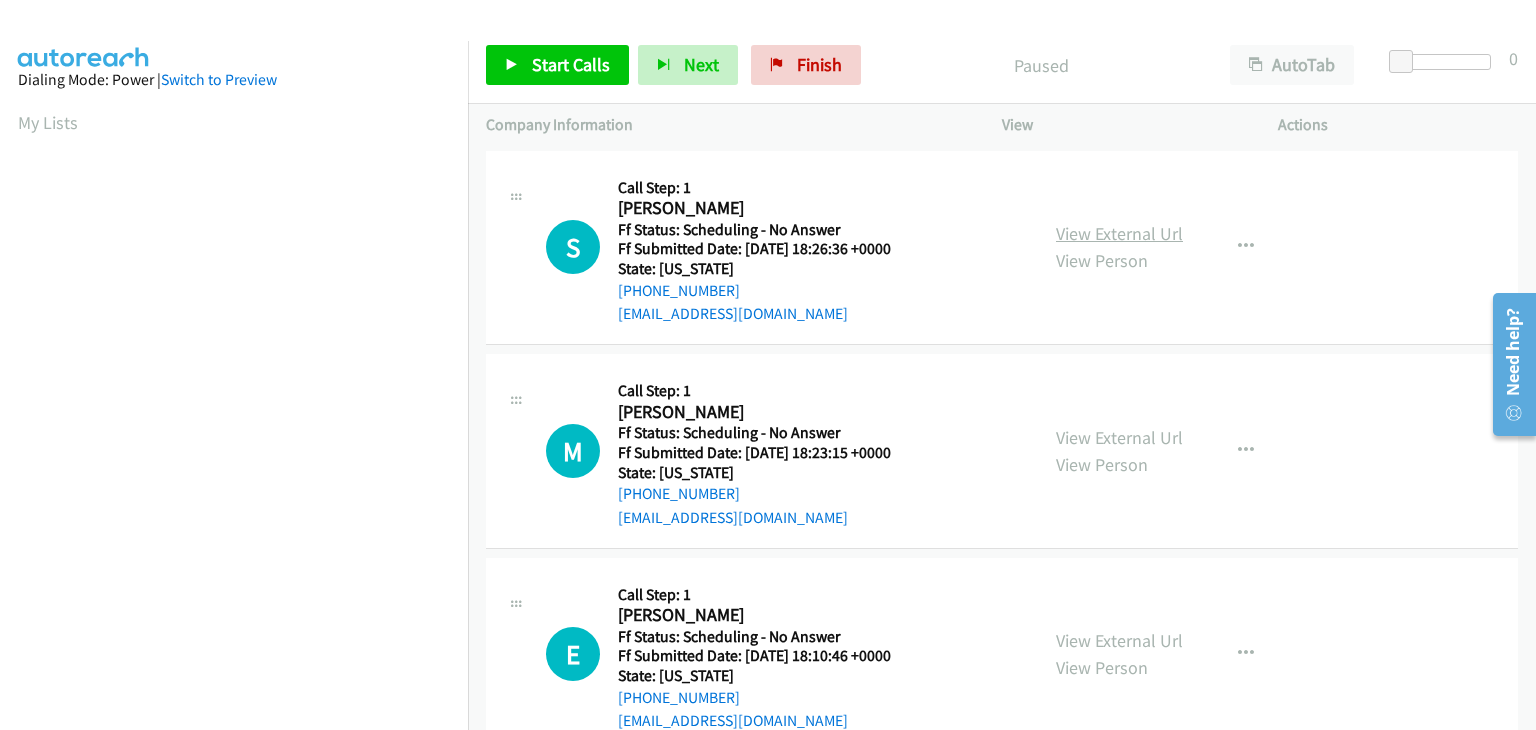 click on "View External Url" at bounding box center [1119, 233] 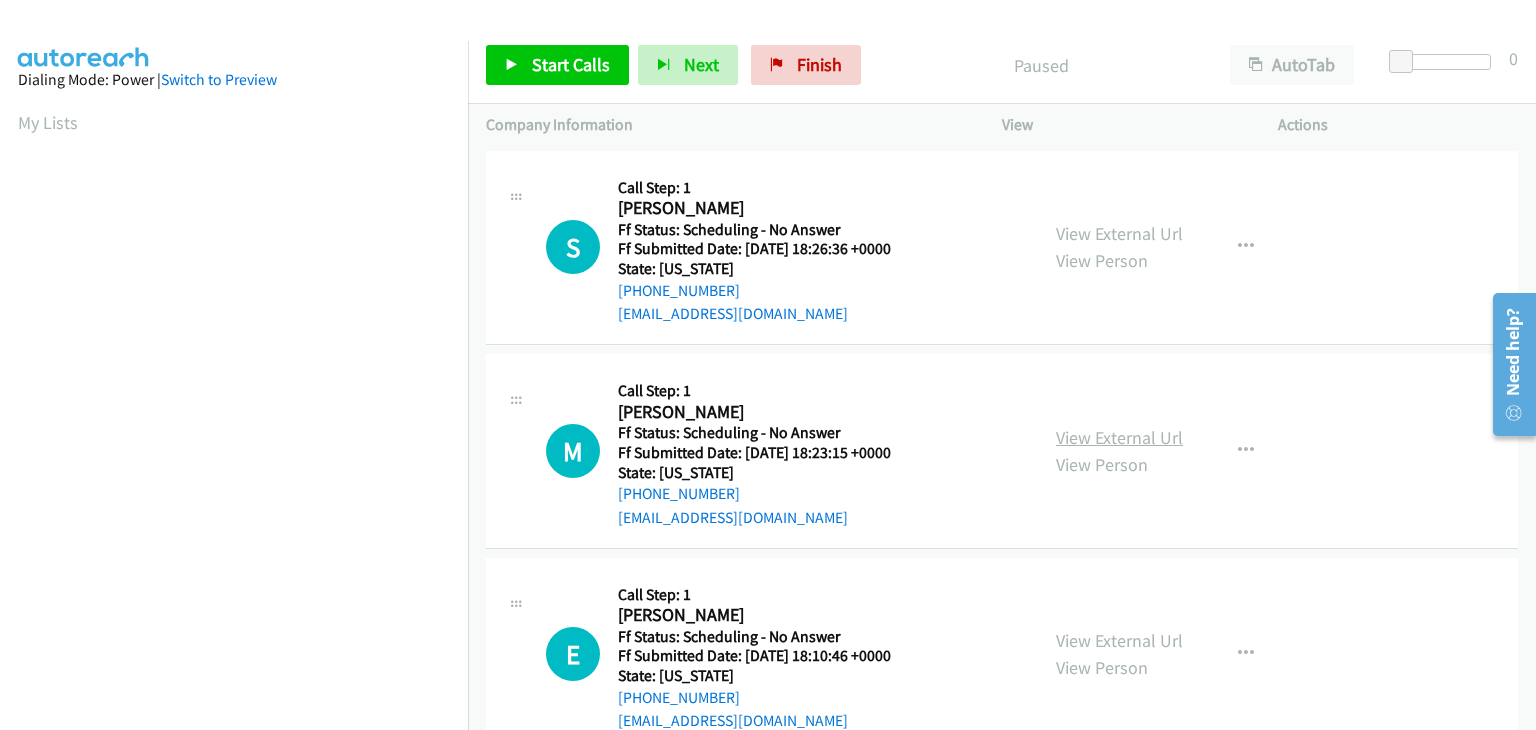 click on "View External Url" at bounding box center [1119, 437] 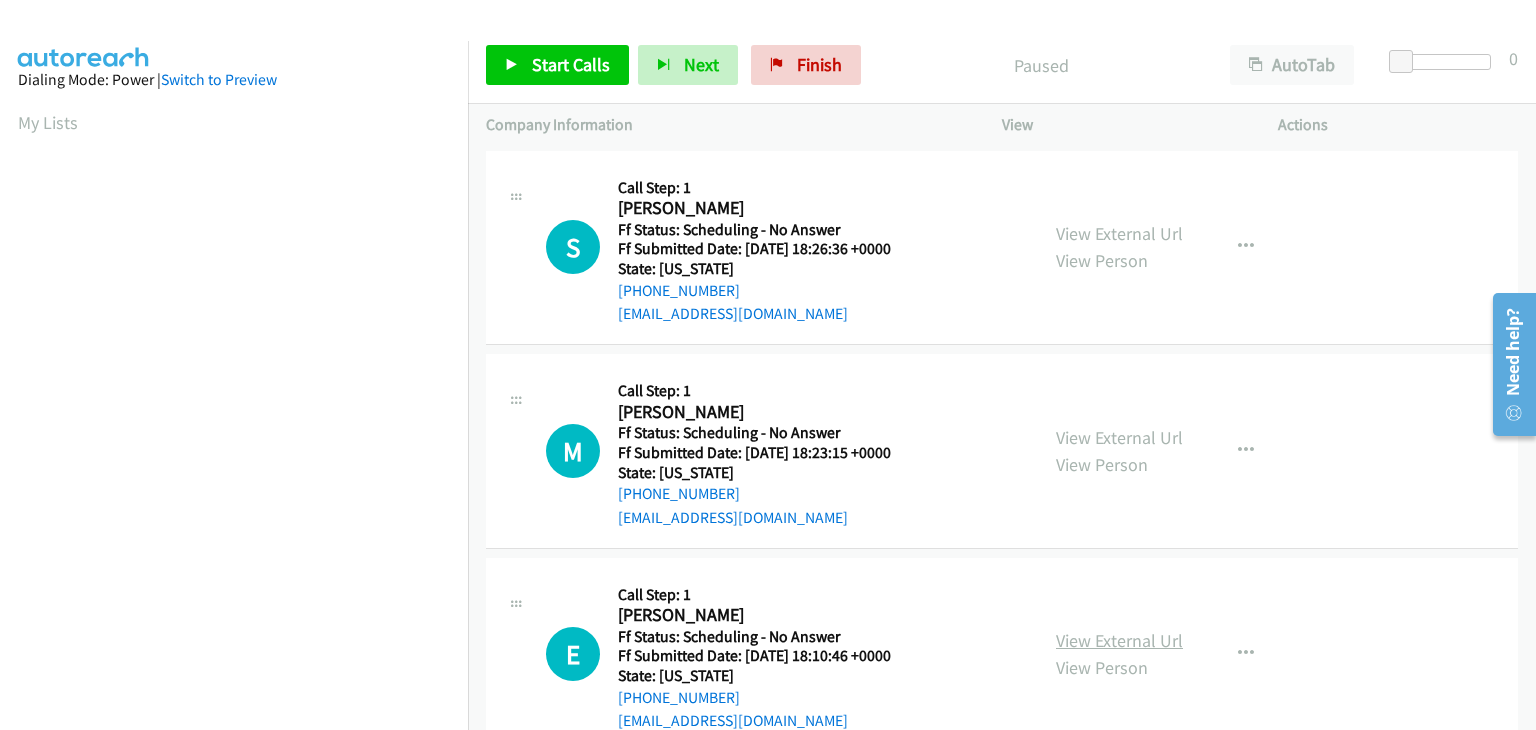 click on "View External Url" at bounding box center [1119, 640] 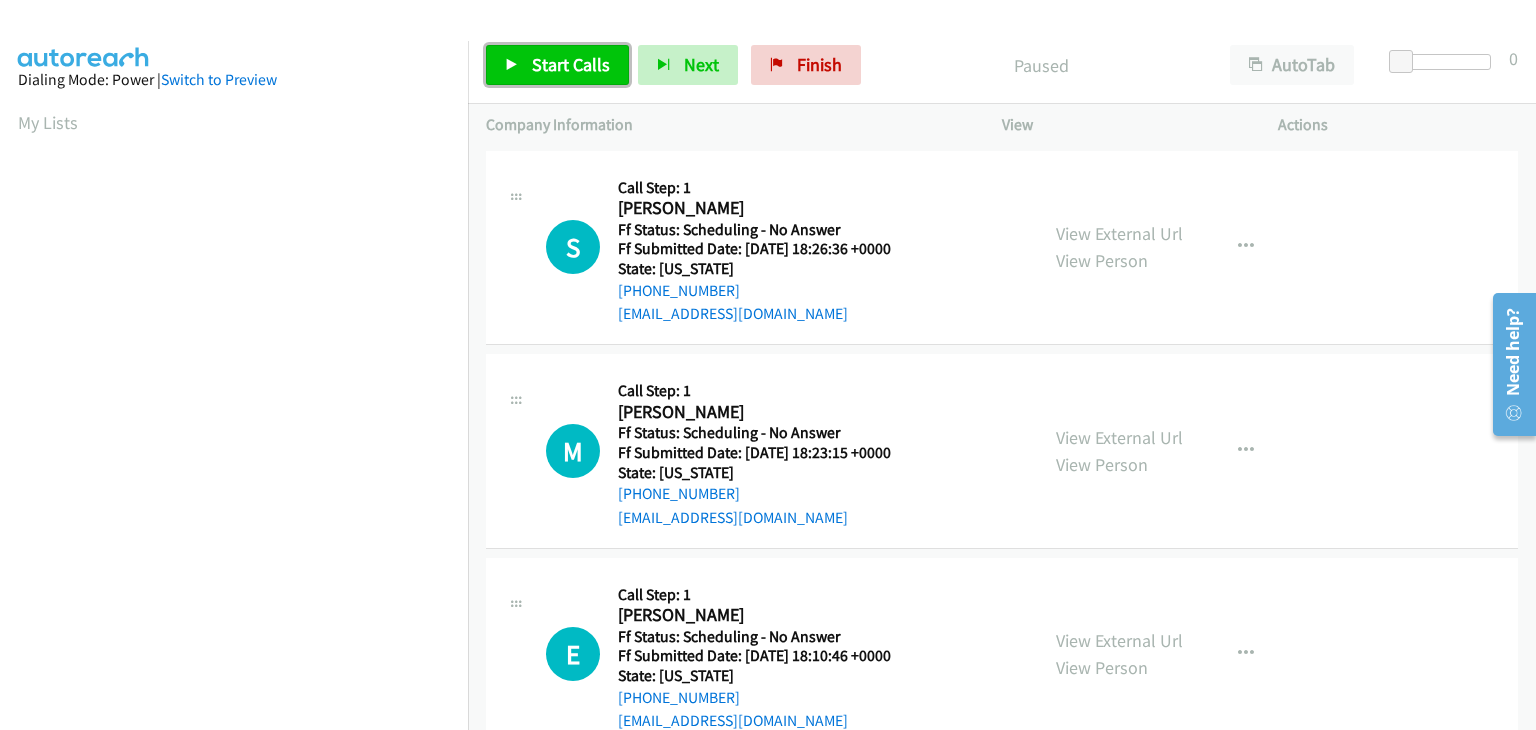 click on "Start Calls" at bounding box center (571, 64) 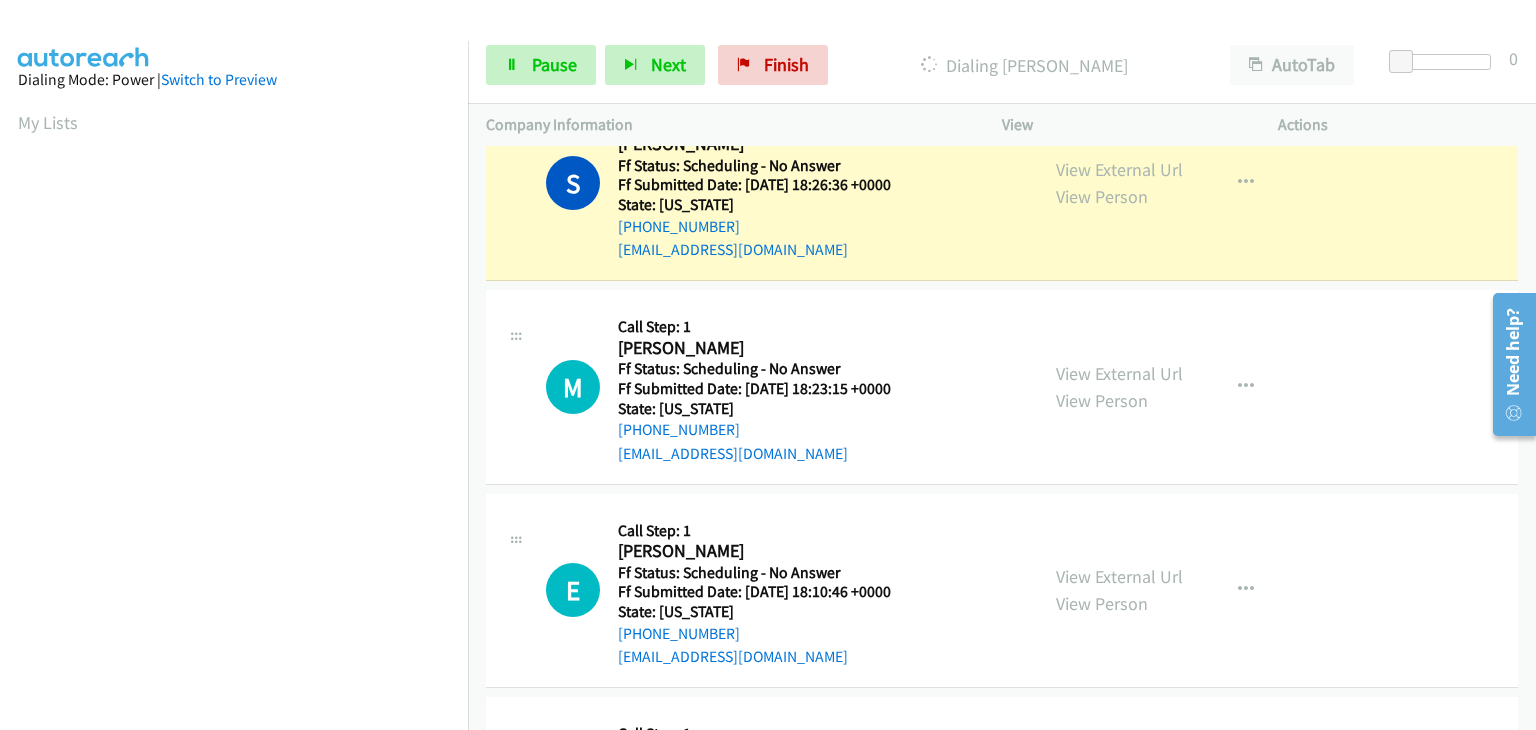 scroll, scrollTop: 200, scrollLeft: 0, axis: vertical 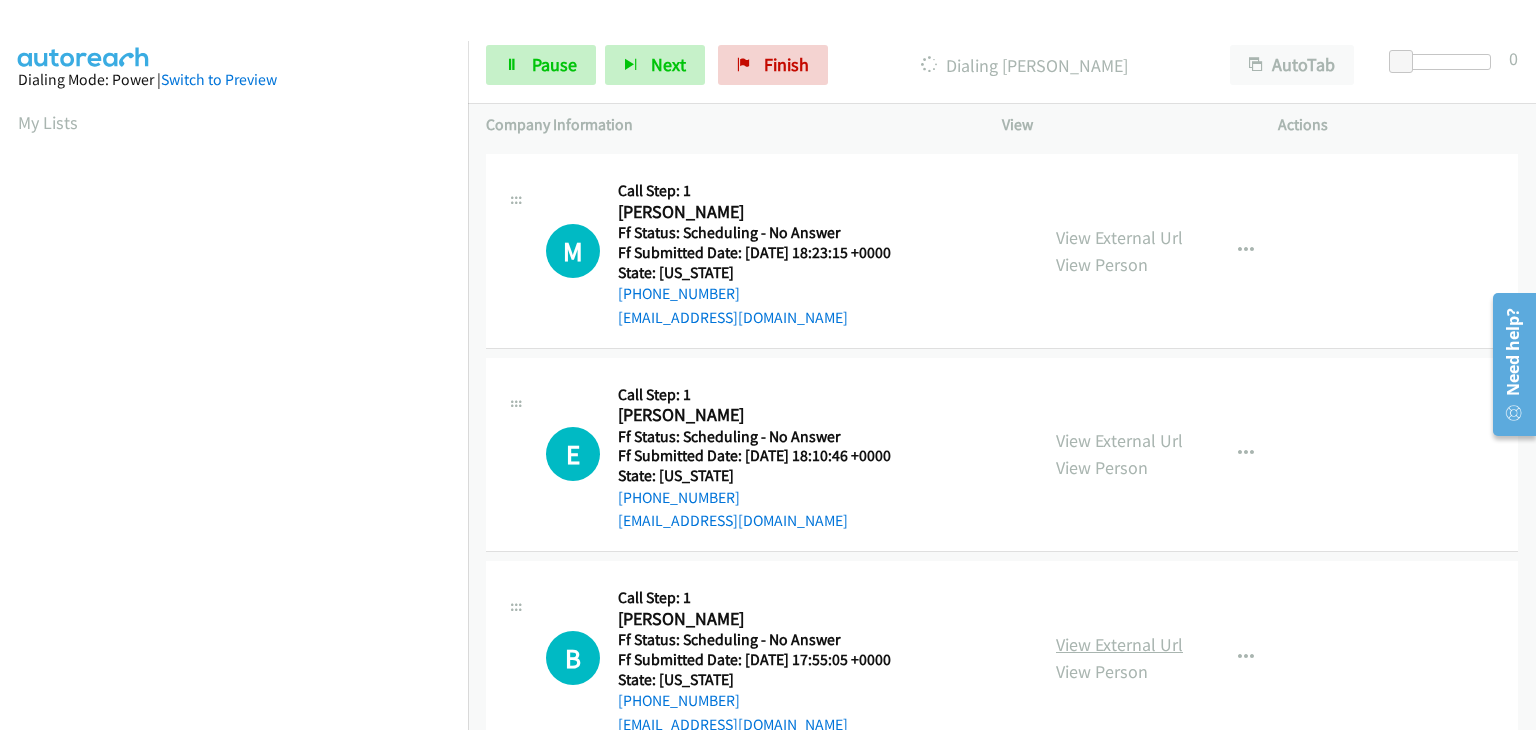 click on "View External Url" at bounding box center (1119, 644) 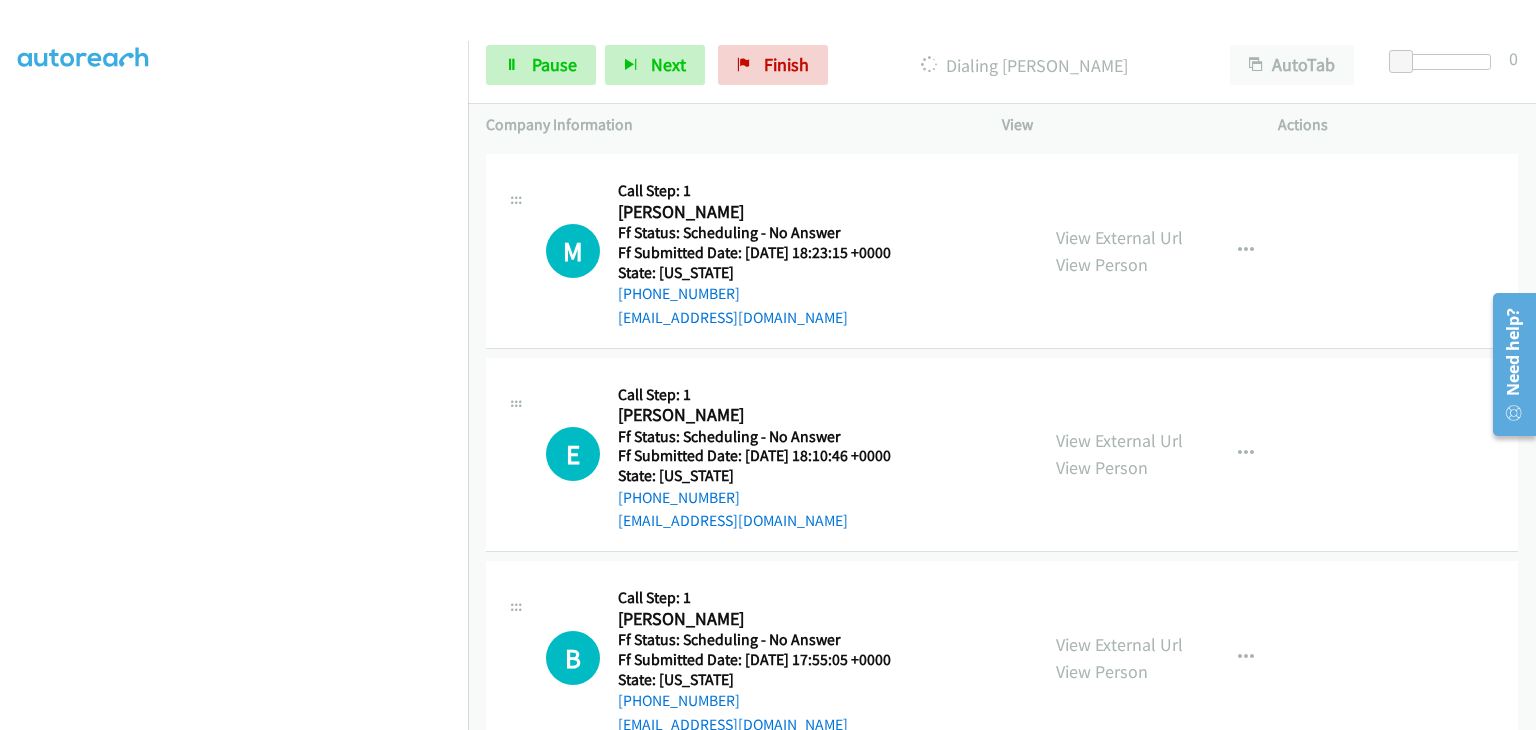 scroll, scrollTop: 392, scrollLeft: 0, axis: vertical 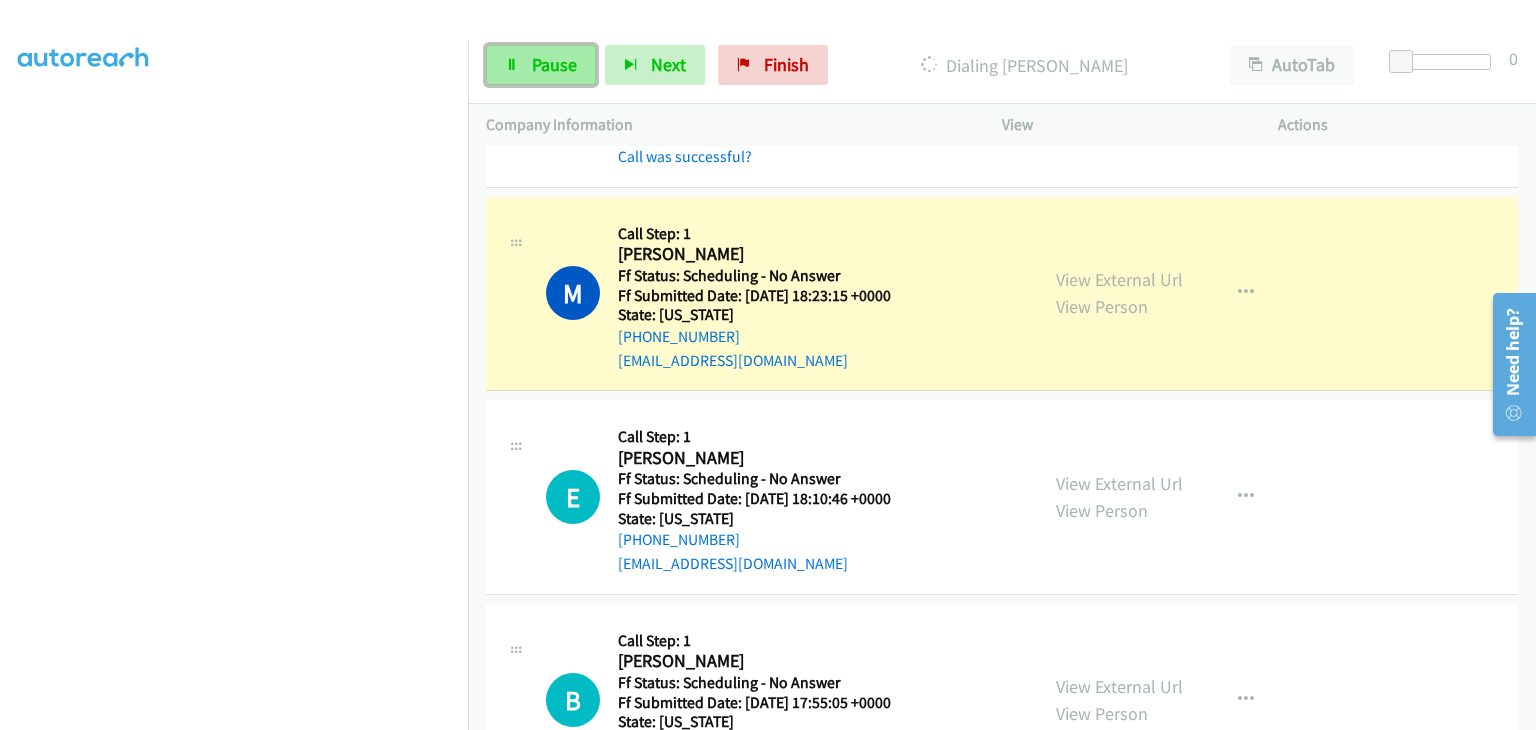 click on "Pause" at bounding box center [554, 64] 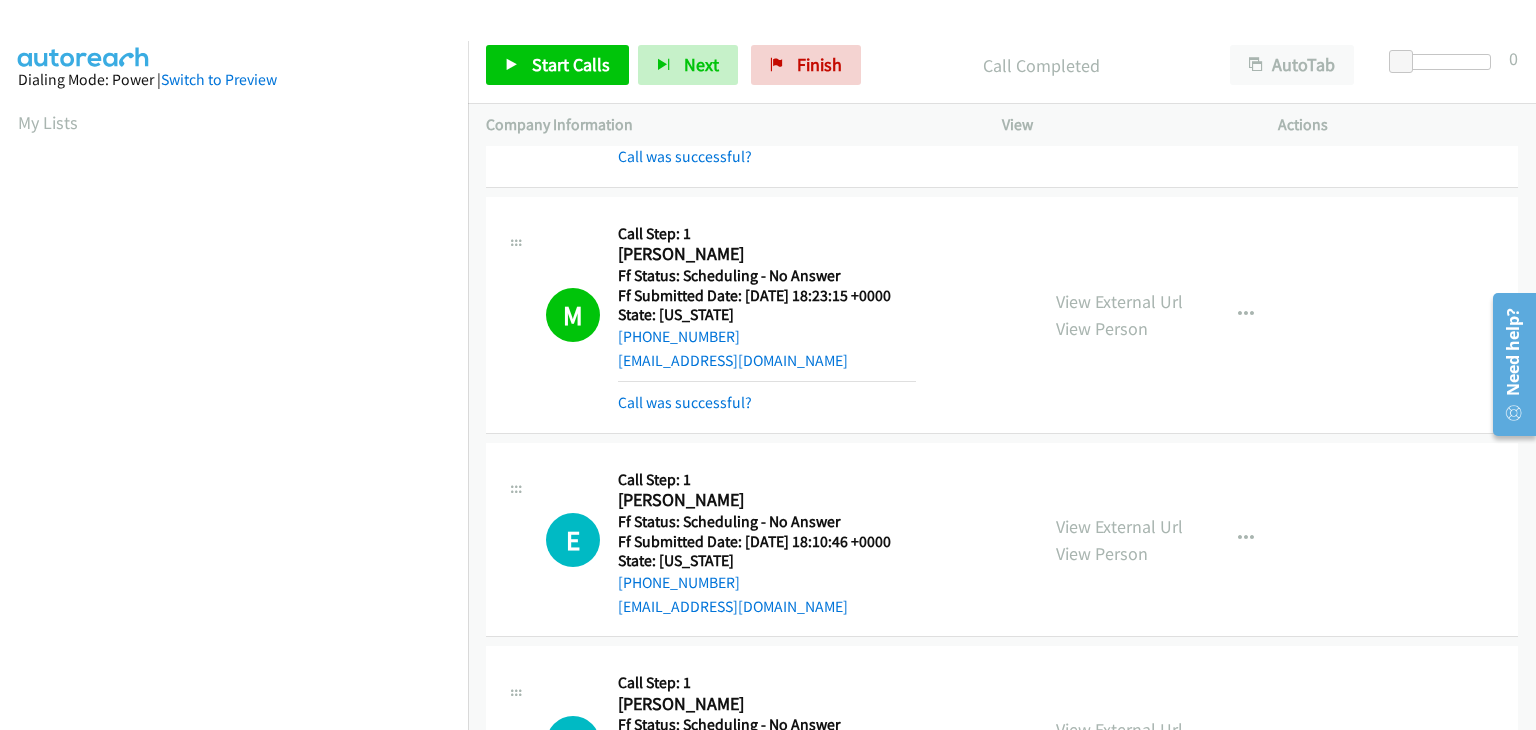 scroll, scrollTop: 392, scrollLeft: 0, axis: vertical 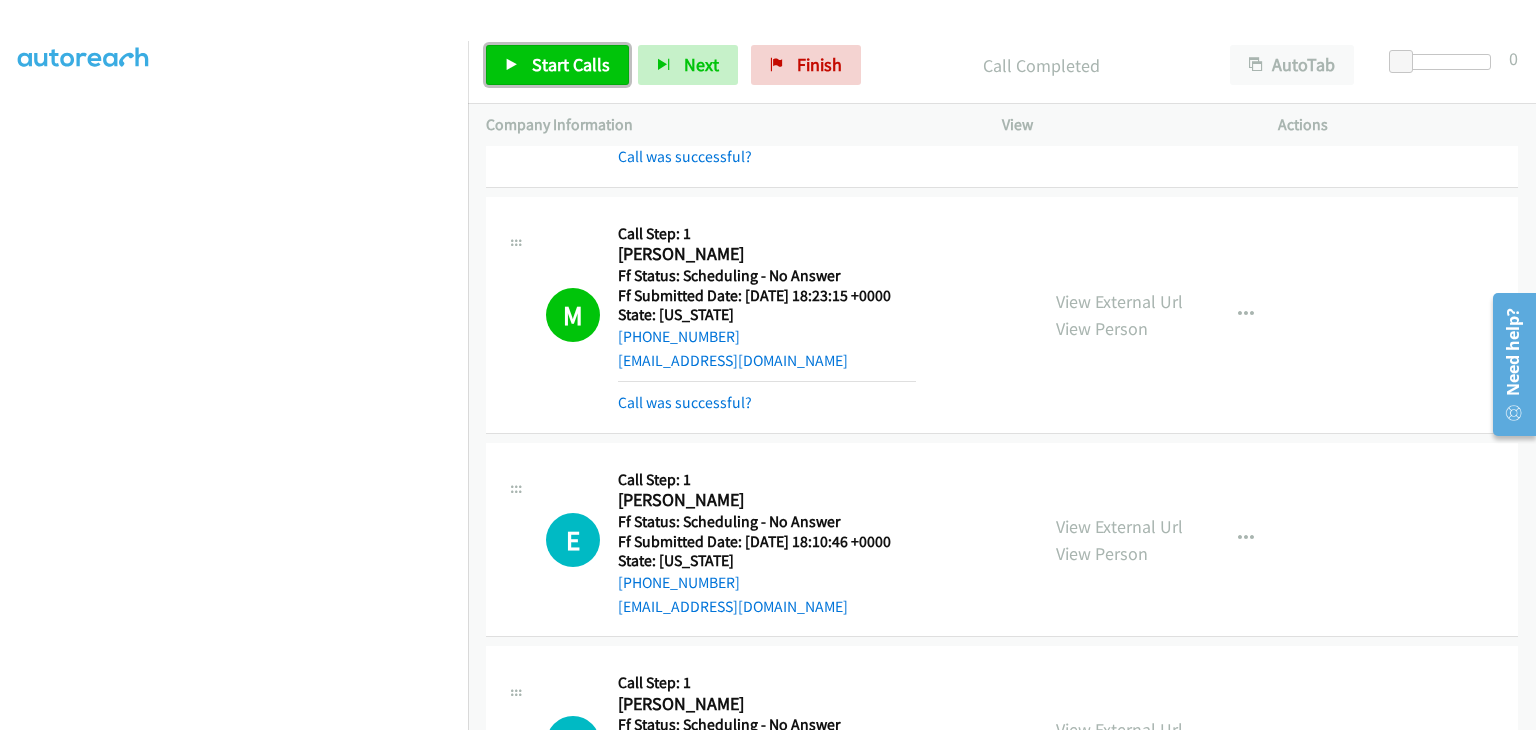 click on "Start Calls" at bounding box center [571, 64] 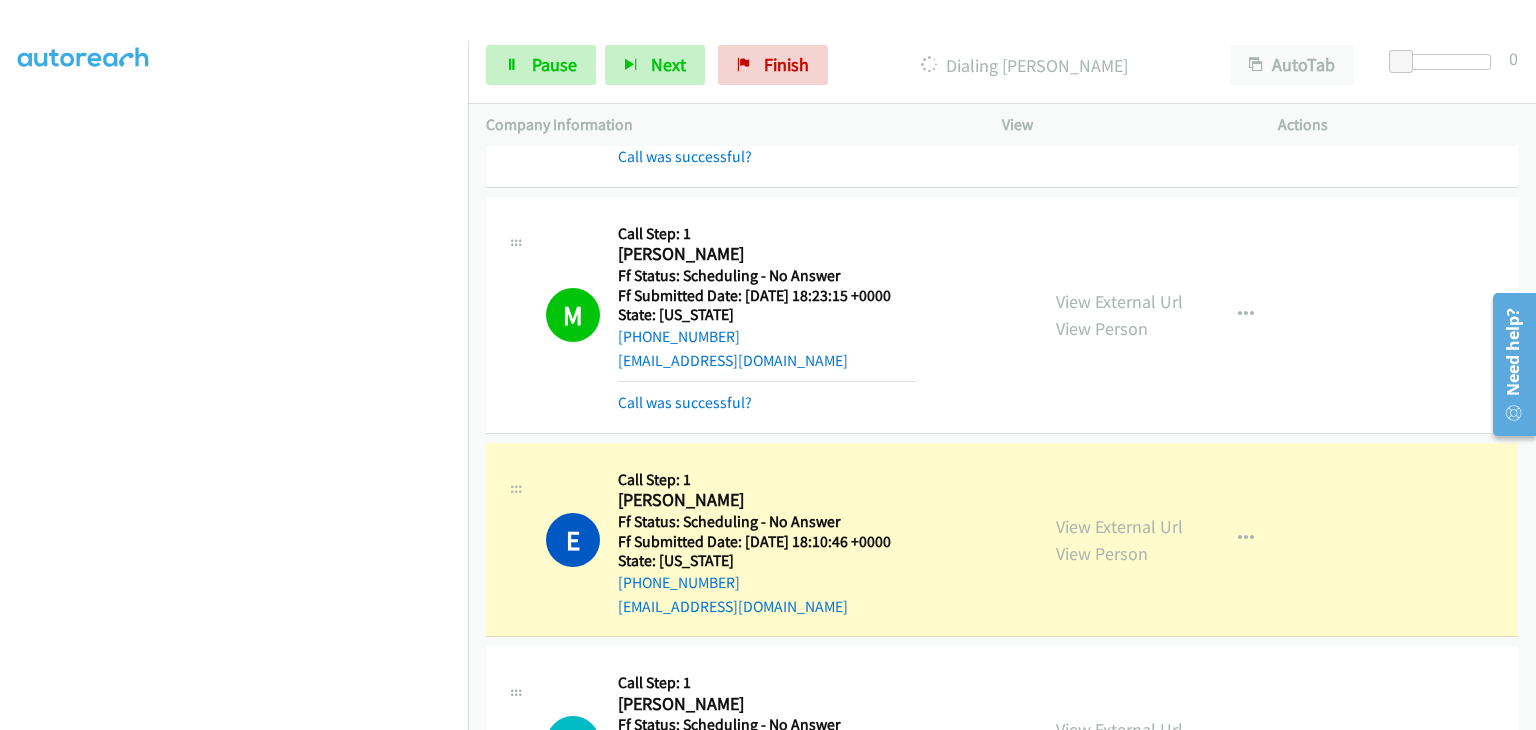 scroll, scrollTop: 500, scrollLeft: 0, axis: vertical 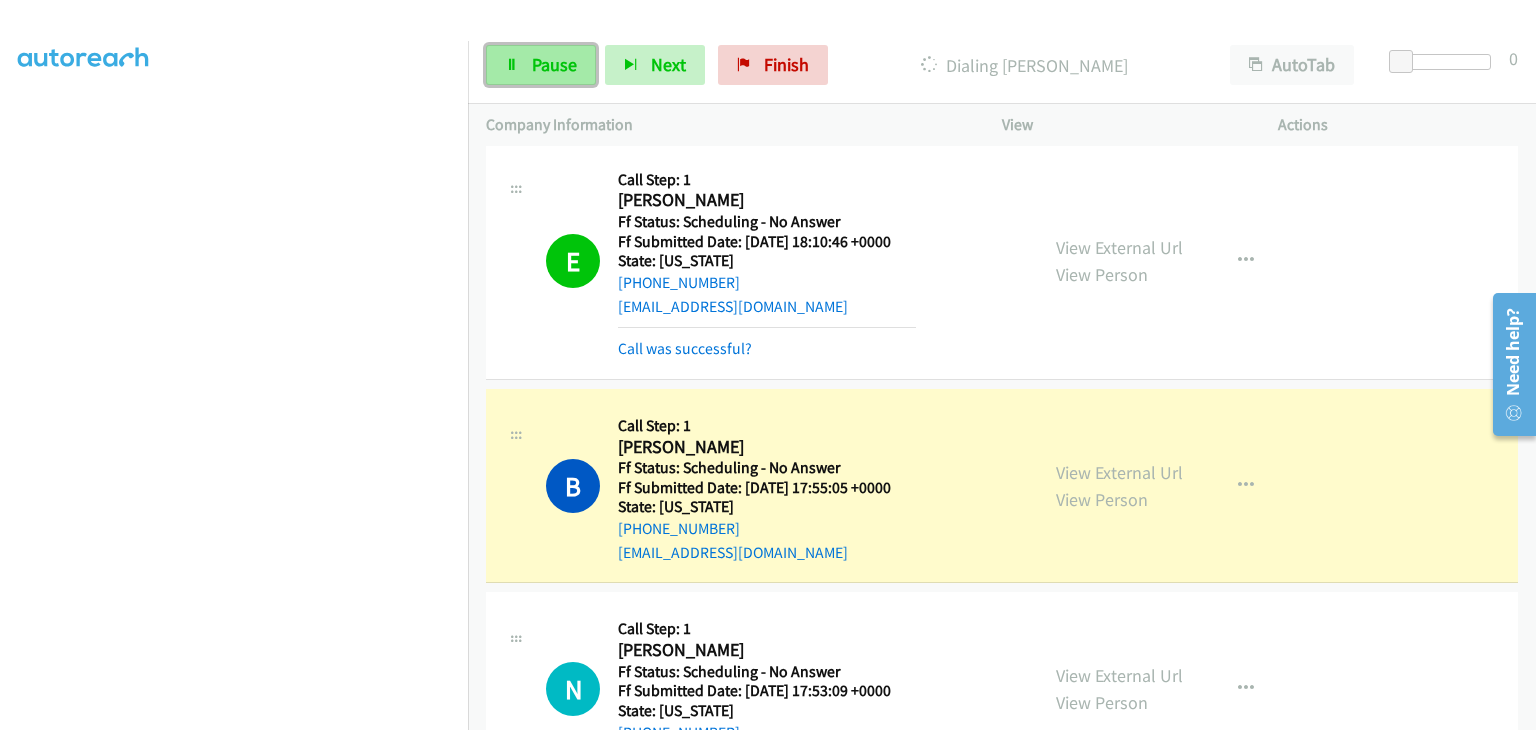 click on "Pause" at bounding box center [554, 64] 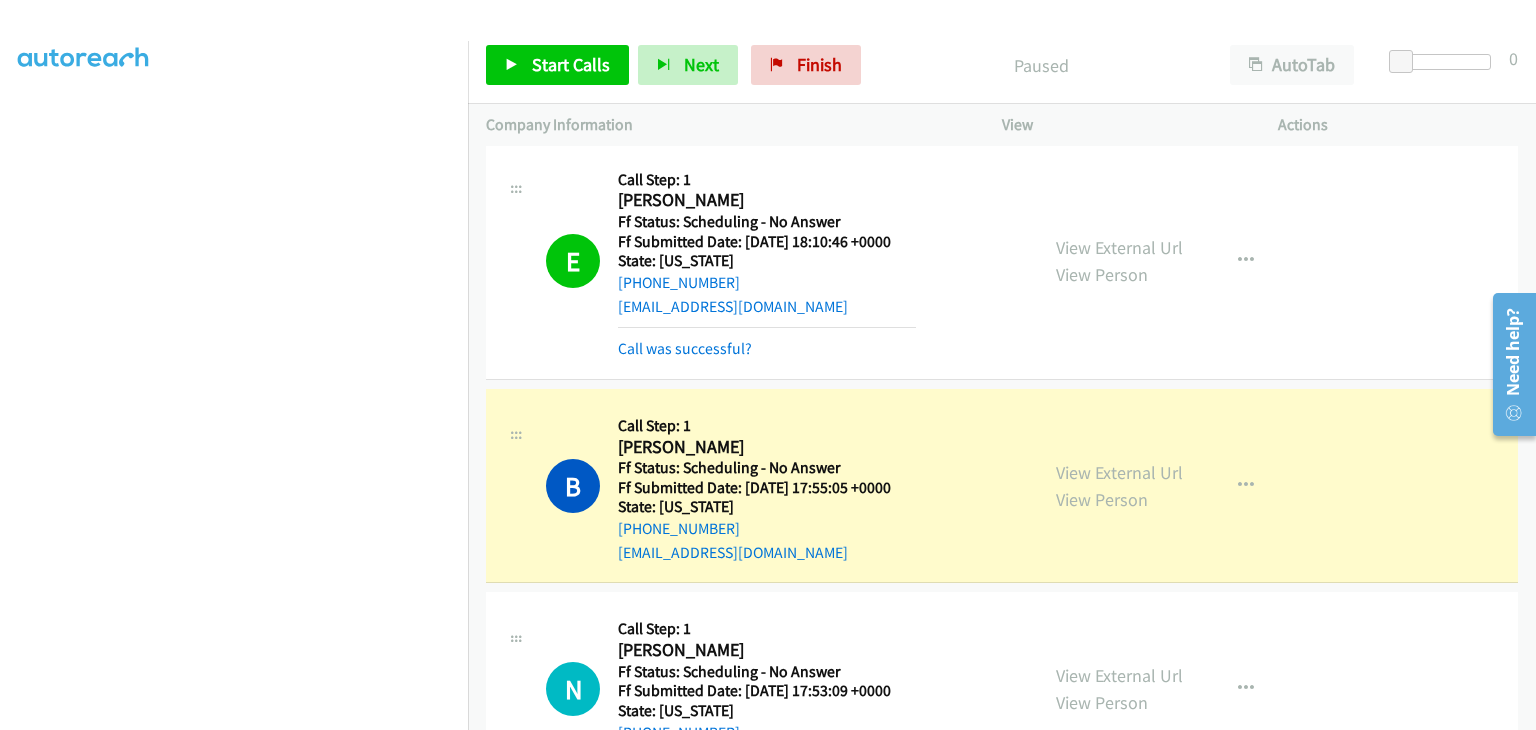 scroll, scrollTop: 392, scrollLeft: 0, axis: vertical 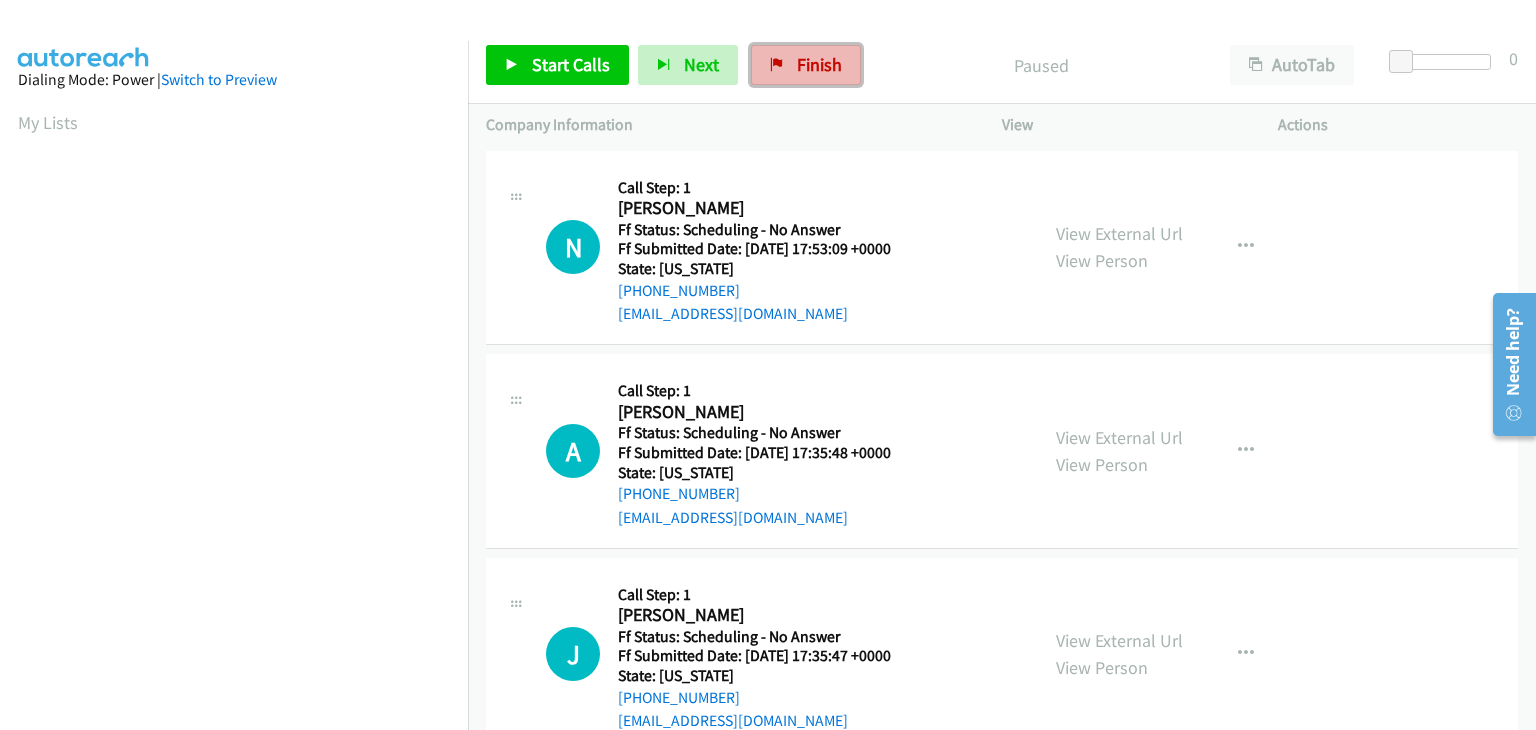 click on "Finish" at bounding box center [806, 65] 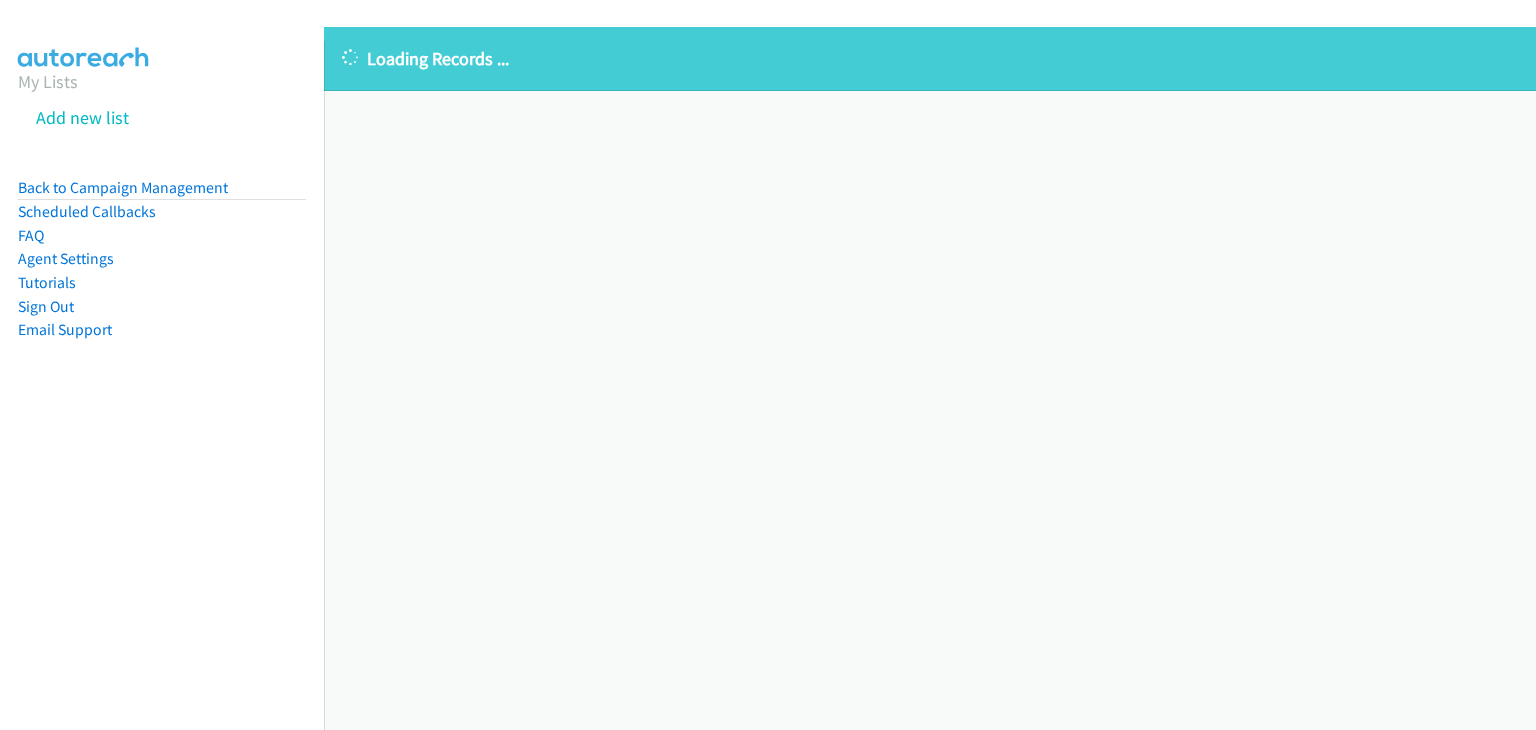 scroll, scrollTop: 0, scrollLeft: 0, axis: both 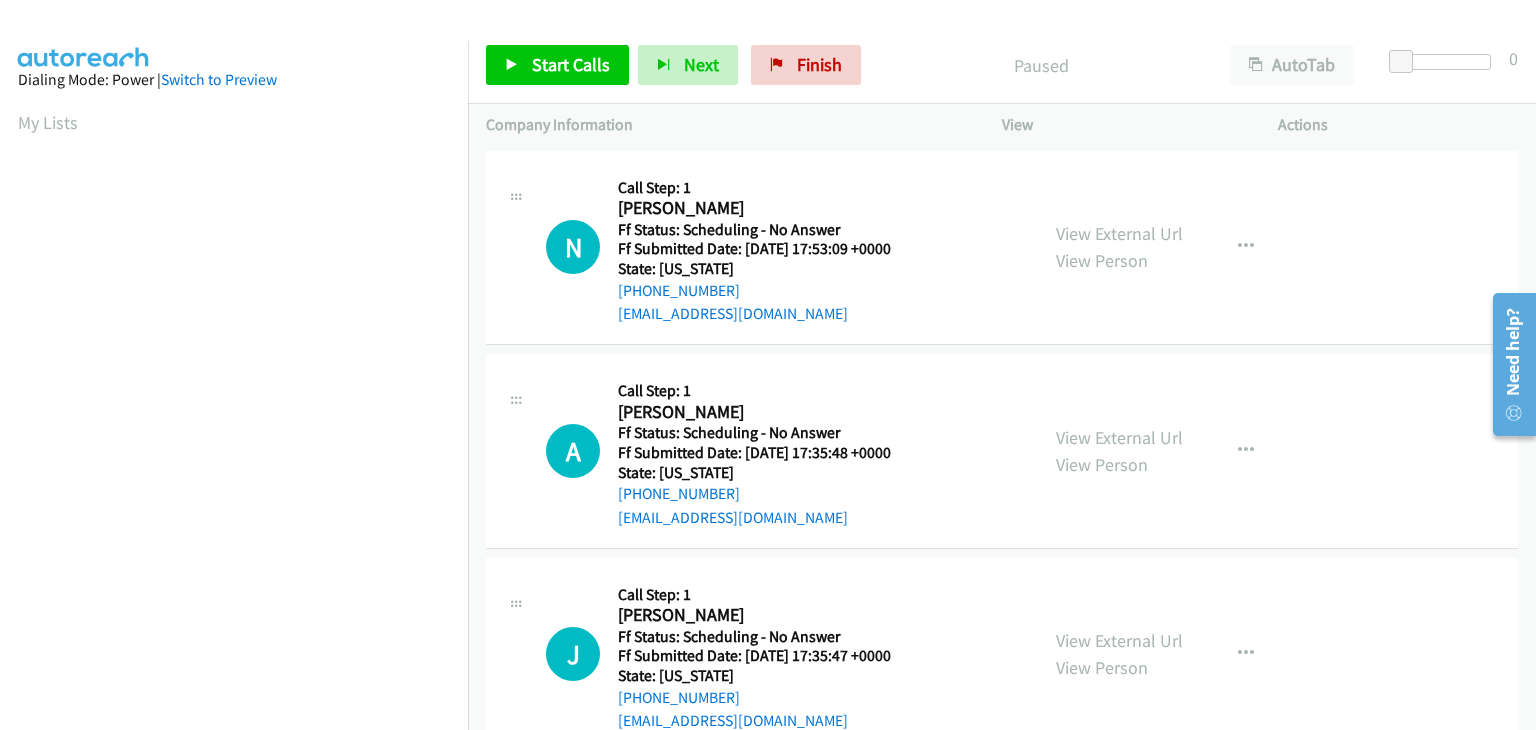 click on "View External Url
View Person
View External Url
Email
Schedule/Manage Callback
Skip Call
Add to do not call list" at bounding box center [1185, 248] 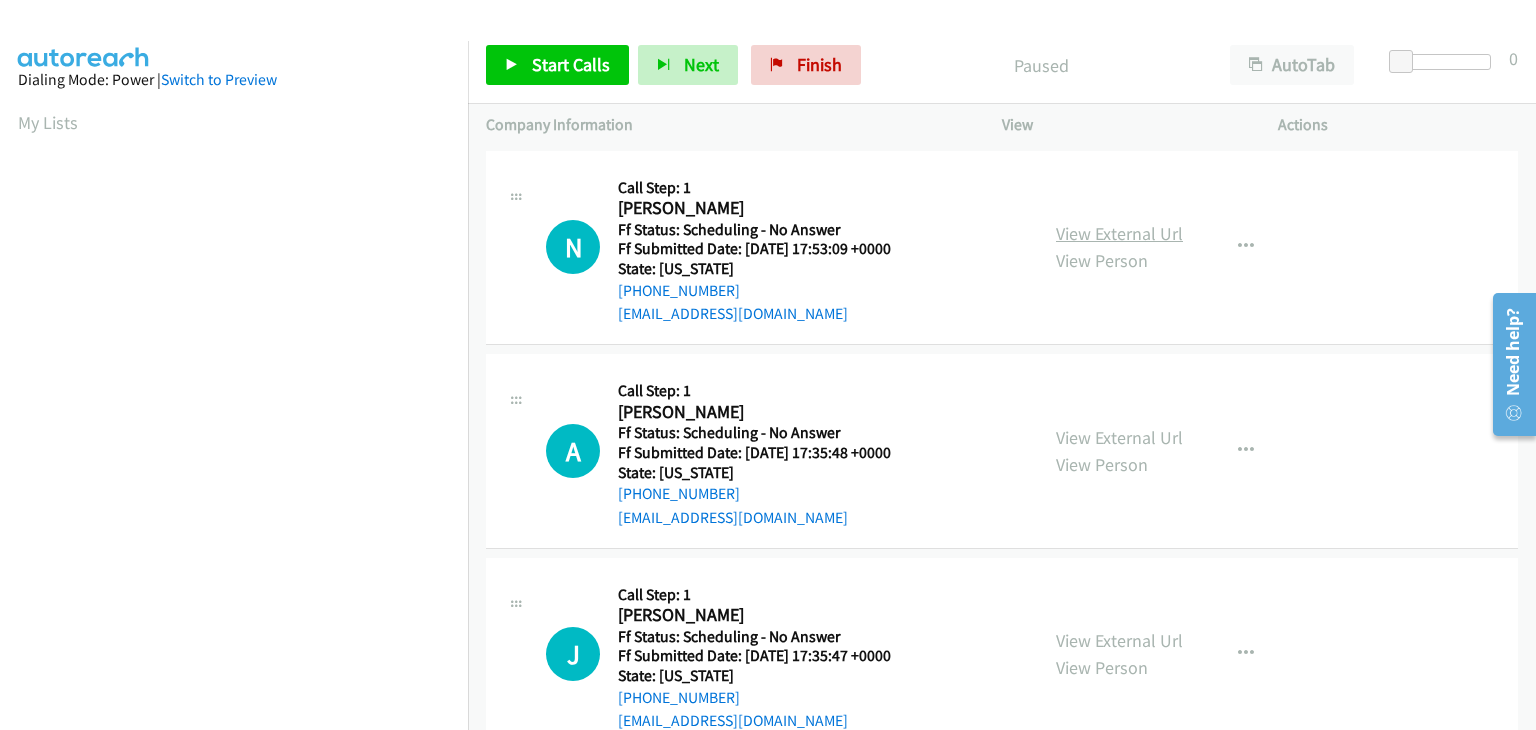 click on "View External Url" at bounding box center [1119, 233] 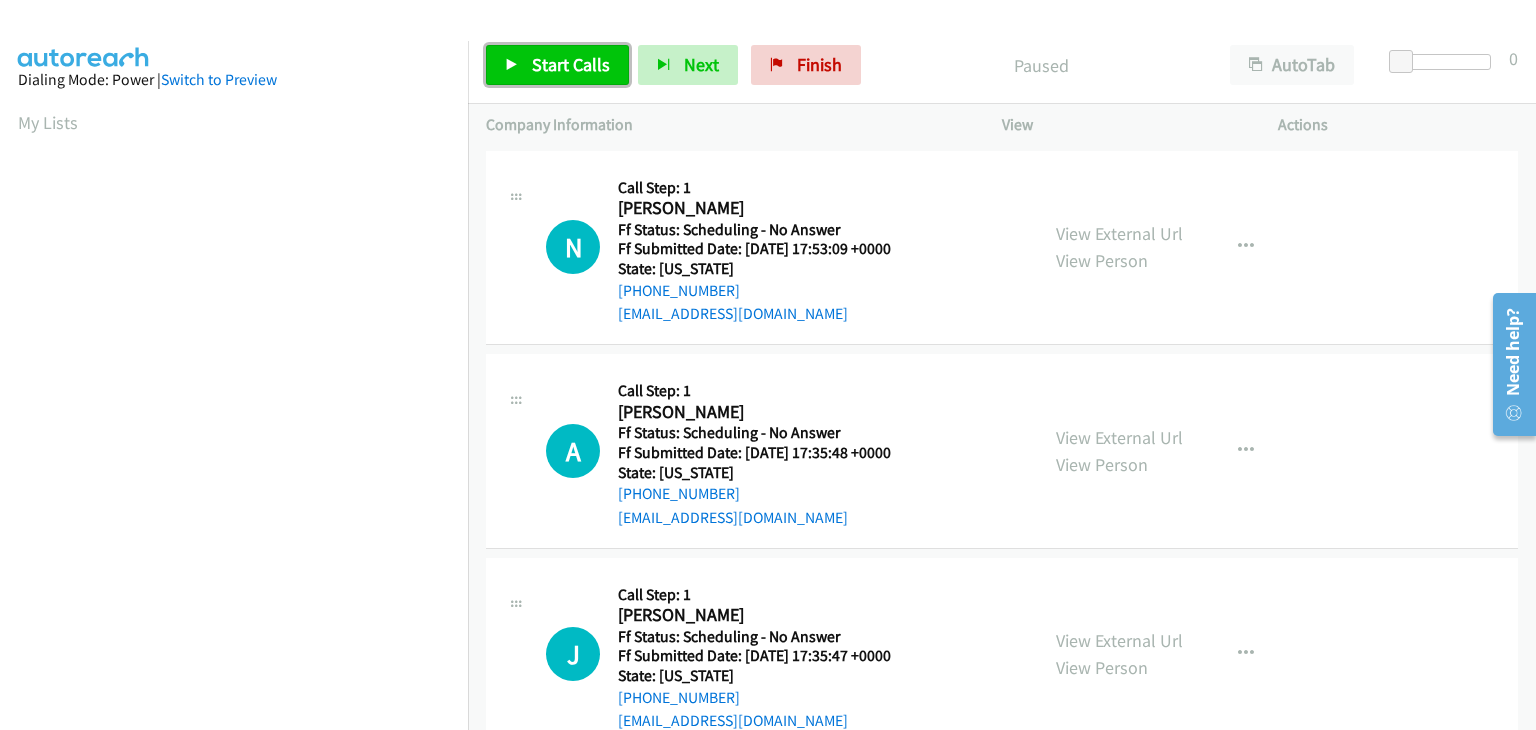click on "Start Calls" at bounding box center (557, 65) 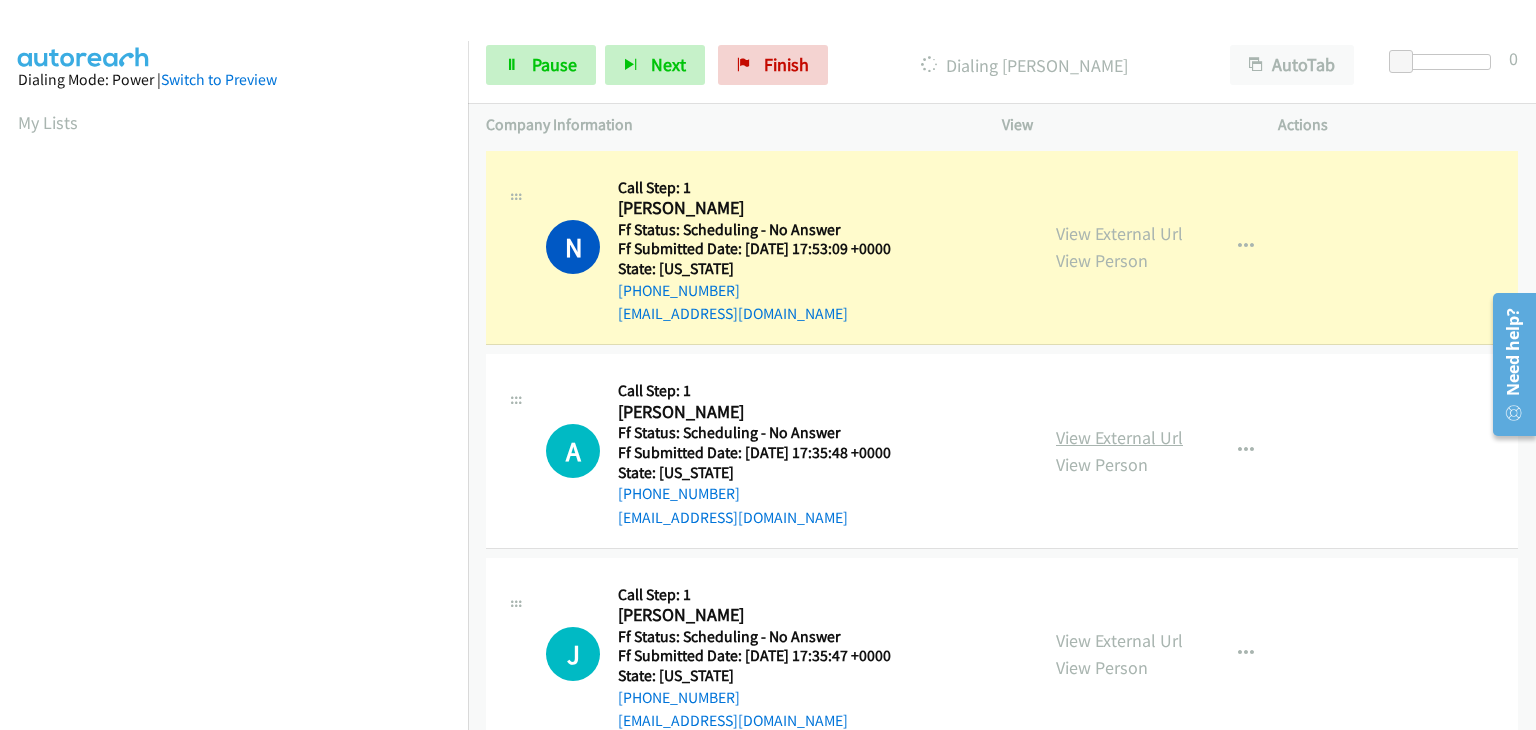 click on "View External Url" at bounding box center (1119, 437) 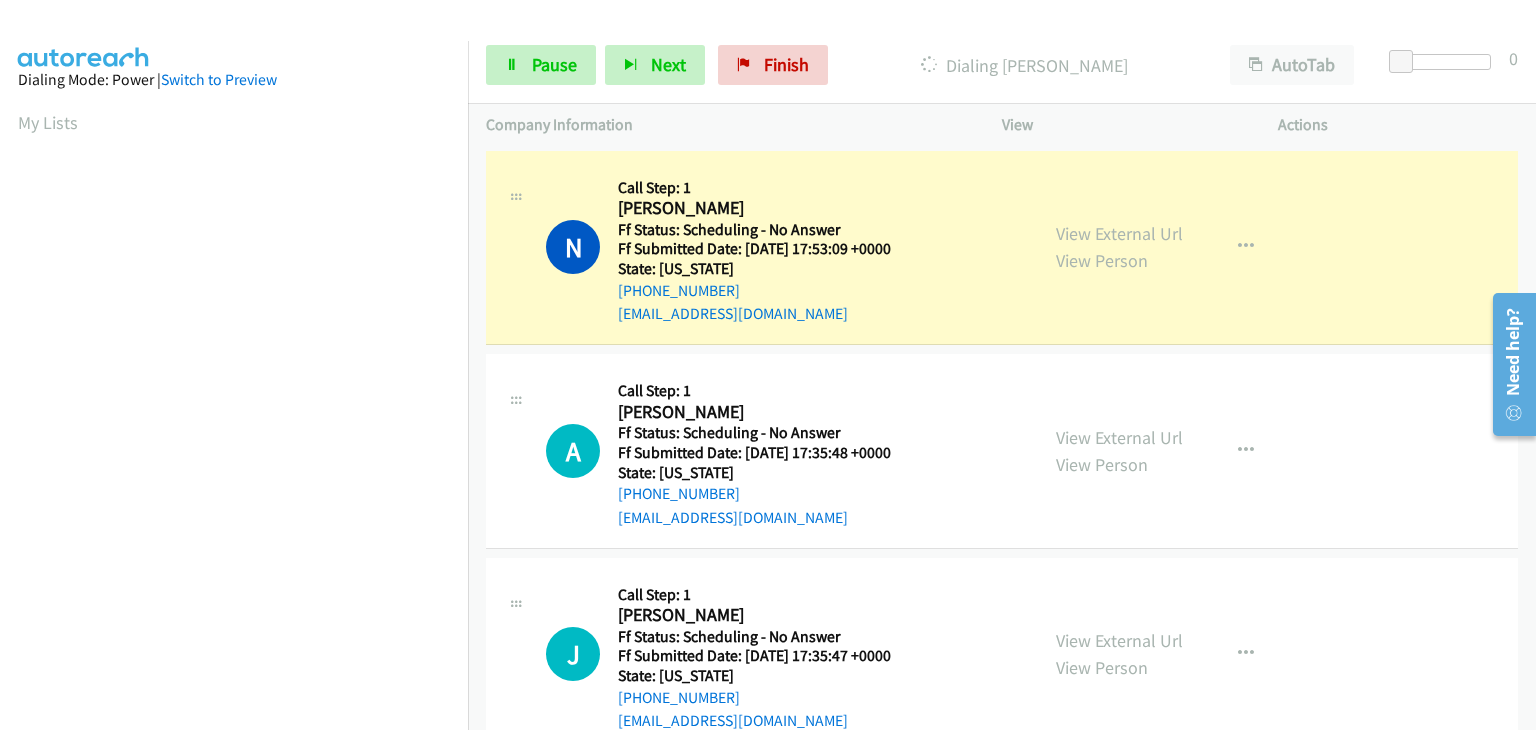 click on "View External Url
View Person
View External Url
Email
Schedule/Manage Callback
Skip Call
Add to do not call list" at bounding box center (1185, 655) 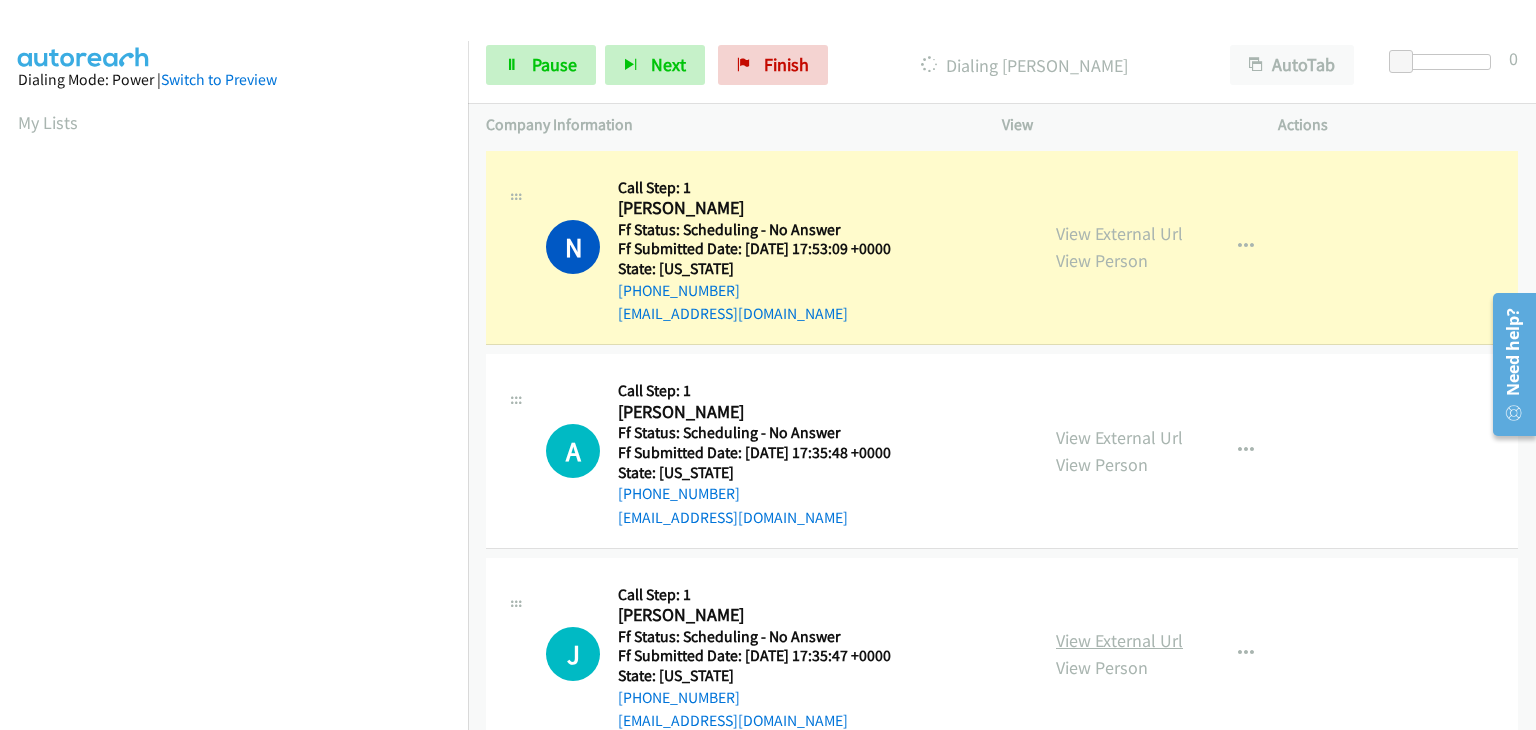 click on "View External Url" at bounding box center [1119, 640] 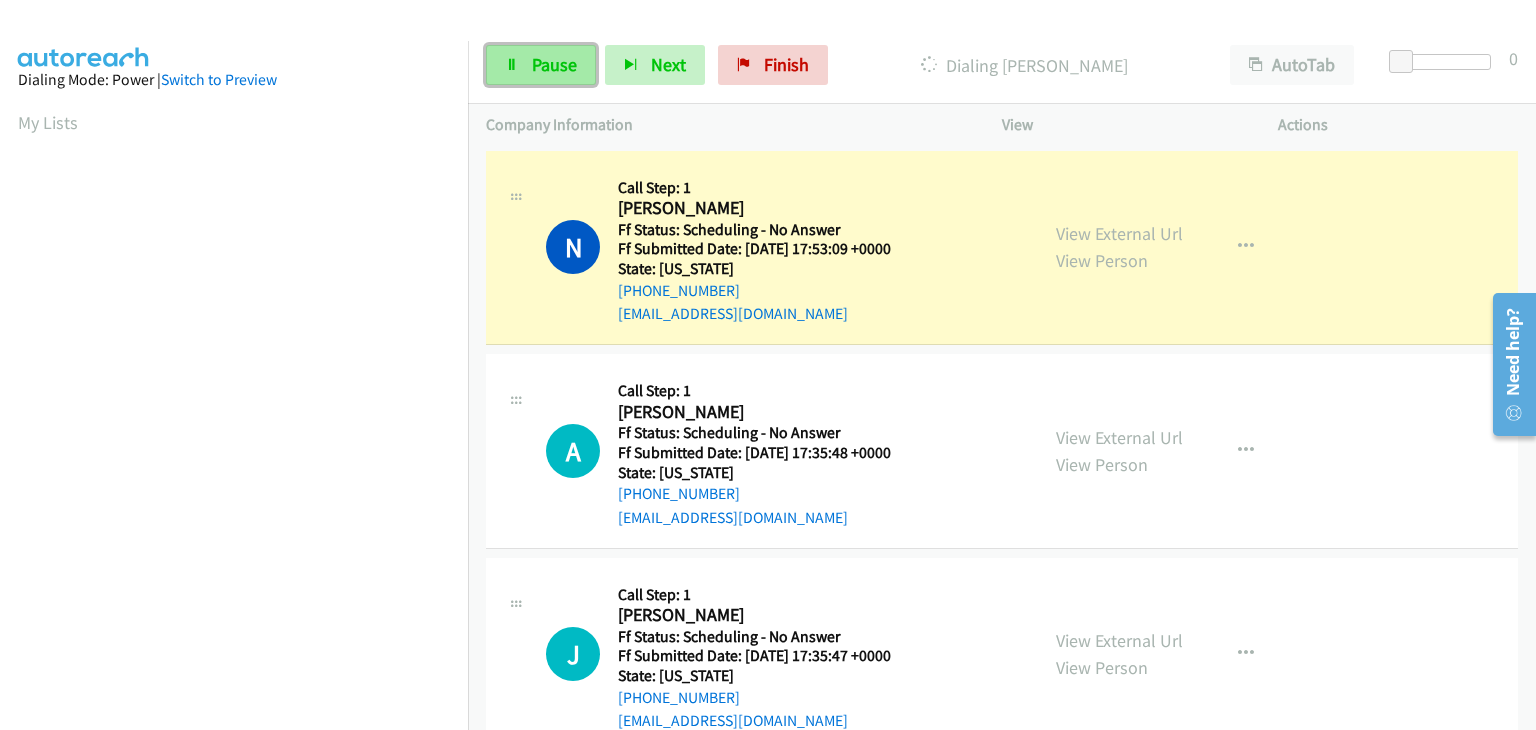 click on "Pause" at bounding box center [541, 65] 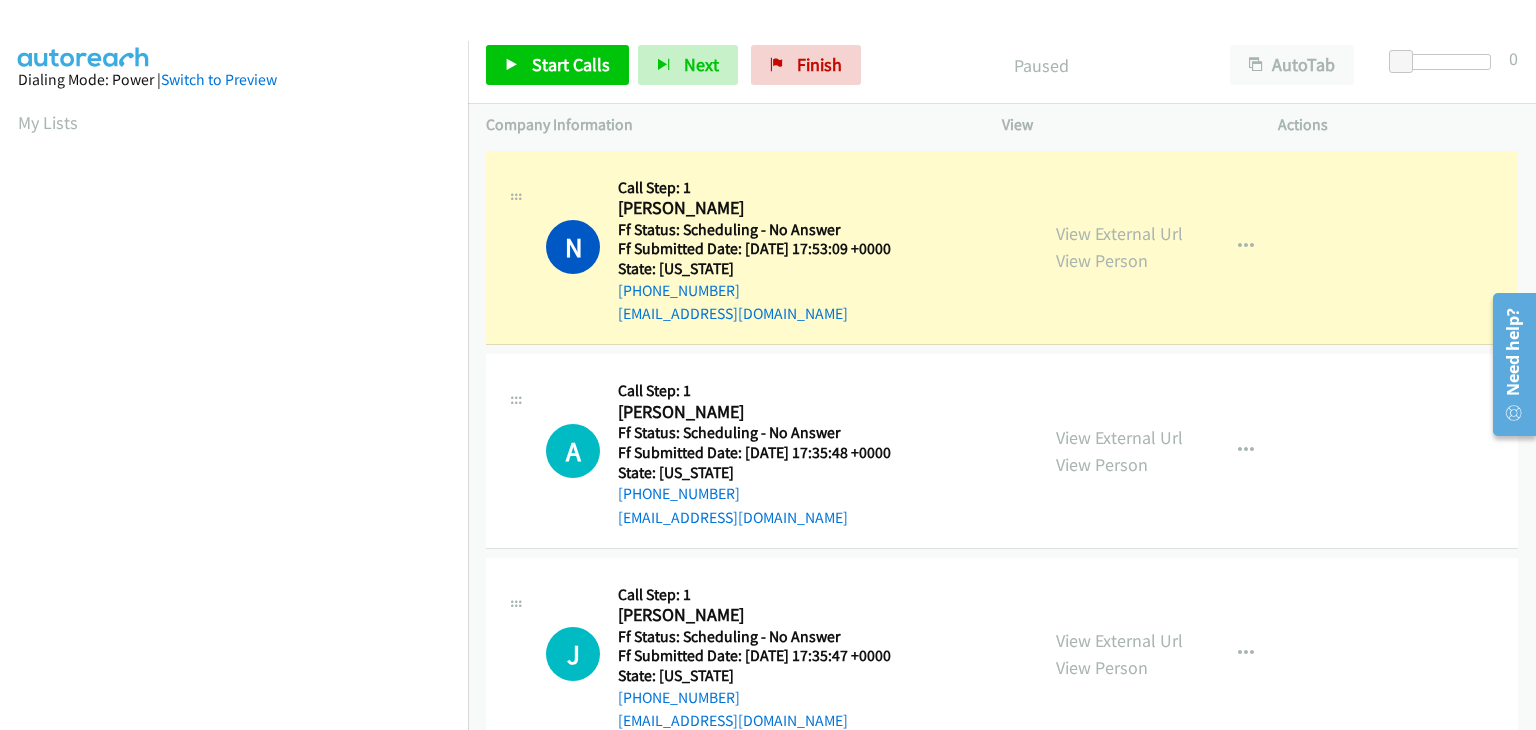 scroll, scrollTop: 392, scrollLeft: 0, axis: vertical 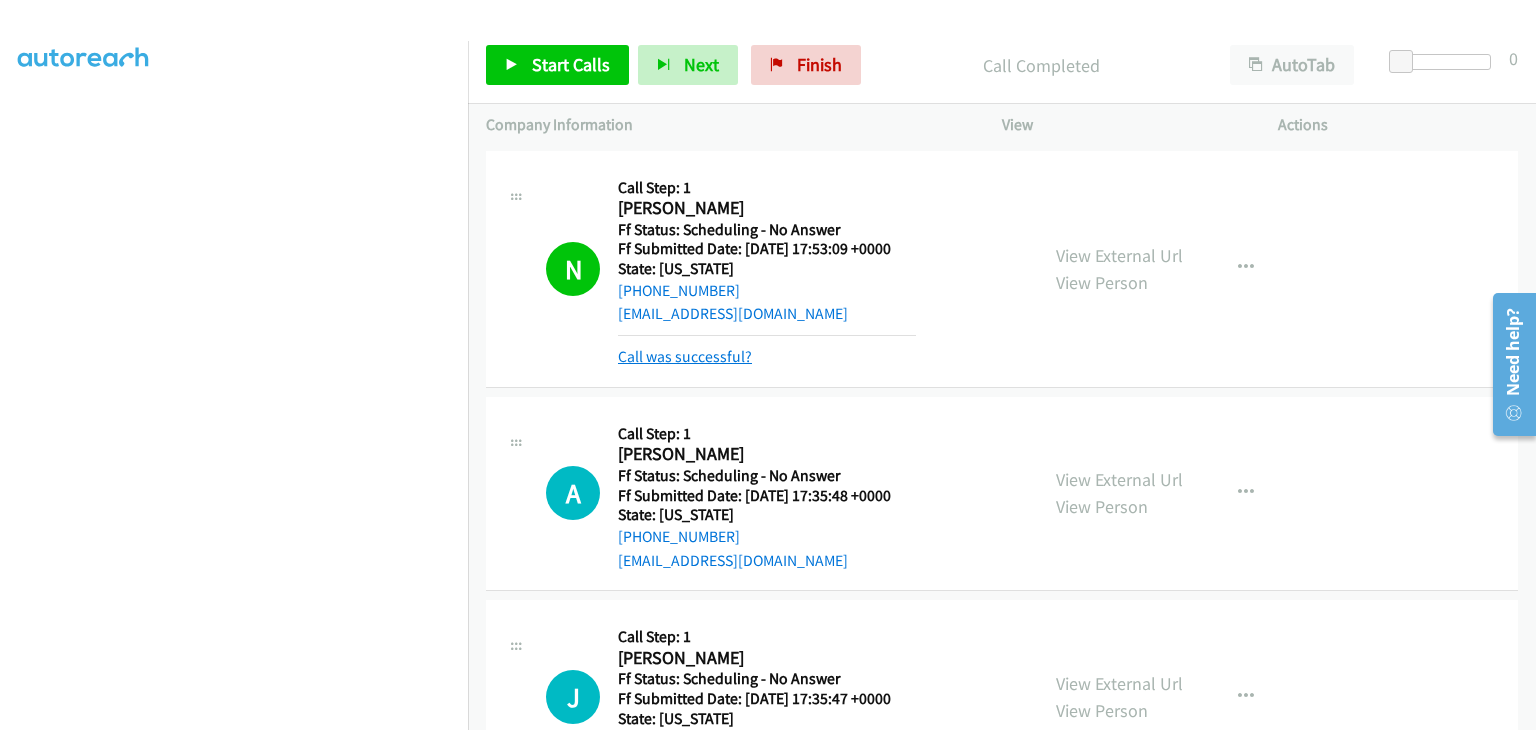 click on "Call was successful?" at bounding box center (685, 356) 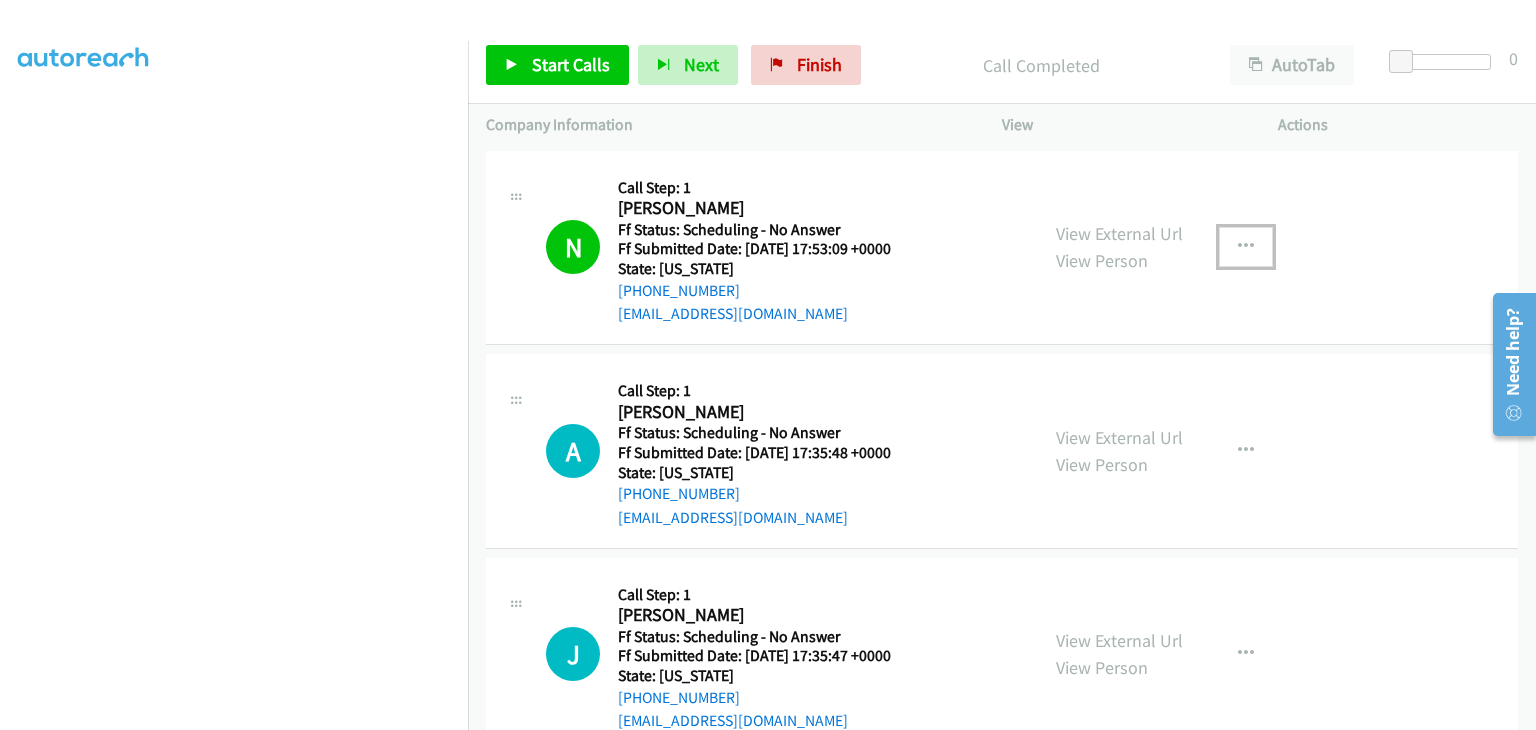 click at bounding box center [1246, 247] 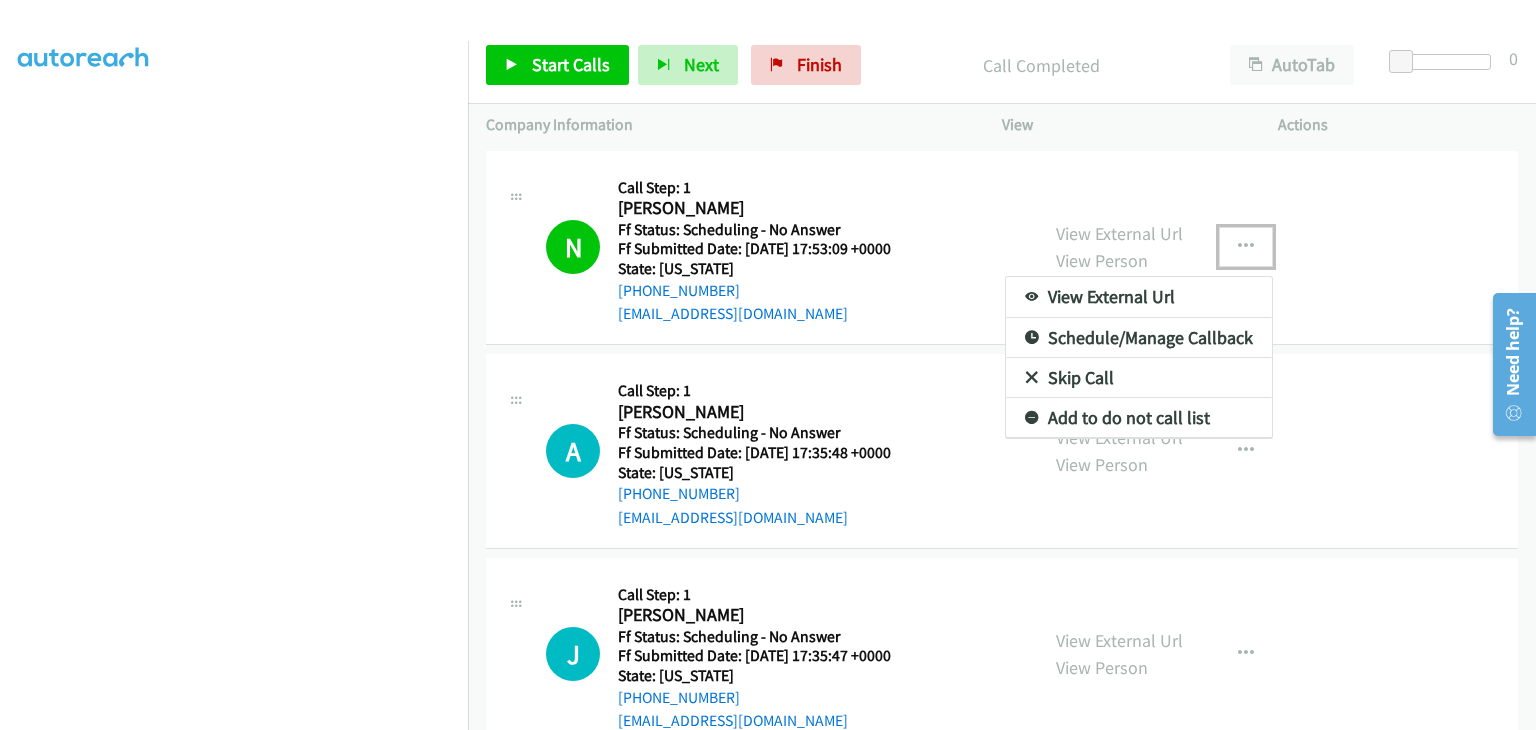 click on "Add to do not call list" at bounding box center (1139, 418) 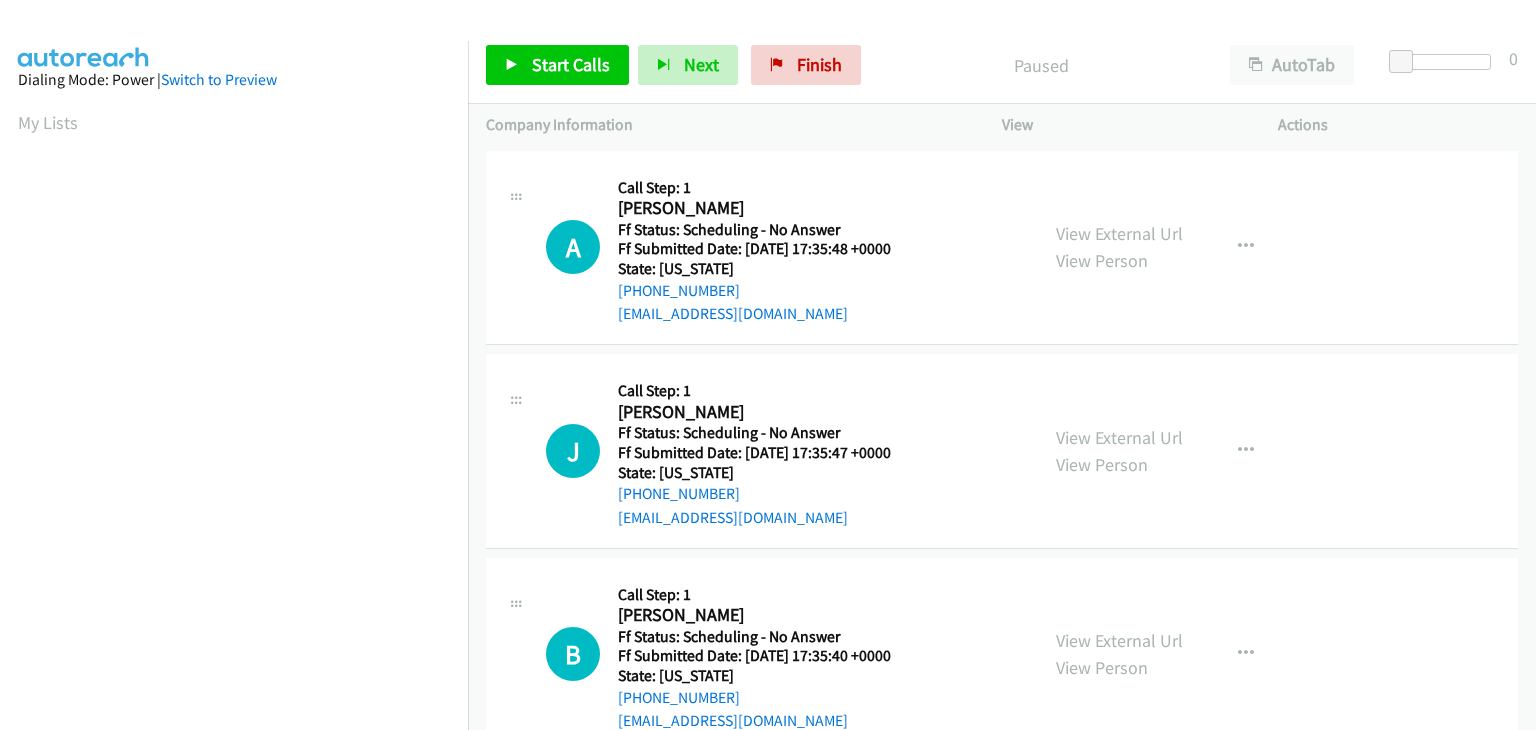 scroll, scrollTop: 0, scrollLeft: 0, axis: both 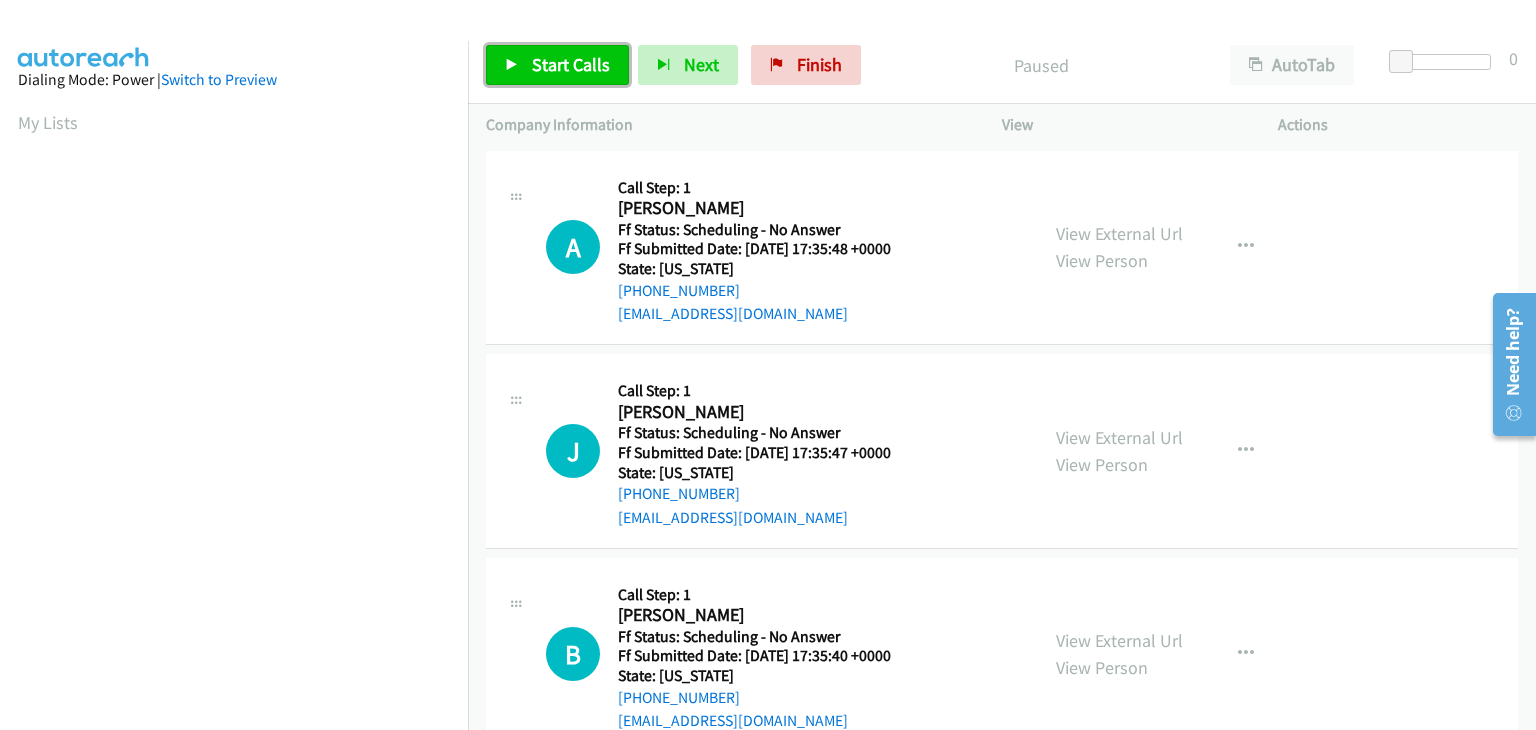 click on "Start Calls" at bounding box center [571, 64] 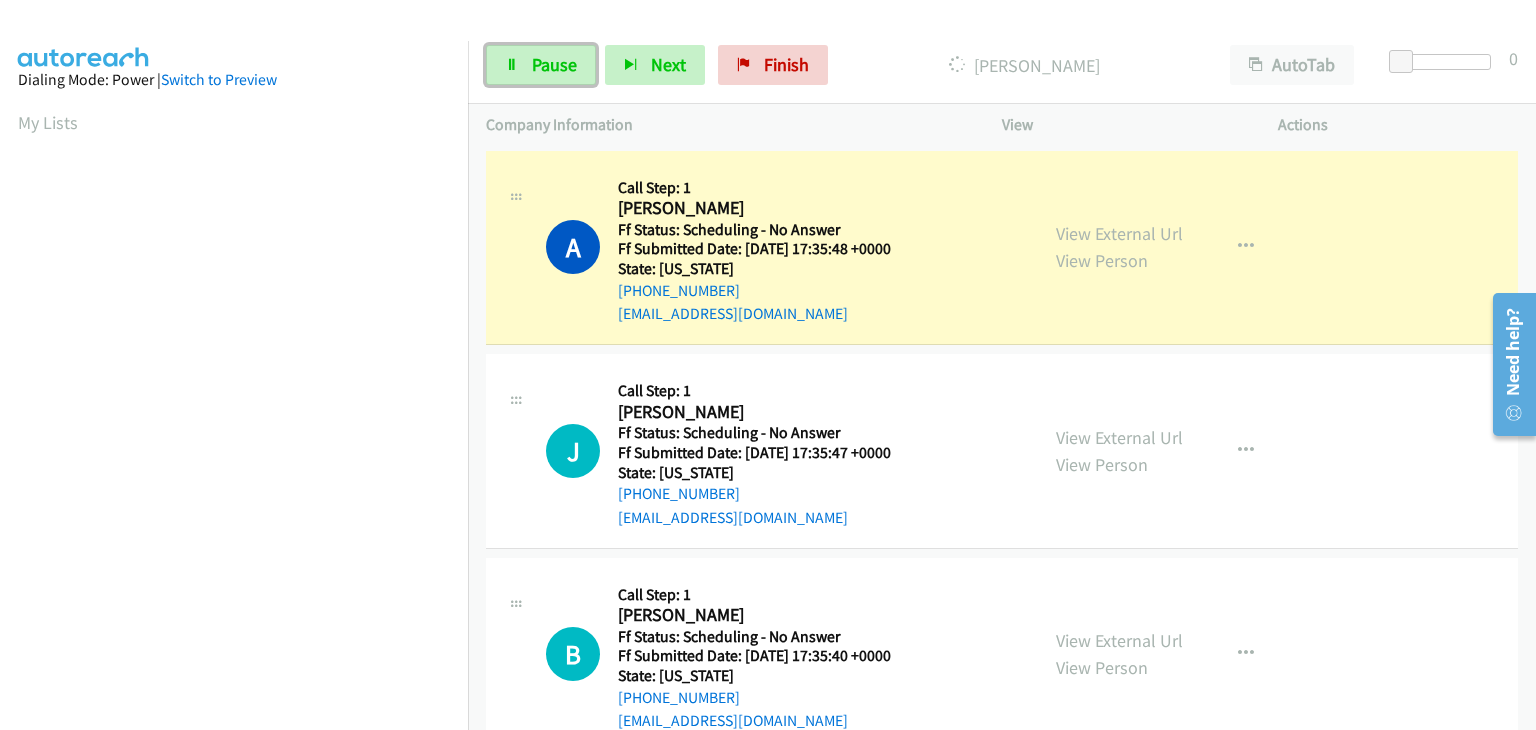 click on "Pause" at bounding box center [554, 64] 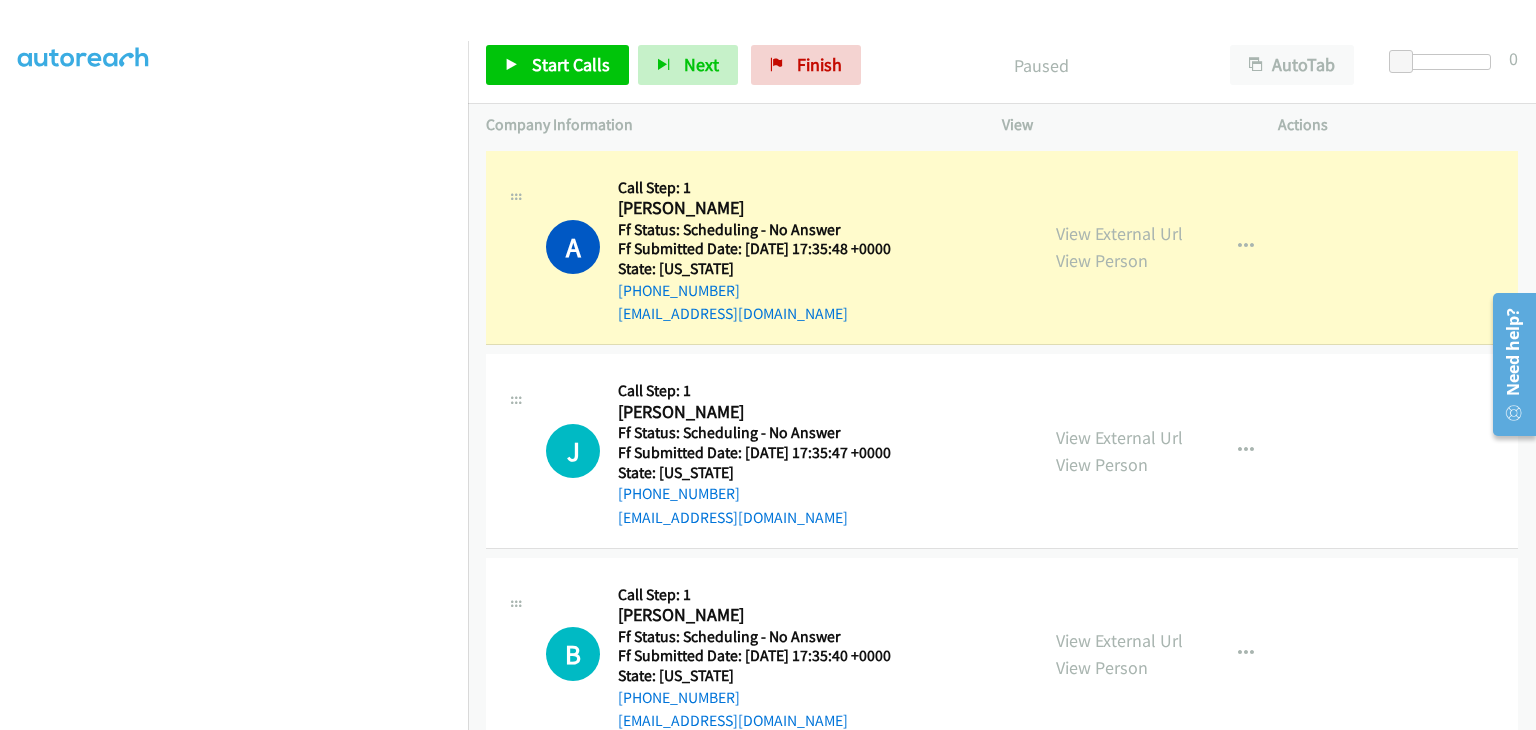 scroll, scrollTop: 392, scrollLeft: 0, axis: vertical 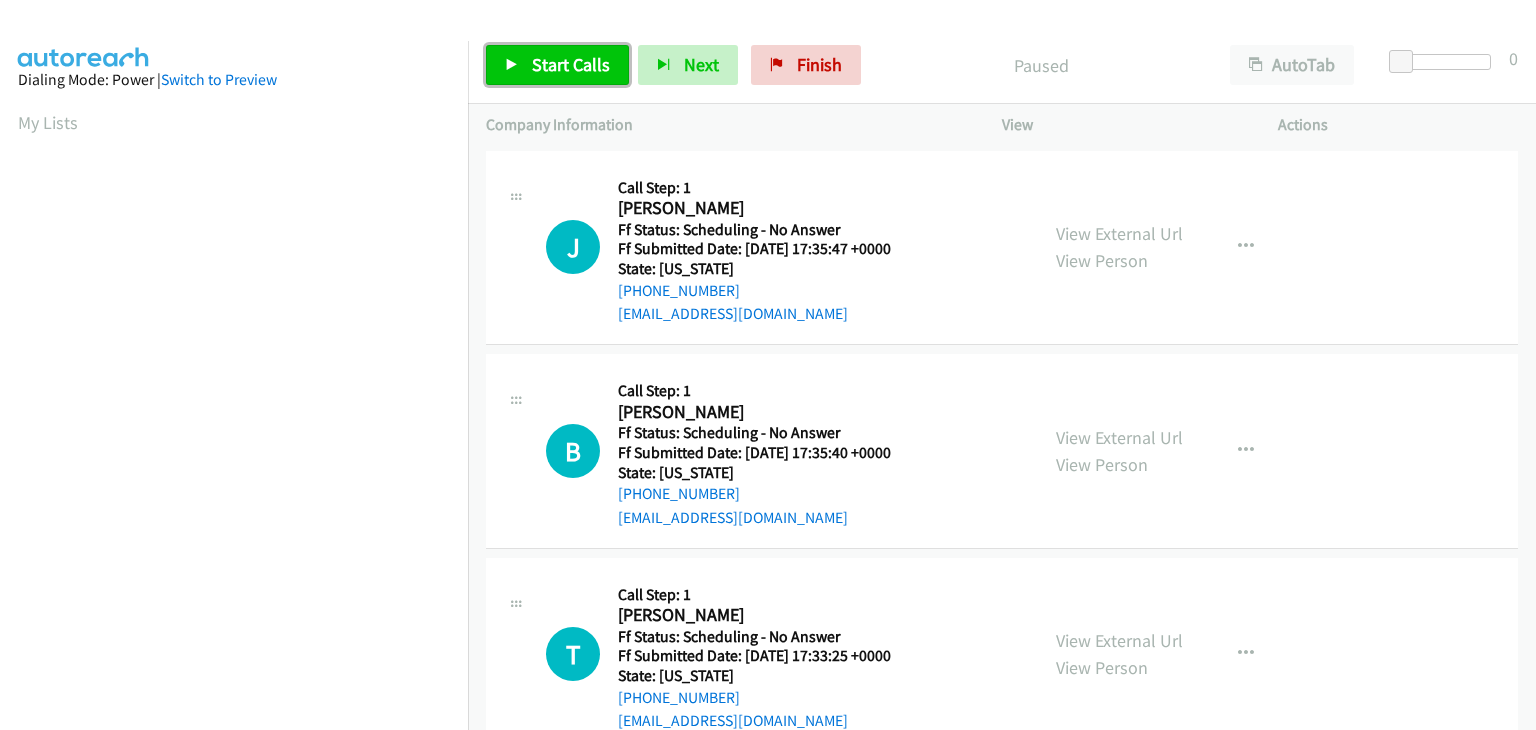 click on "Start Calls" at bounding box center [557, 65] 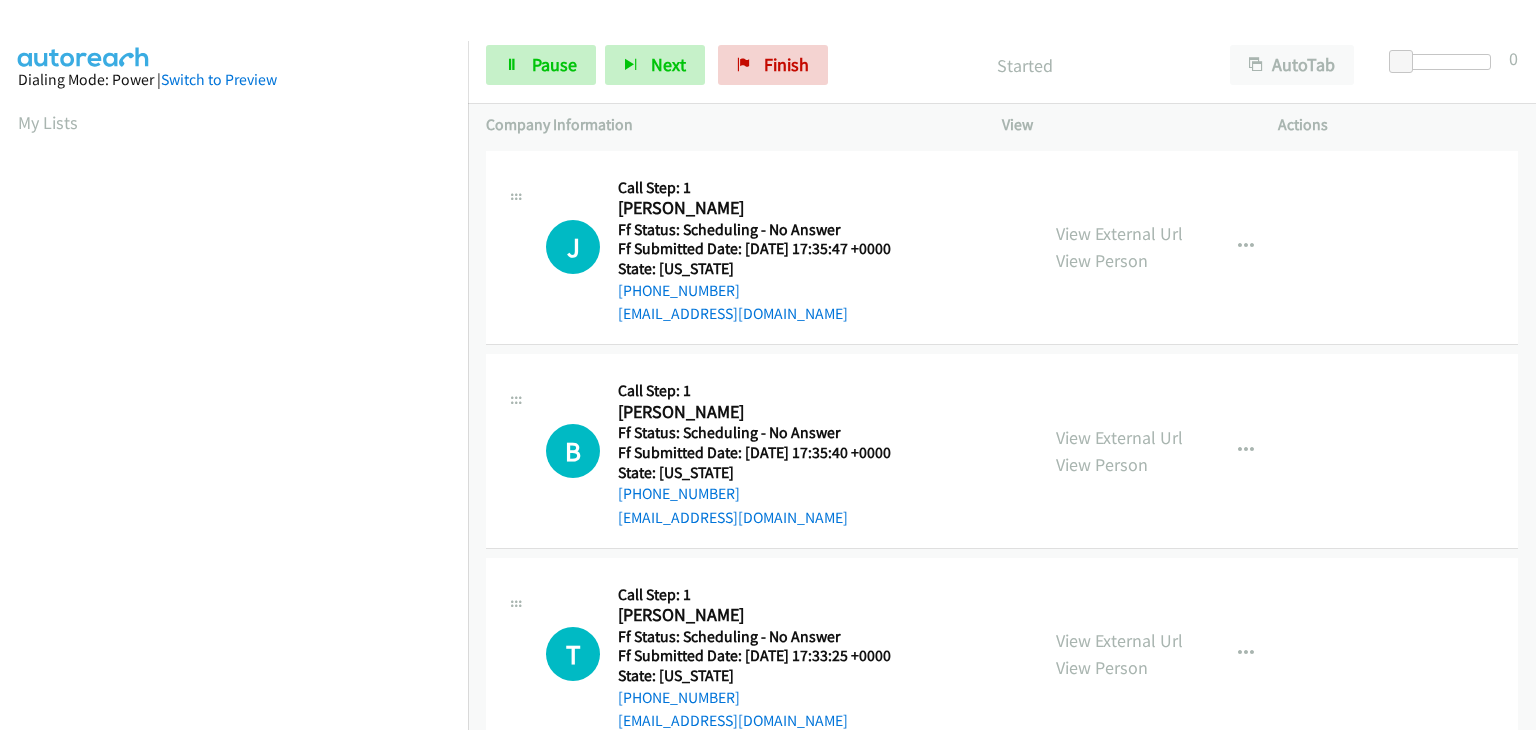 scroll, scrollTop: 0, scrollLeft: 0, axis: both 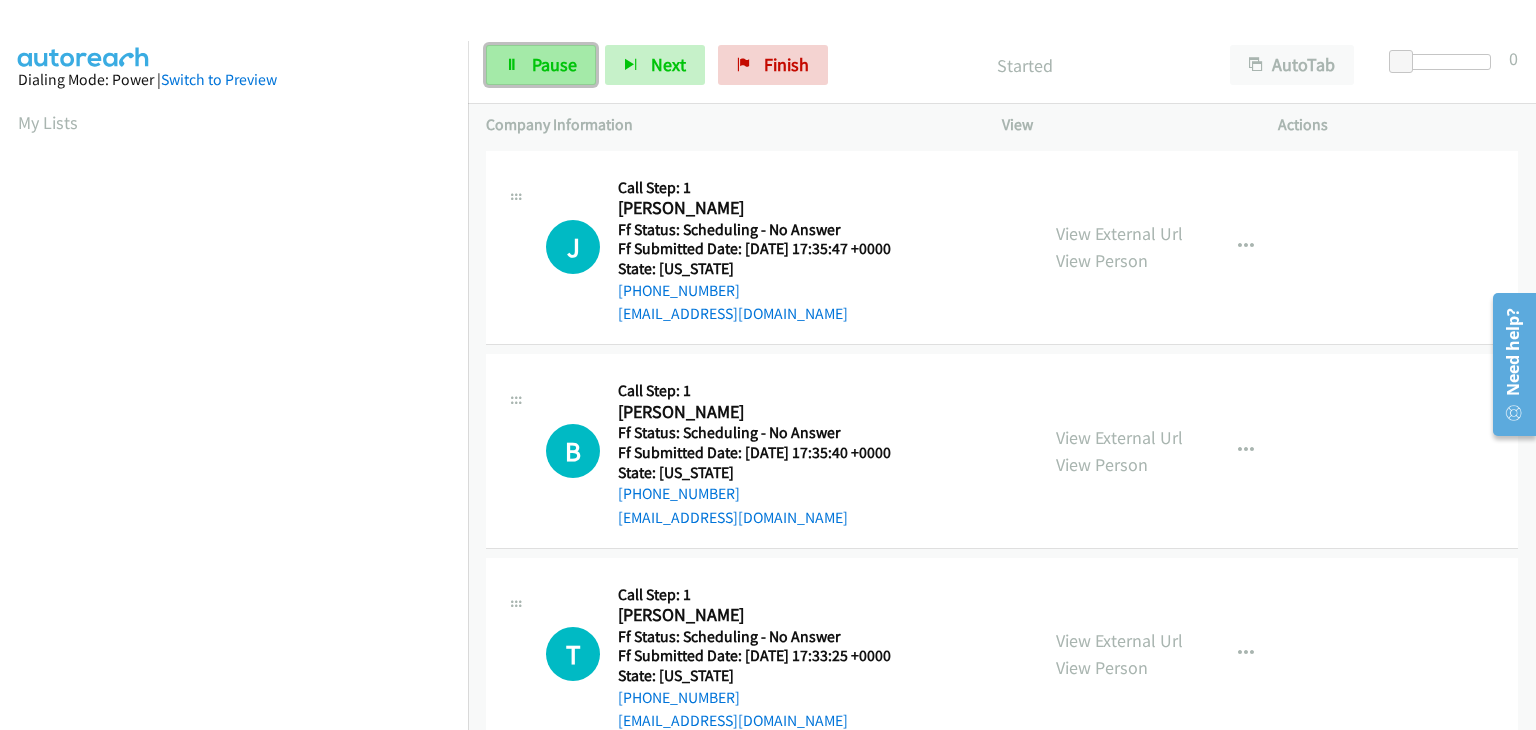 click on "Pause" at bounding box center [554, 64] 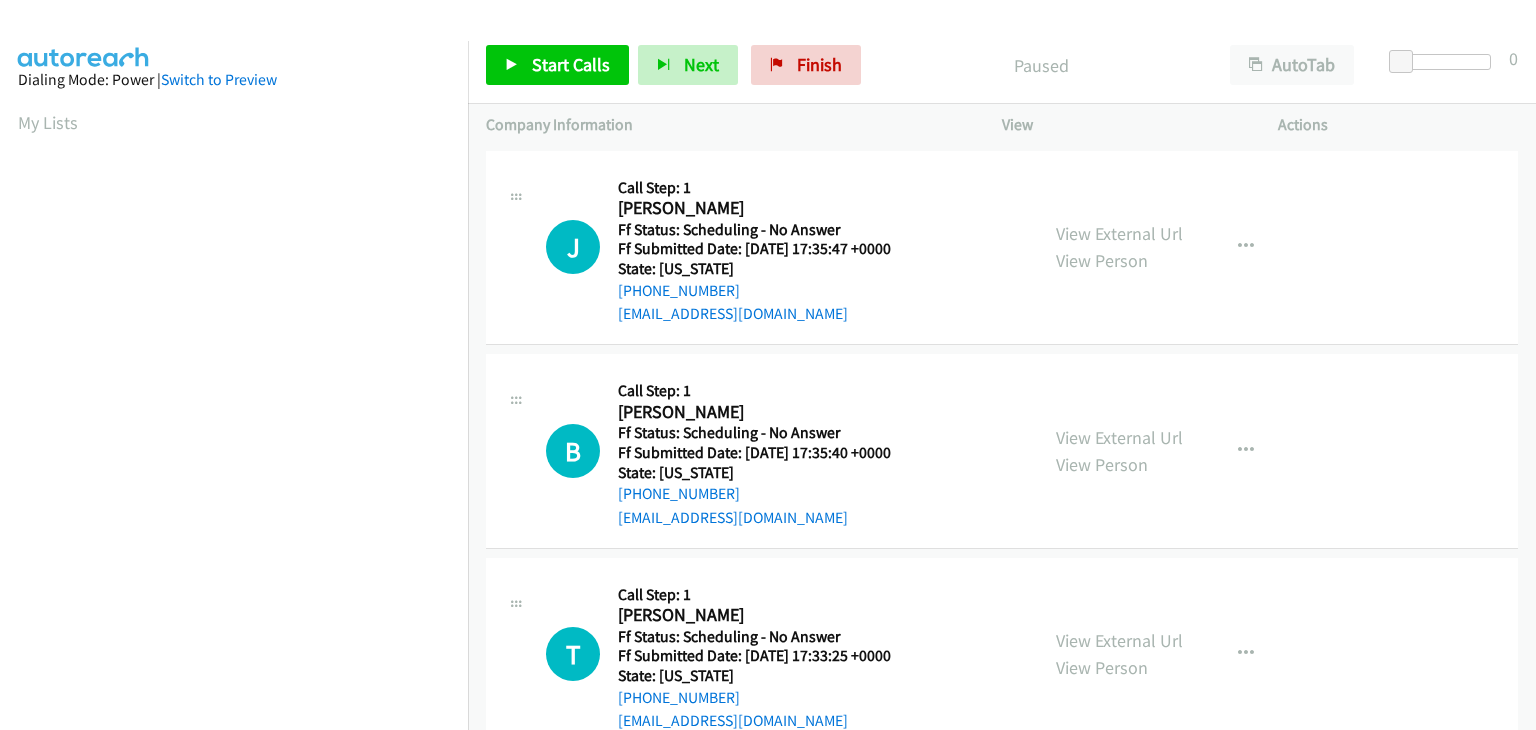 scroll, scrollTop: 0, scrollLeft: 0, axis: both 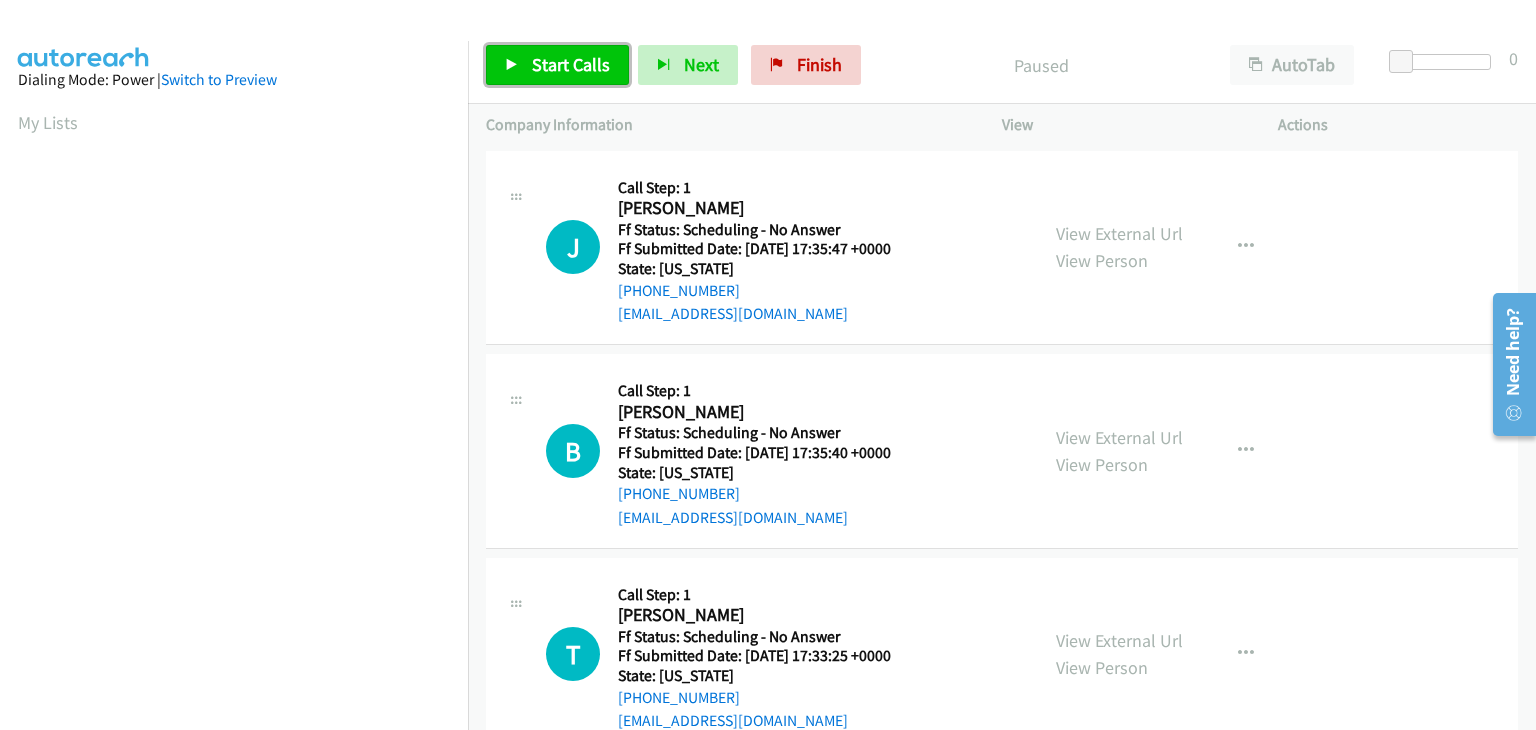 click at bounding box center (512, 66) 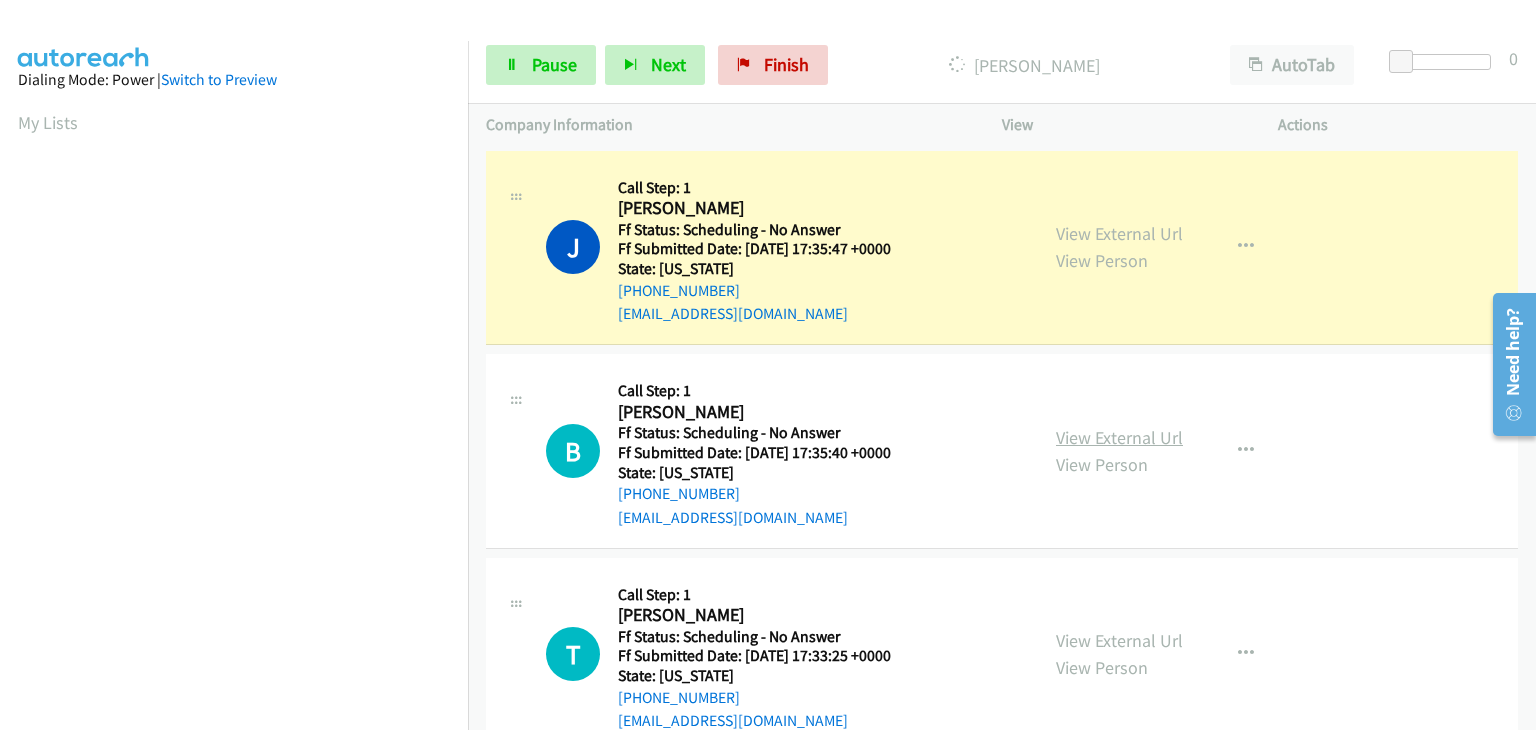 click on "View External Url" at bounding box center (1119, 437) 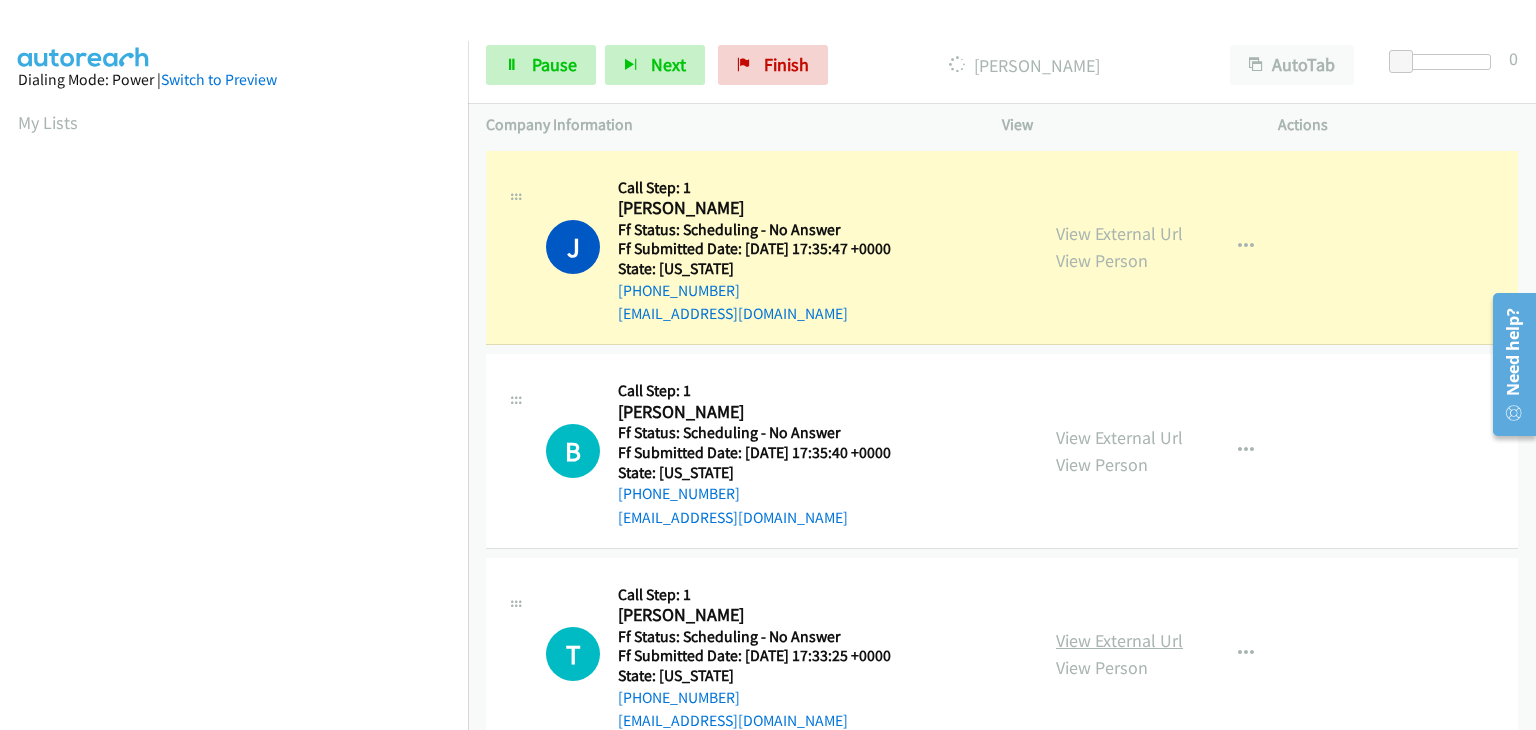 click on "View External Url" at bounding box center (1119, 640) 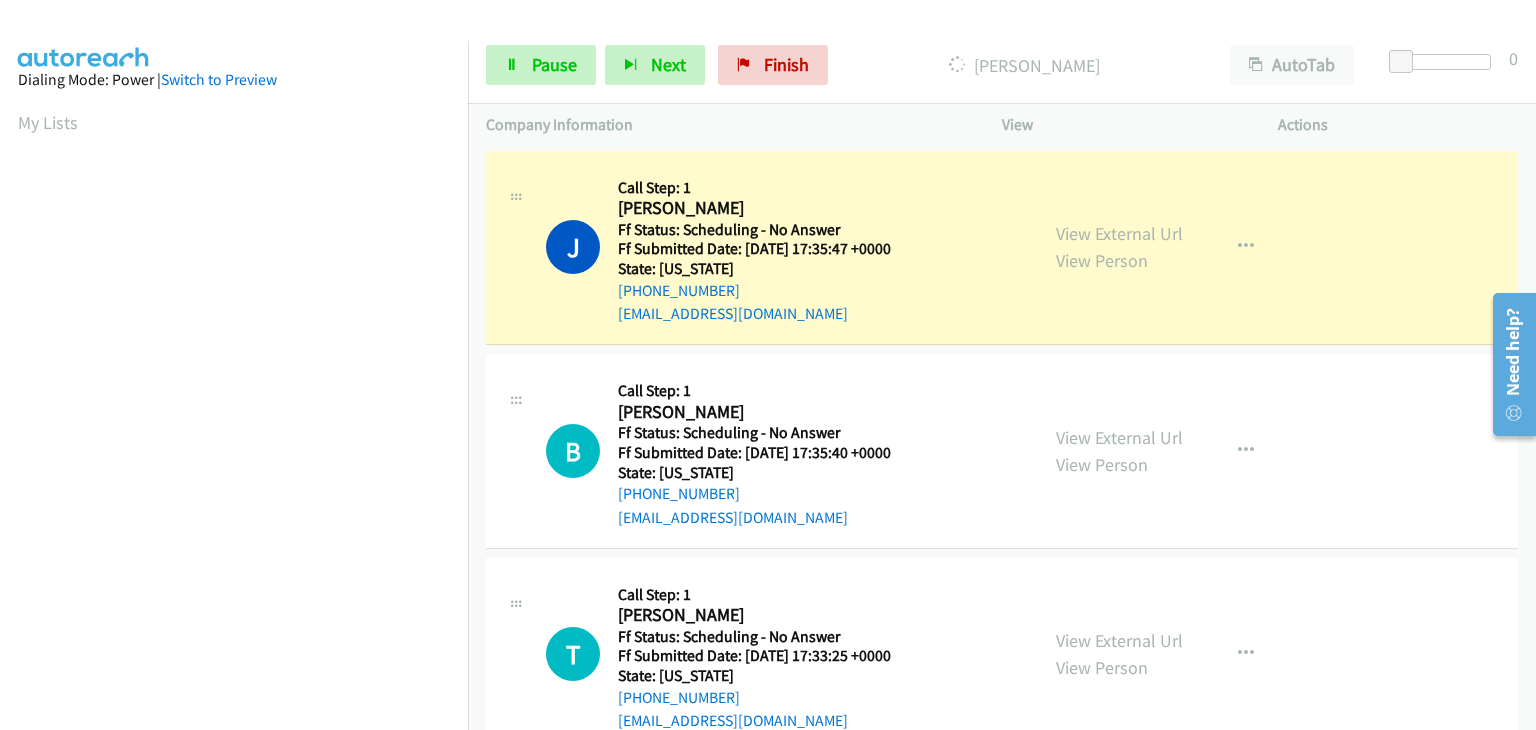 scroll, scrollTop: 392, scrollLeft: 0, axis: vertical 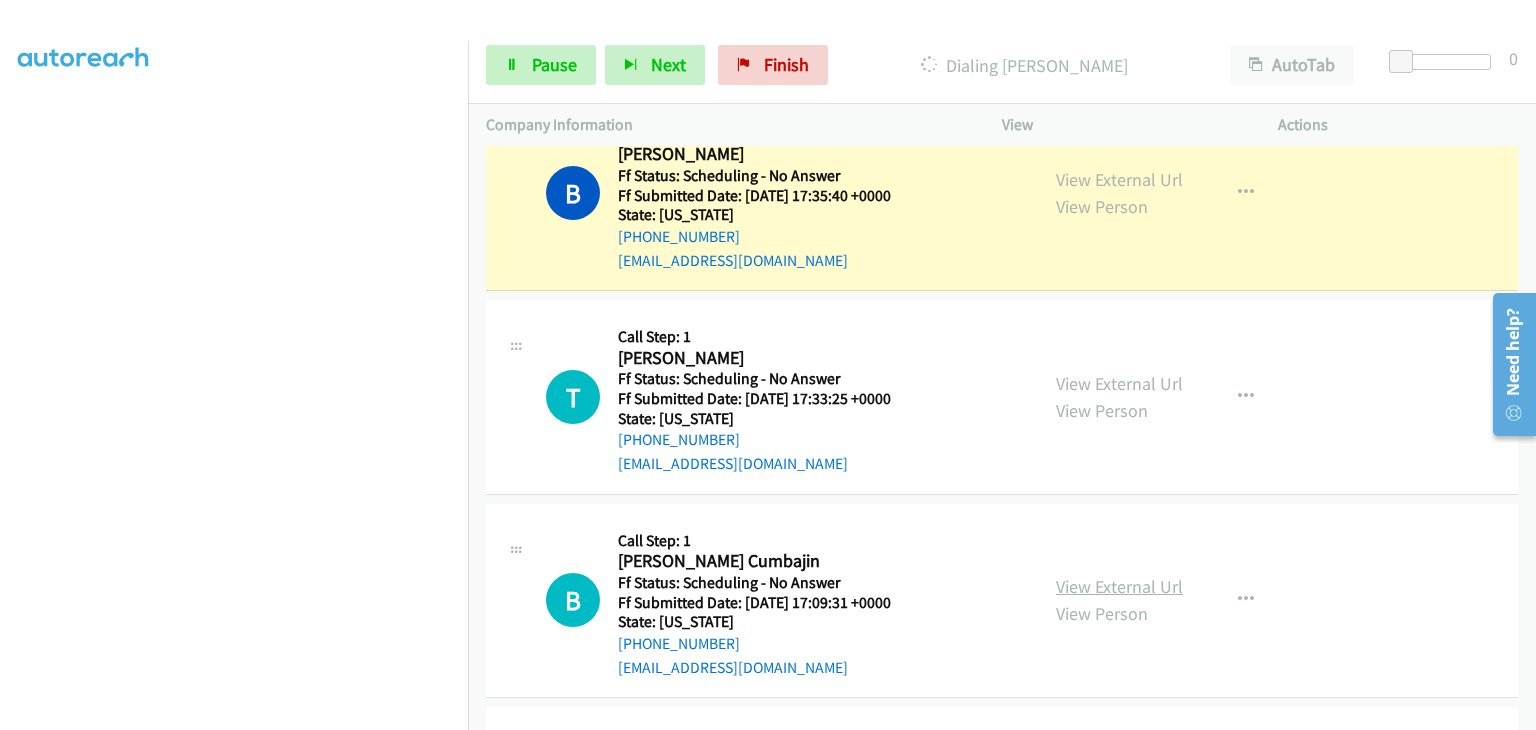click on "View External Url" at bounding box center (1119, 586) 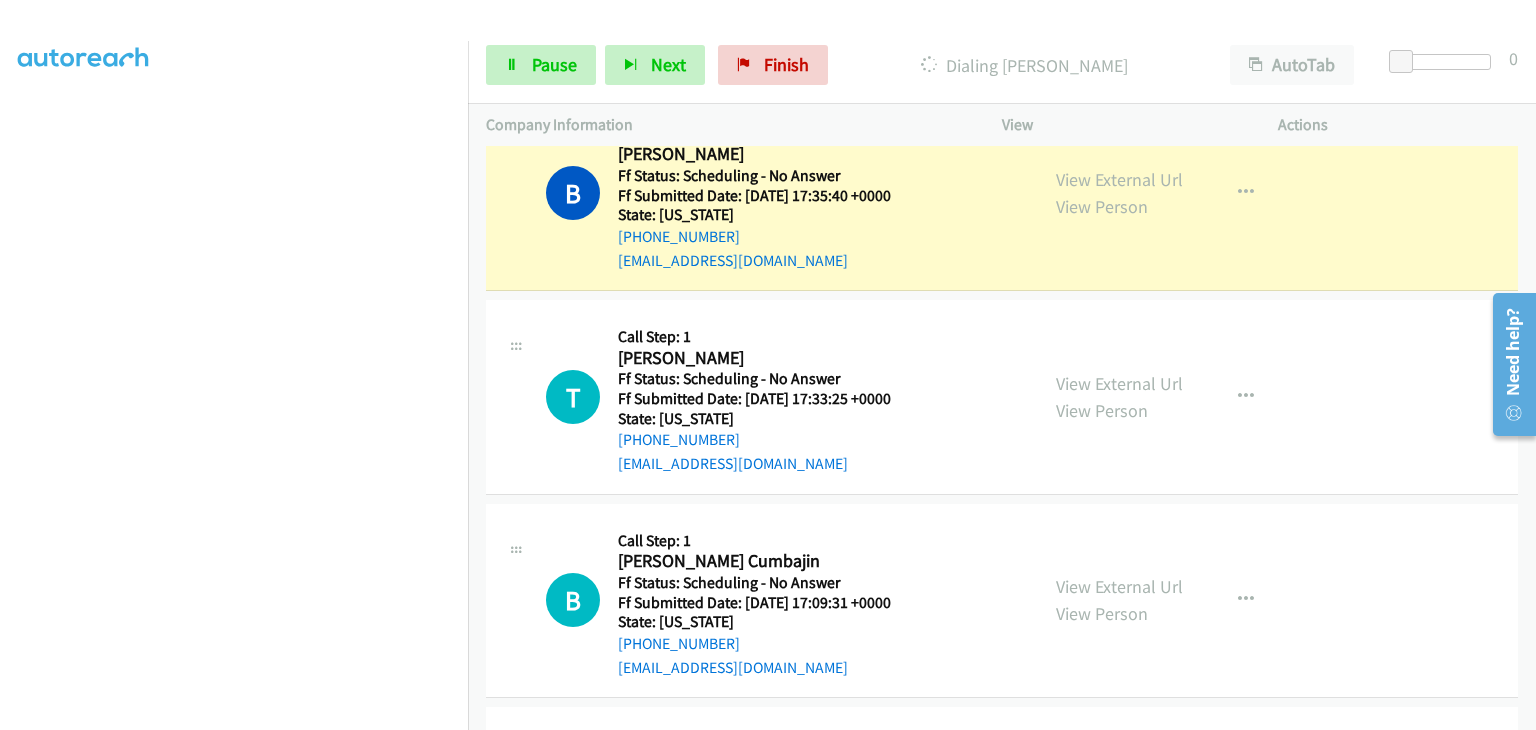 scroll, scrollTop: 392, scrollLeft: 0, axis: vertical 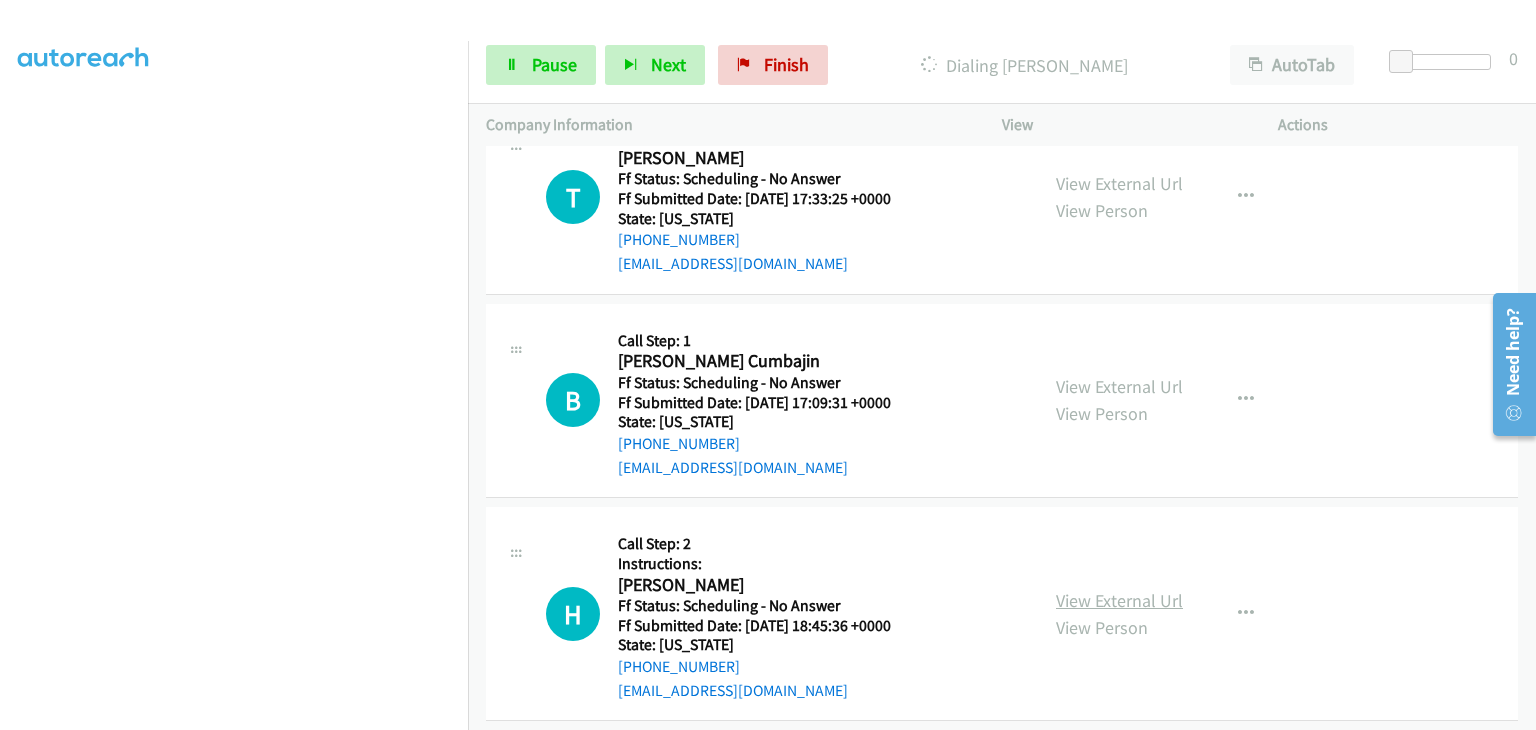 click on "View External Url" at bounding box center (1119, 600) 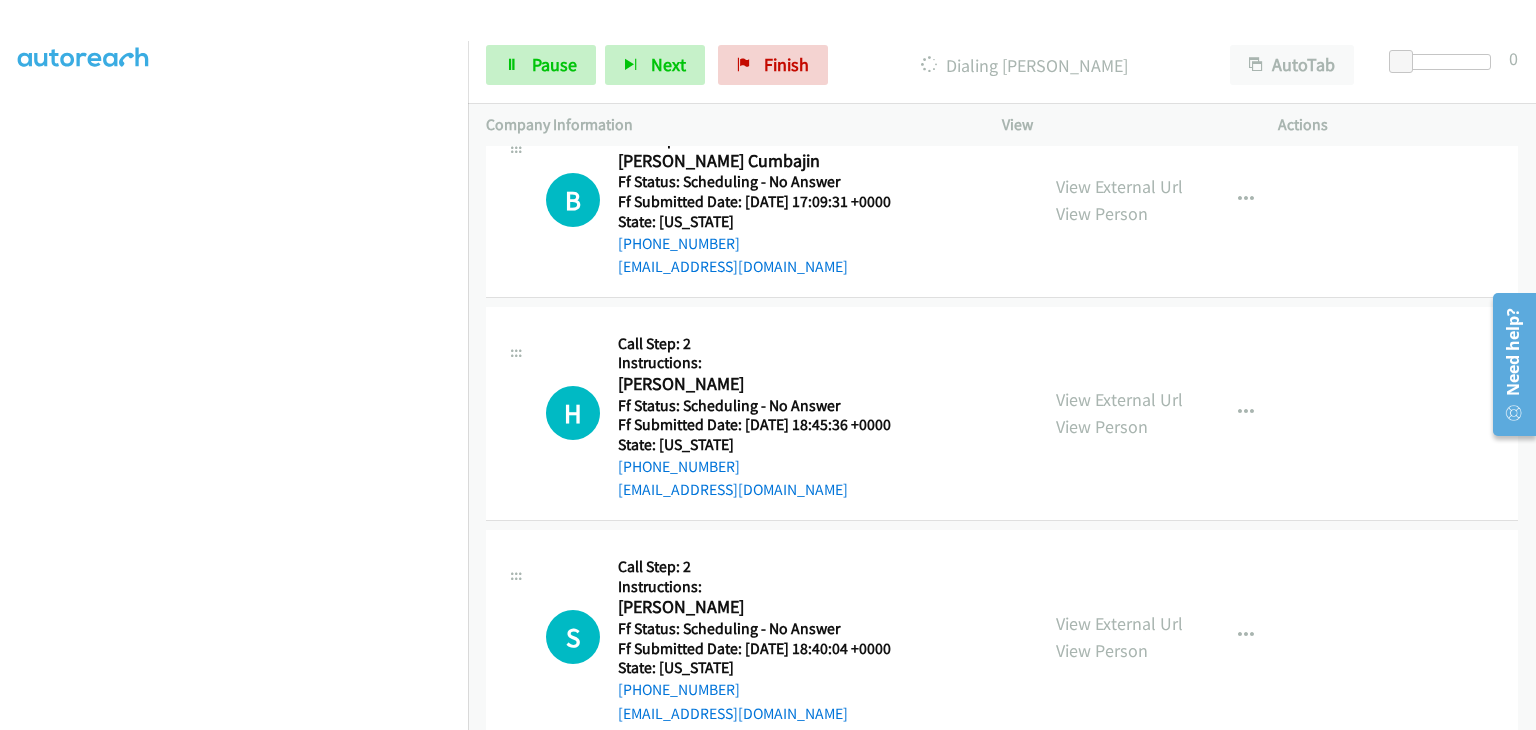 scroll, scrollTop: 843, scrollLeft: 0, axis: vertical 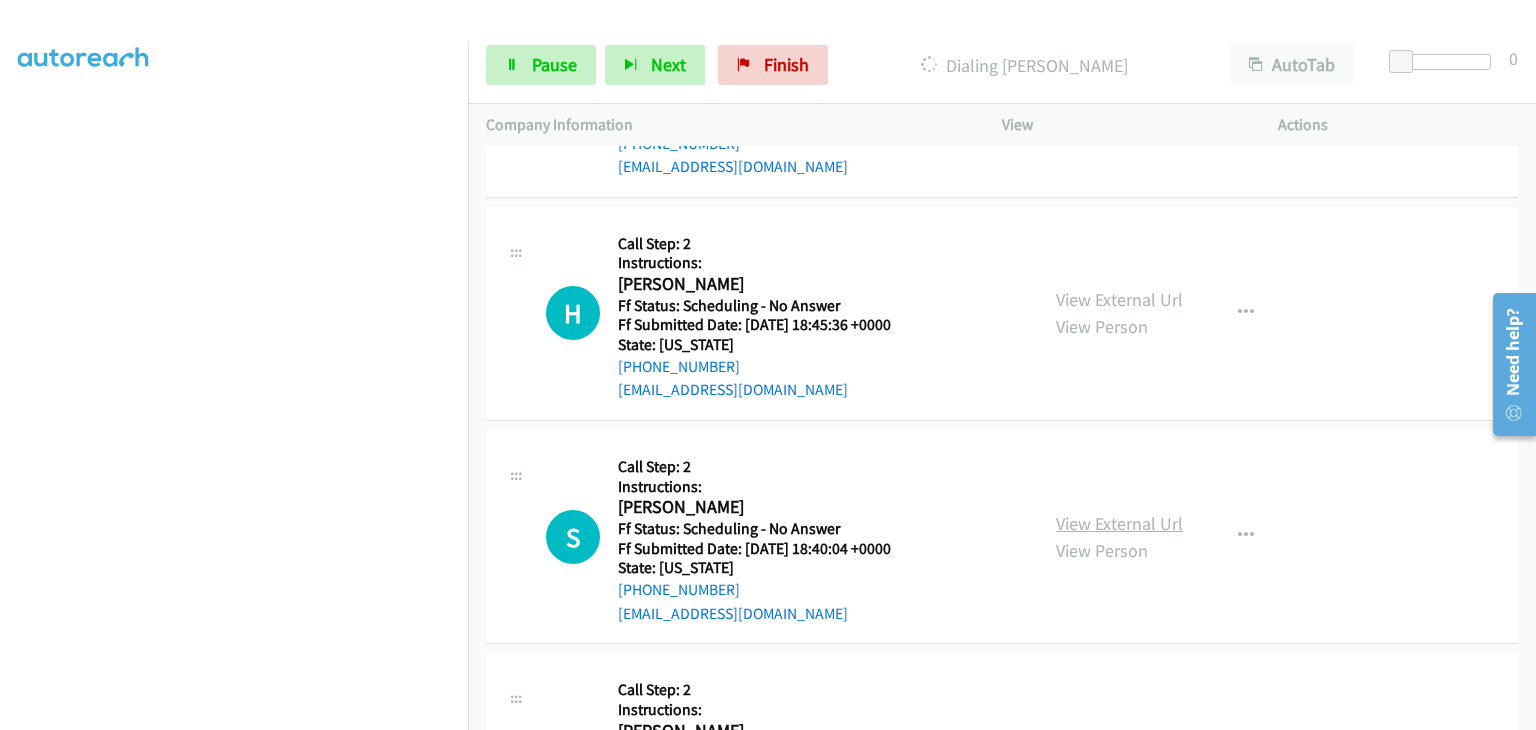 click on "View External Url" at bounding box center [1119, 523] 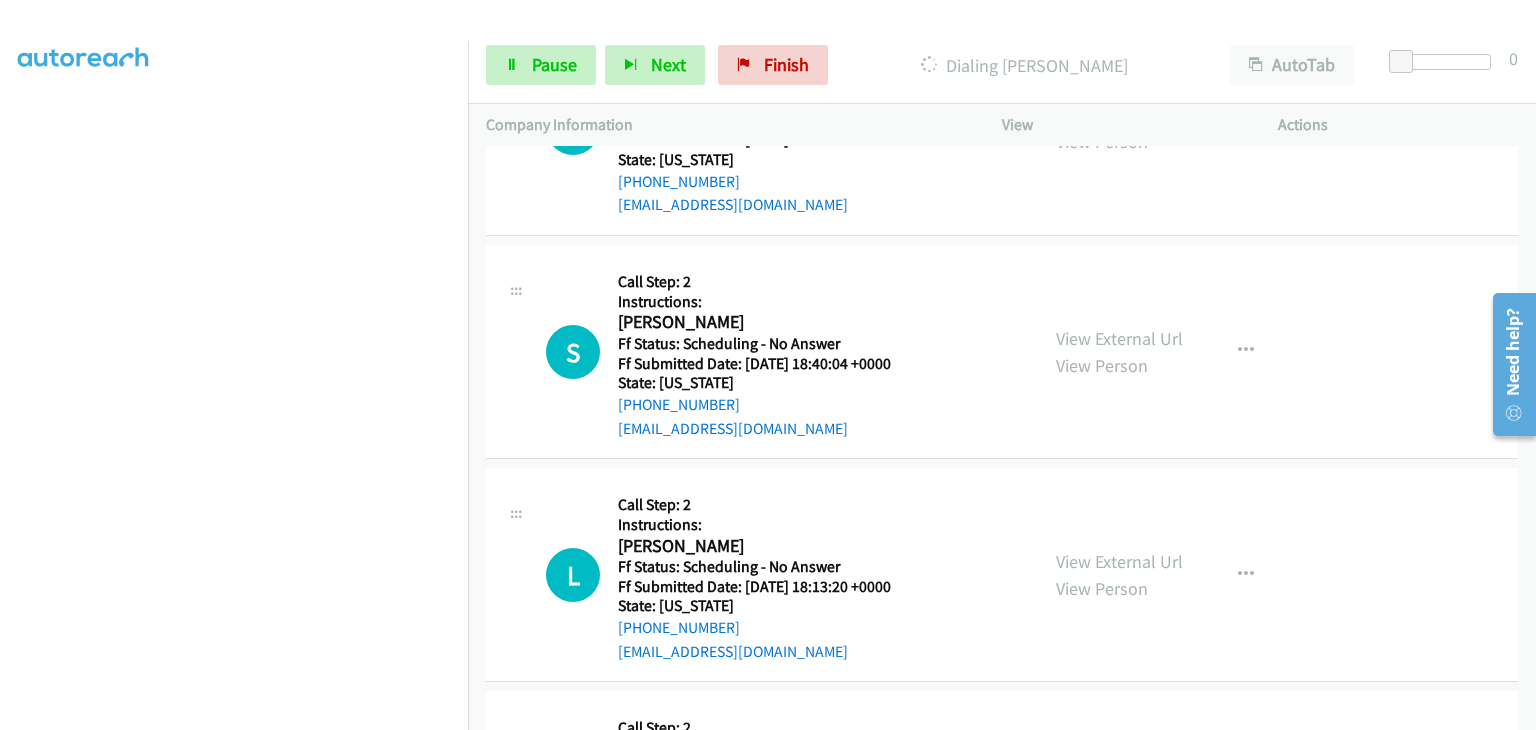 scroll, scrollTop: 1043, scrollLeft: 0, axis: vertical 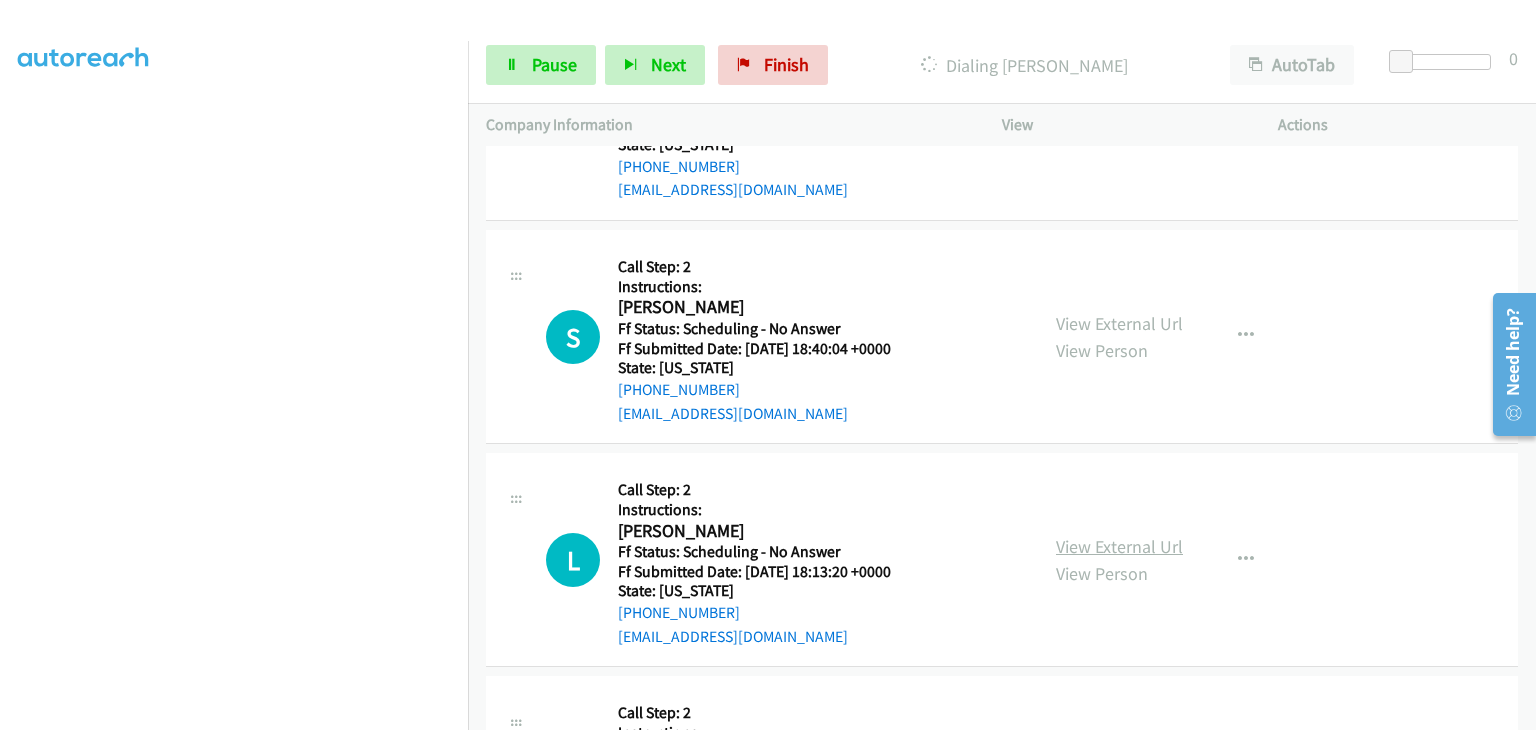 click on "View External Url" at bounding box center [1119, 546] 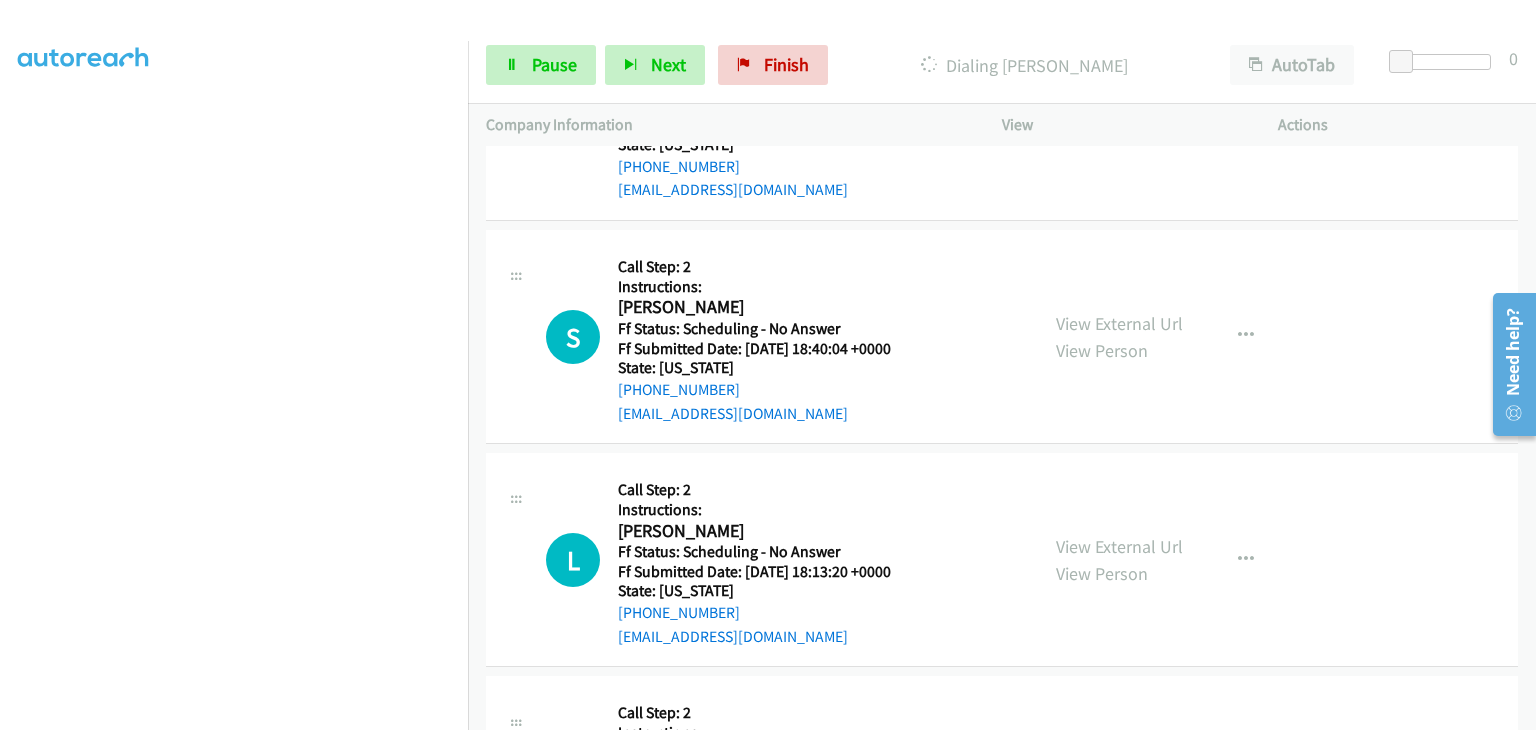 scroll, scrollTop: 392, scrollLeft: 0, axis: vertical 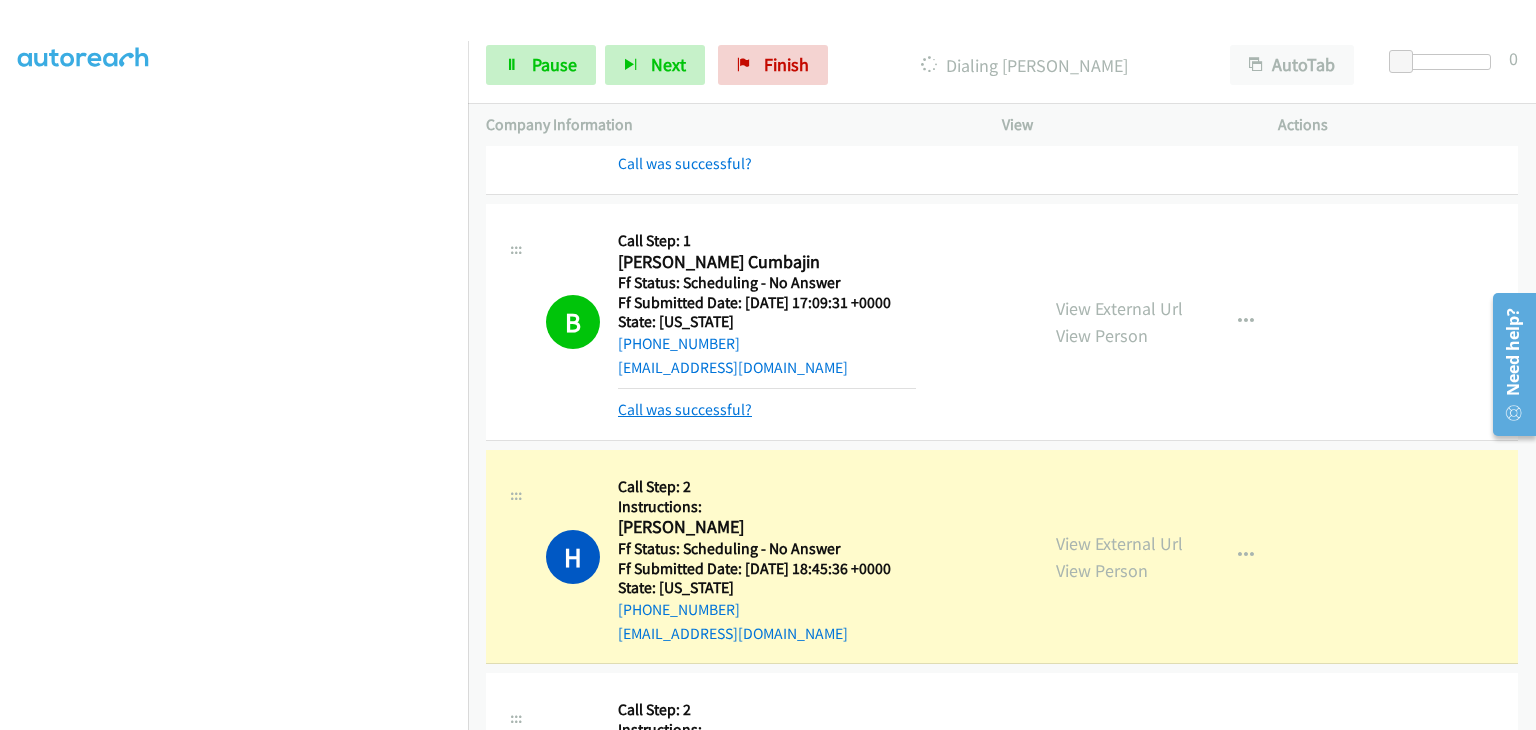 click on "Call was successful?" at bounding box center [767, 410] 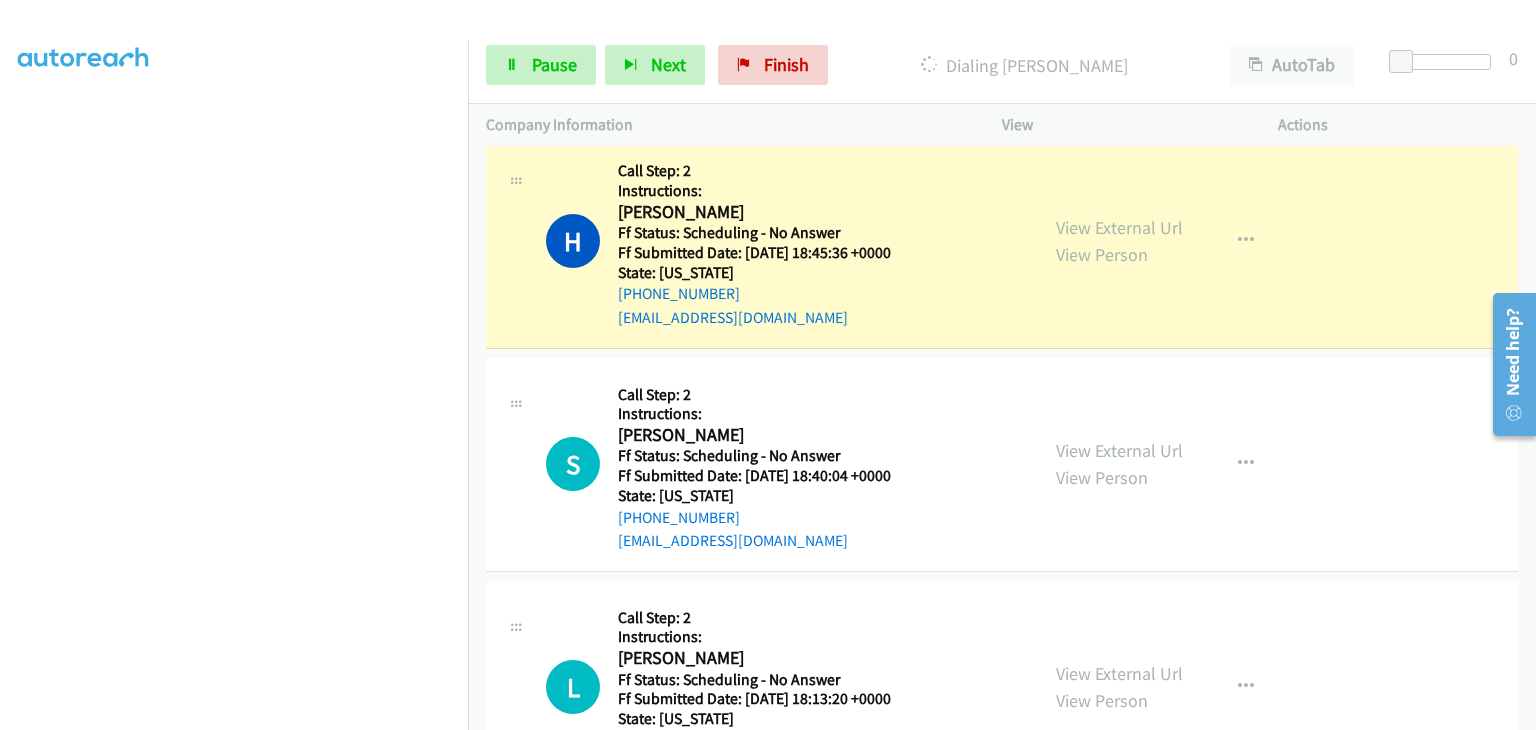 scroll, scrollTop: 985, scrollLeft: 0, axis: vertical 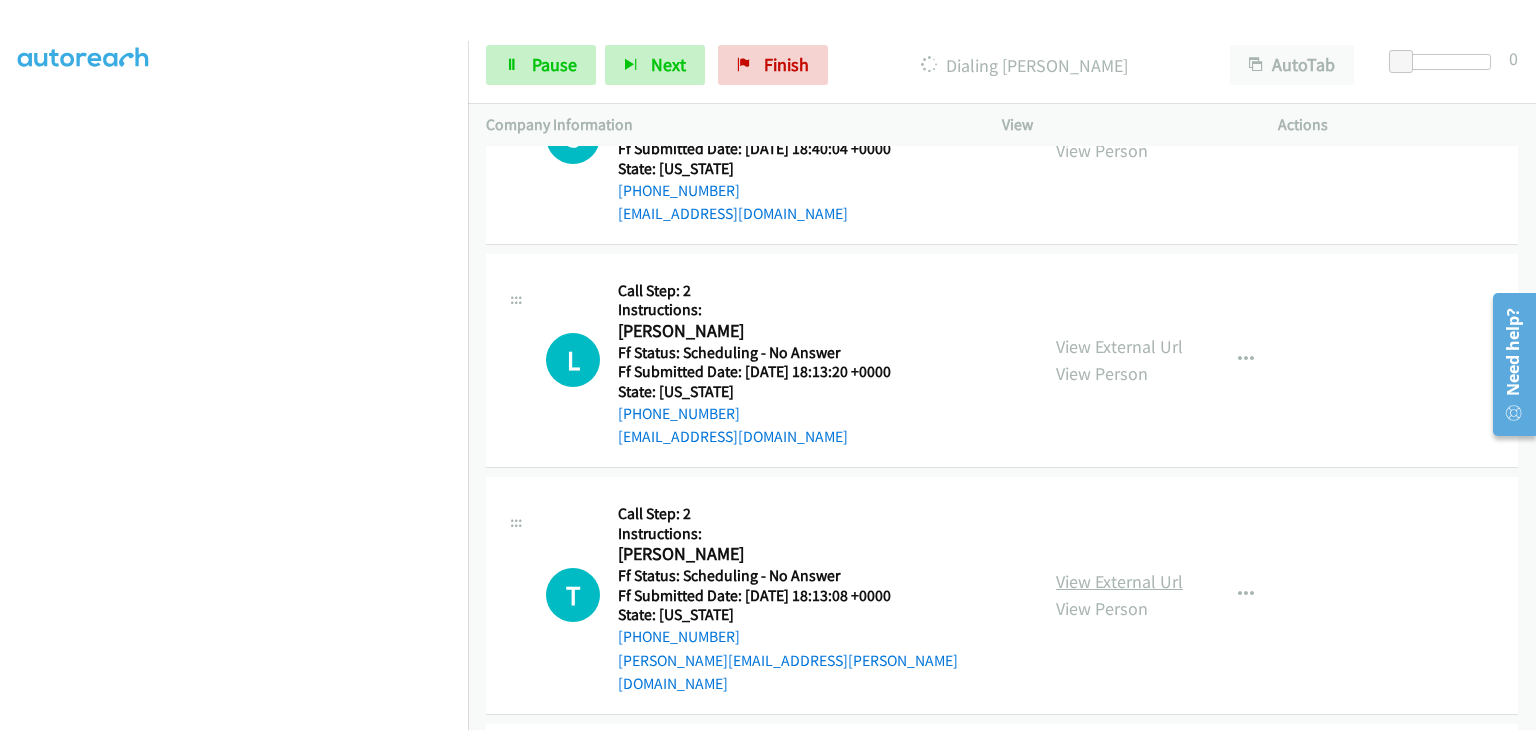 click on "View External Url" at bounding box center (1119, 581) 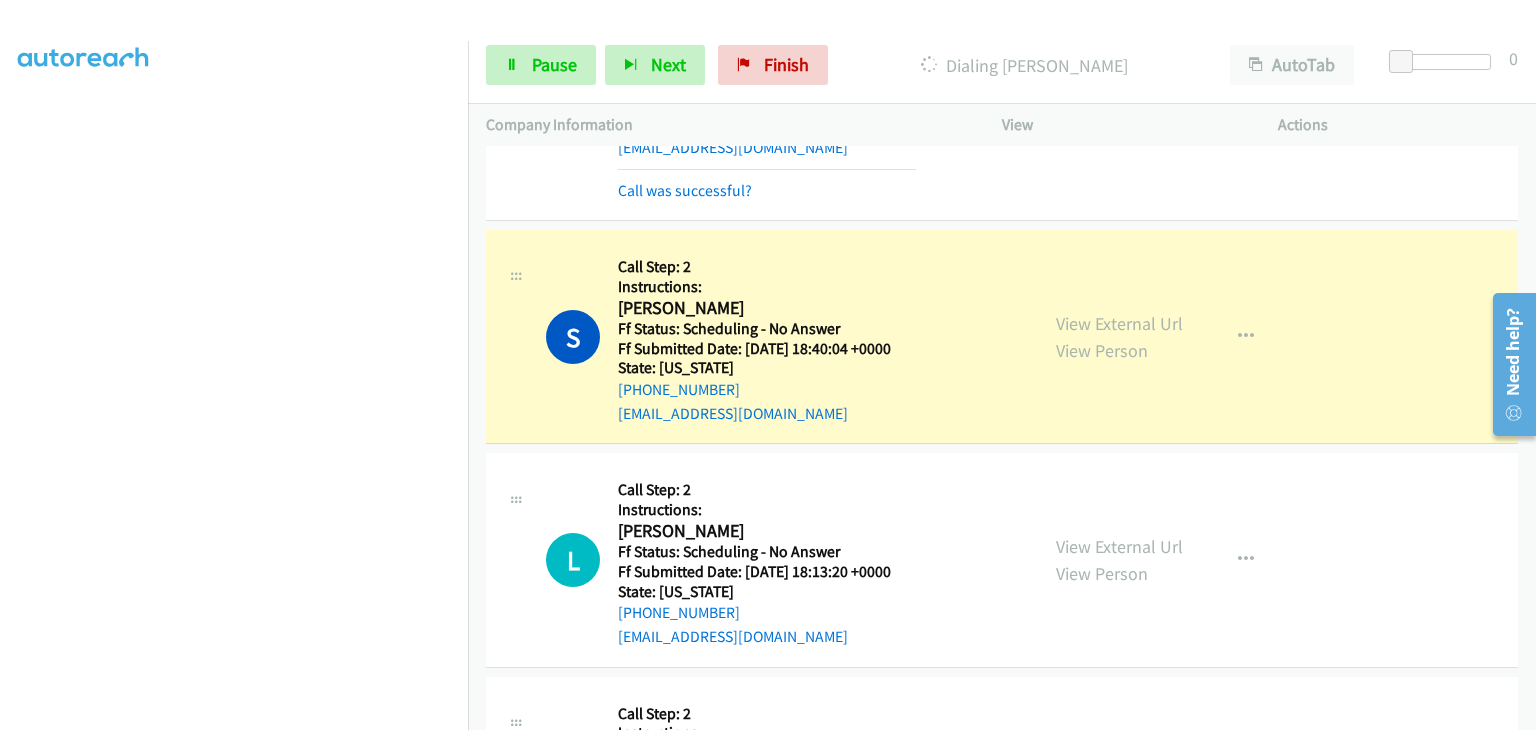 scroll, scrollTop: 1228, scrollLeft: 0, axis: vertical 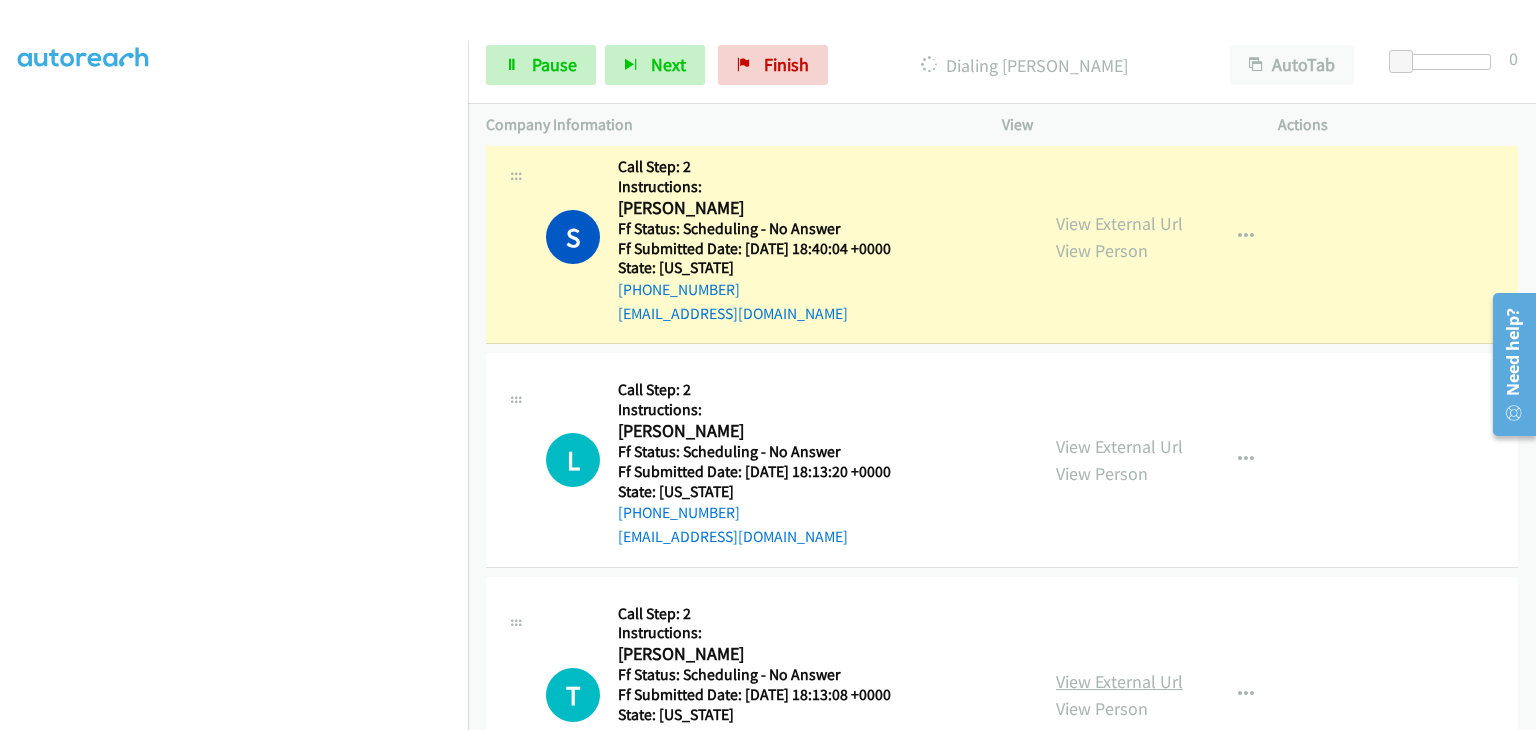click on "View External Url" at bounding box center (1119, 681) 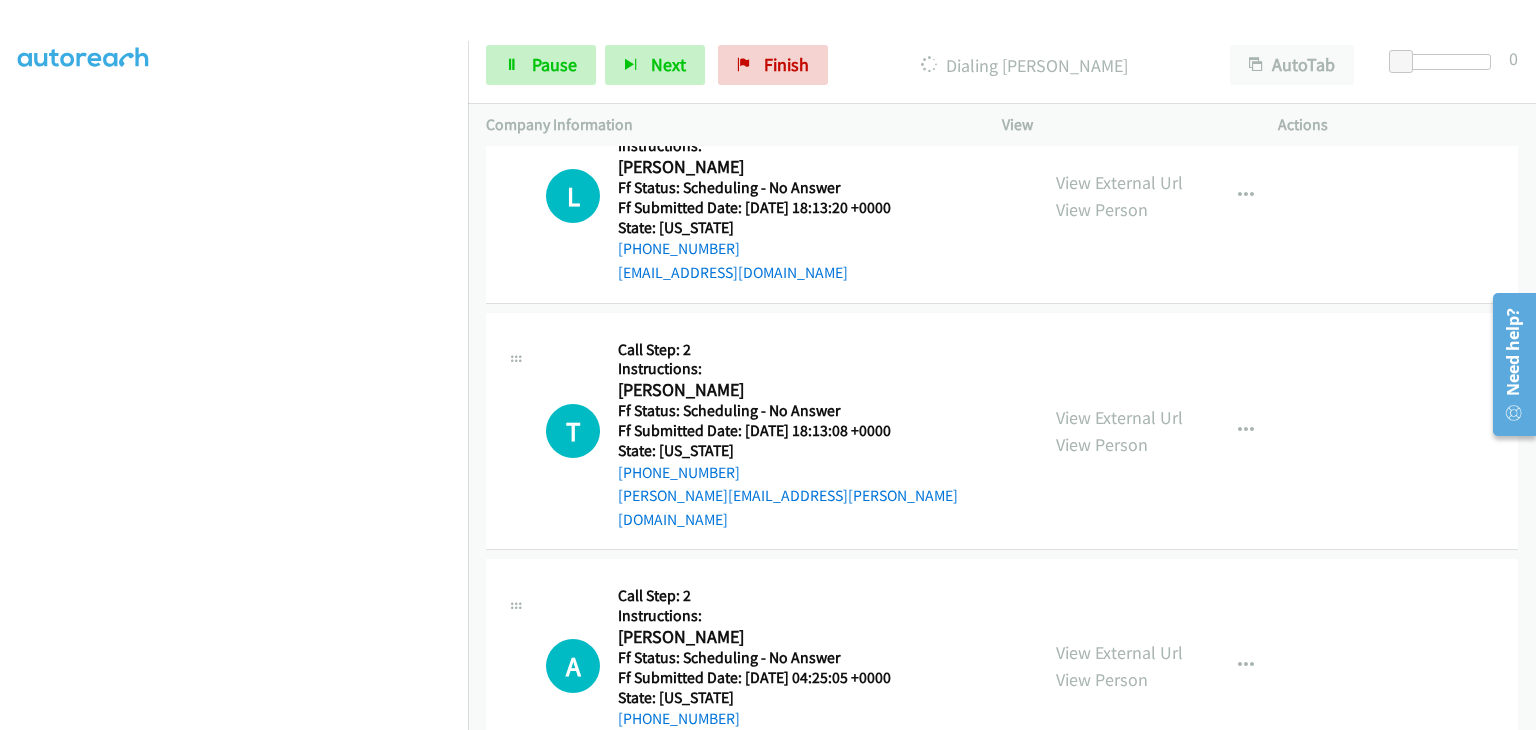 scroll, scrollTop: 1528, scrollLeft: 0, axis: vertical 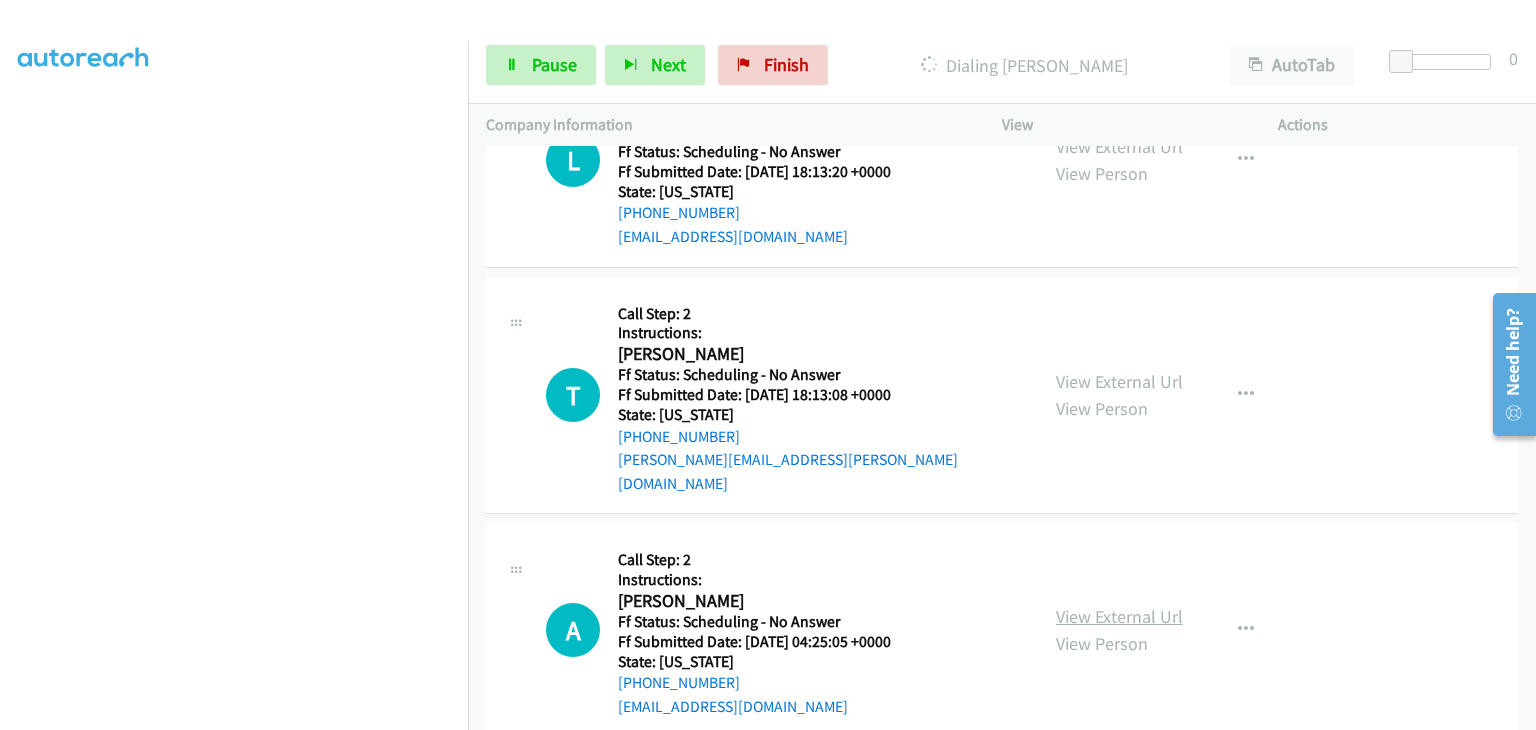 click on "View External Url" at bounding box center [1119, 616] 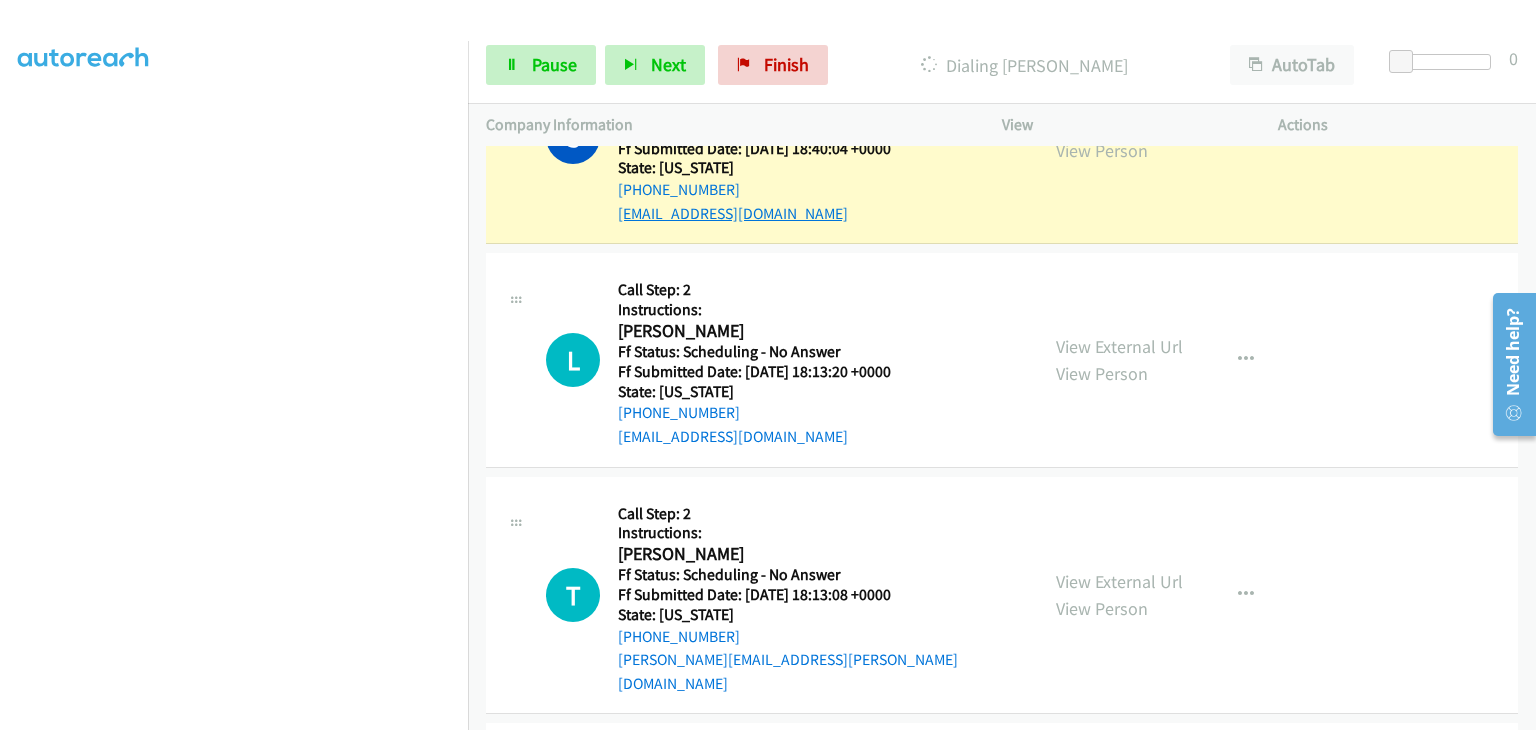 scroll, scrollTop: 1228, scrollLeft: 0, axis: vertical 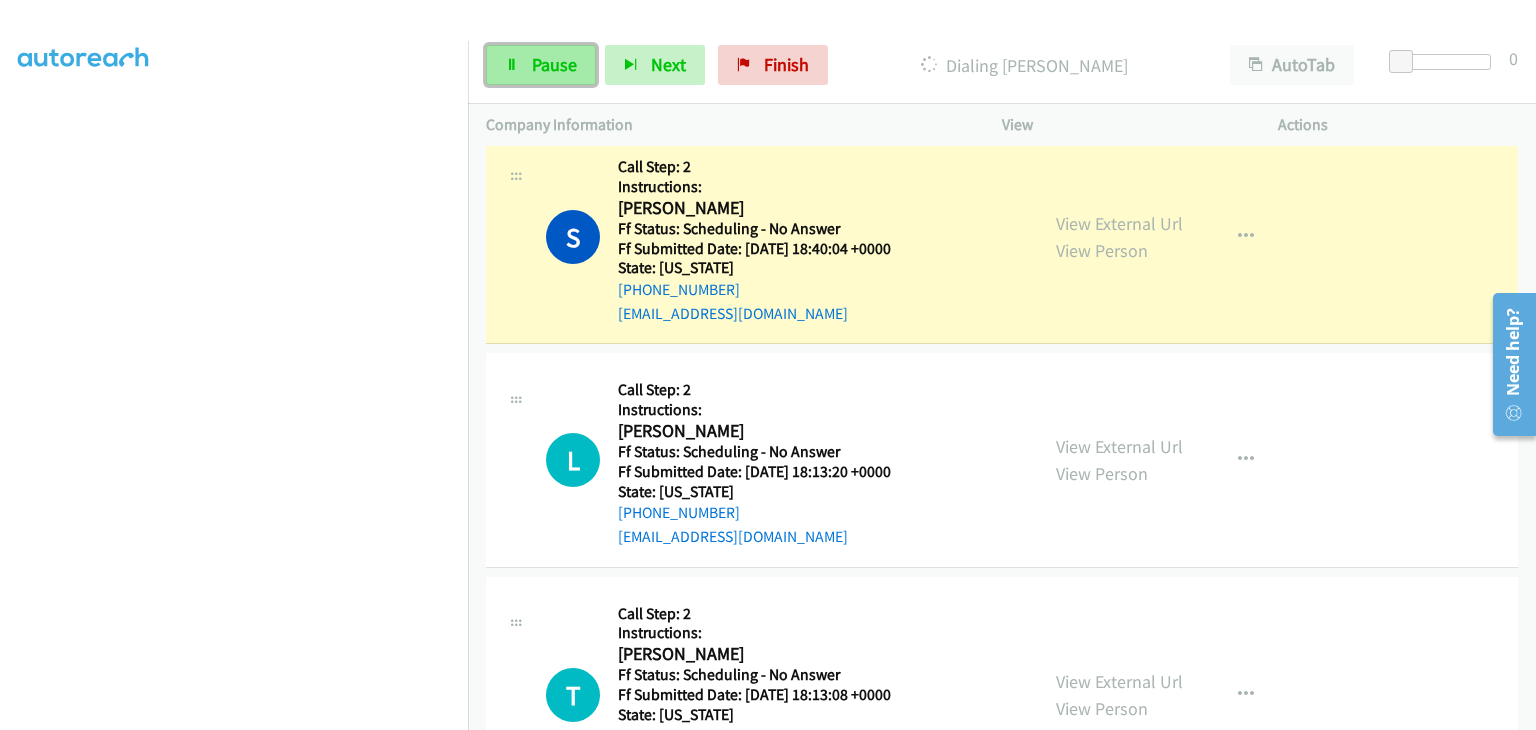 click on "Pause" at bounding box center [541, 65] 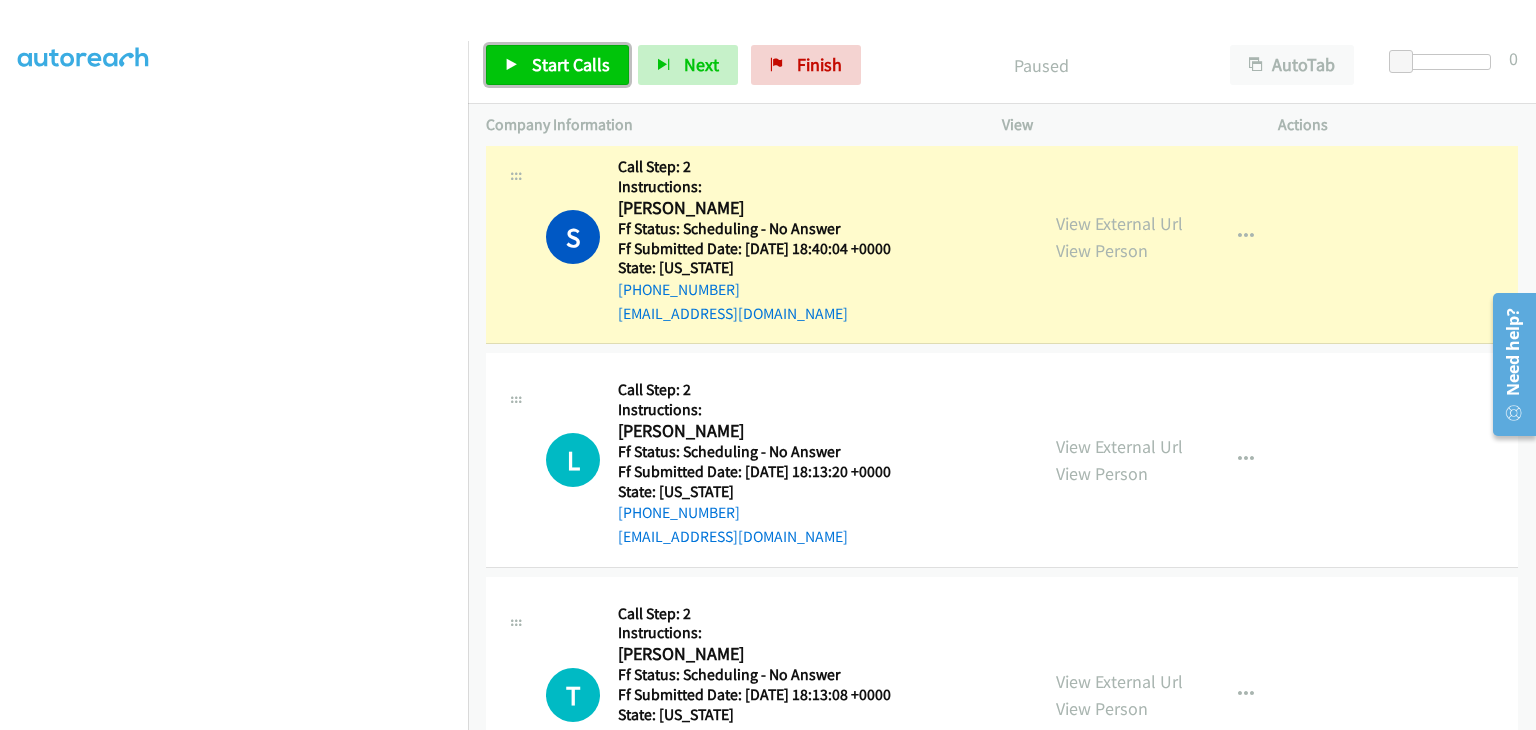 click on "Start Calls" at bounding box center (571, 64) 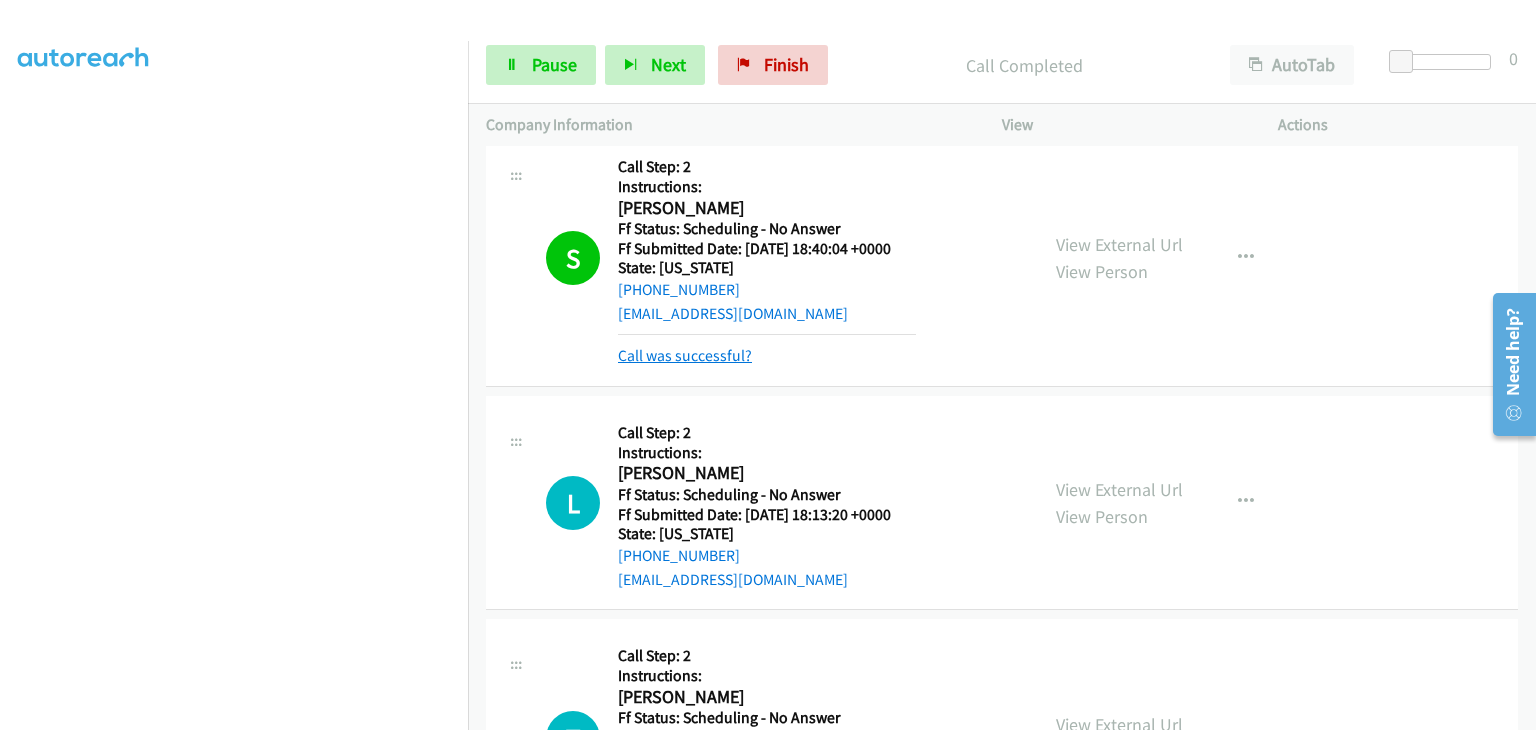 click on "Call was successful?" at bounding box center (685, 355) 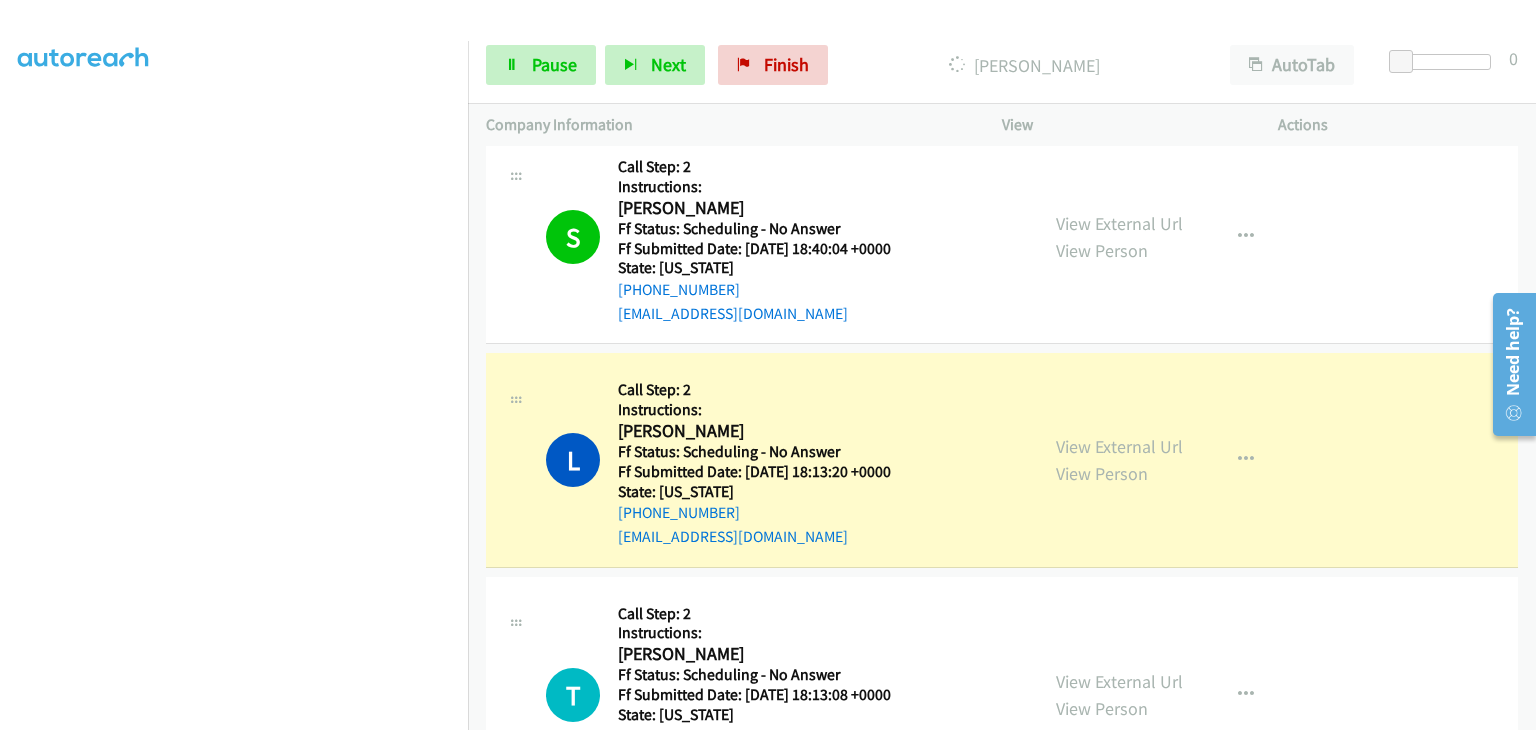 scroll, scrollTop: 392, scrollLeft: 0, axis: vertical 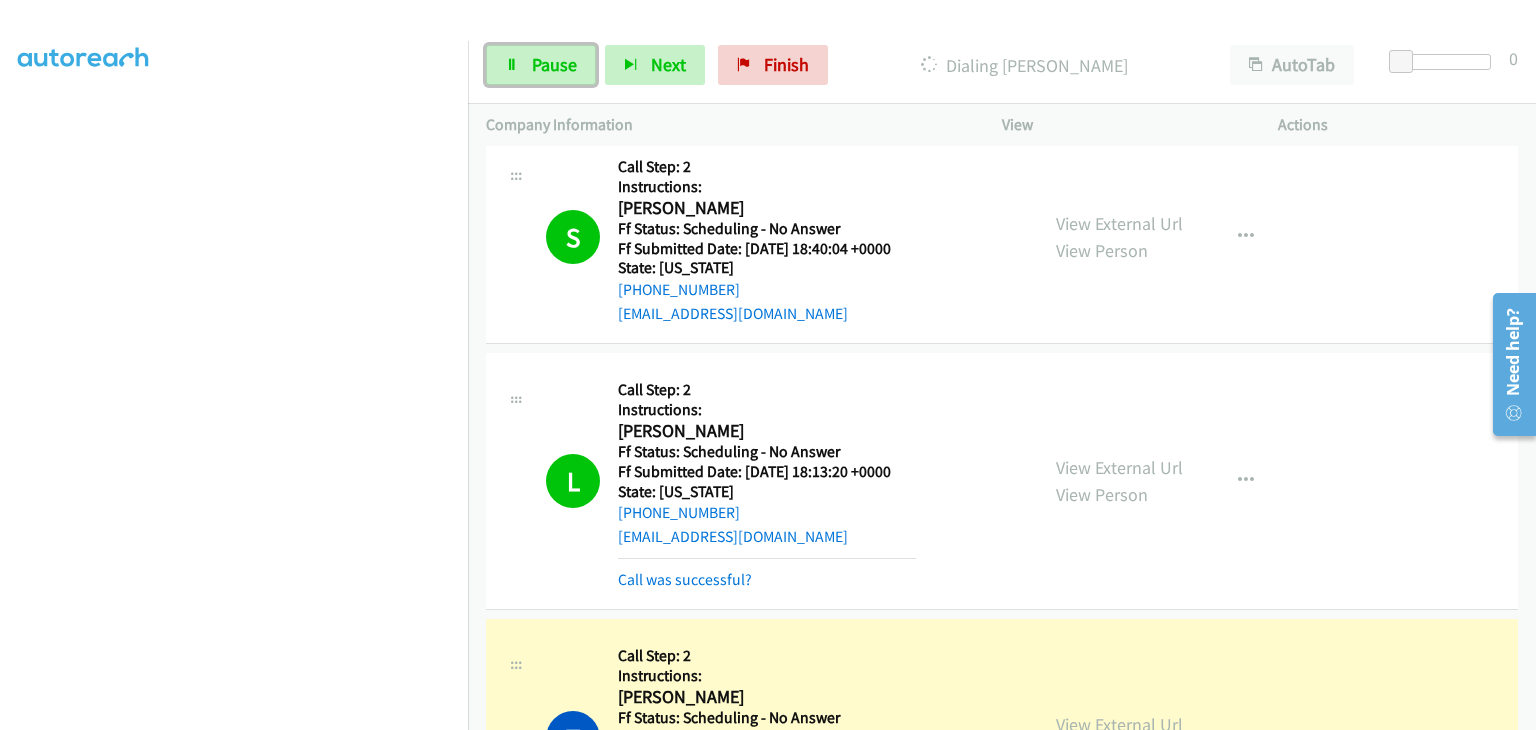 drag, startPoint x: 572, startPoint y: 70, endPoint x: 611, endPoint y: 108, distance: 54.451813 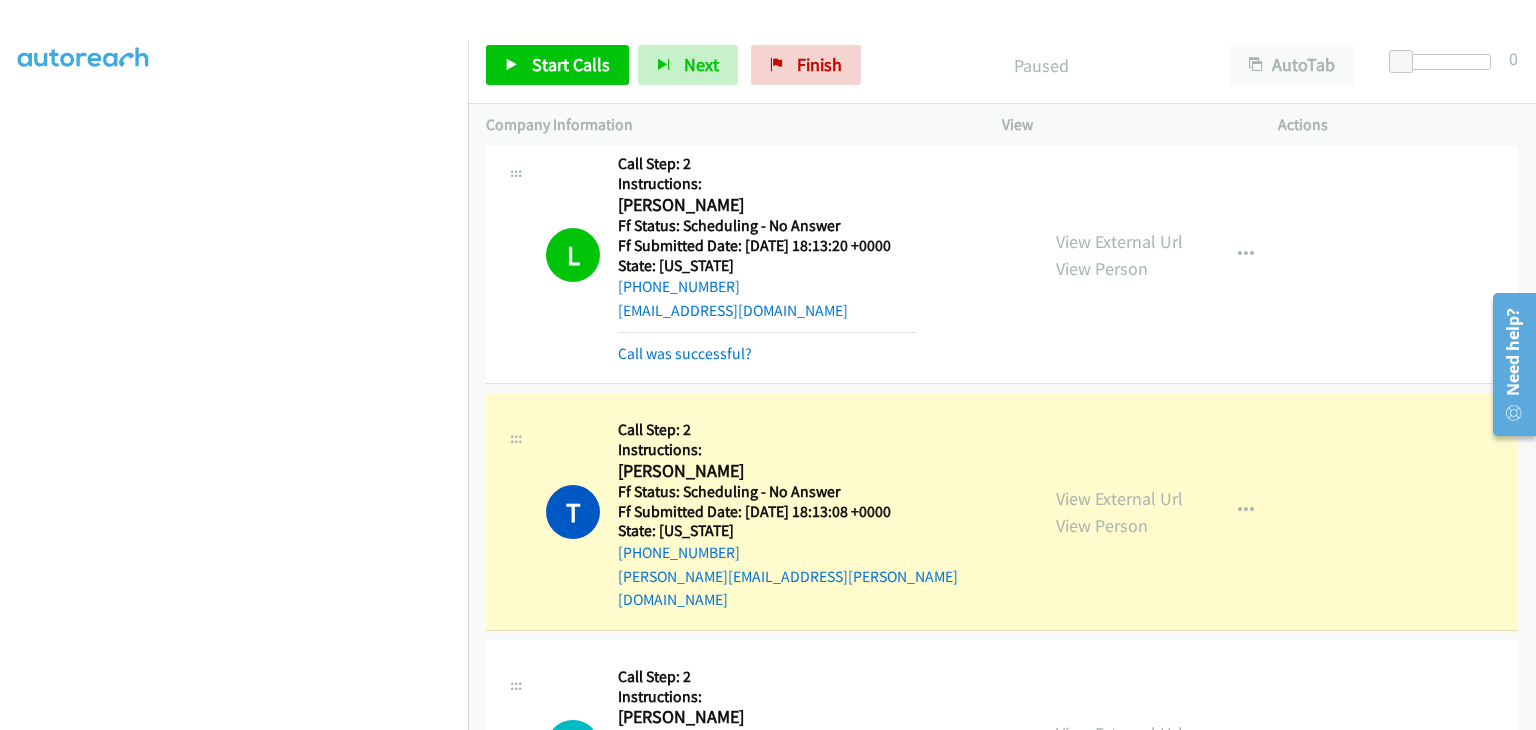 scroll, scrollTop: 1528, scrollLeft: 0, axis: vertical 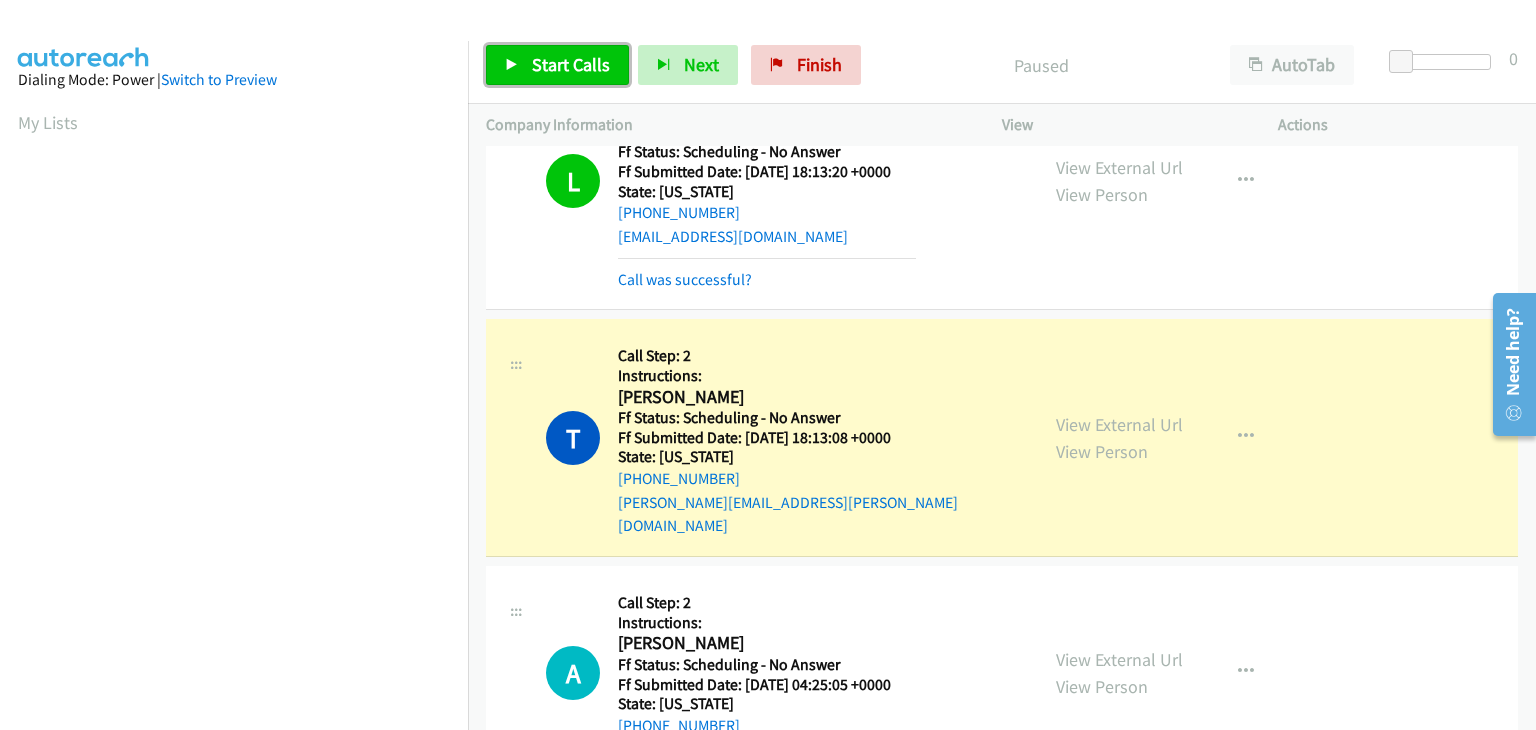 click on "Start Calls" at bounding box center (571, 64) 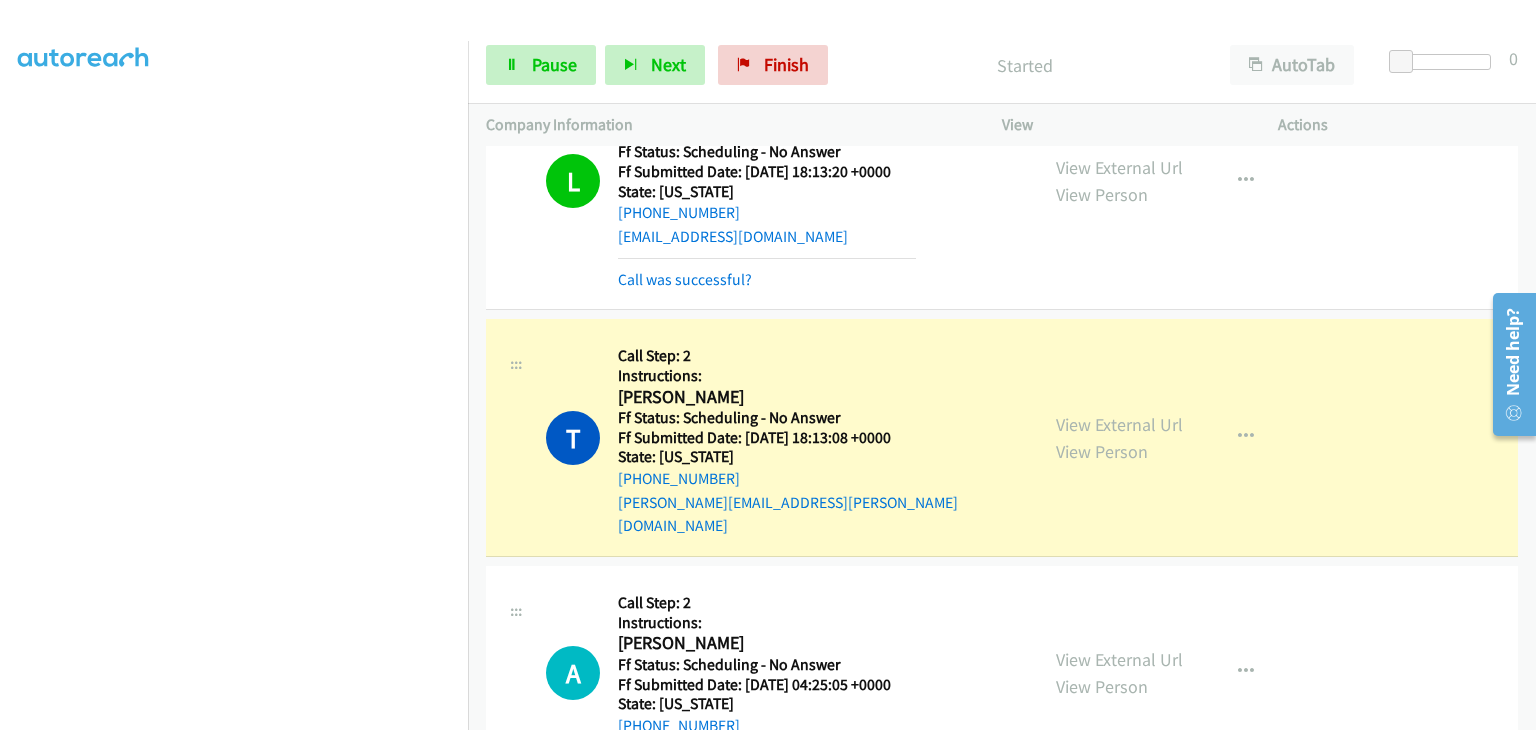 scroll, scrollTop: 392, scrollLeft: 0, axis: vertical 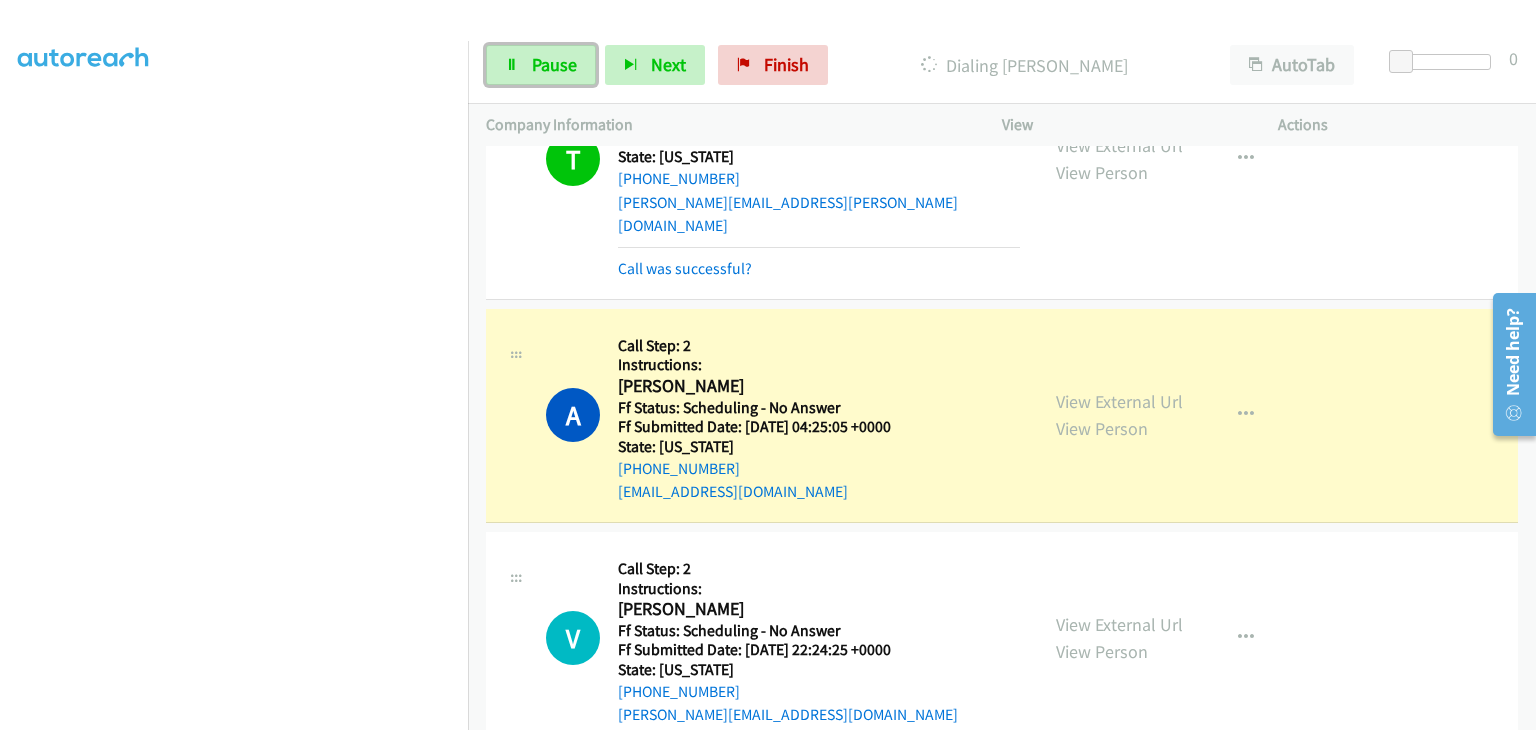 drag, startPoint x: 512, startPoint y: 64, endPoint x: 445, endPoint y: 168, distance: 123.71338 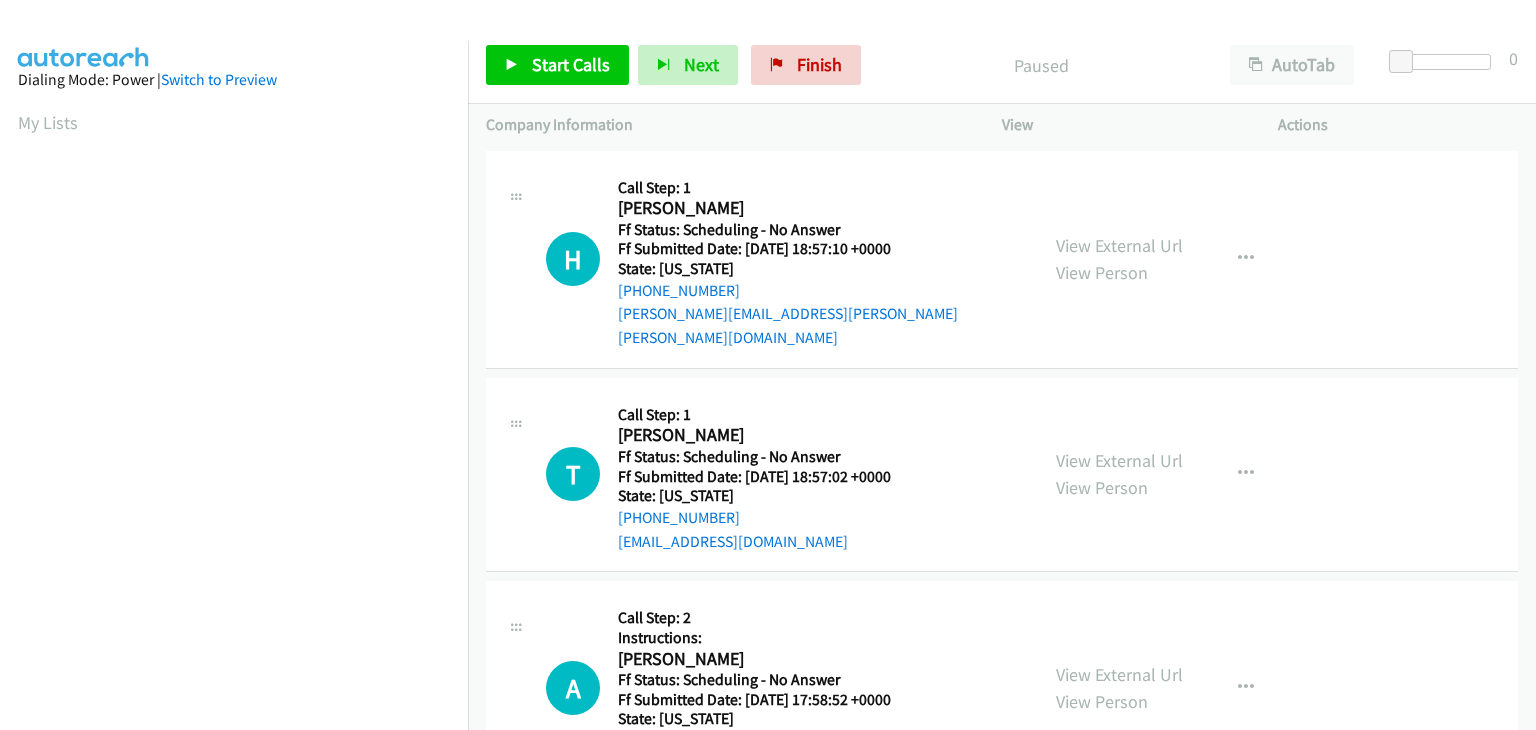 scroll, scrollTop: 0, scrollLeft: 0, axis: both 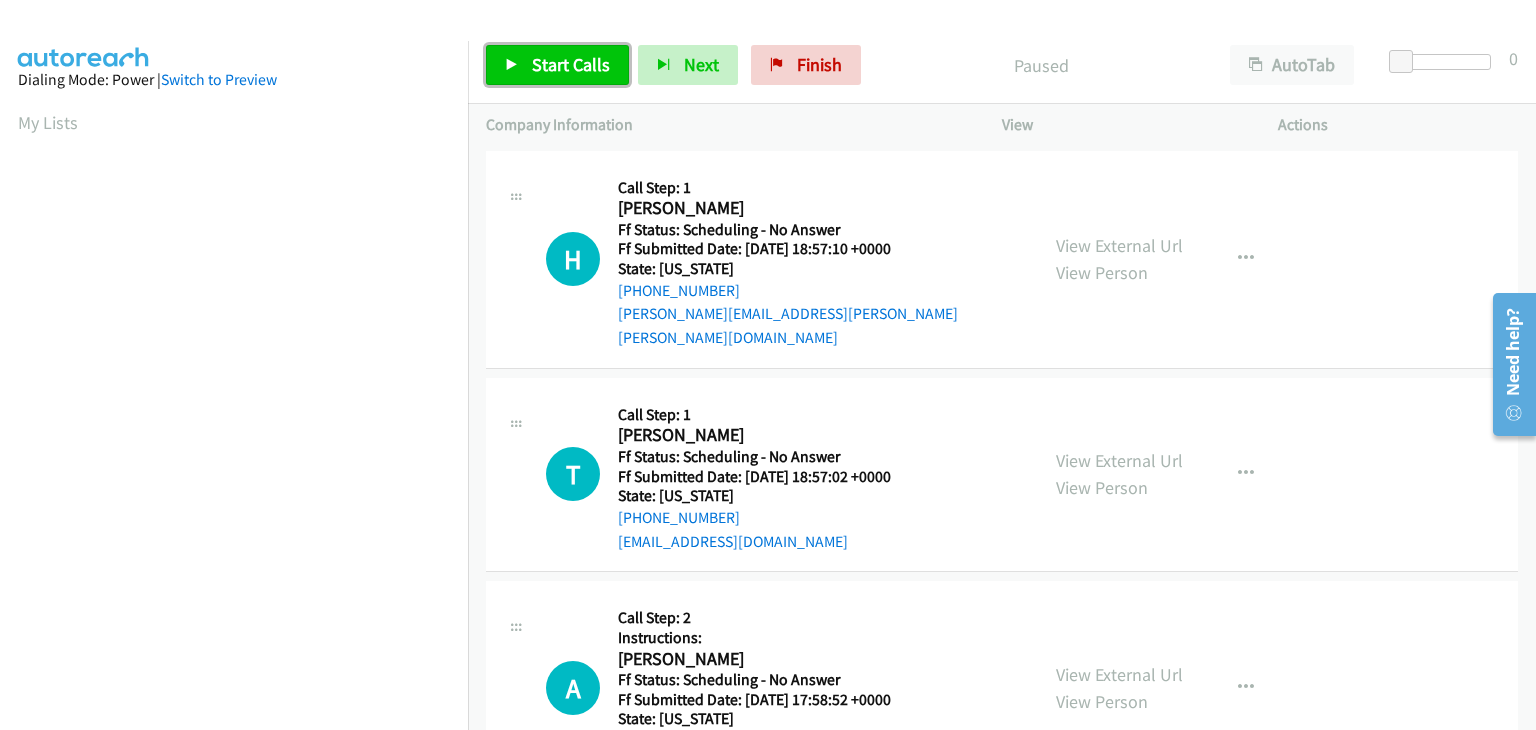 click on "Start Calls" at bounding box center [571, 64] 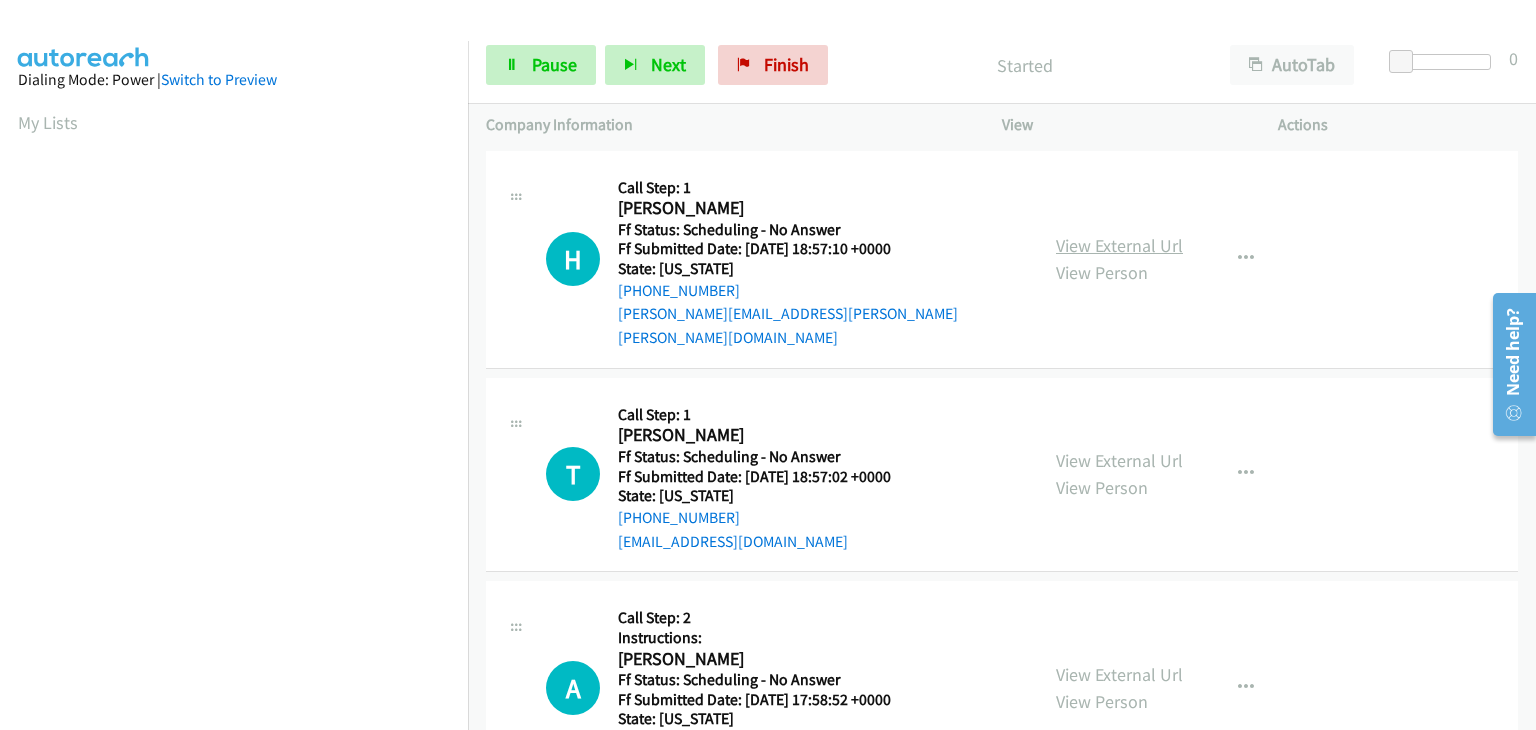 click on "View External Url" at bounding box center (1119, 245) 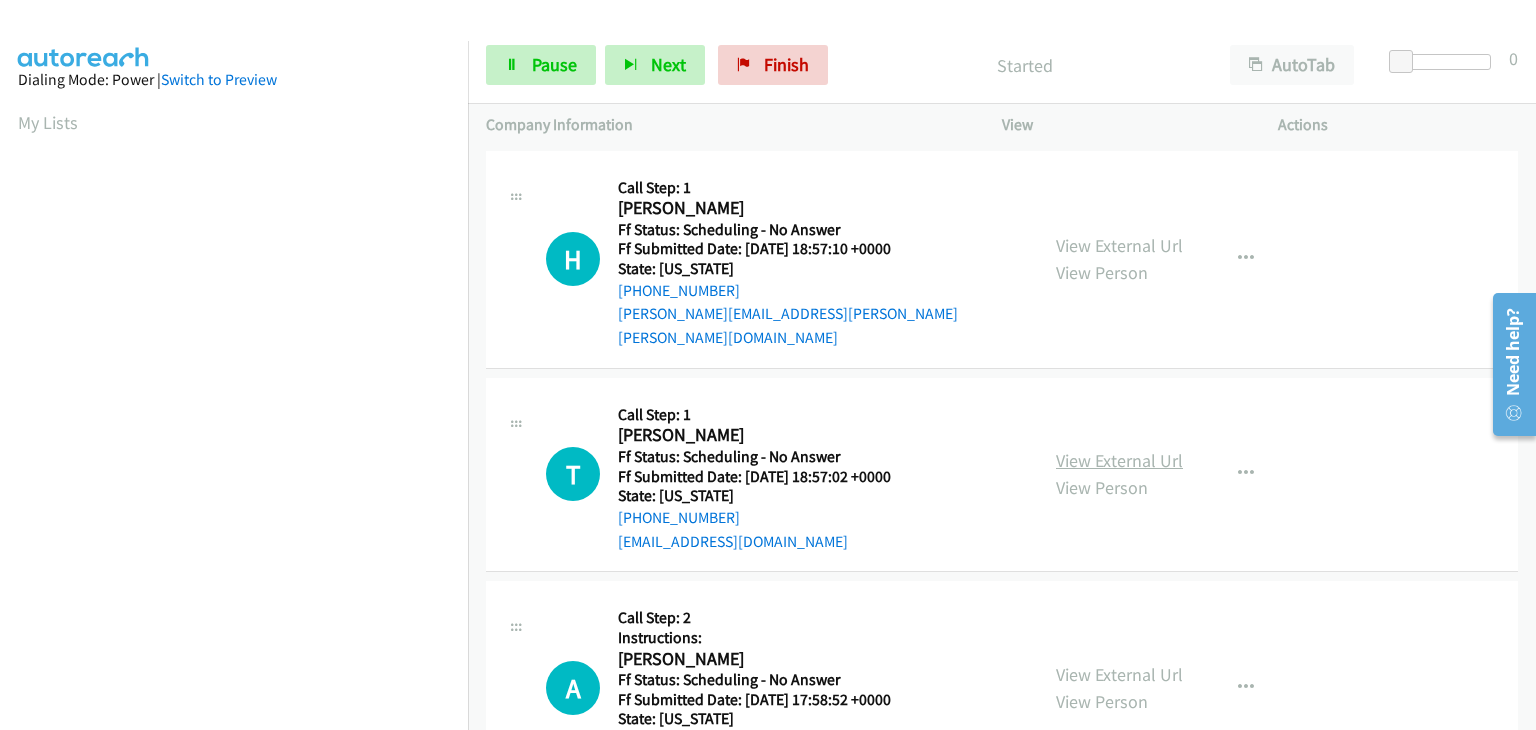 click on "View External Url" at bounding box center [1119, 460] 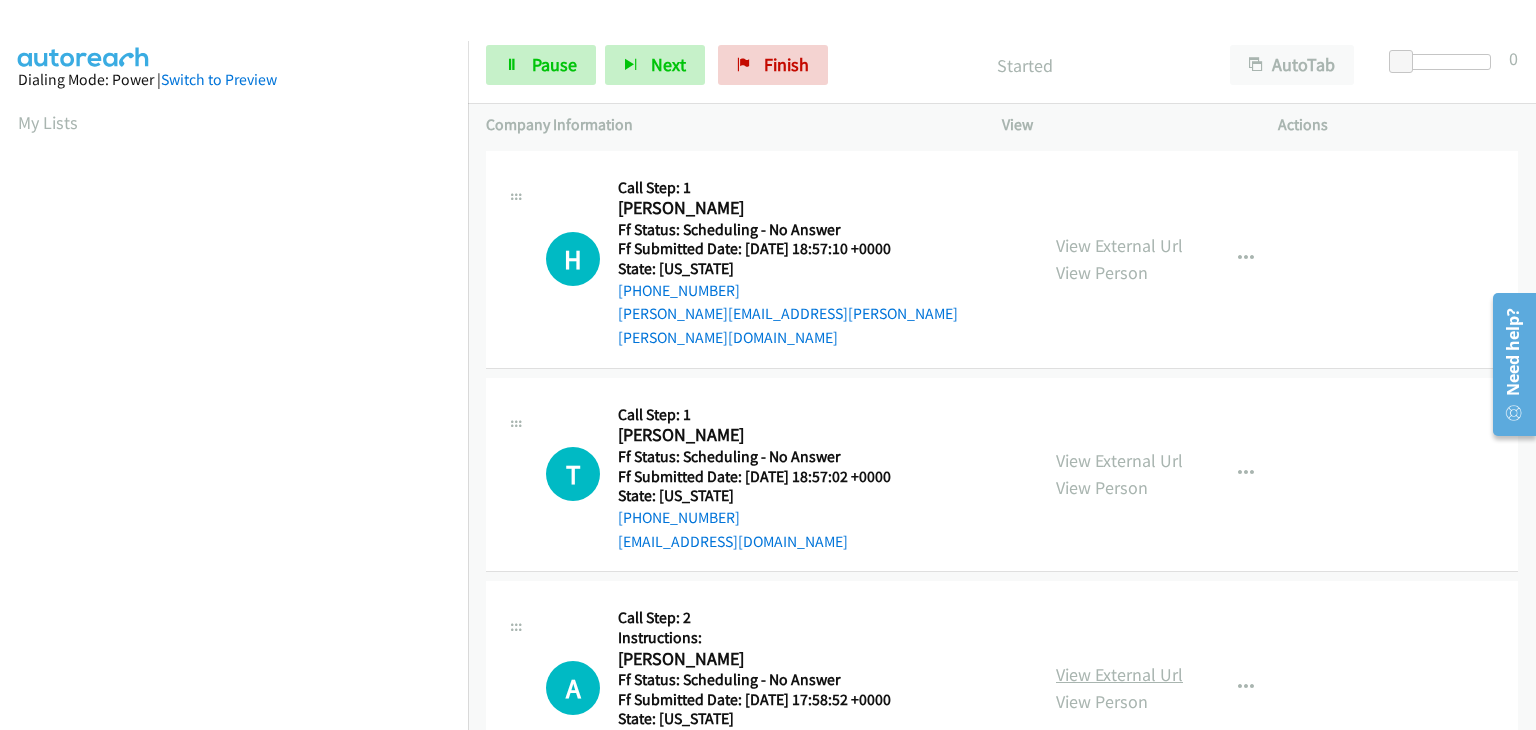 click on "View External Url" at bounding box center (1119, 674) 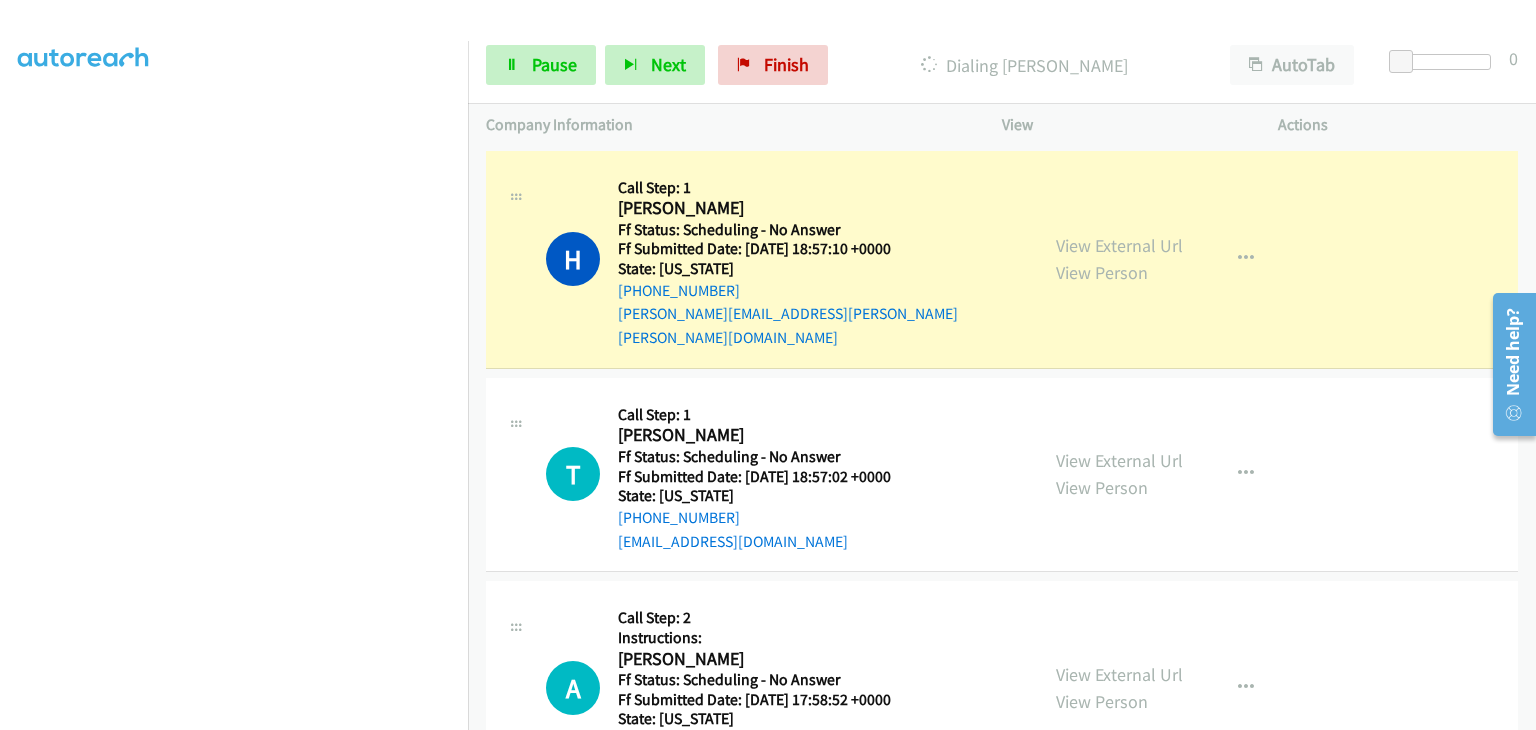 scroll, scrollTop: 392, scrollLeft: 0, axis: vertical 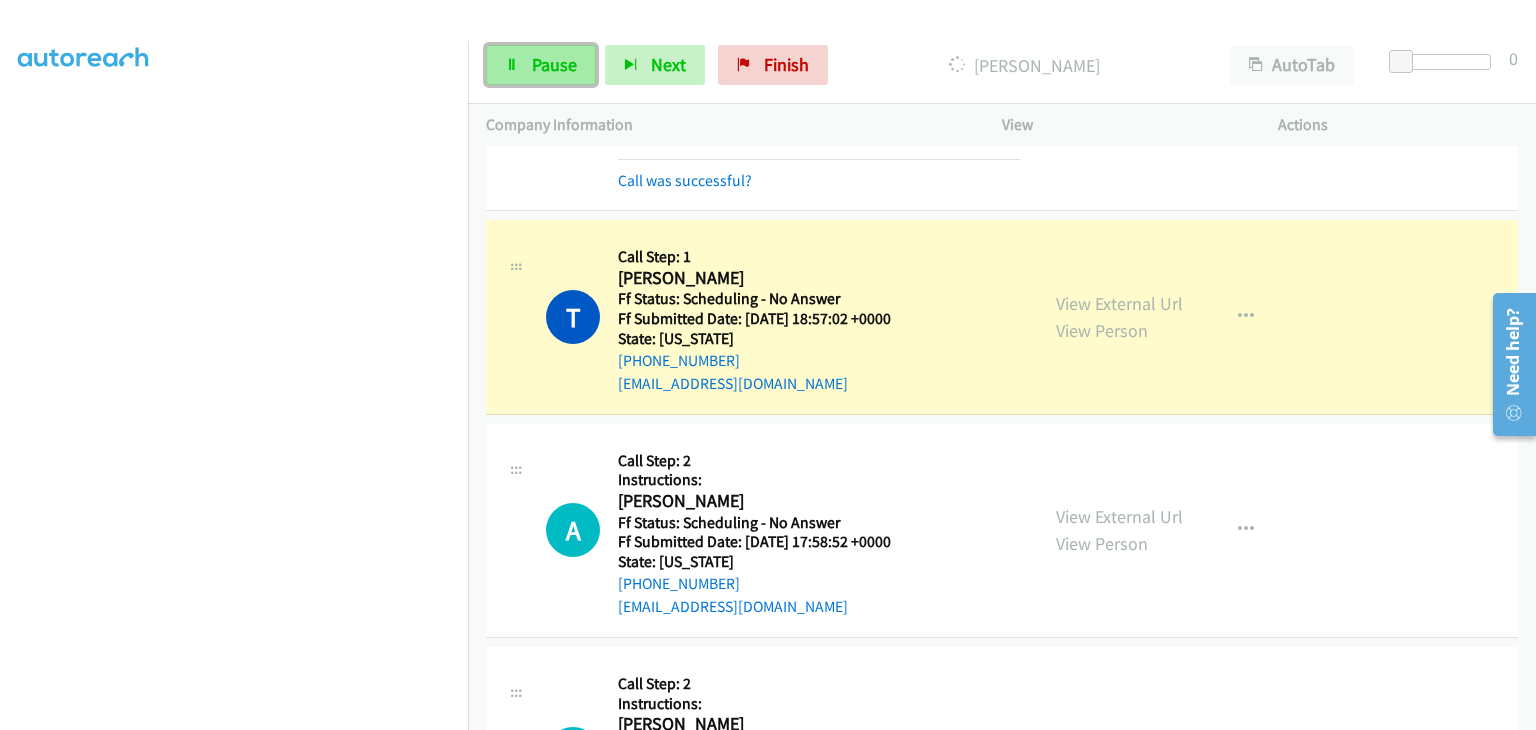 click on "Pause" at bounding box center [554, 64] 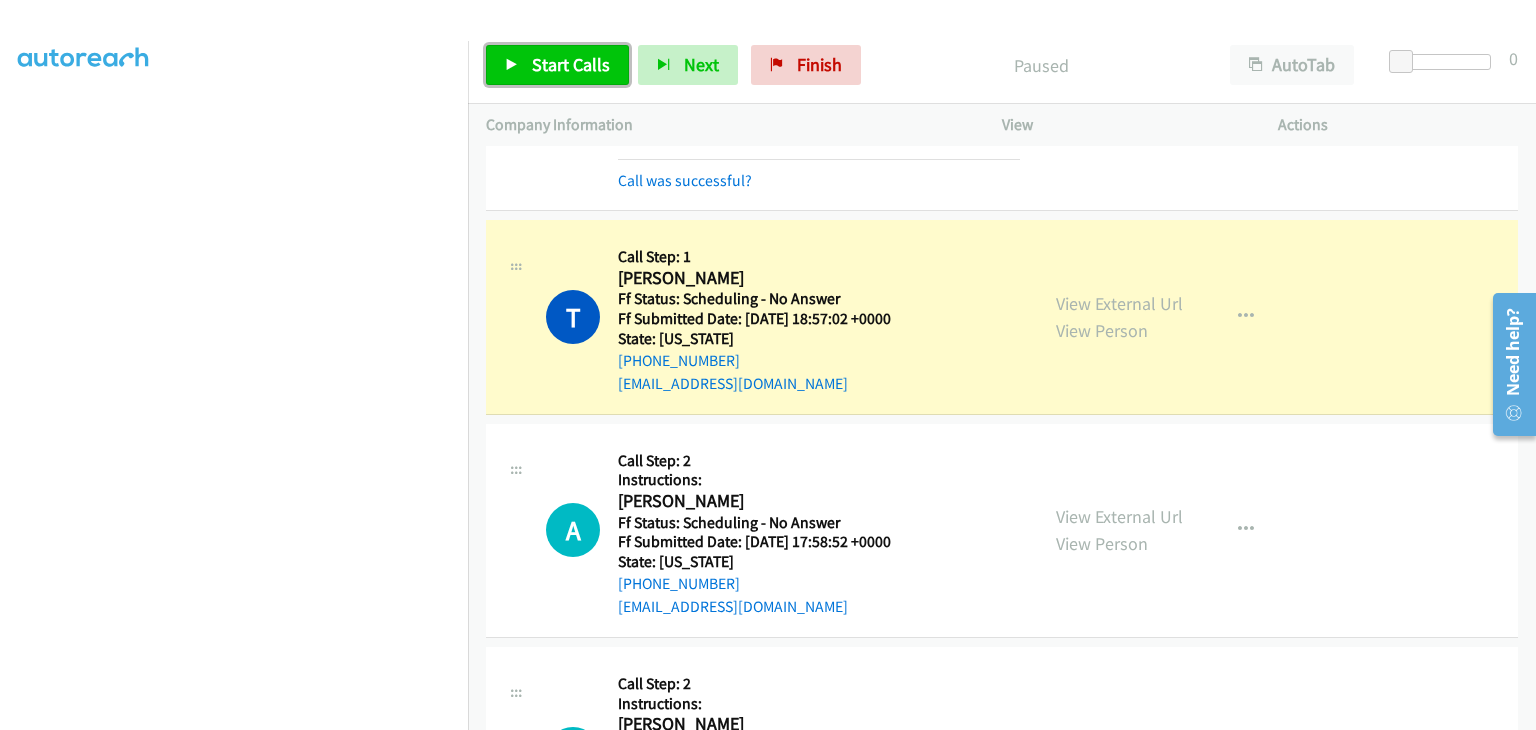 click on "Start Calls" at bounding box center [571, 64] 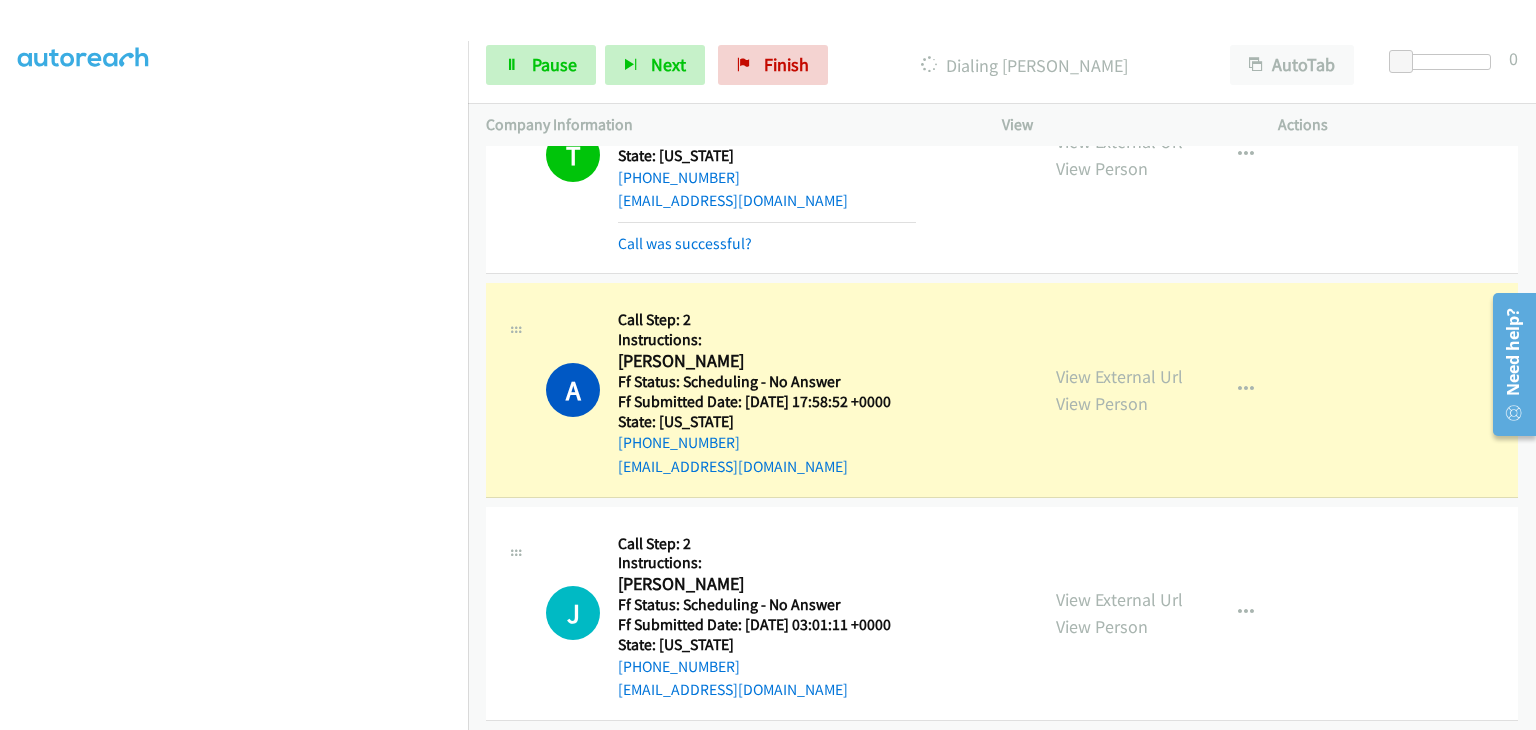 scroll, scrollTop: 400, scrollLeft: 0, axis: vertical 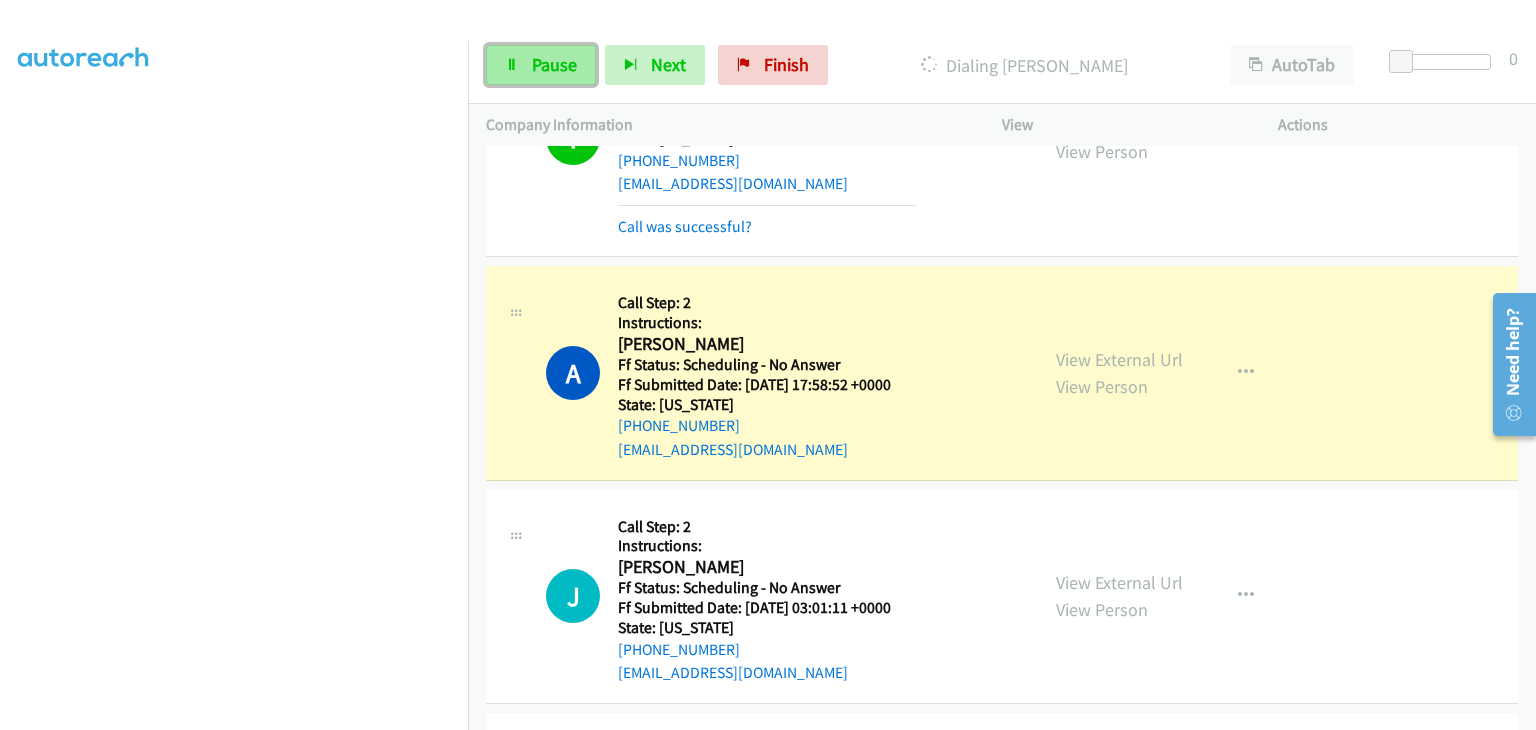 click on "Pause" at bounding box center [541, 65] 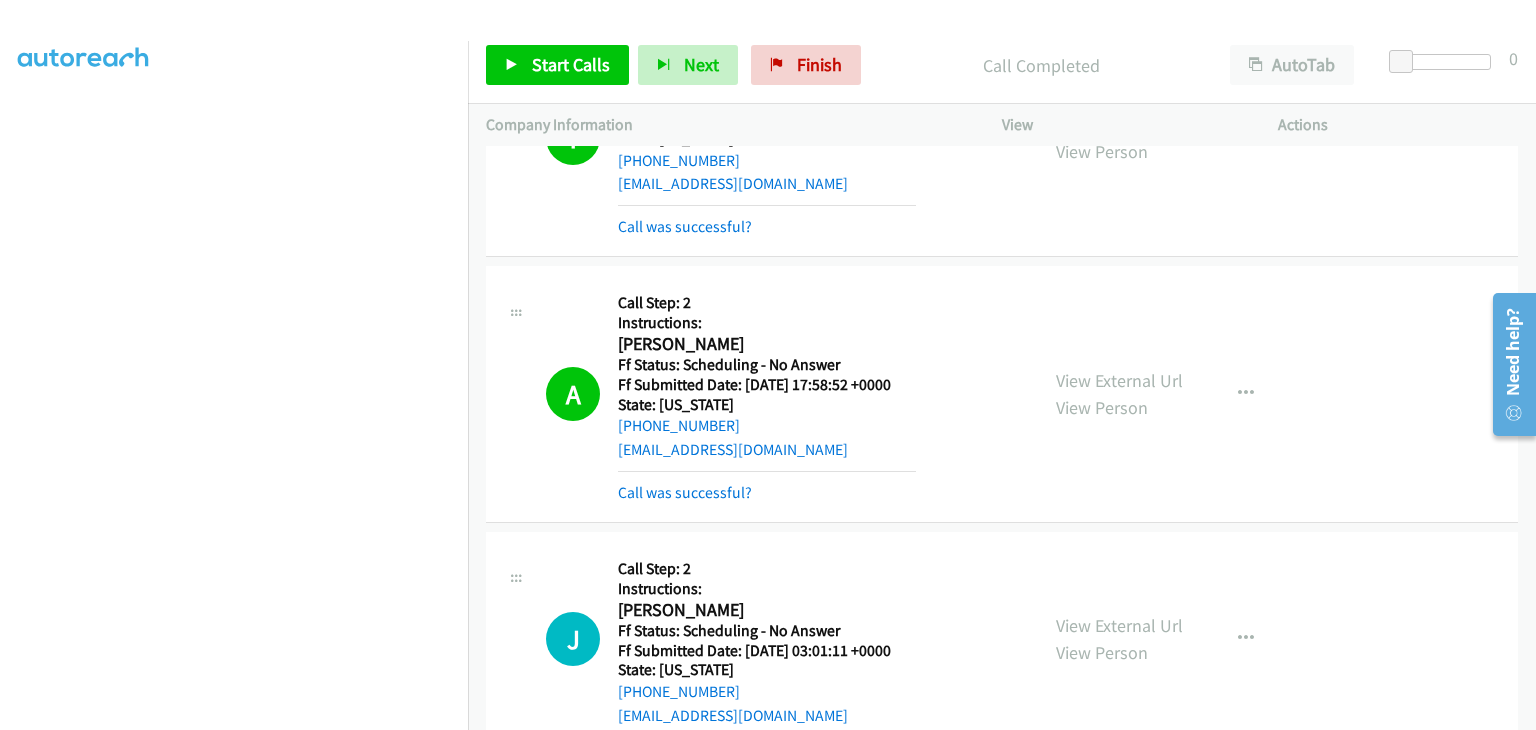 click on "Call was successful?" at bounding box center (767, 493) 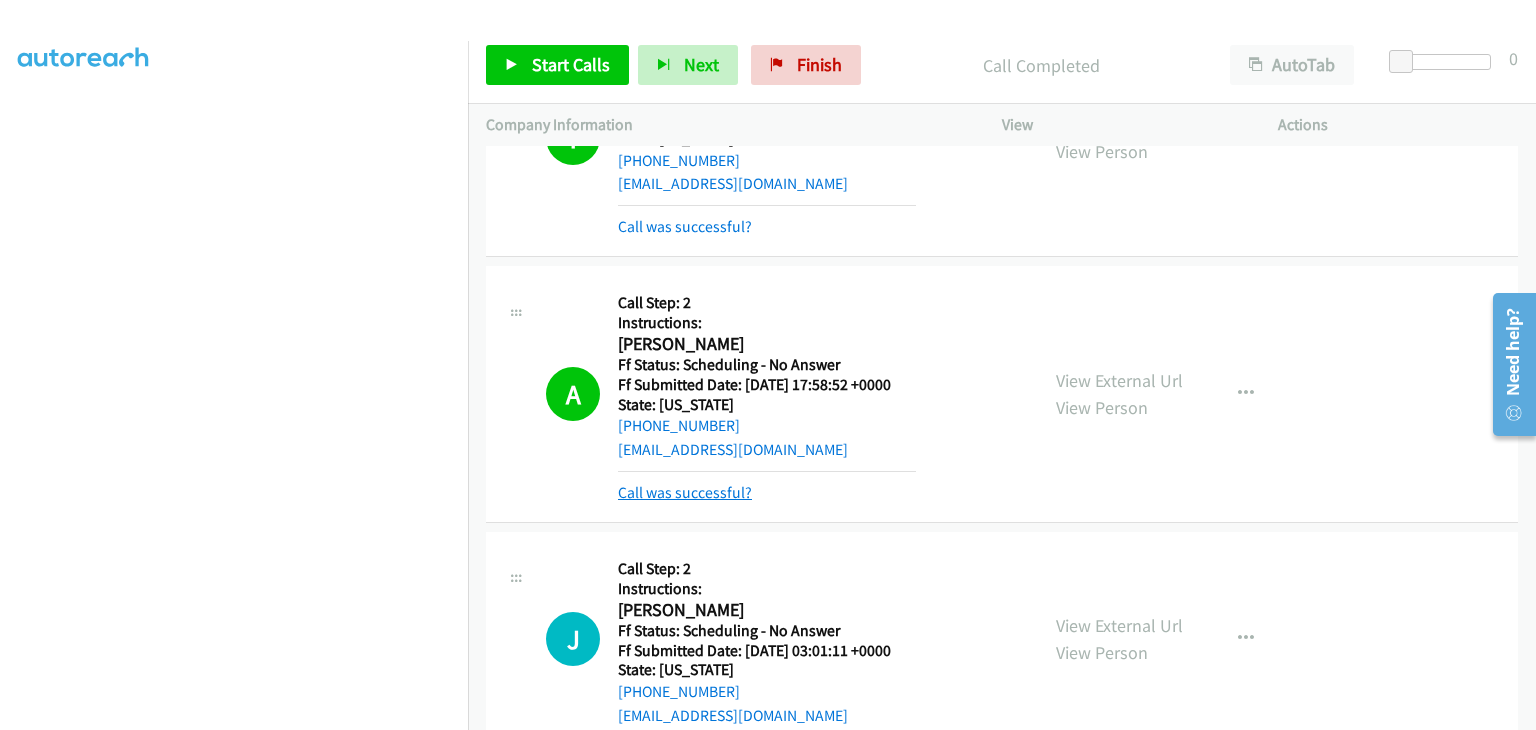 click on "Call was successful?" at bounding box center [685, 492] 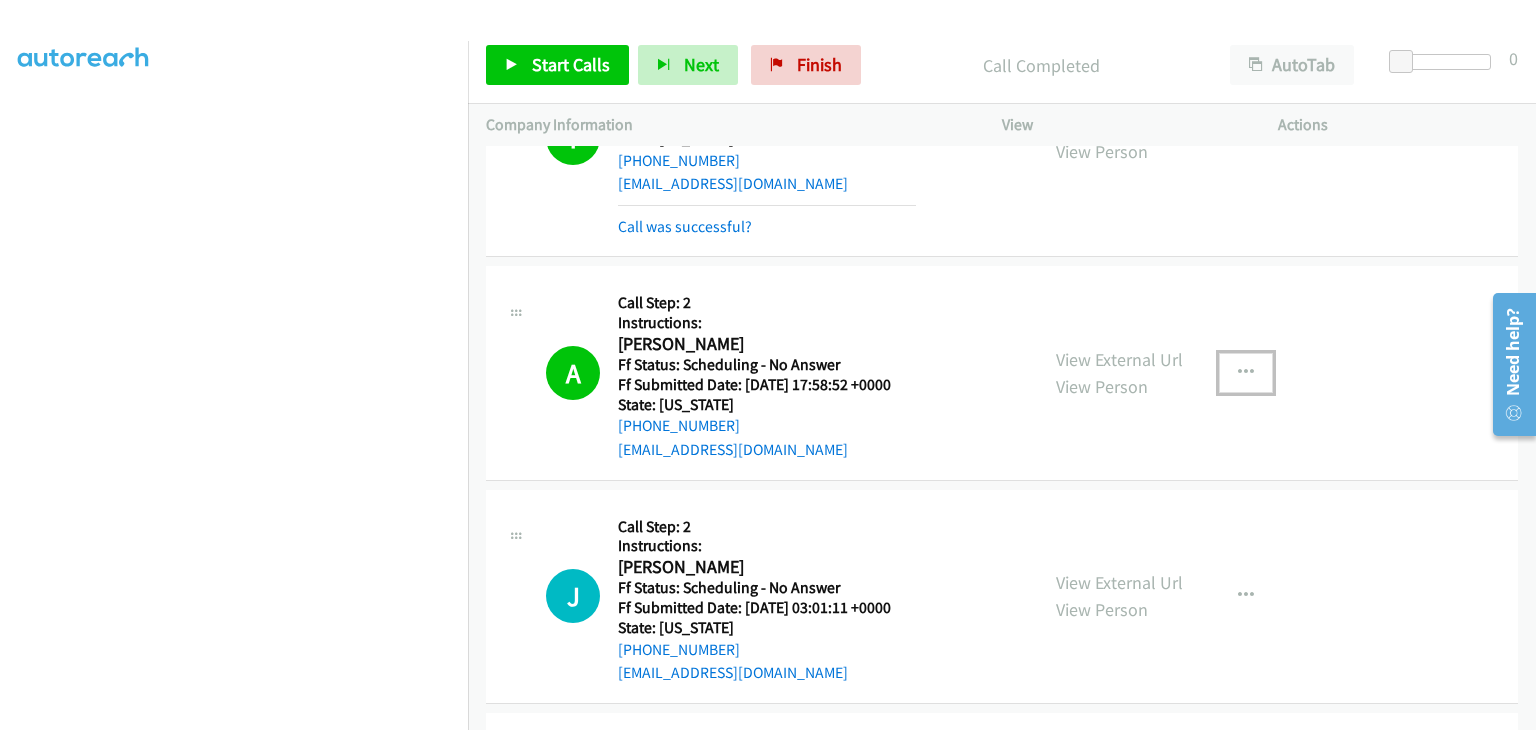 click at bounding box center (1246, 373) 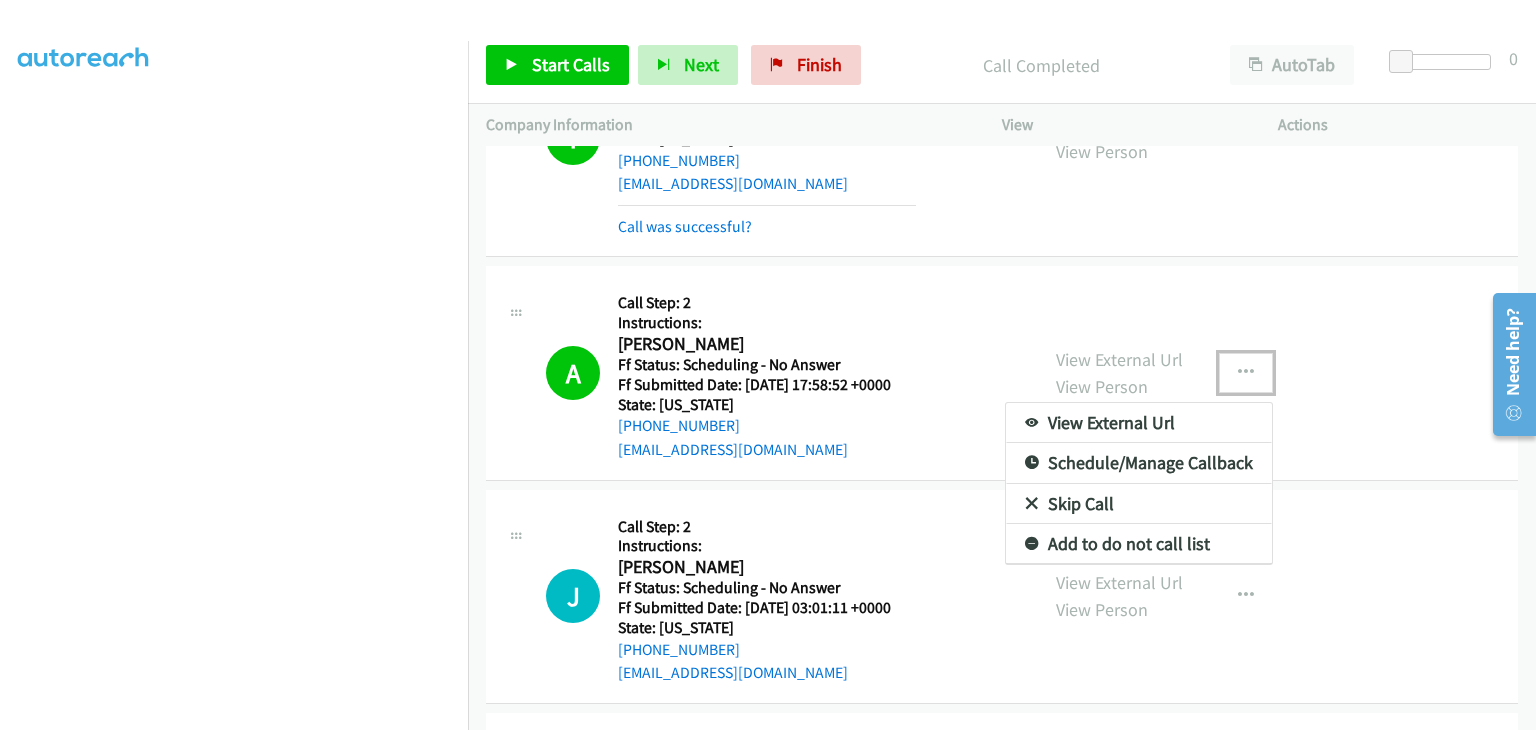click on "Add to do not call list" at bounding box center [1139, 544] 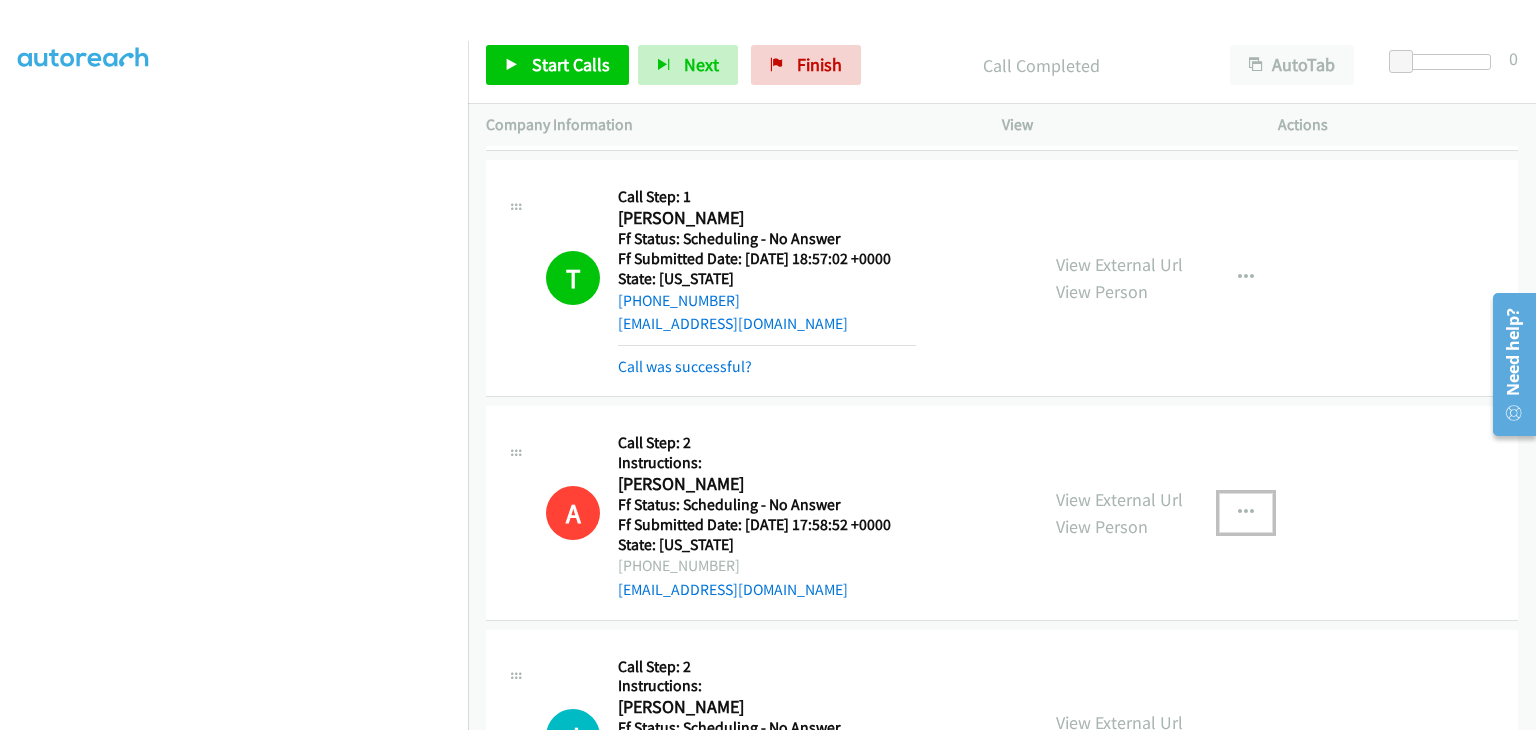 scroll, scrollTop: 100, scrollLeft: 0, axis: vertical 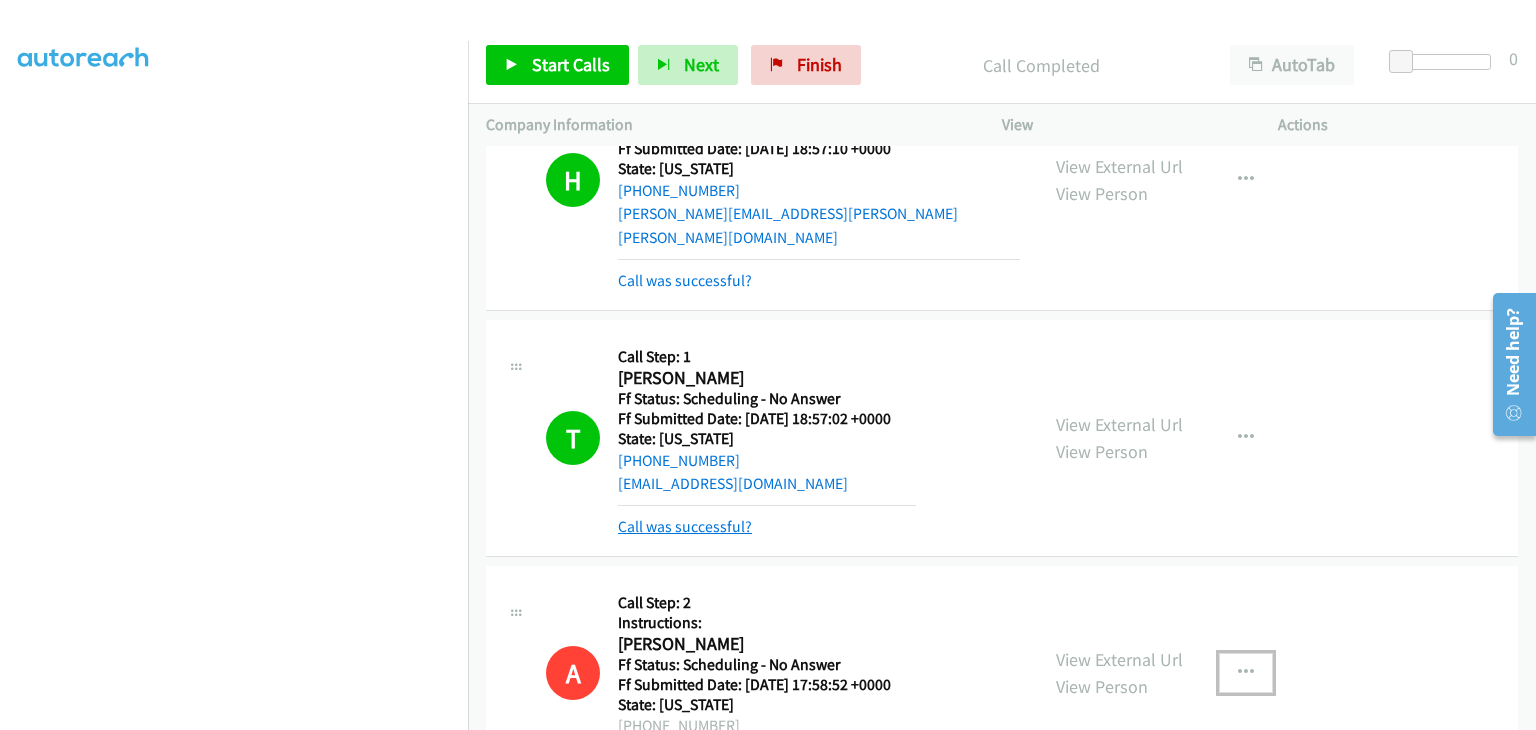 click on "Call was successful?" at bounding box center [685, 526] 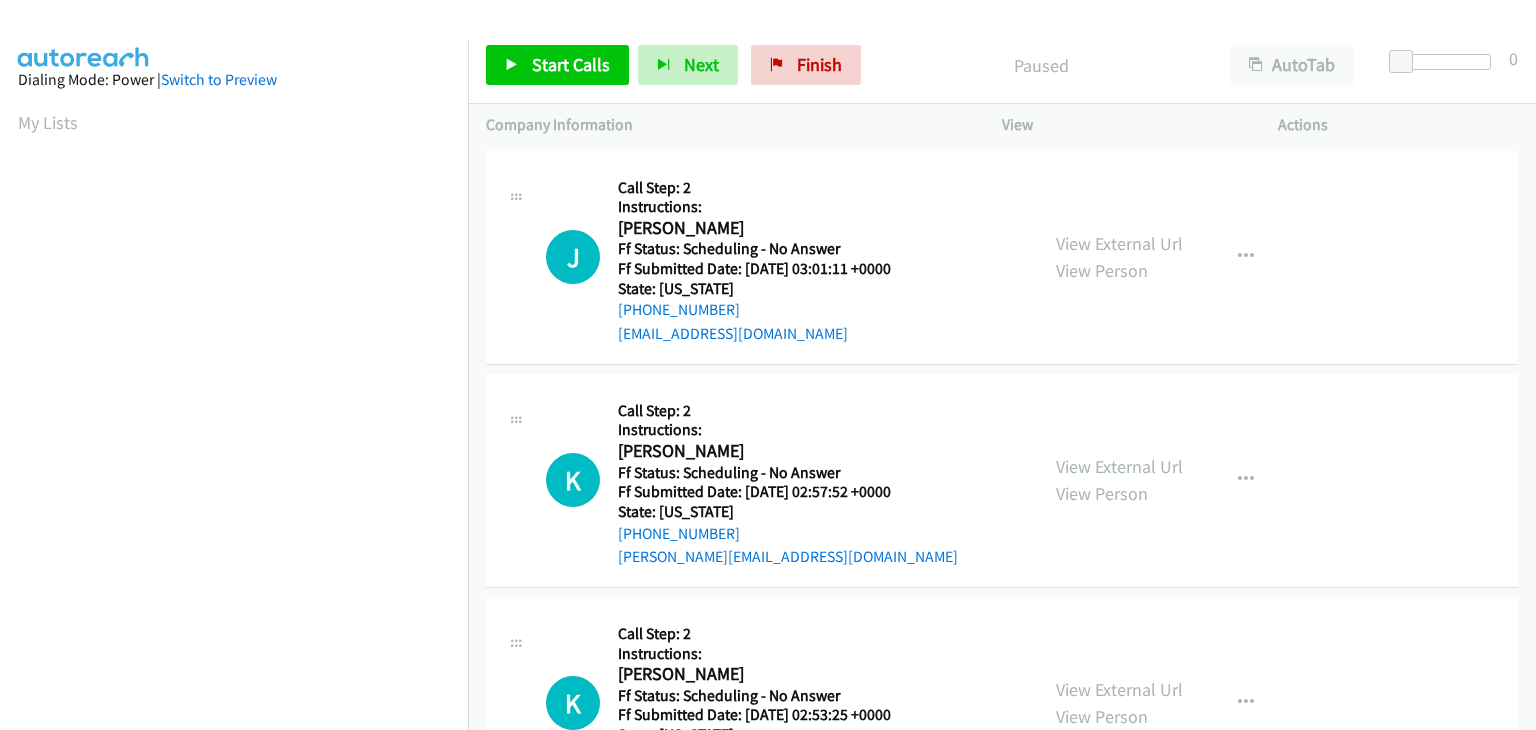 scroll, scrollTop: 0, scrollLeft: 0, axis: both 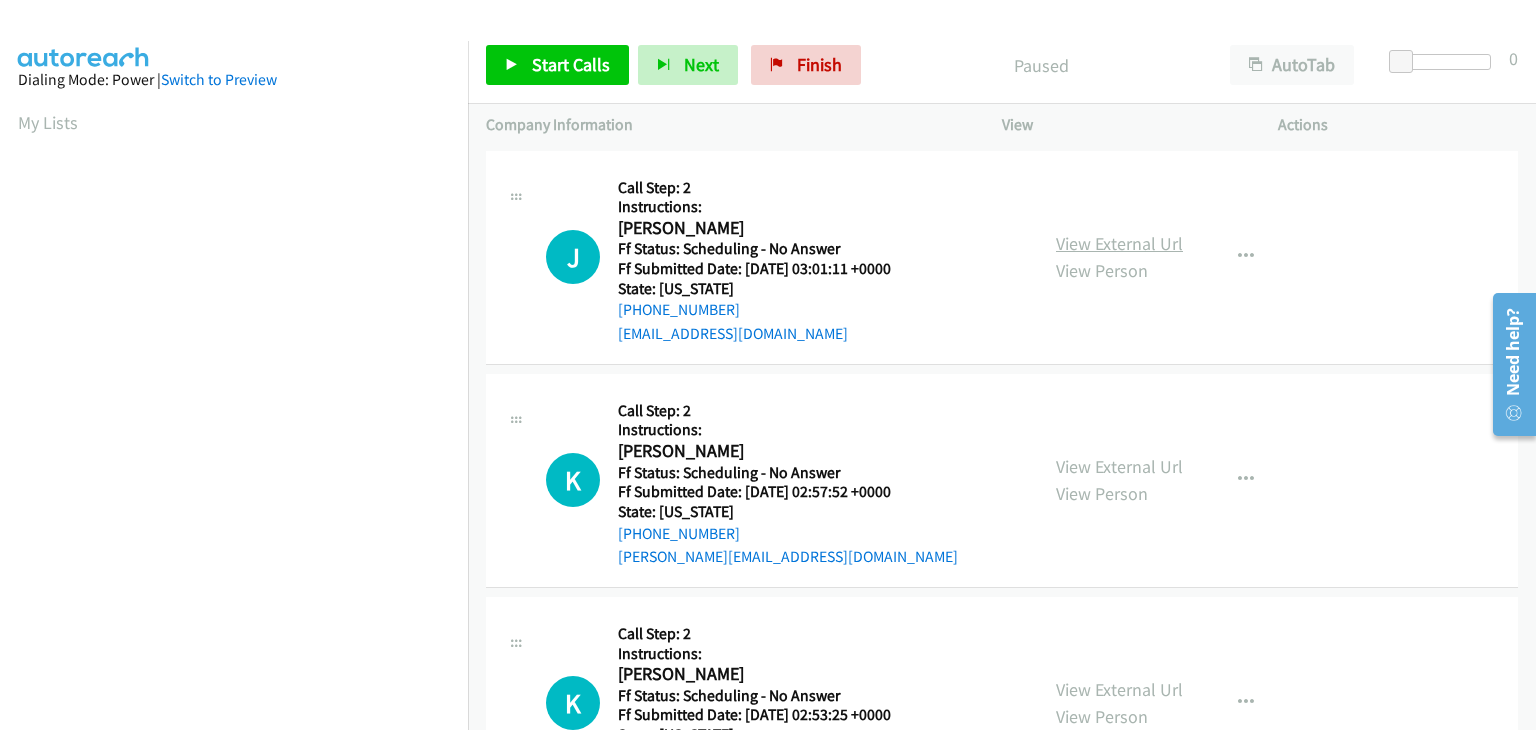click on "View External Url" at bounding box center [1119, 243] 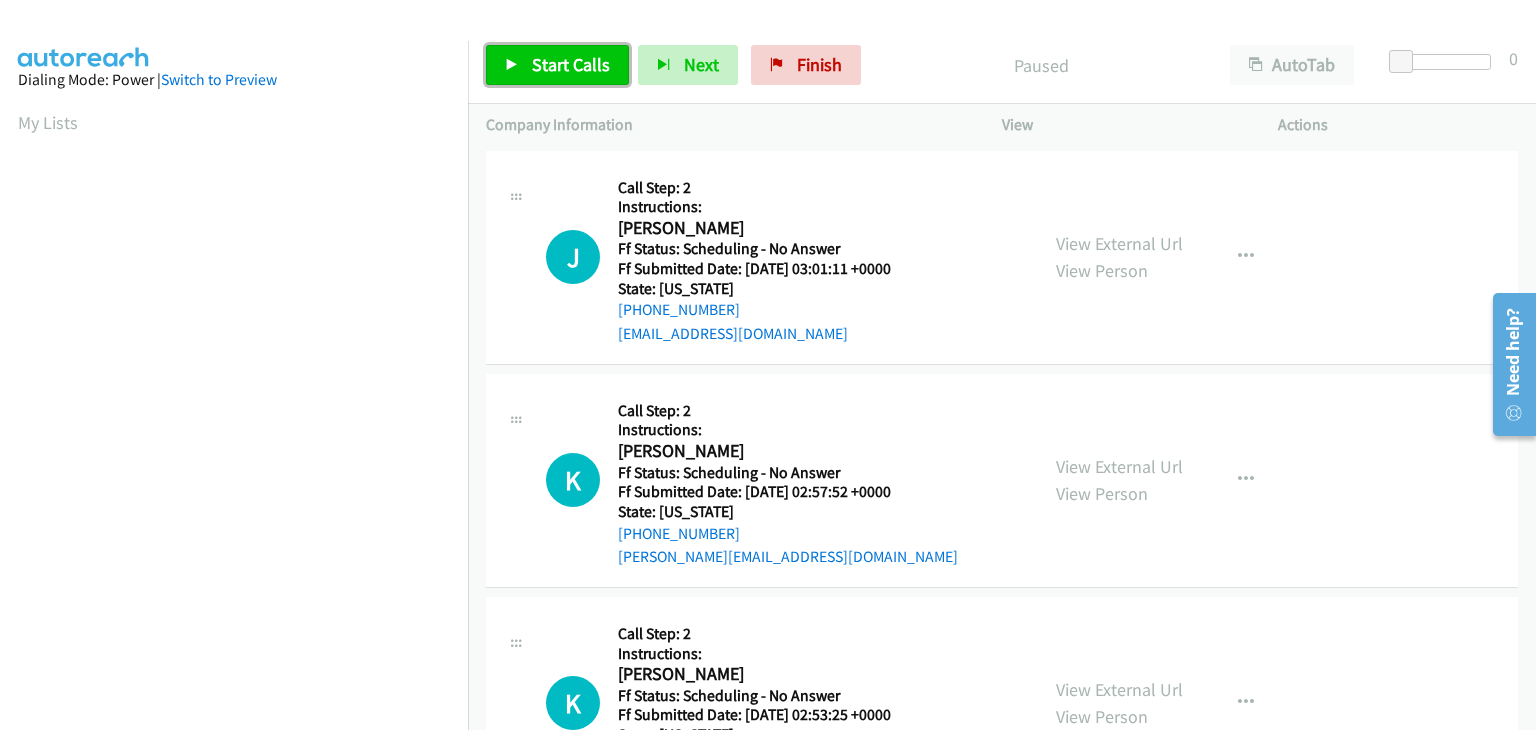click on "Start Calls" at bounding box center (571, 64) 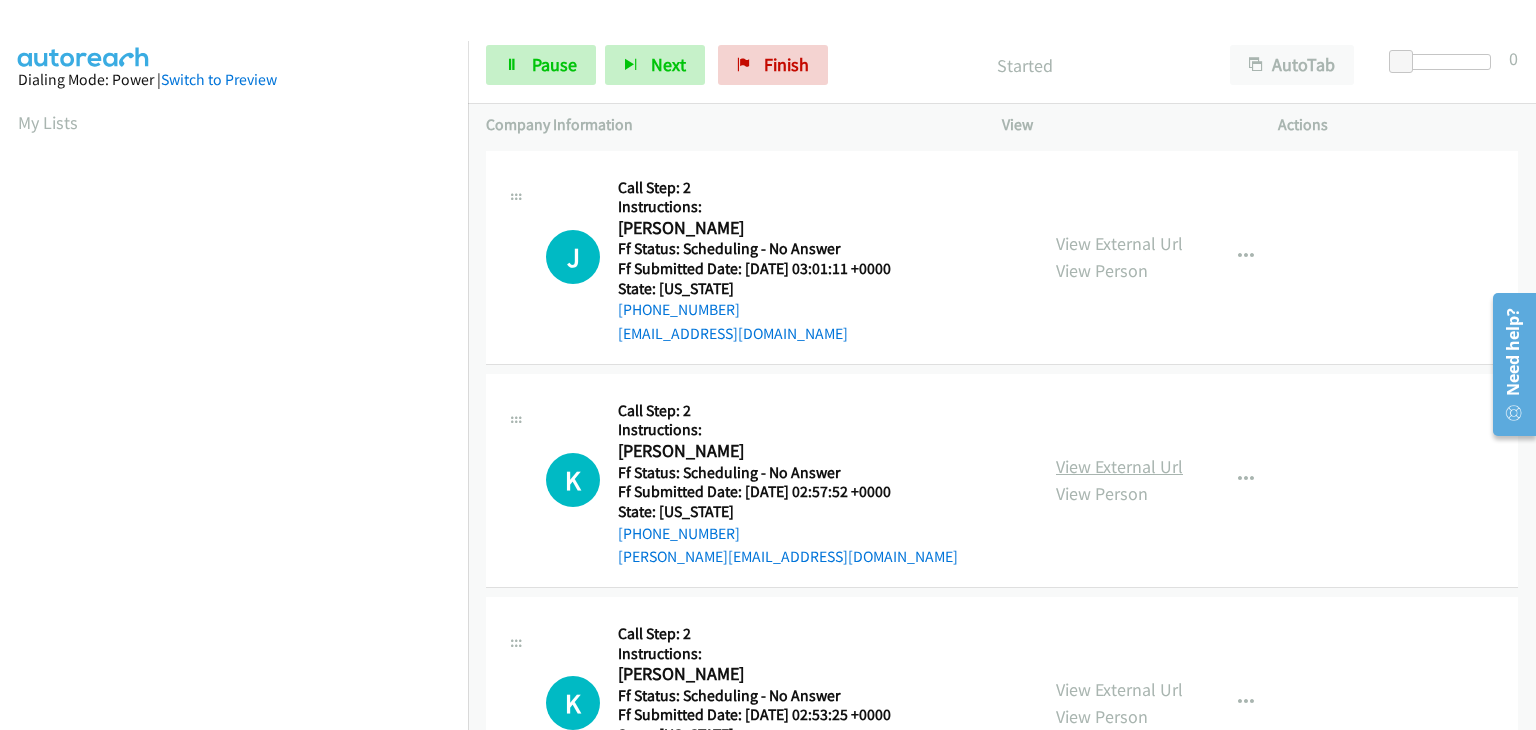 click on "View External Url" at bounding box center (1119, 466) 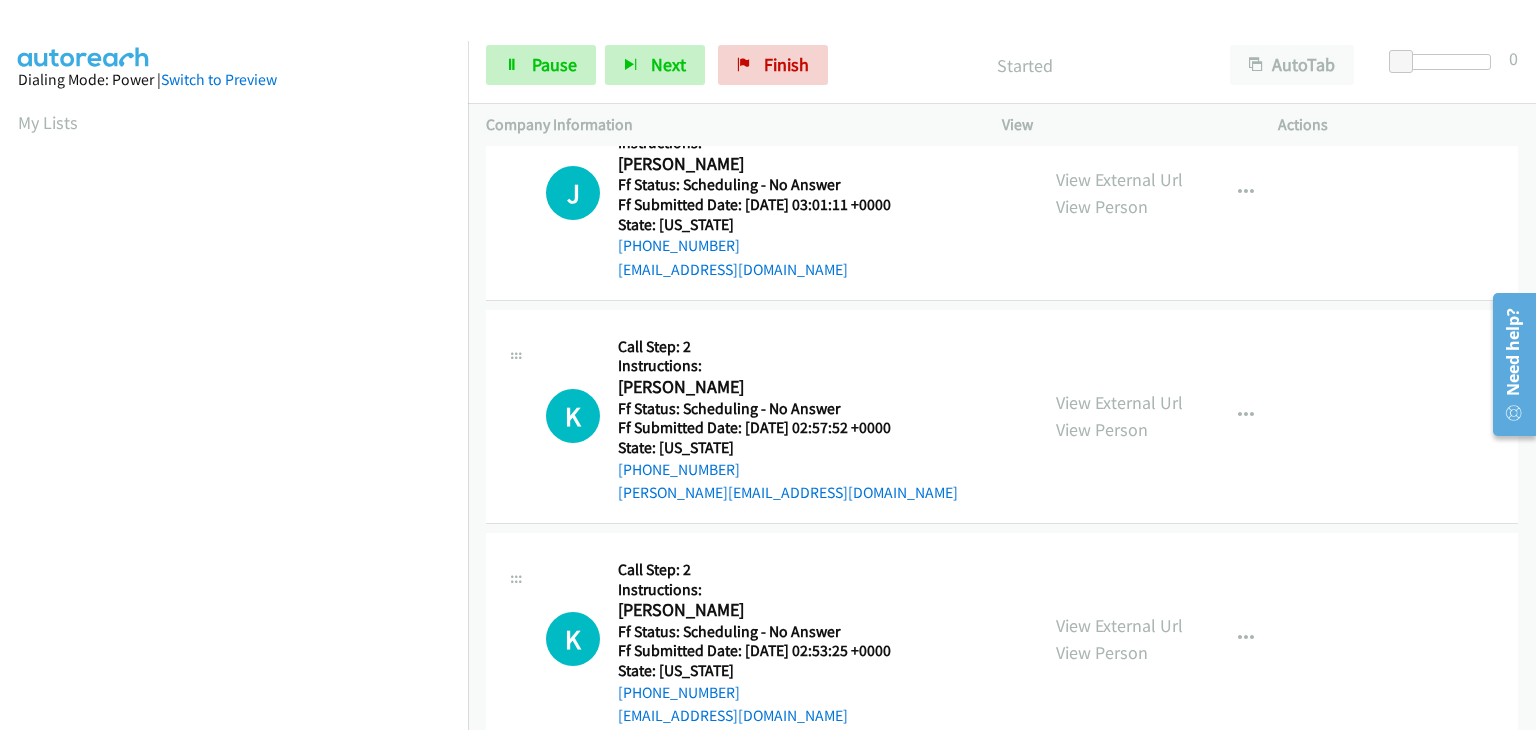 scroll, scrollTop: 100, scrollLeft: 0, axis: vertical 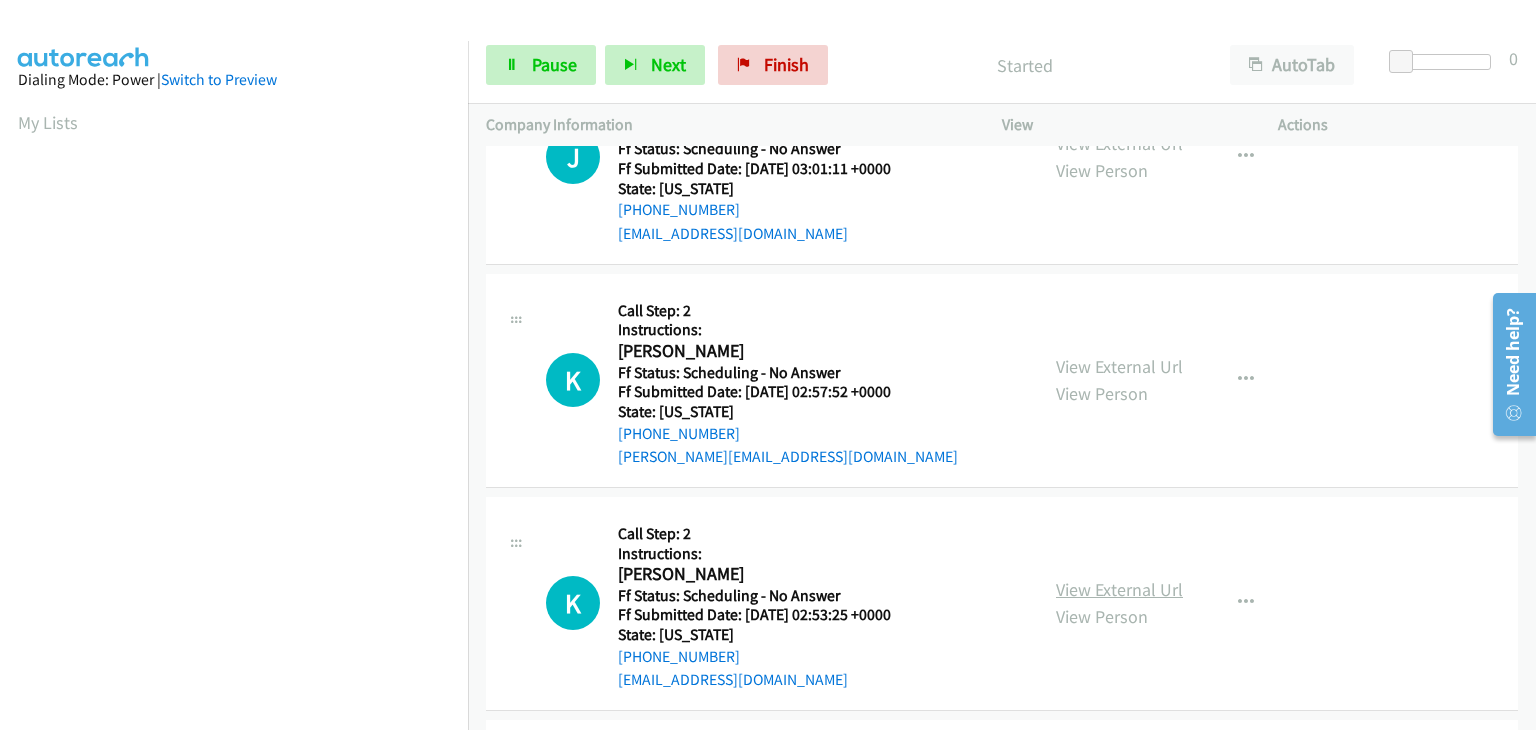 click on "View External Url" at bounding box center (1119, 589) 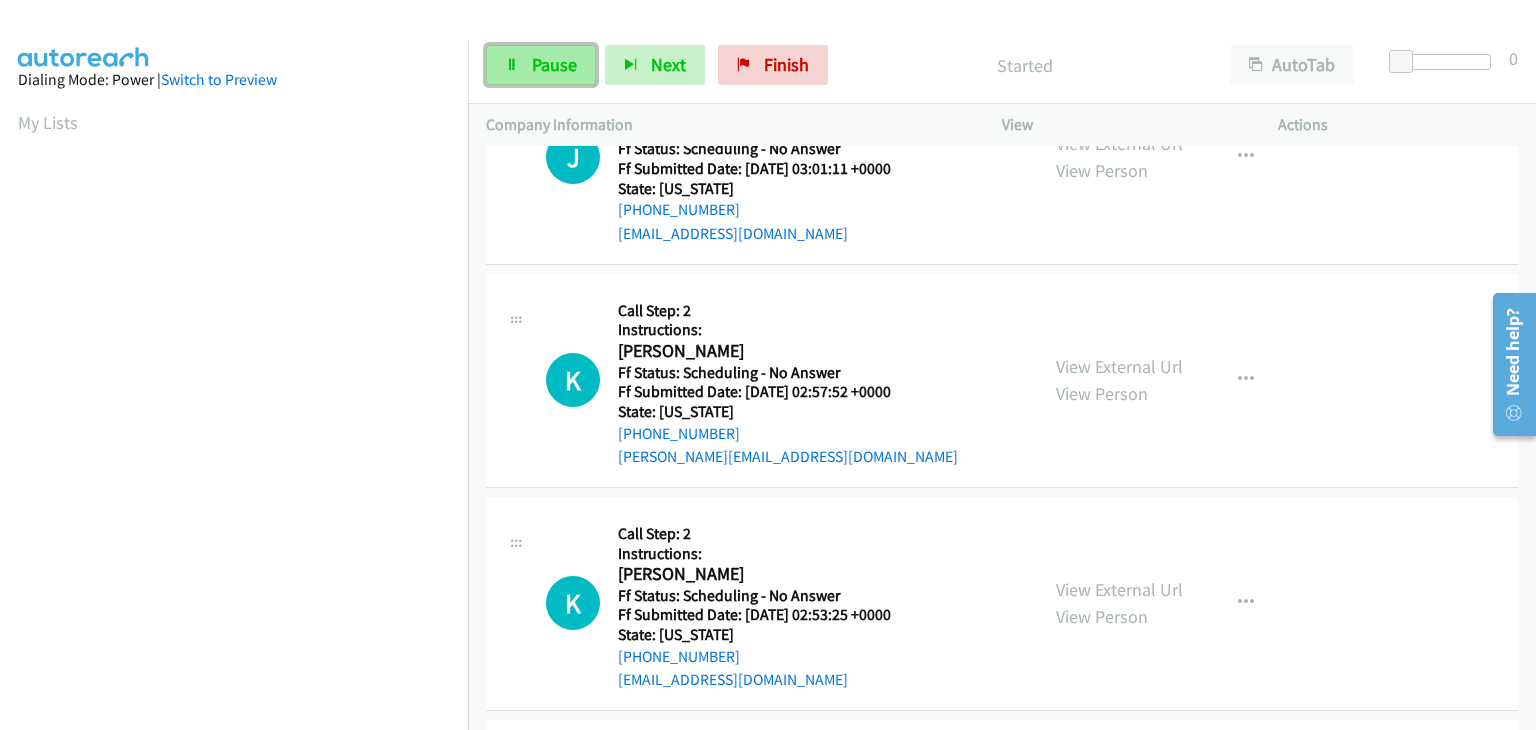 click on "Pause" at bounding box center (554, 64) 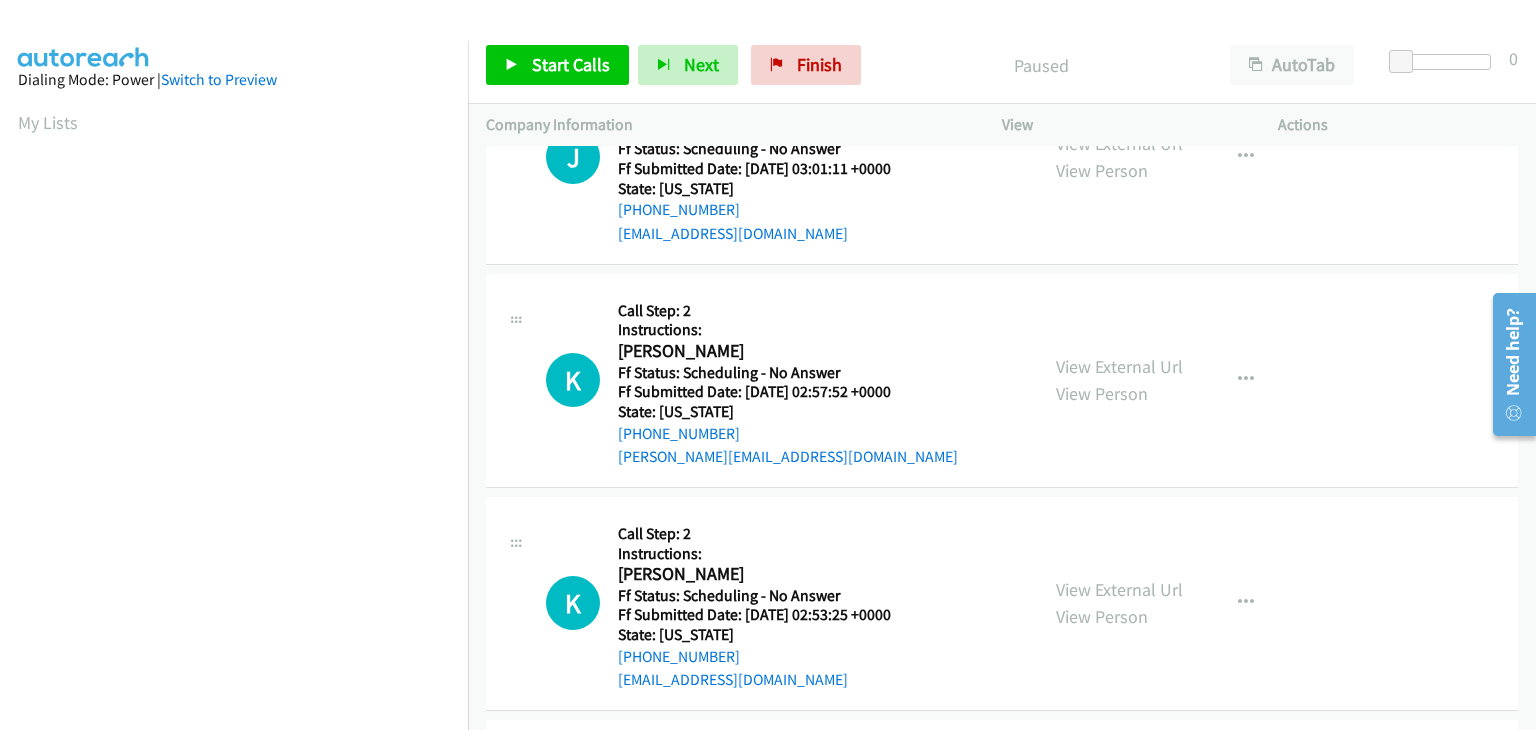 scroll, scrollTop: 0, scrollLeft: 0, axis: both 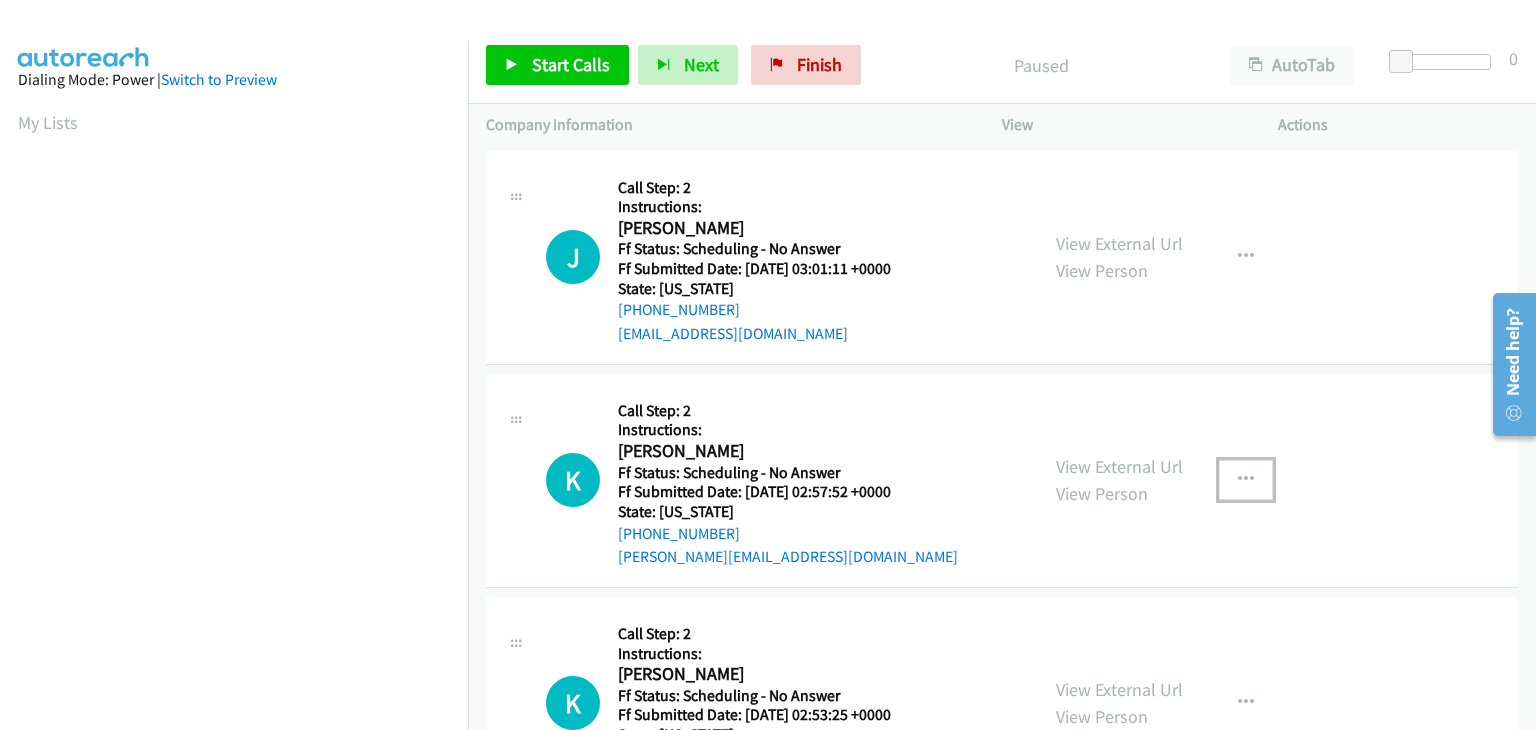click at bounding box center [1246, 480] 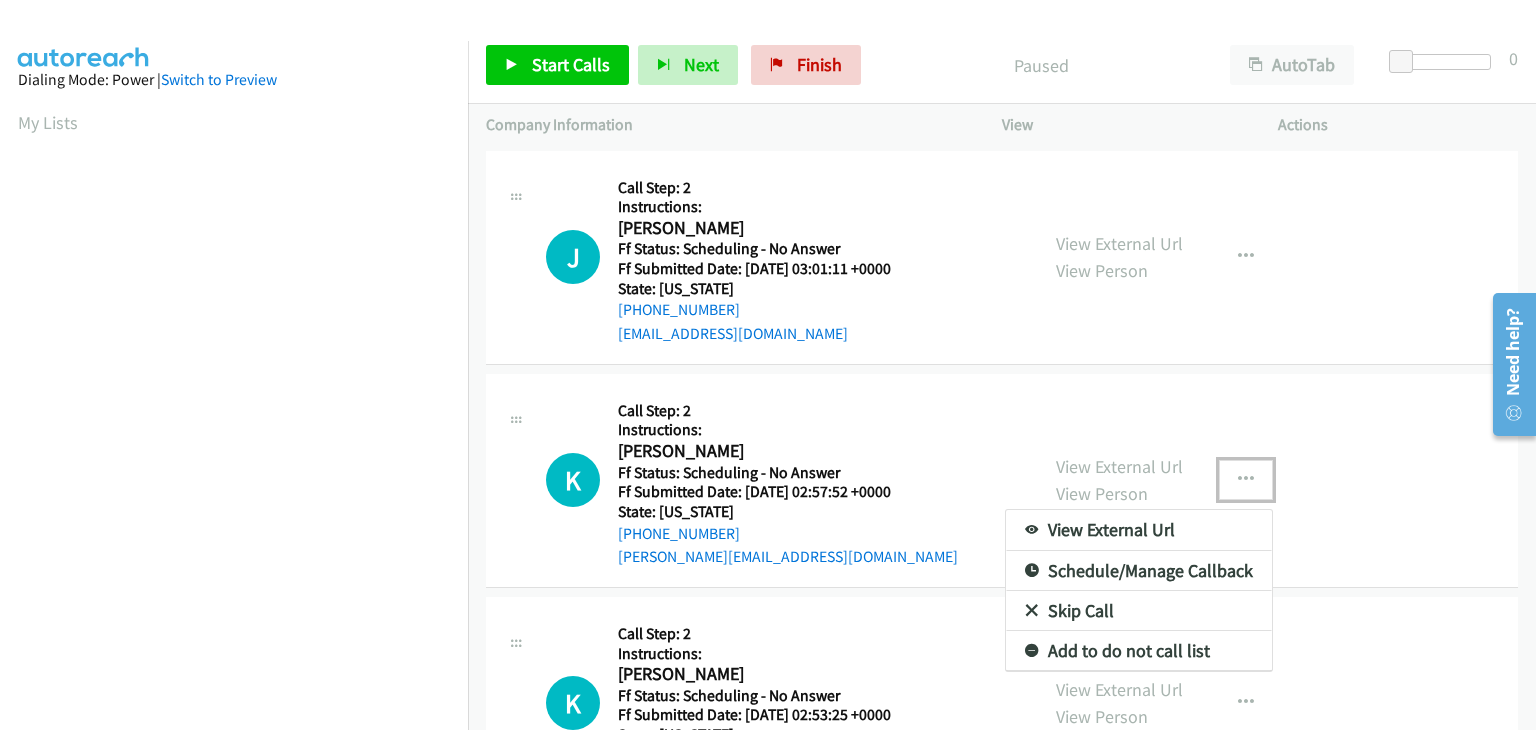 click on "Add to do not call list" at bounding box center [1139, 651] 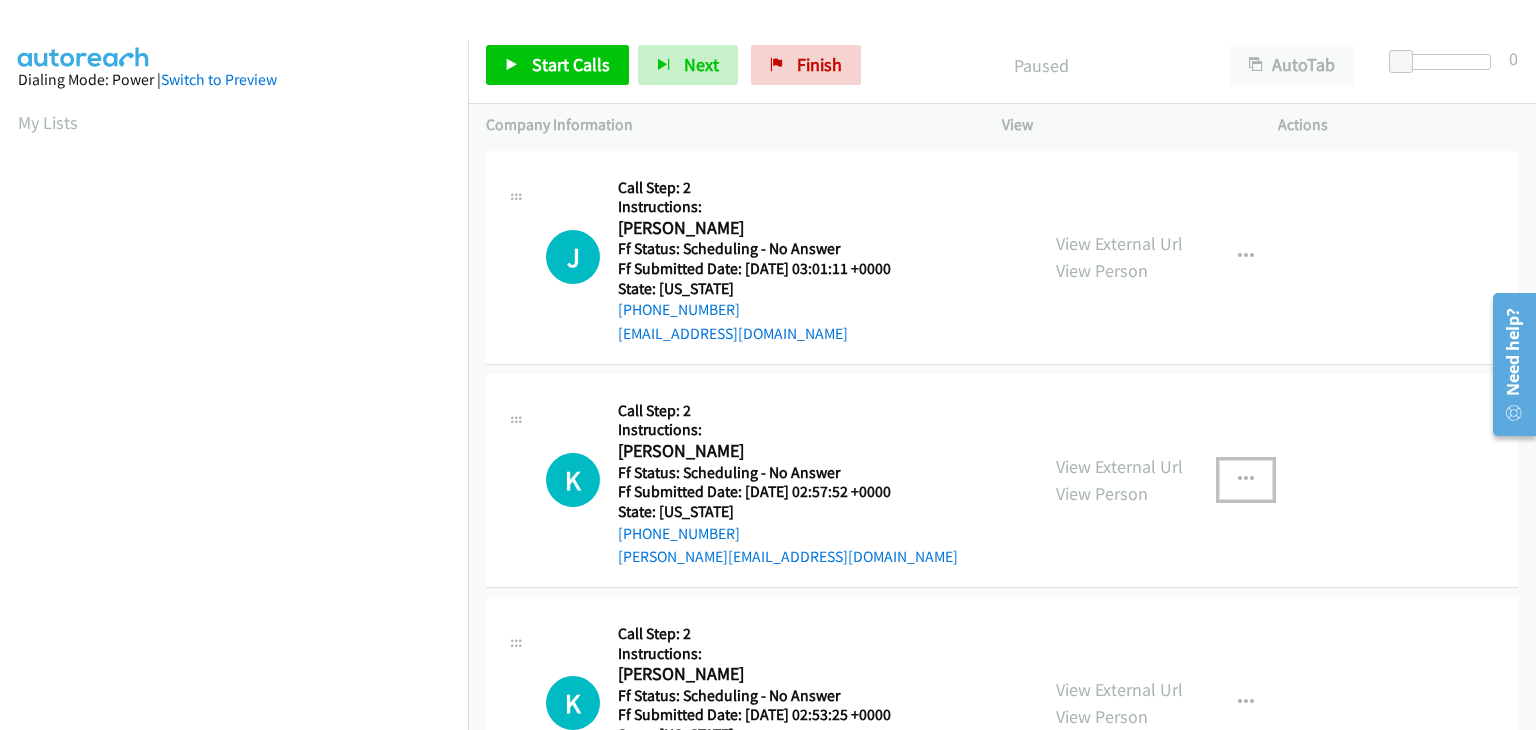 click at bounding box center [1246, 480] 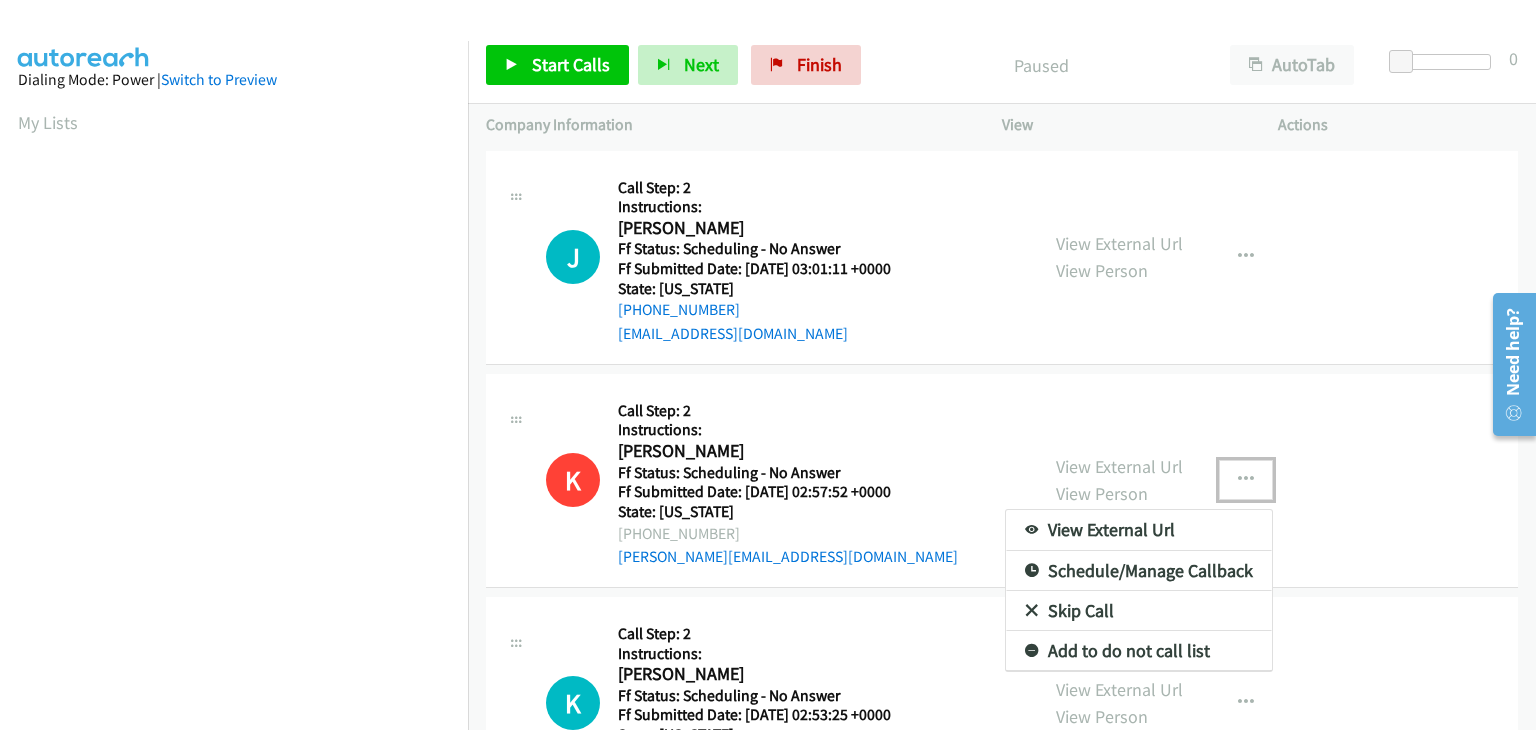 scroll, scrollTop: 392, scrollLeft: 0, axis: vertical 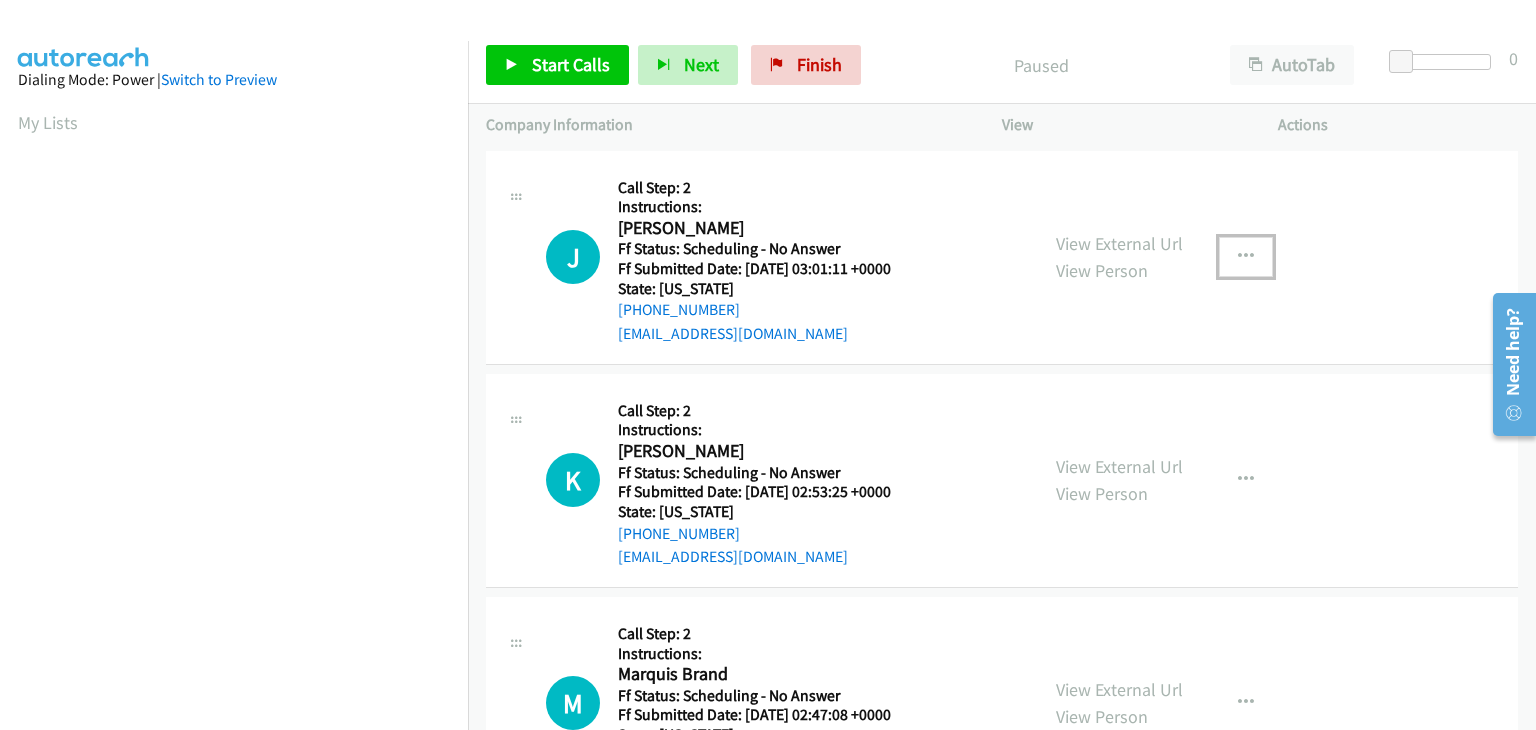 click at bounding box center [1246, 257] 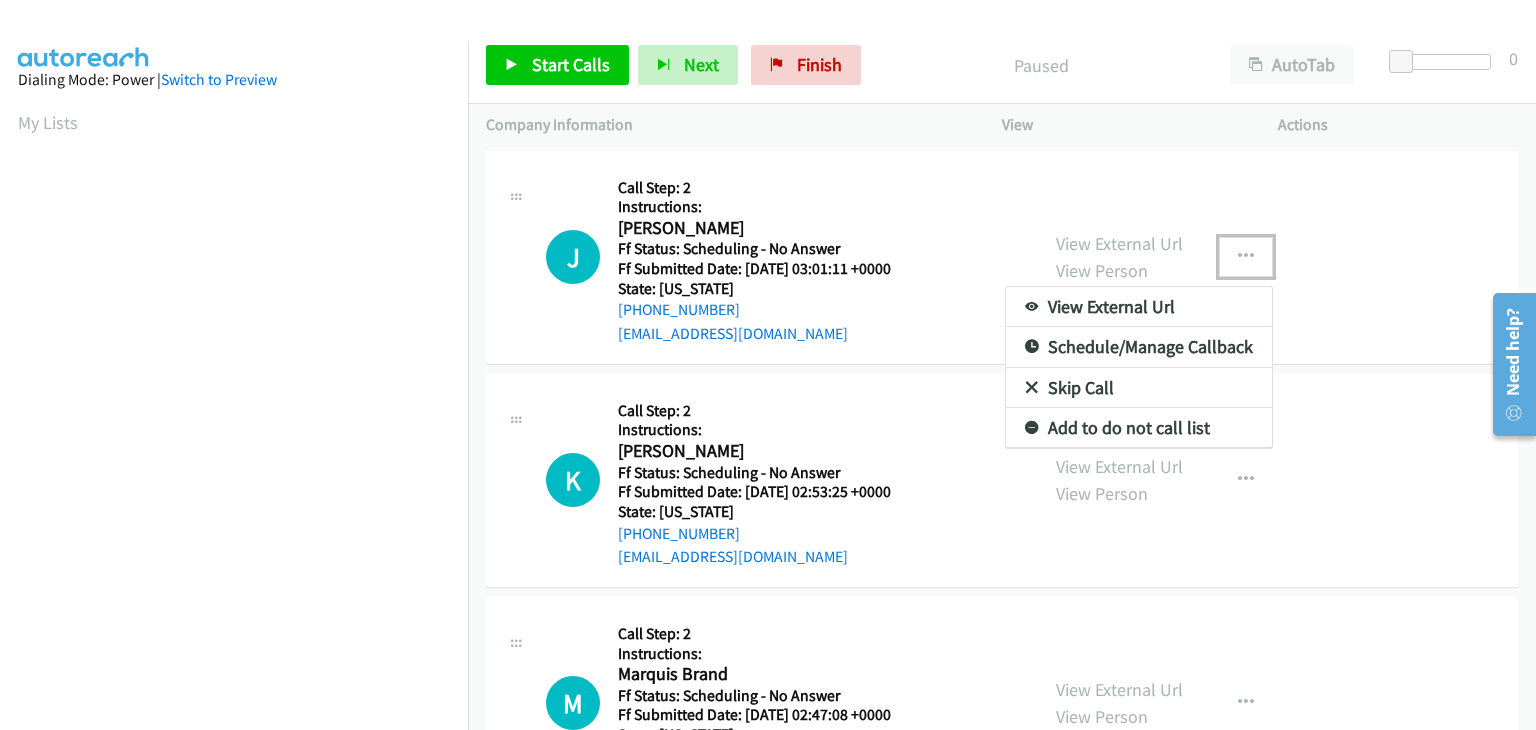 click on "Skip Call" at bounding box center (1139, 388) 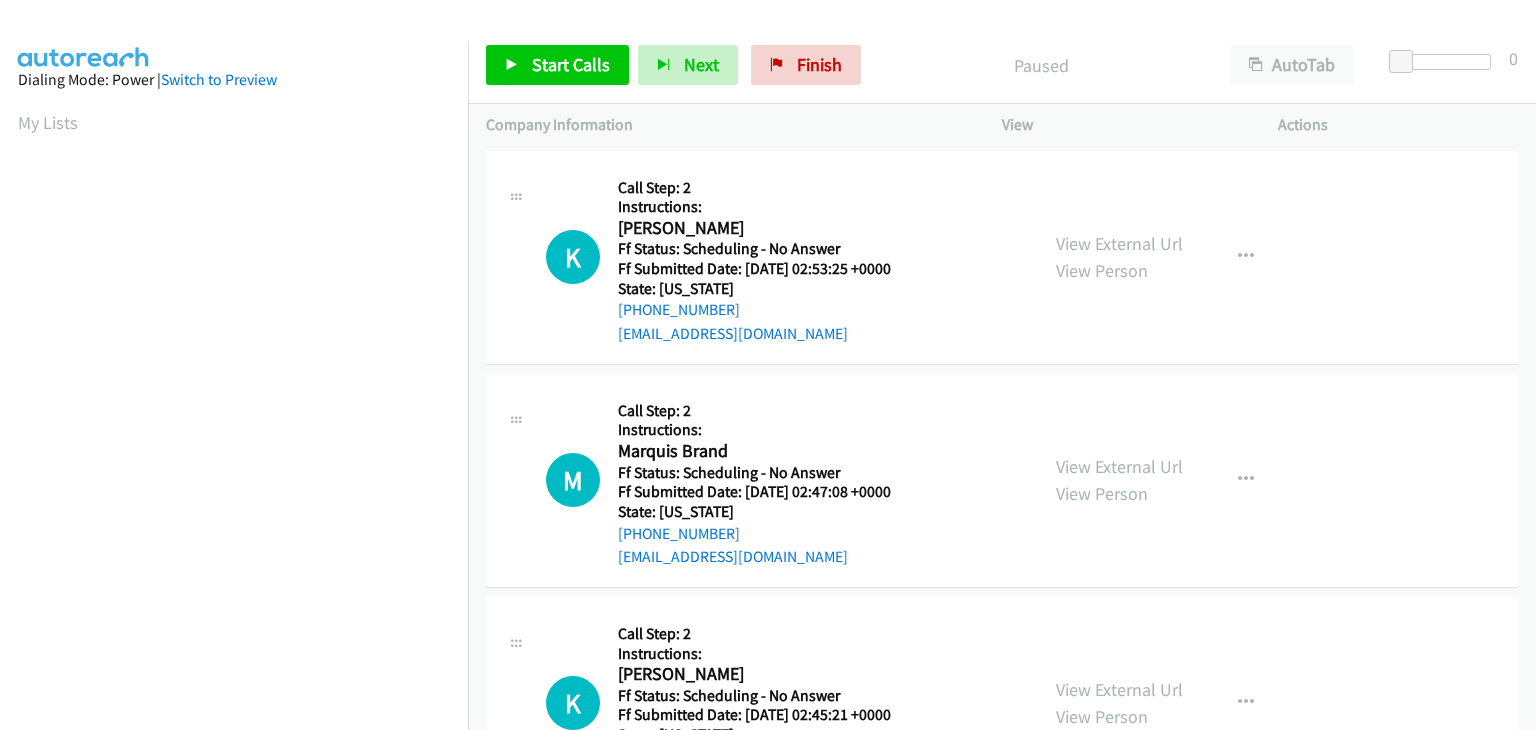 scroll, scrollTop: 0, scrollLeft: 0, axis: both 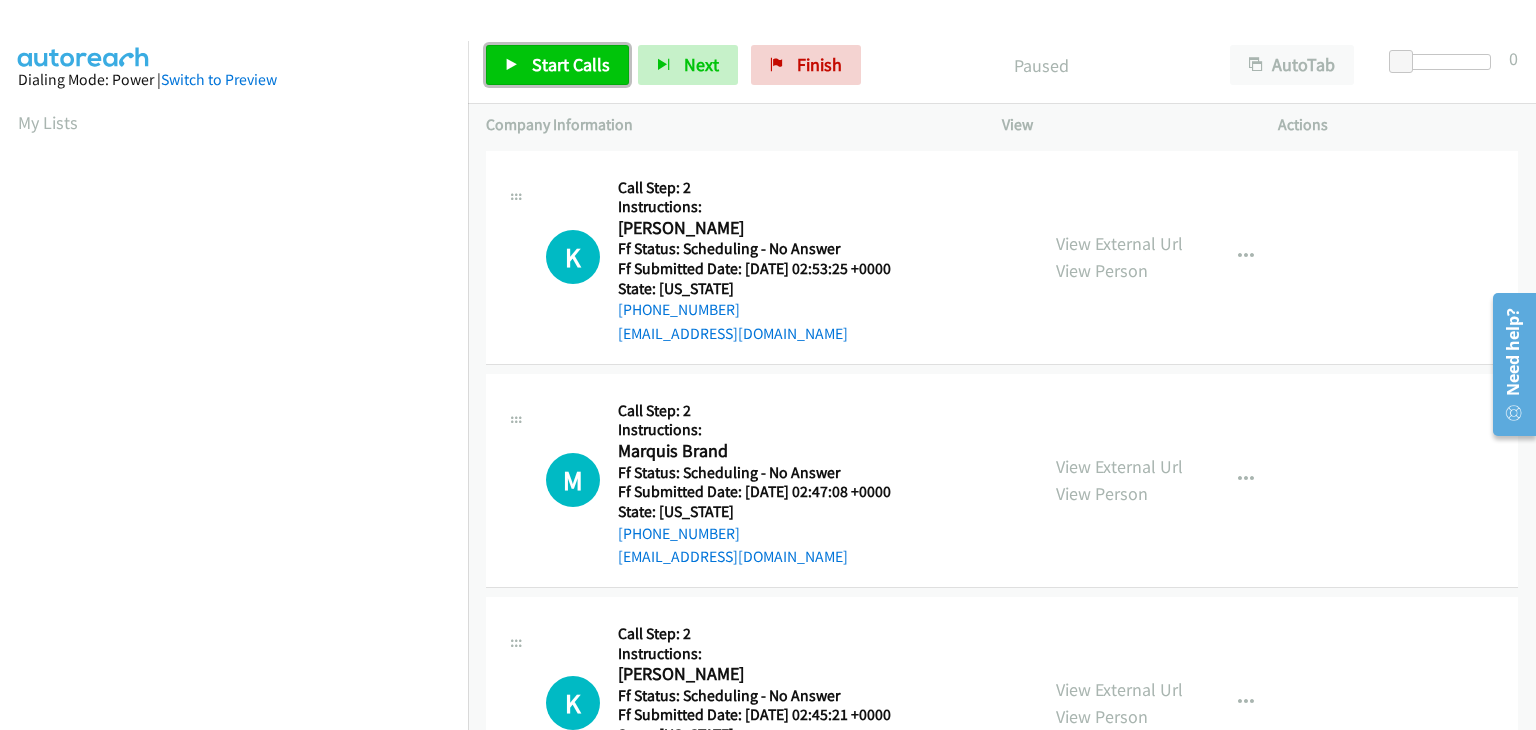 click on "Start Calls" at bounding box center (571, 64) 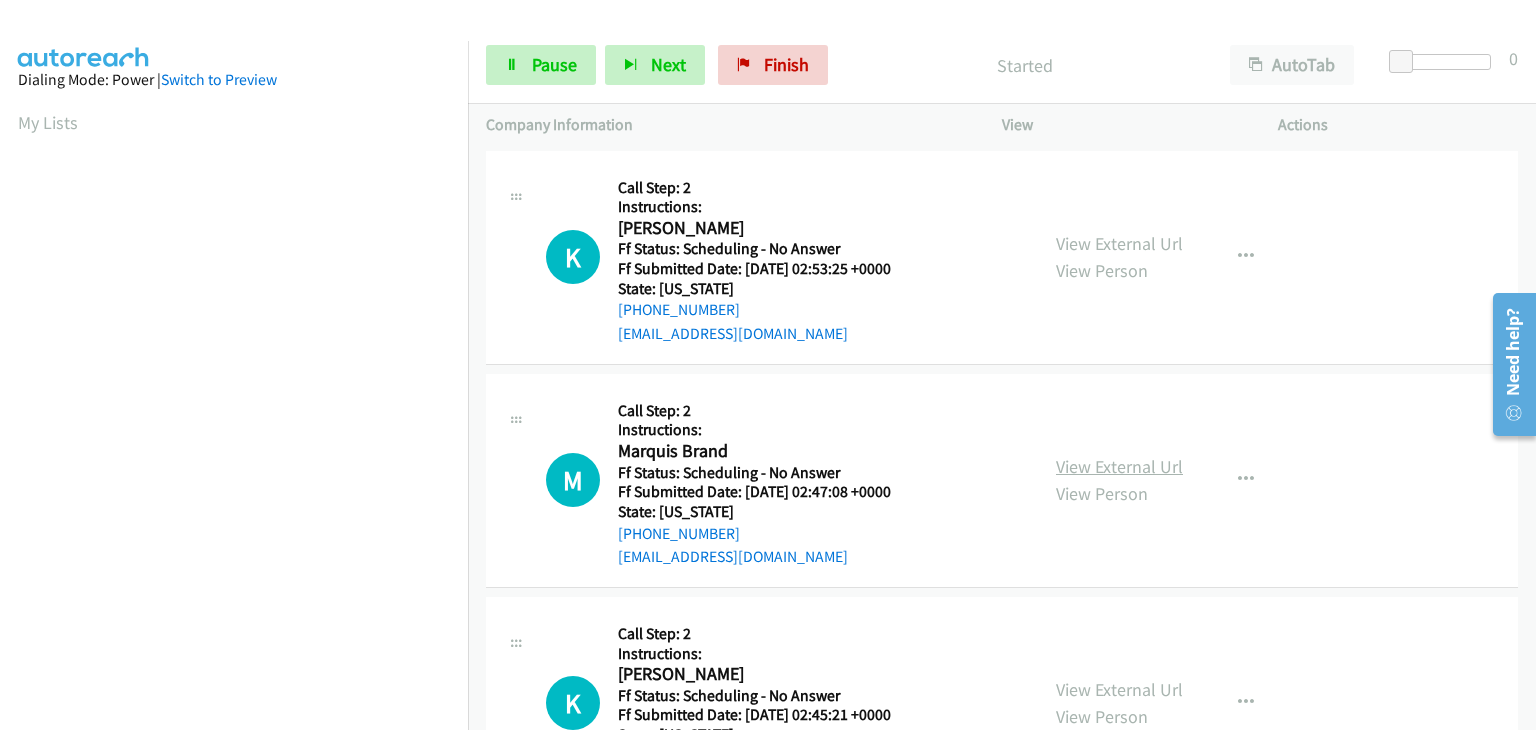 click on "View External Url" at bounding box center (1119, 466) 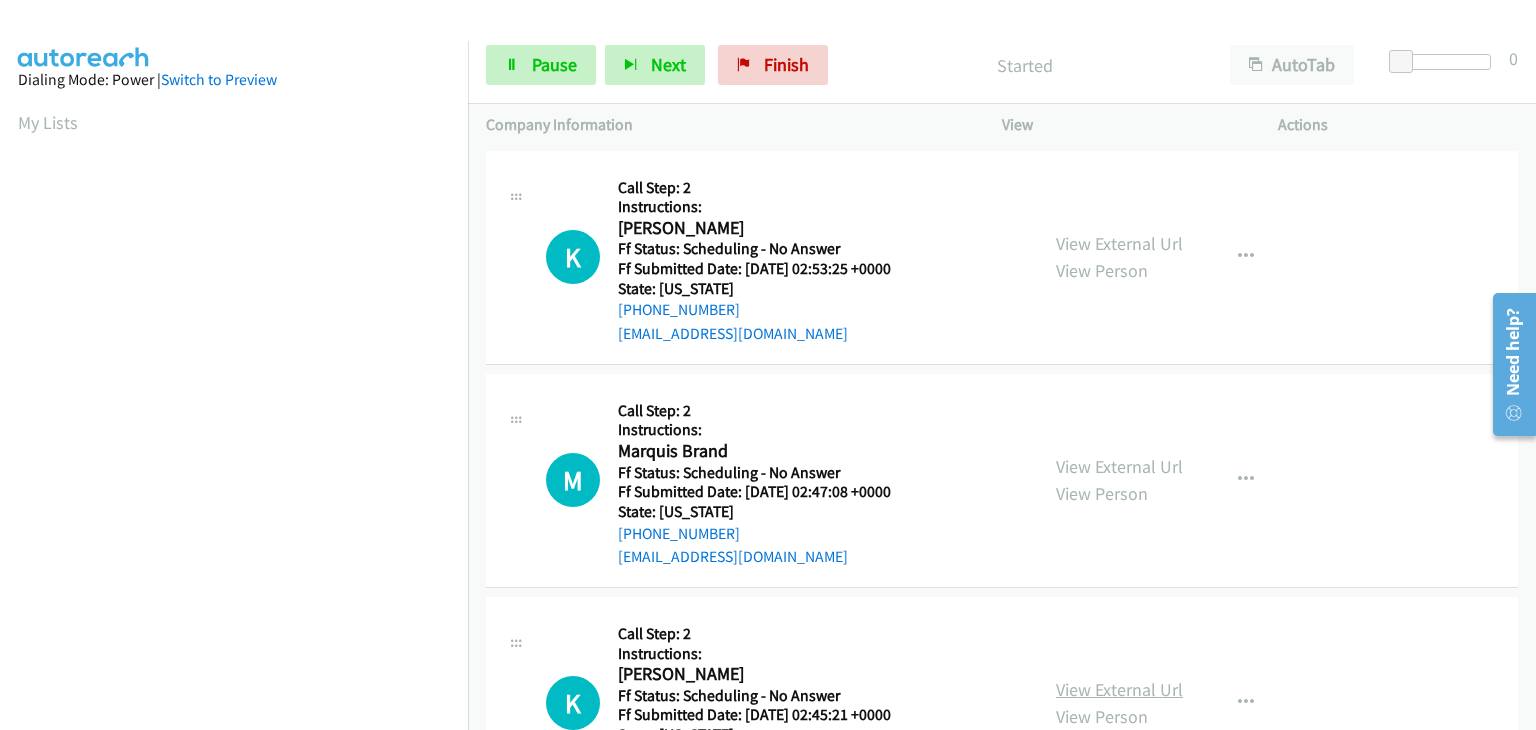 click on "View External Url" at bounding box center (1119, 689) 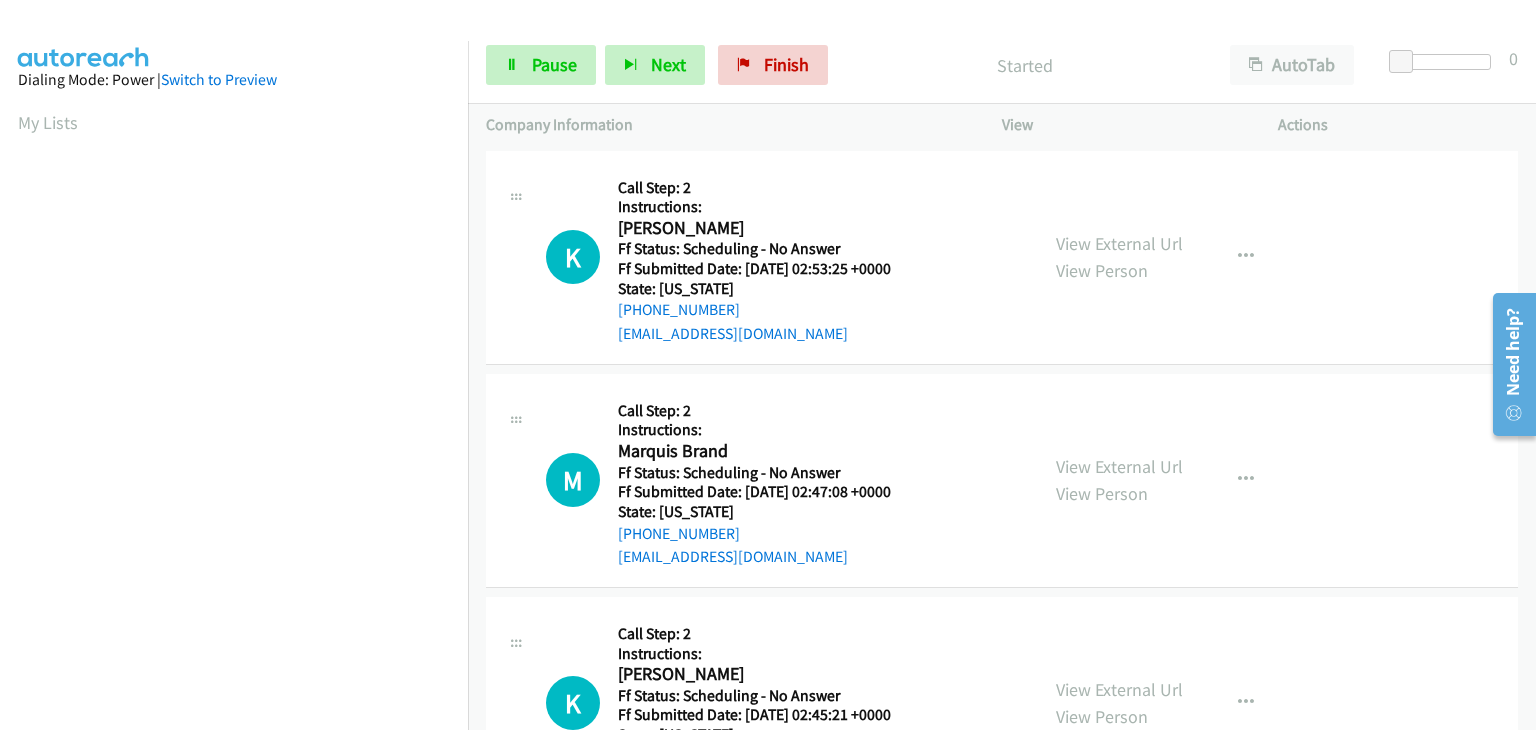 scroll, scrollTop: 392, scrollLeft: 0, axis: vertical 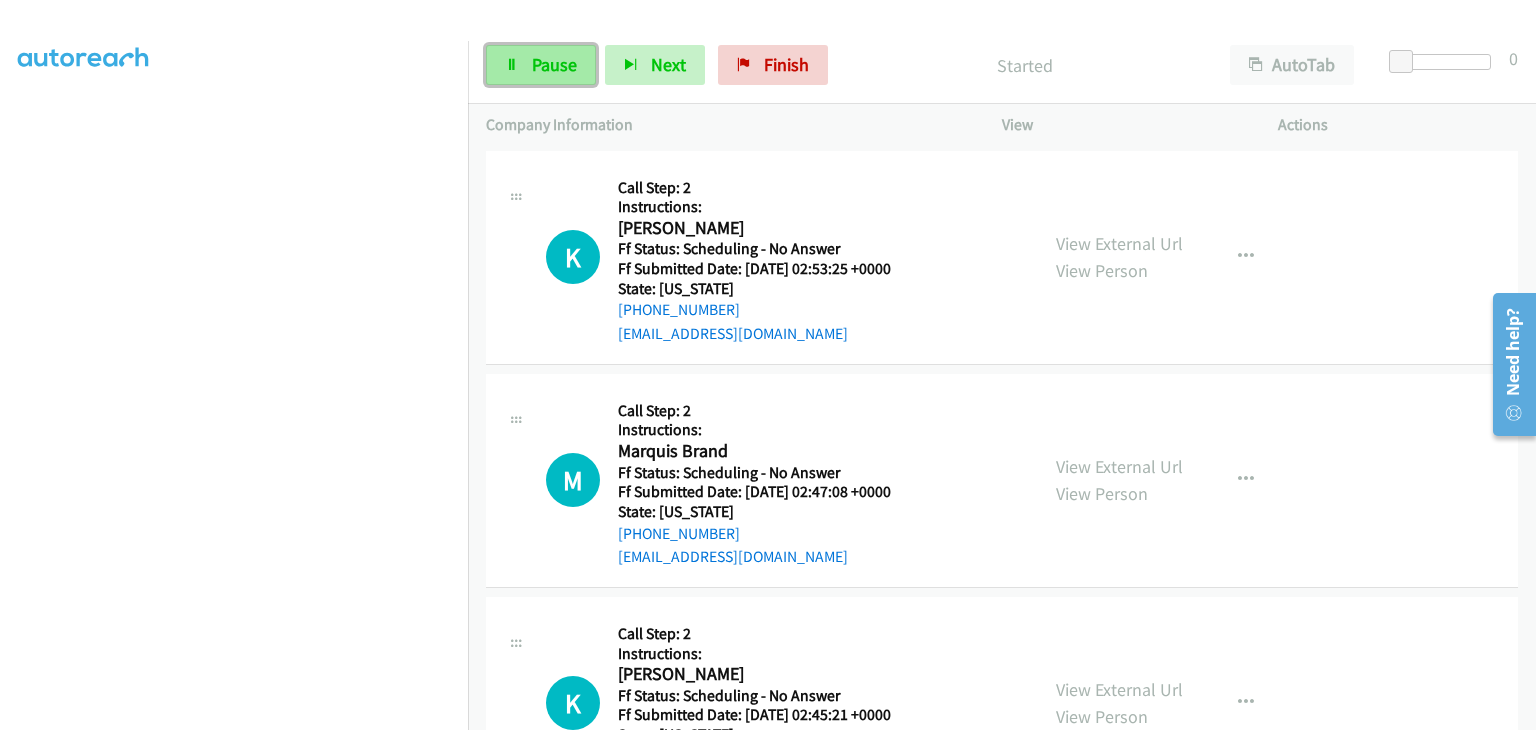 click on "Pause" at bounding box center (541, 65) 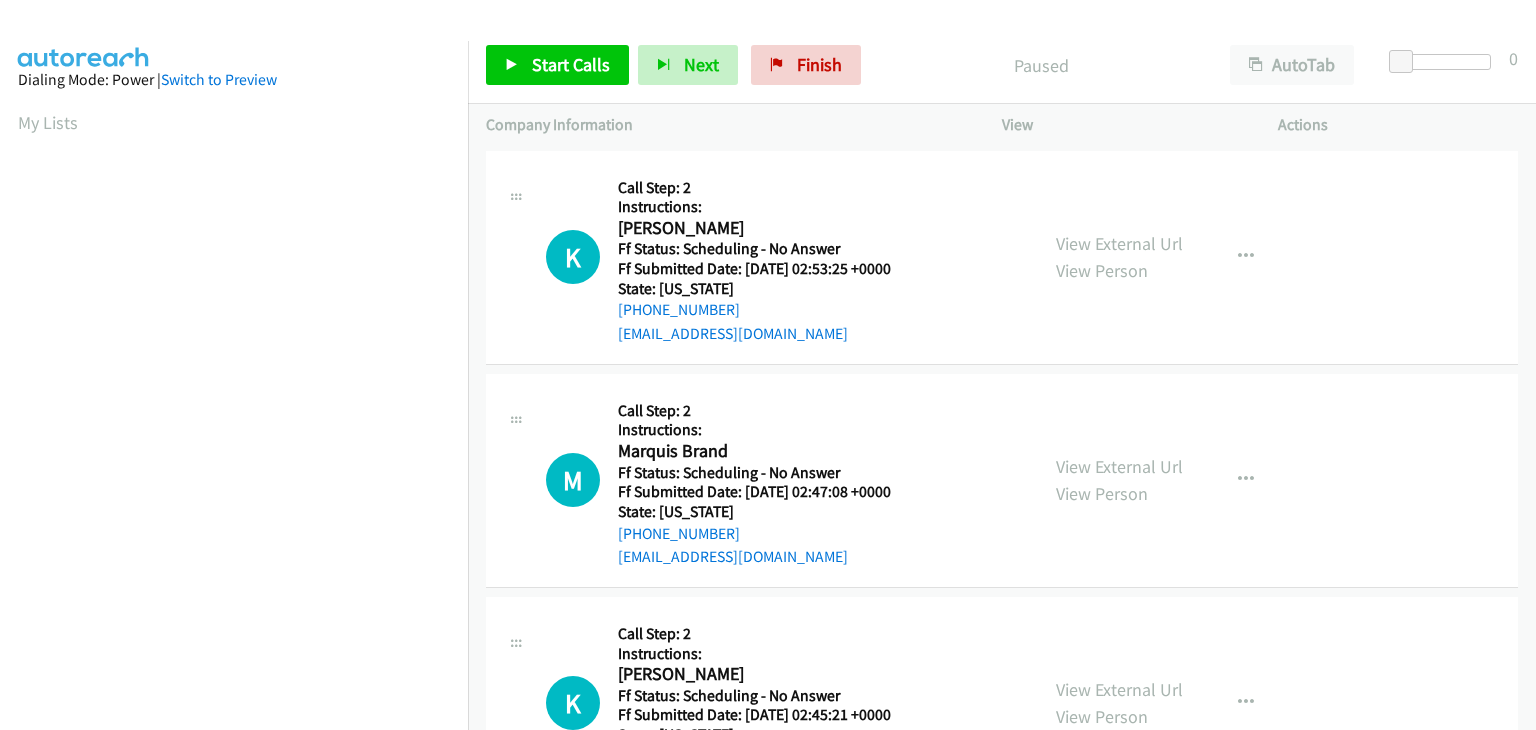 scroll, scrollTop: 0, scrollLeft: 0, axis: both 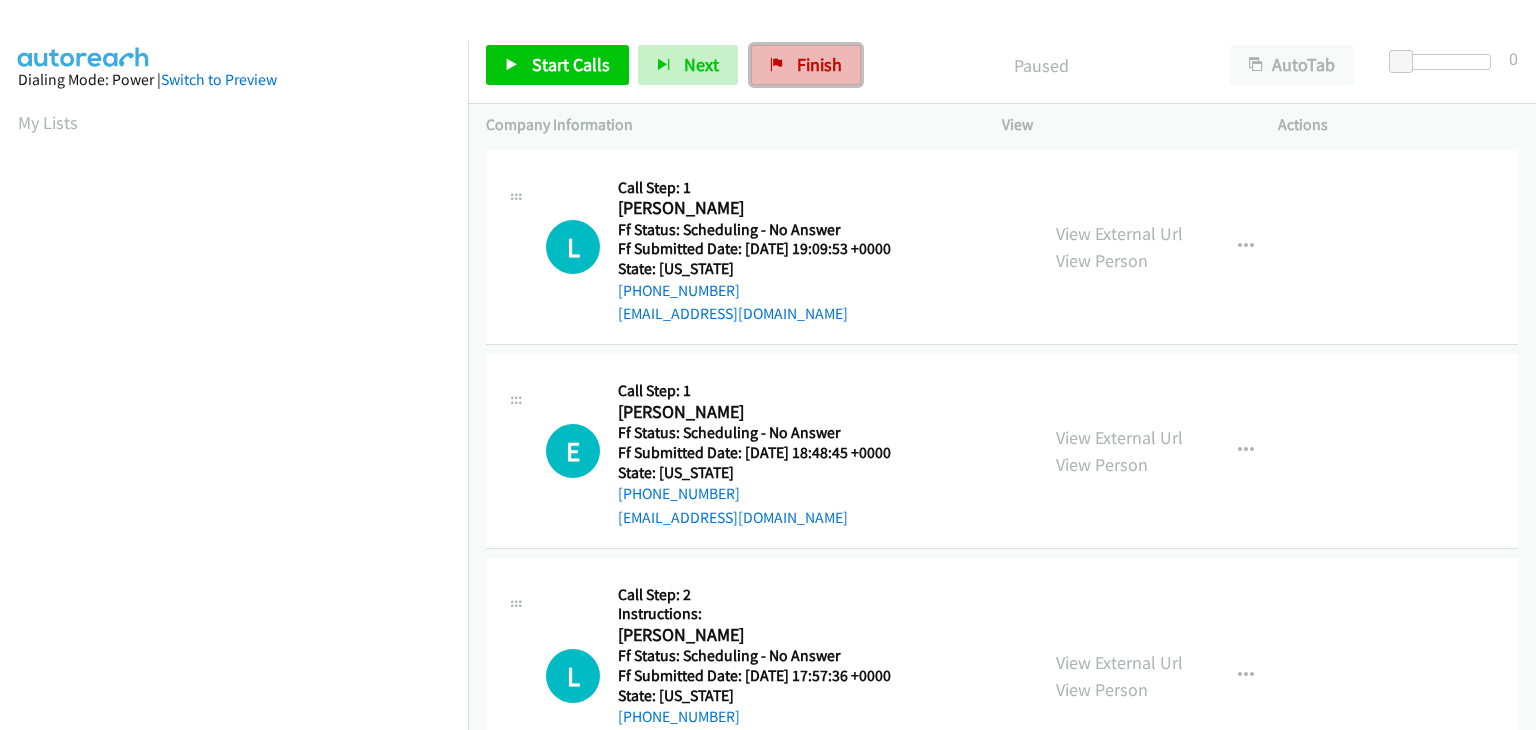 click on "Finish" at bounding box center (819, 64) 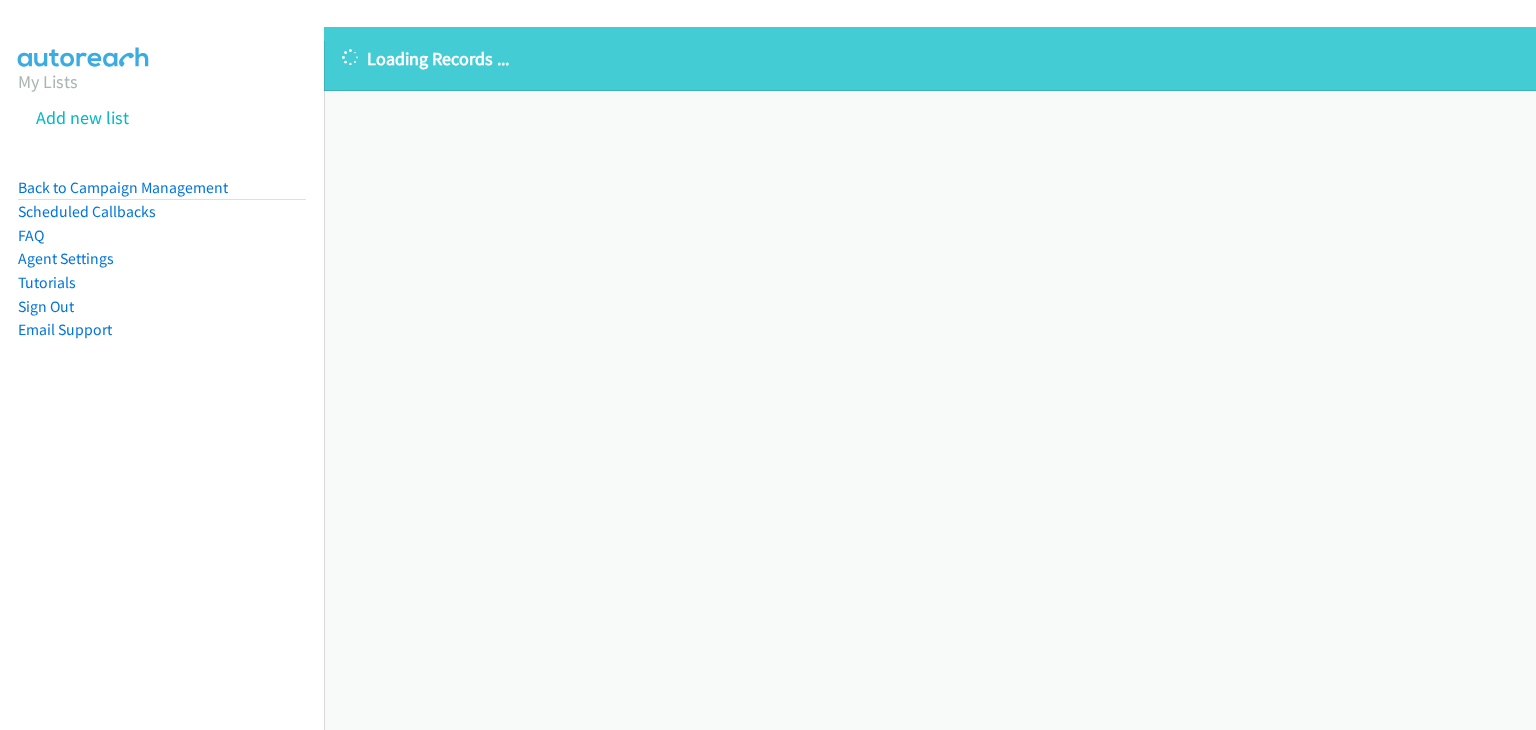 scroll, scrollTop: 0, scrollLeft: 0, axis: both 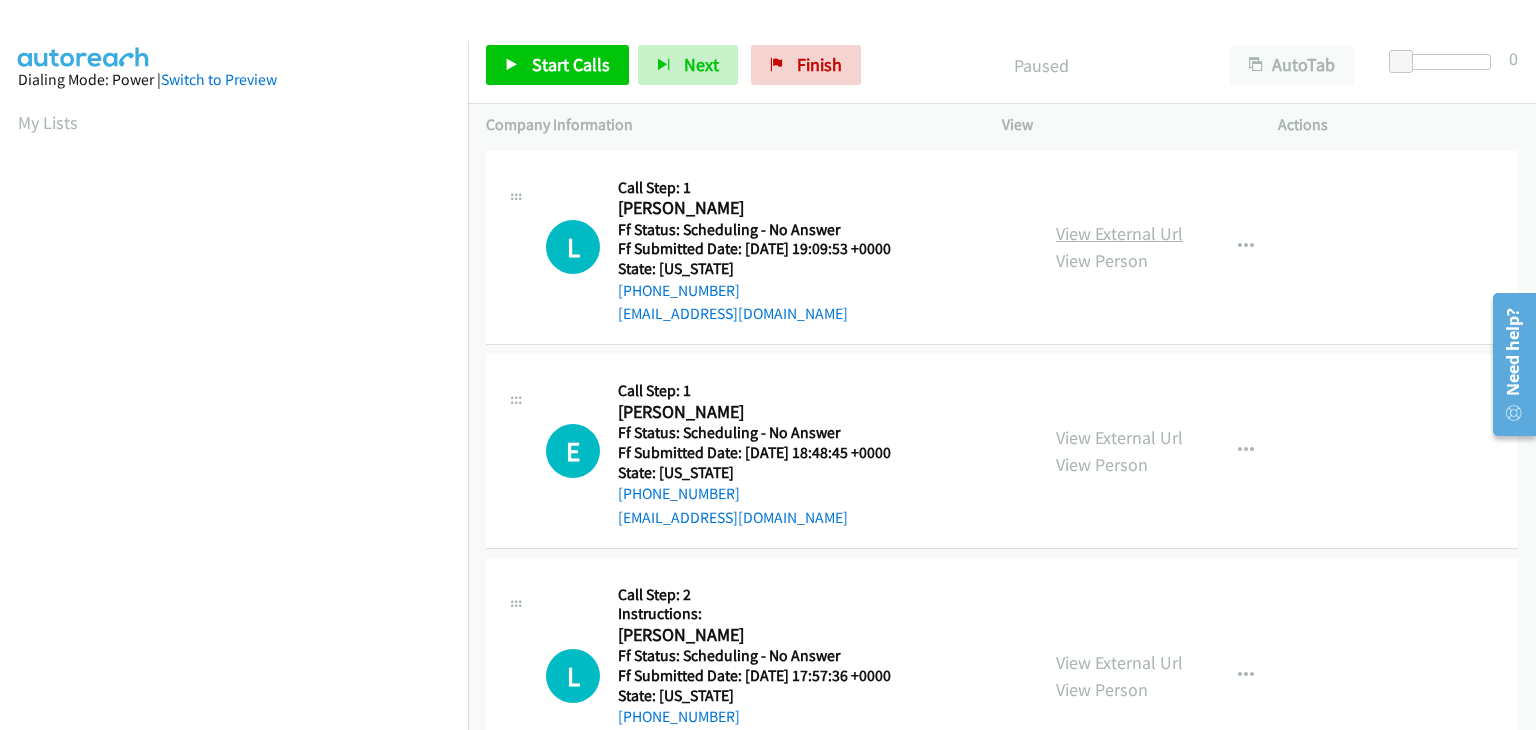 click on "View External Url" at bounding box center (1119, 233) 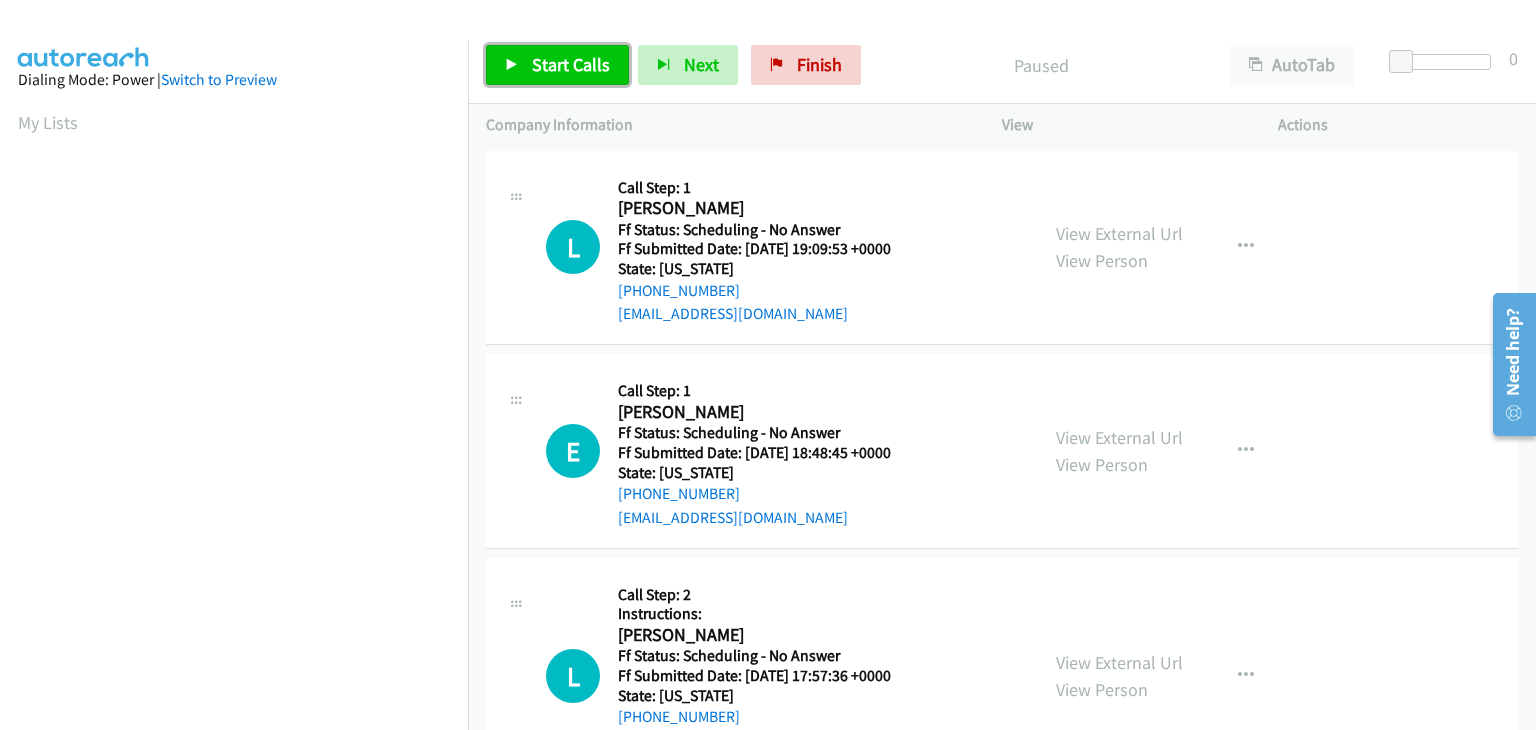 click on "Start Calls" at bounding box center (571, 64) 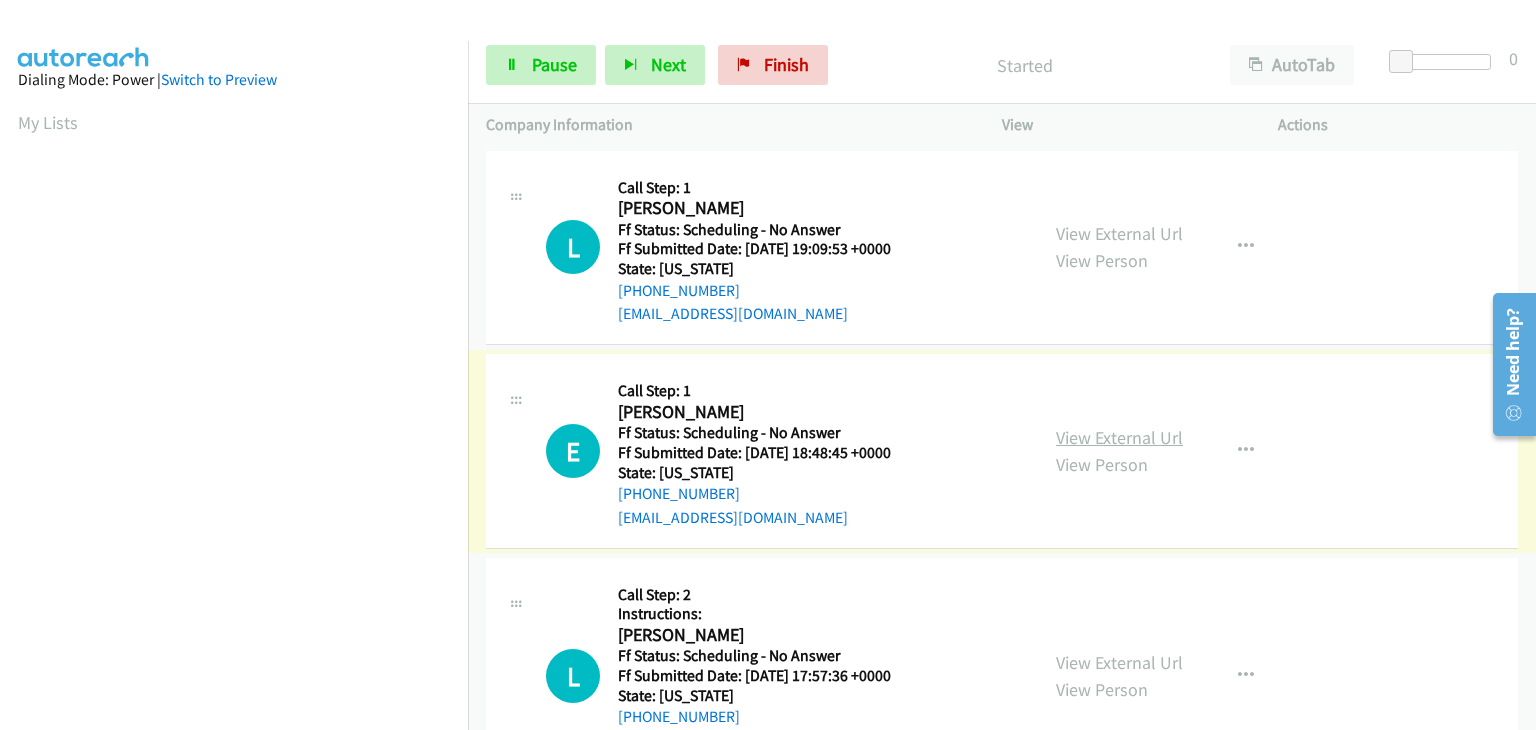 click on "View External Url" at bounding box center (1119, 437) 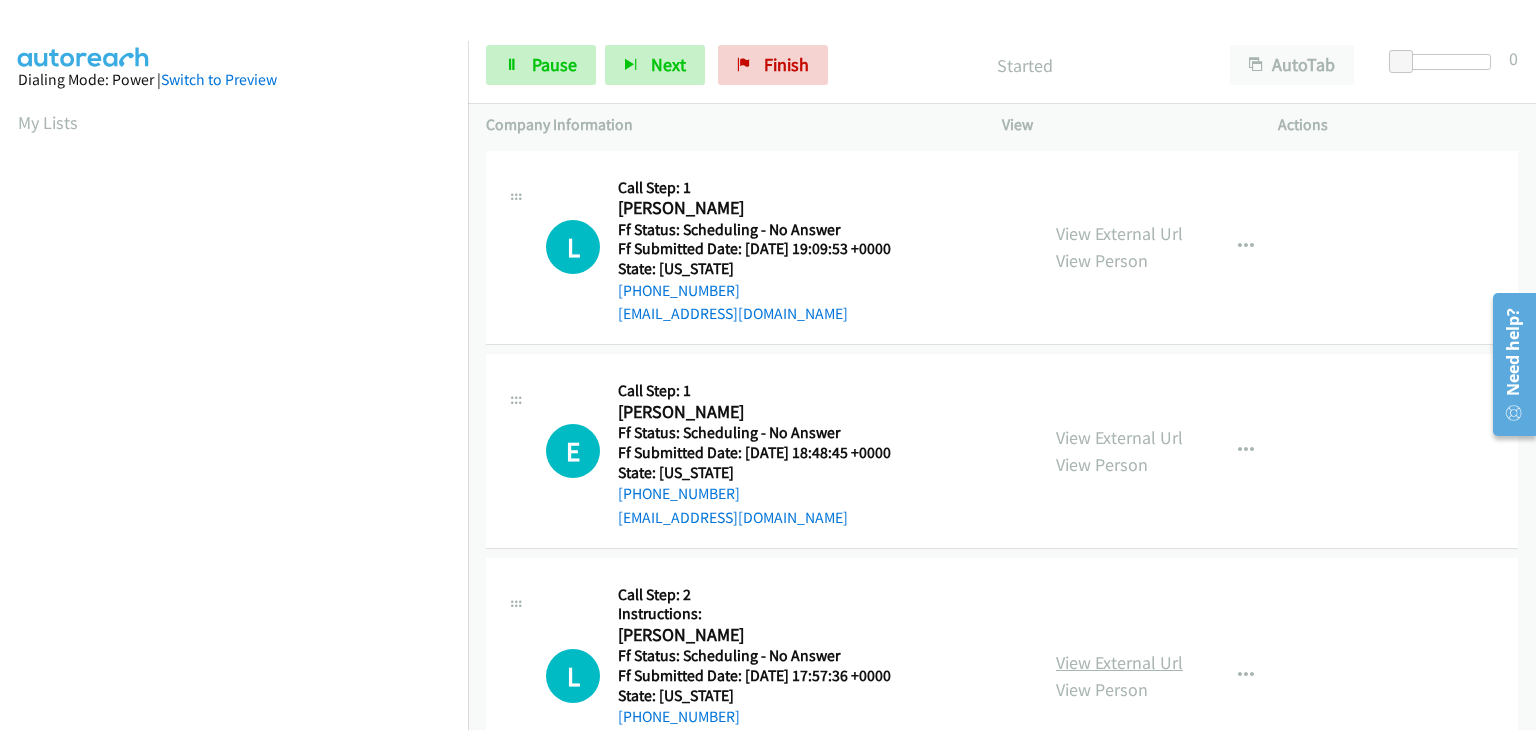 click on "View External Url" at bounding box center (1119, 662) 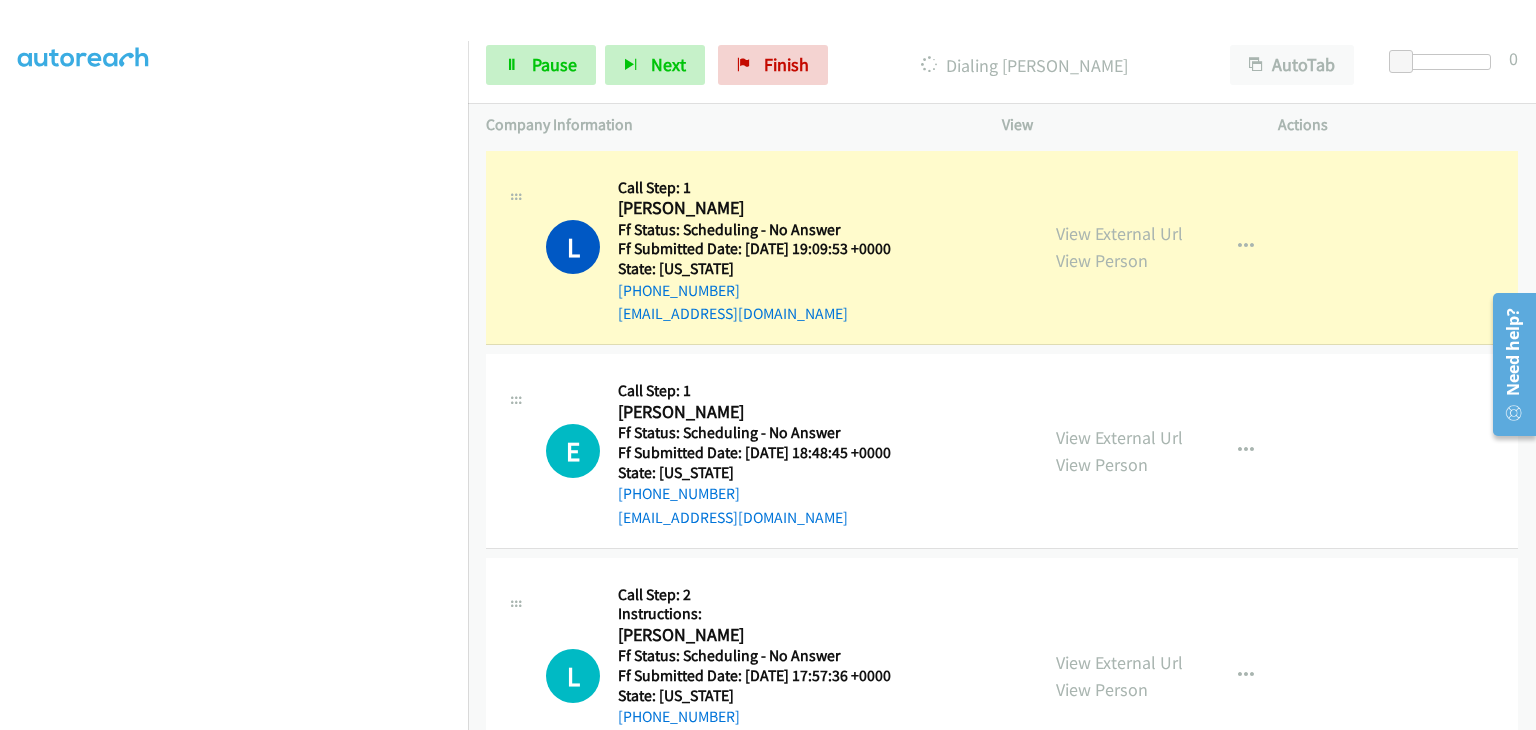 scroll, scrollTop: 0, scrollLeft: 0, axis: both 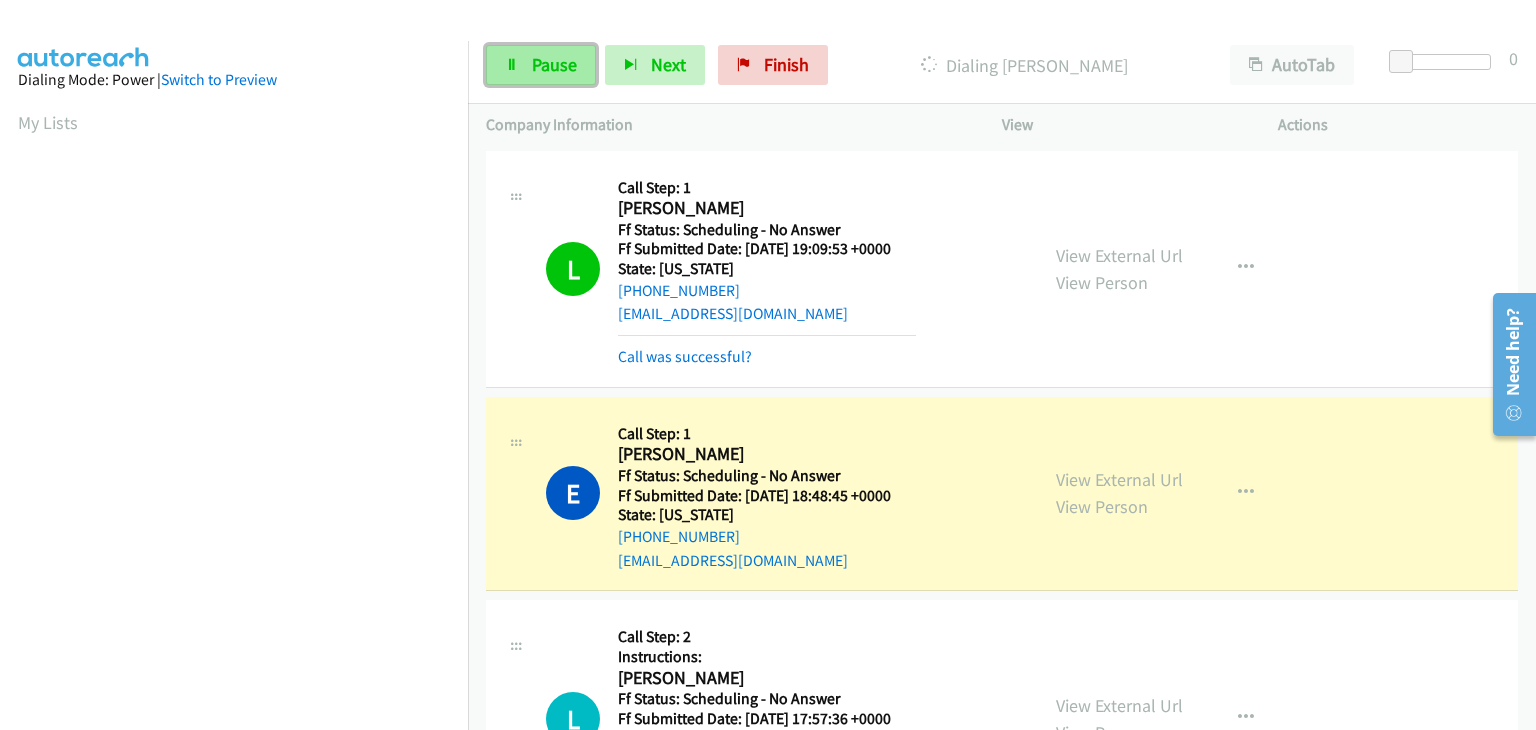 click on "Pause" at bounding box center [554, 64] 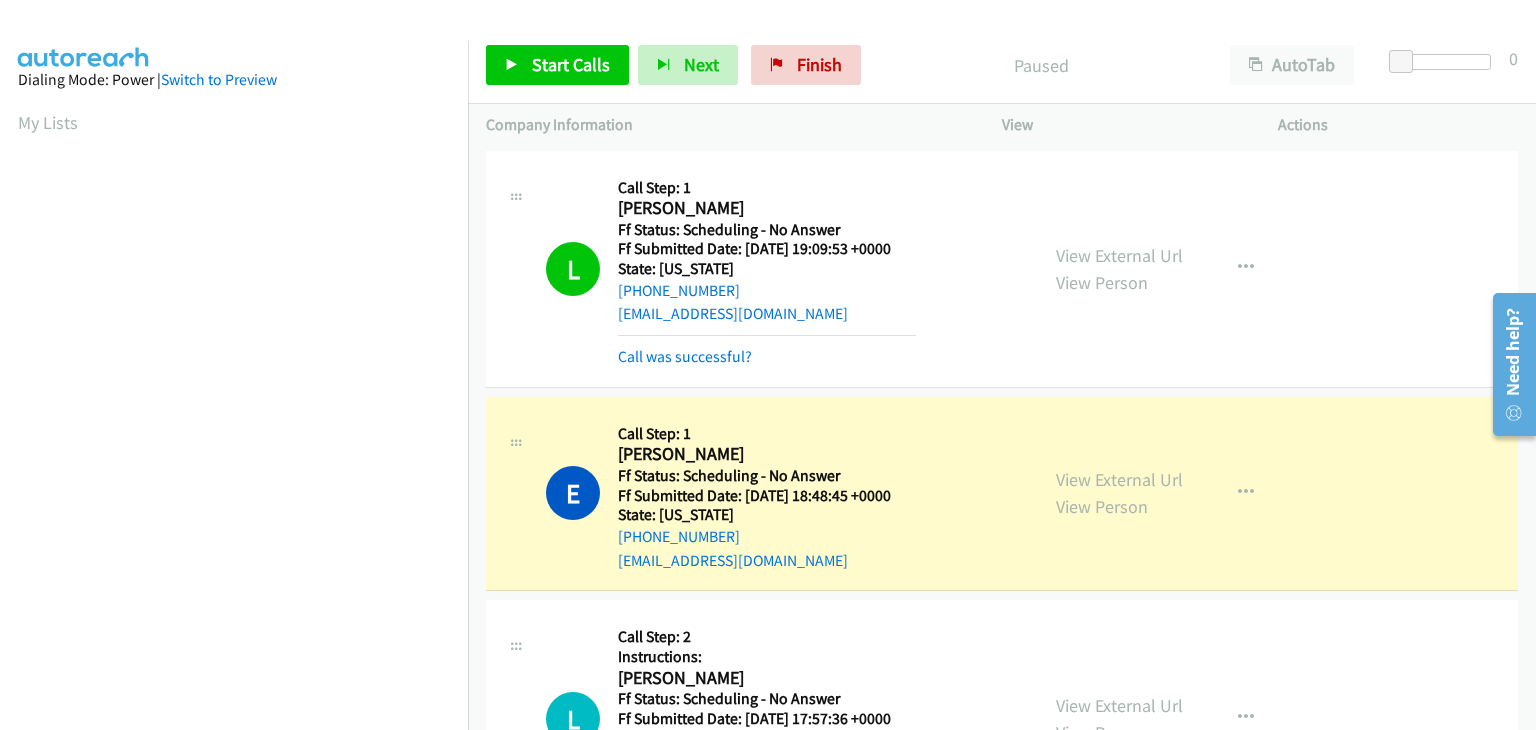 scroll, scrollTop: 392, scrollLeft: 0, axis: vertical 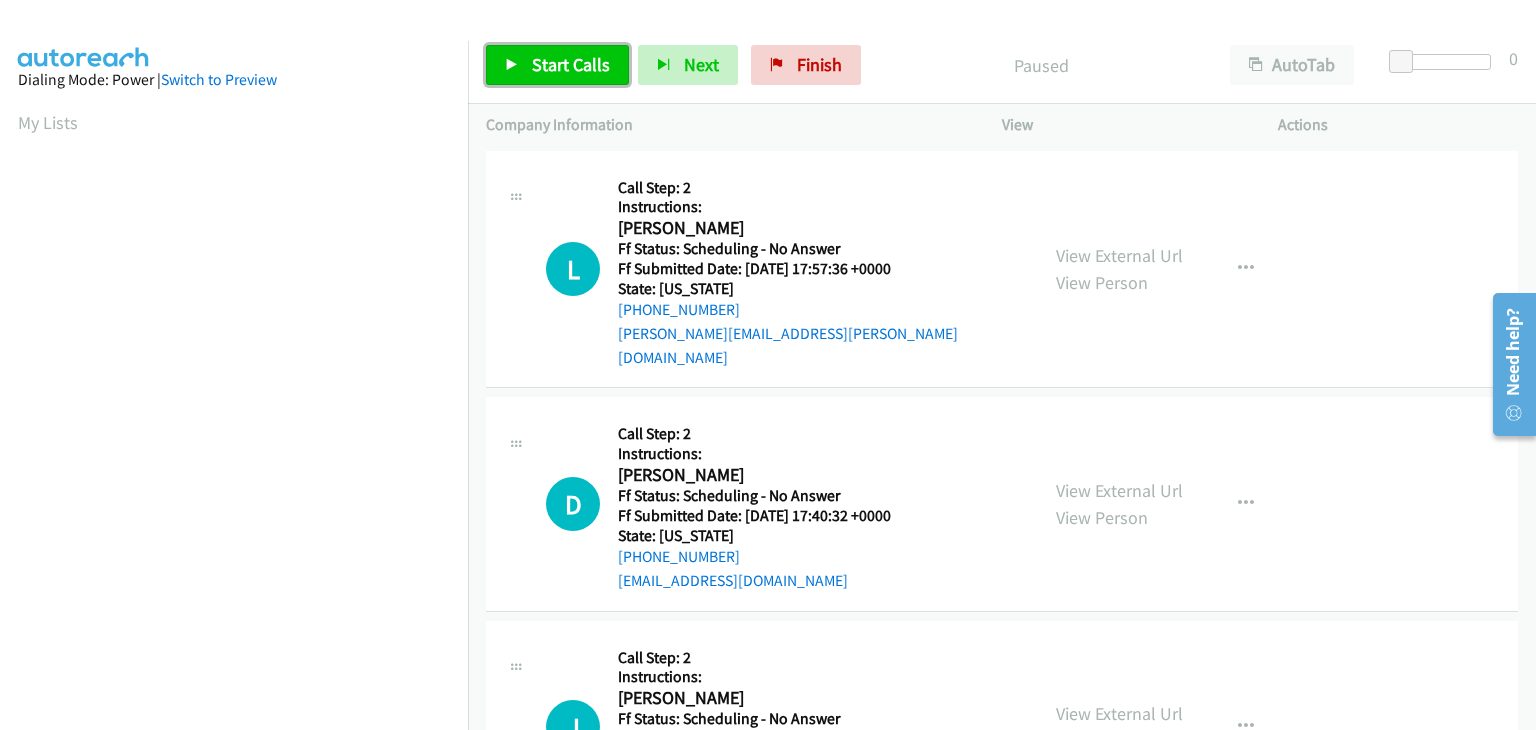 click on "Start Calls" at bounding box center (557, 65) 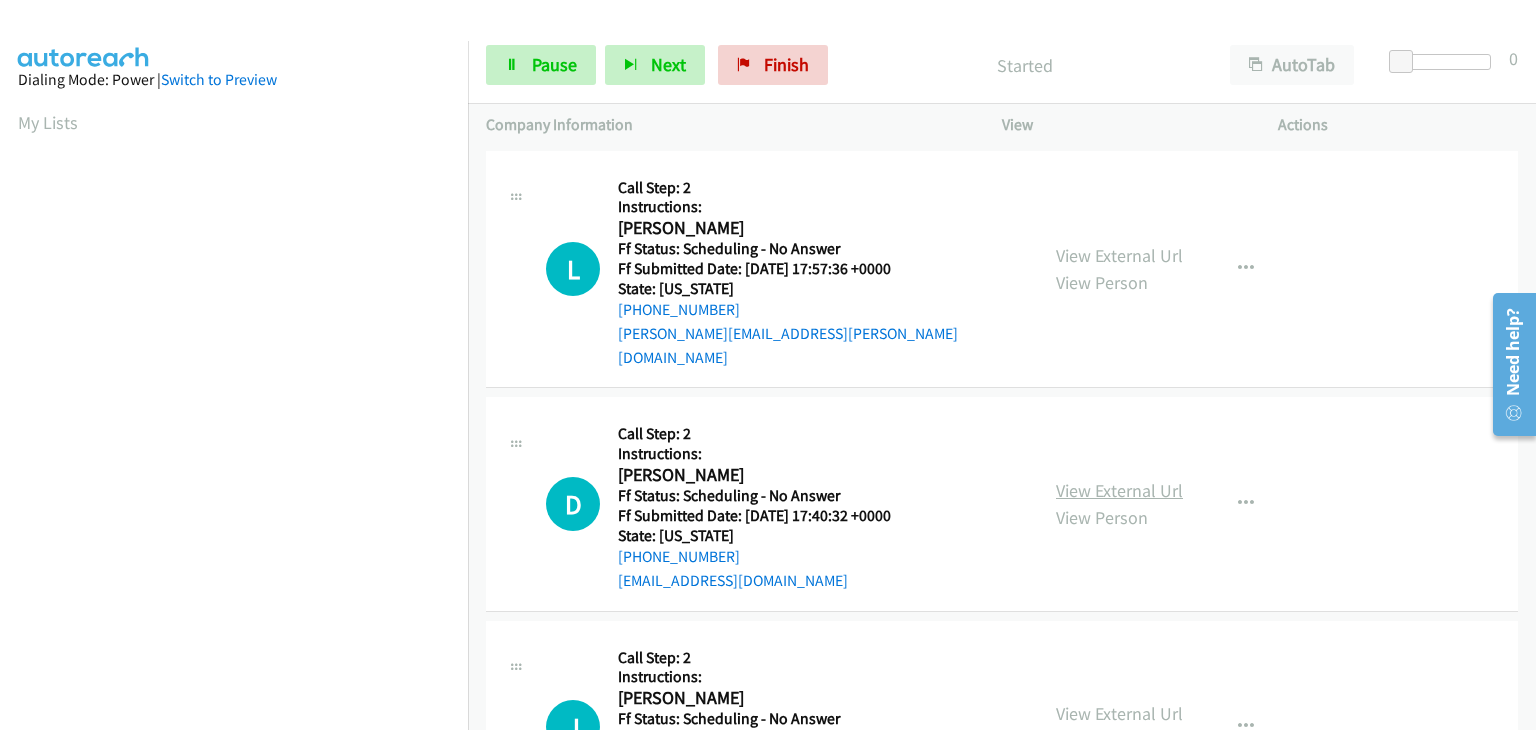 click on "View External Url" at bounding box center [1119, 490] 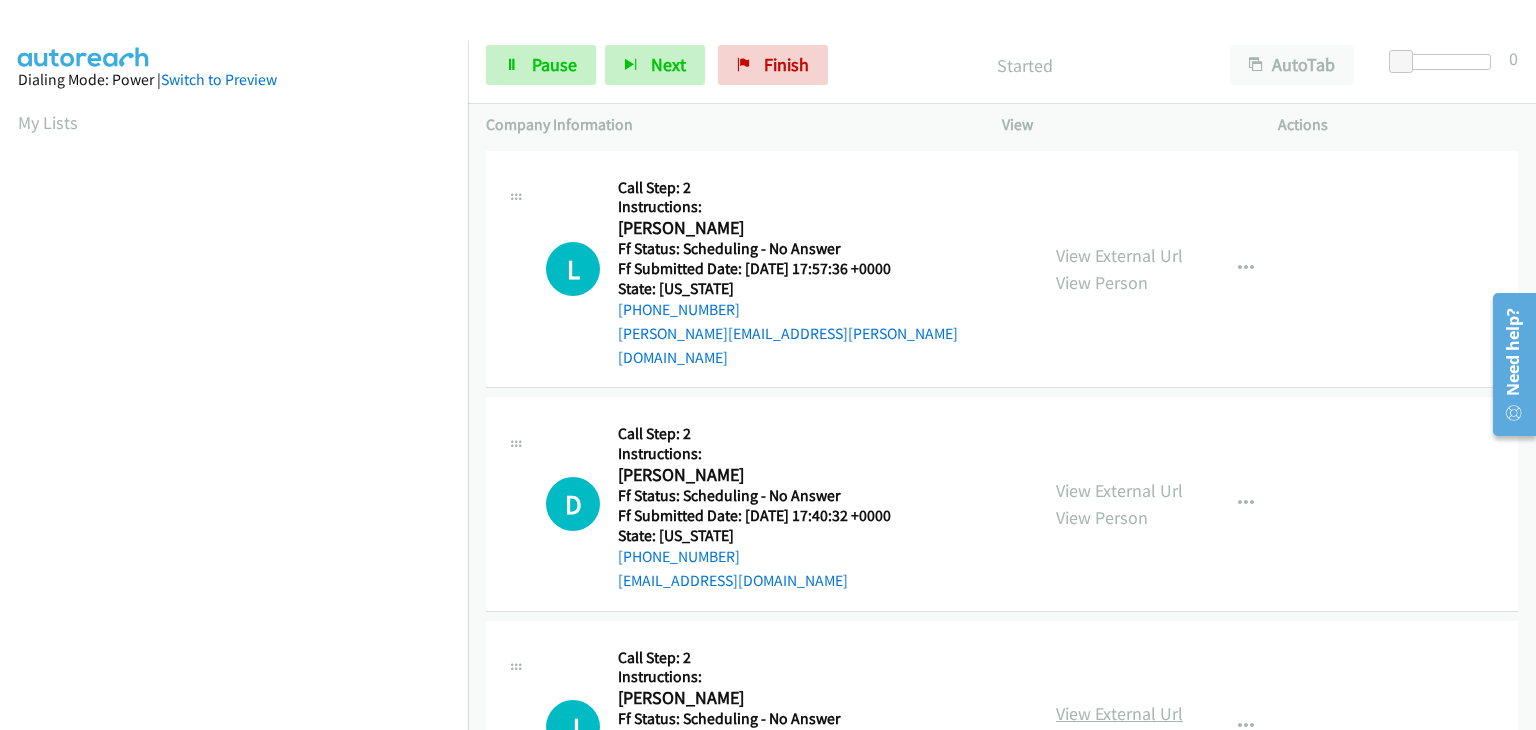 click on "View External Url" at bounding box center (1119, 713) 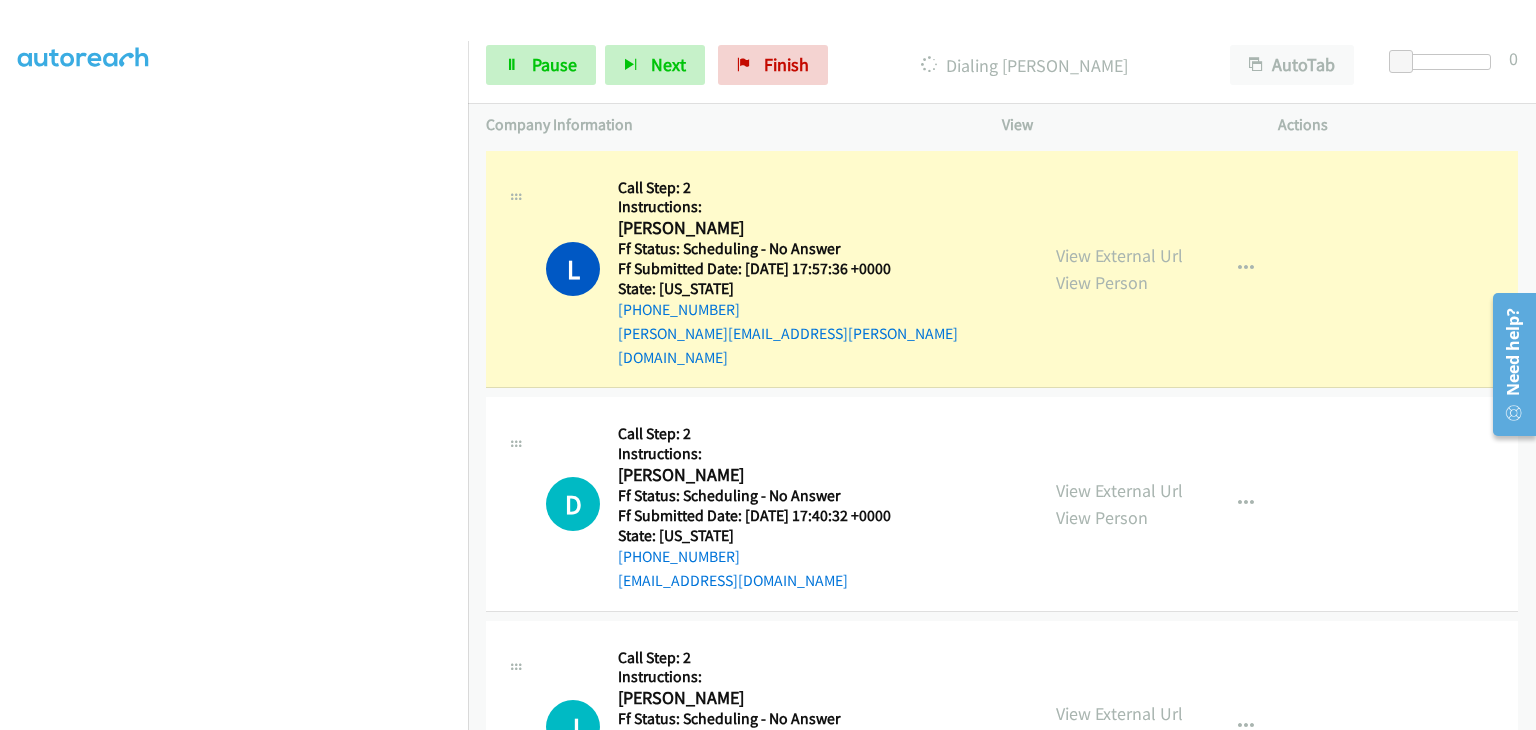 scroll, scrollTop: 392, scrollLeft: 0, axis: vertical 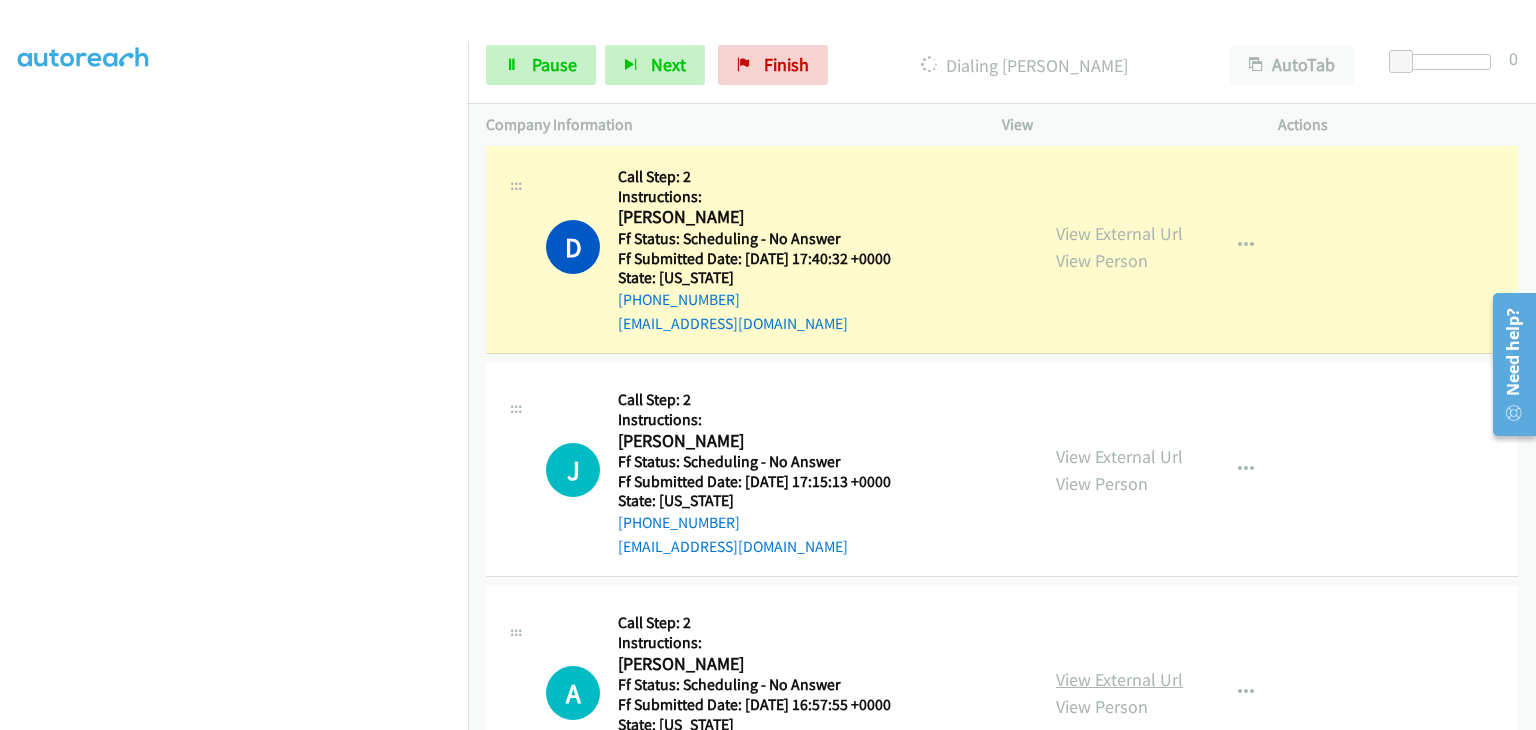 click on "View External Url" at bounding box center (1119, 679) 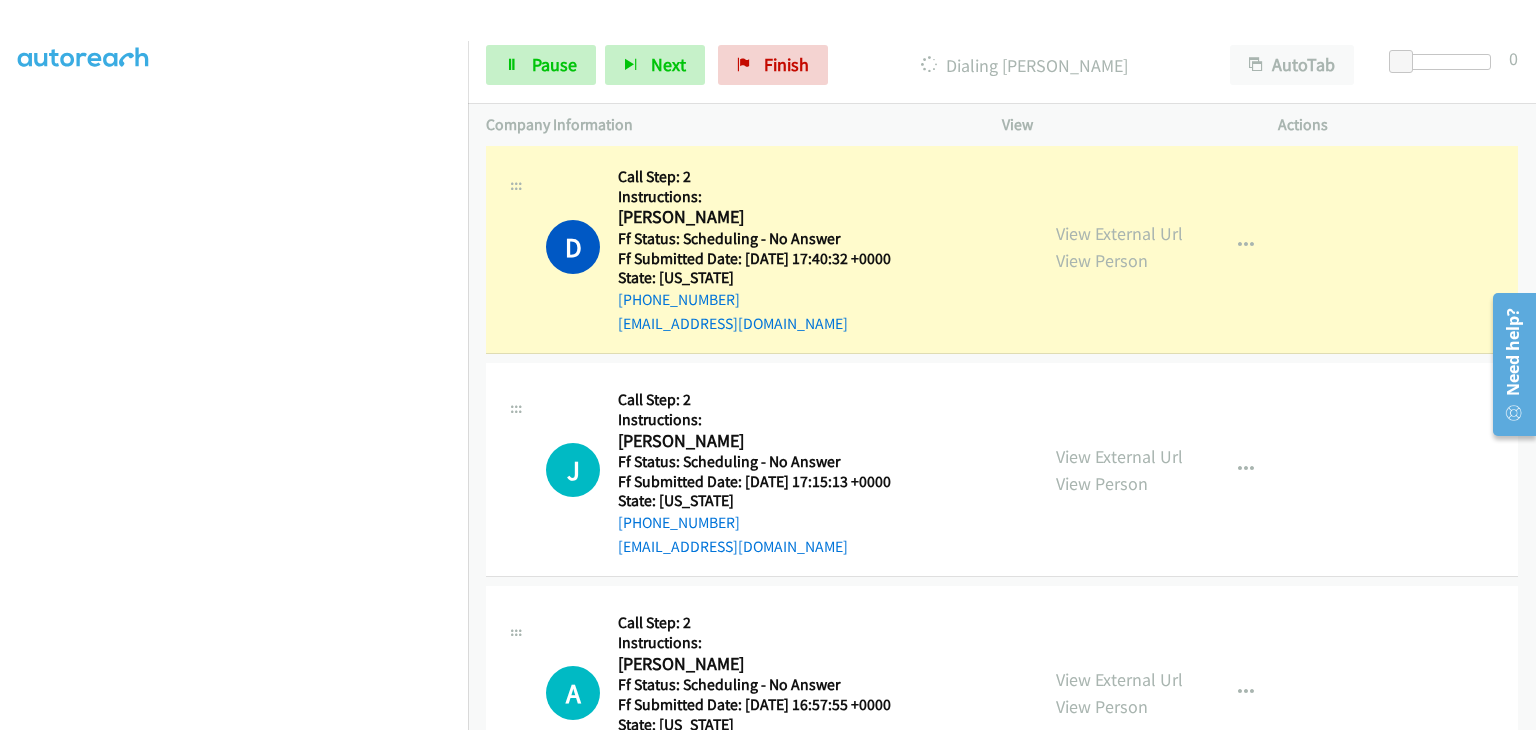scroll, scrollTop: 392, scrollLeft: 0, axis: vertical 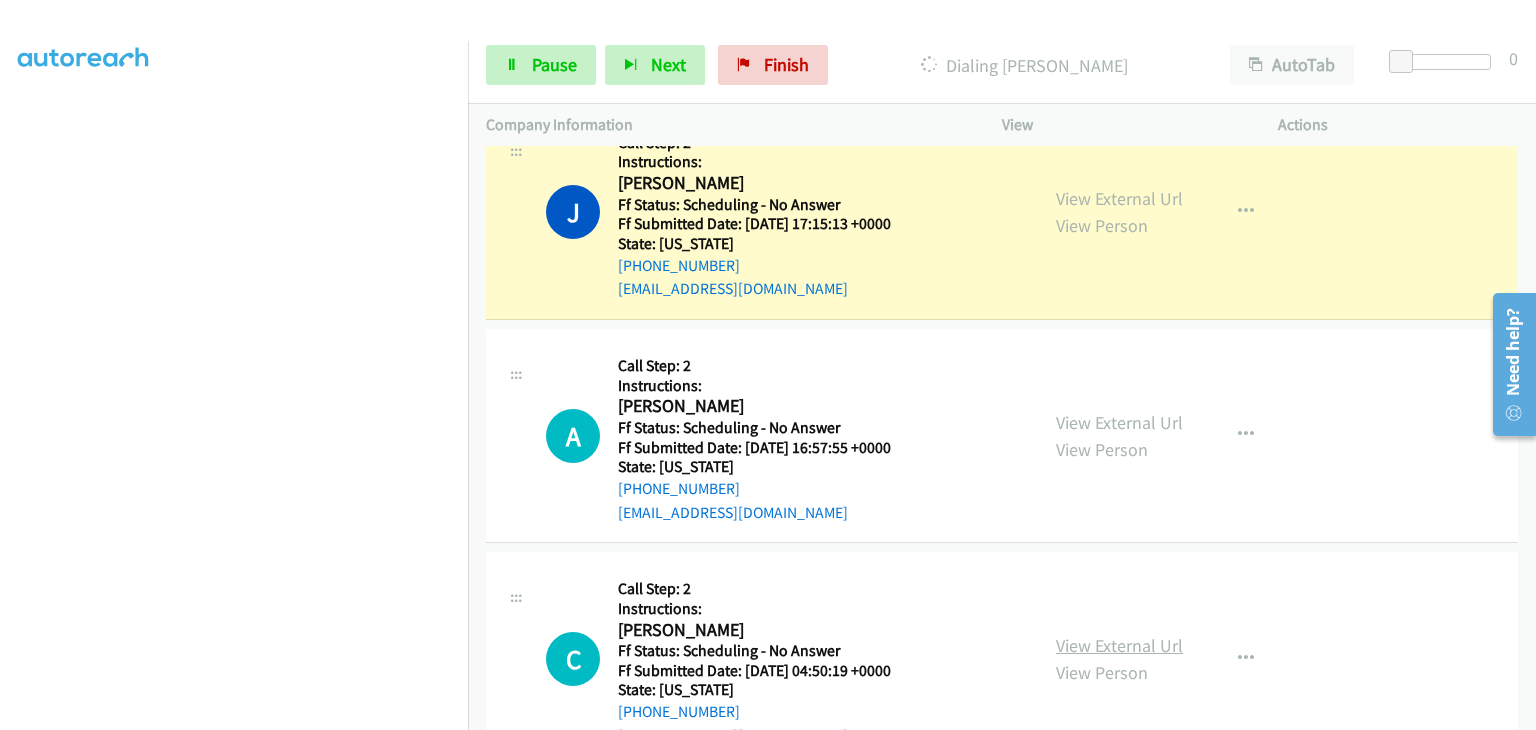 click on "View External Url" at bounding box center (1119, 645) 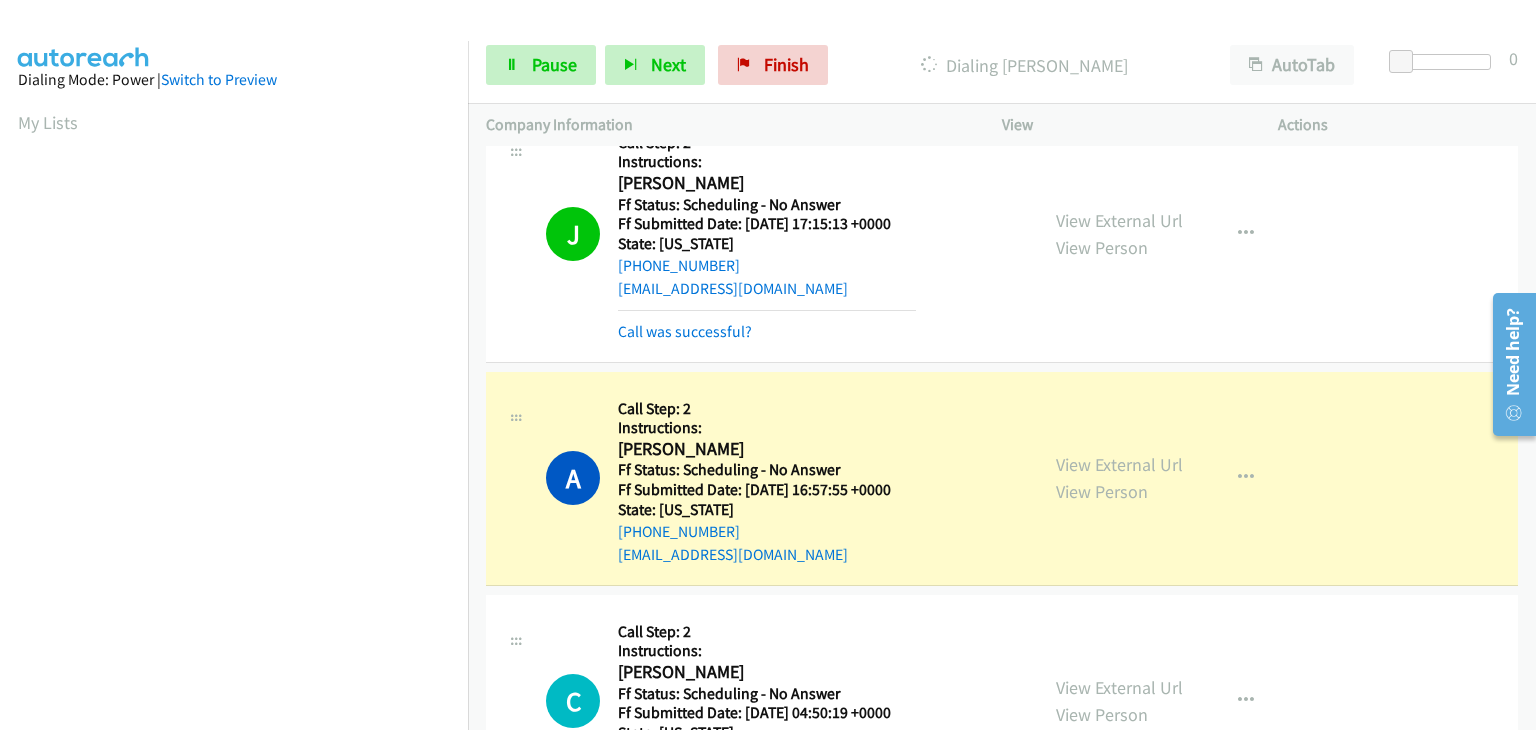 scroll, scrollTop: 392, scrollLeft: 0, axis: vertical 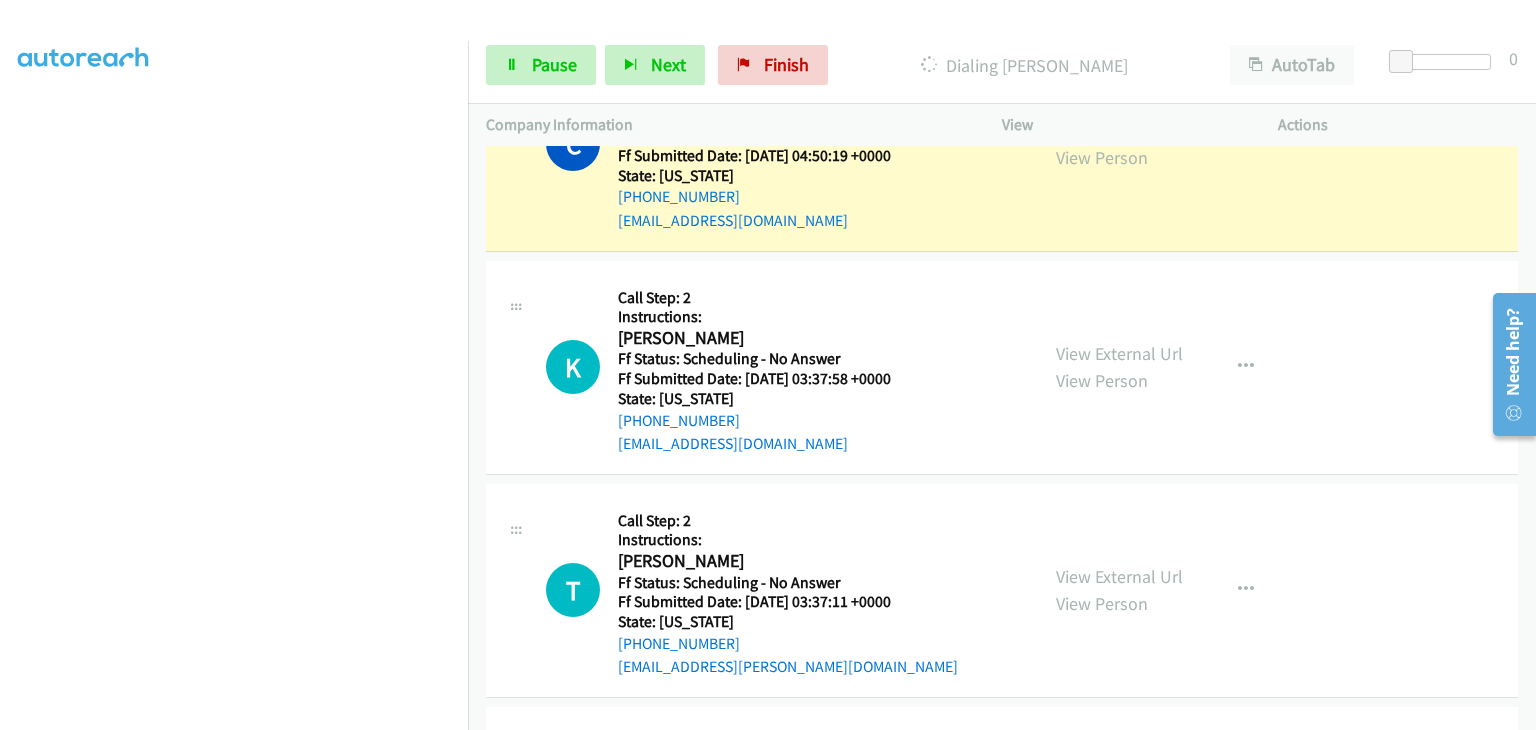 click on "View External Url
View Person" at bounding box center [1119, 367] 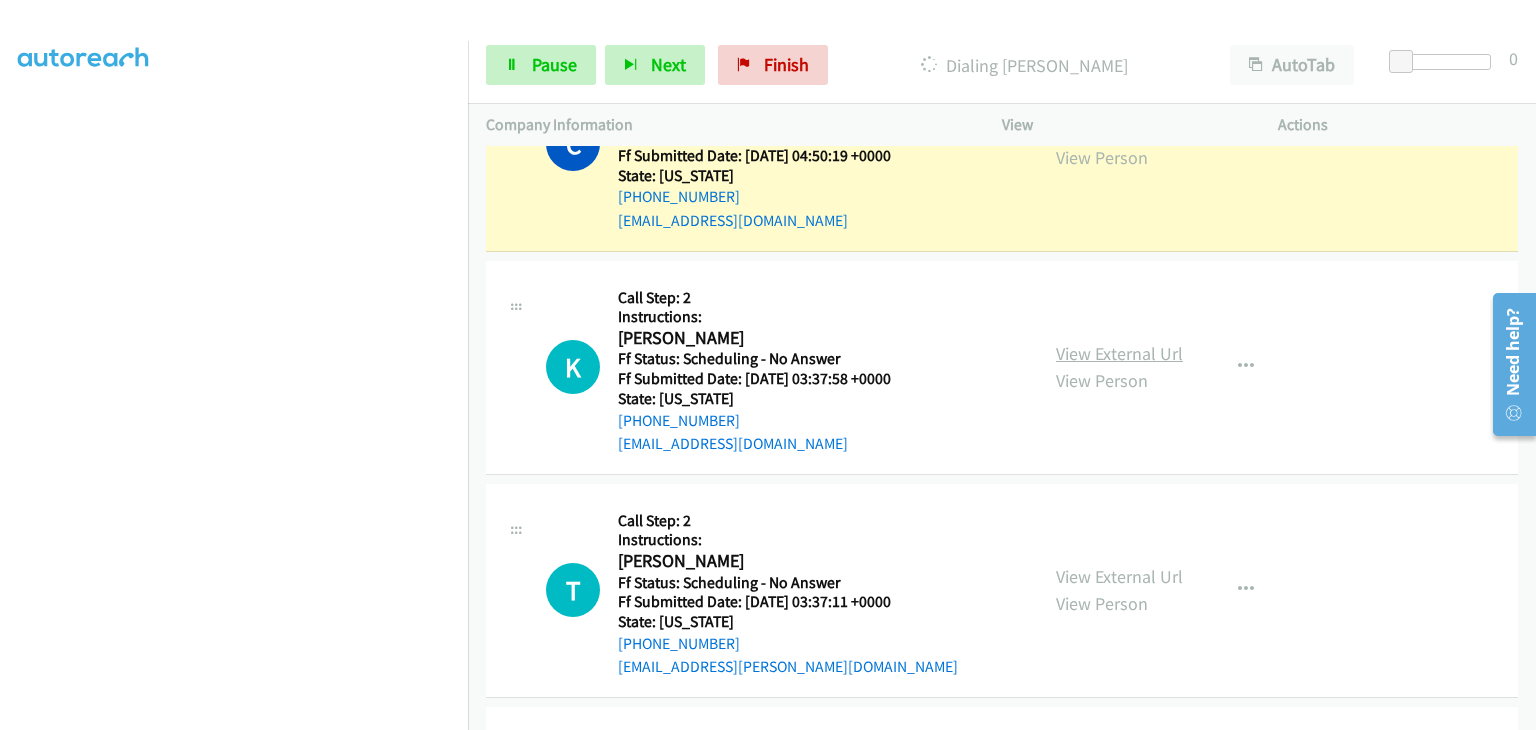 click on "View External Url" at bounding box center [1119, 353] 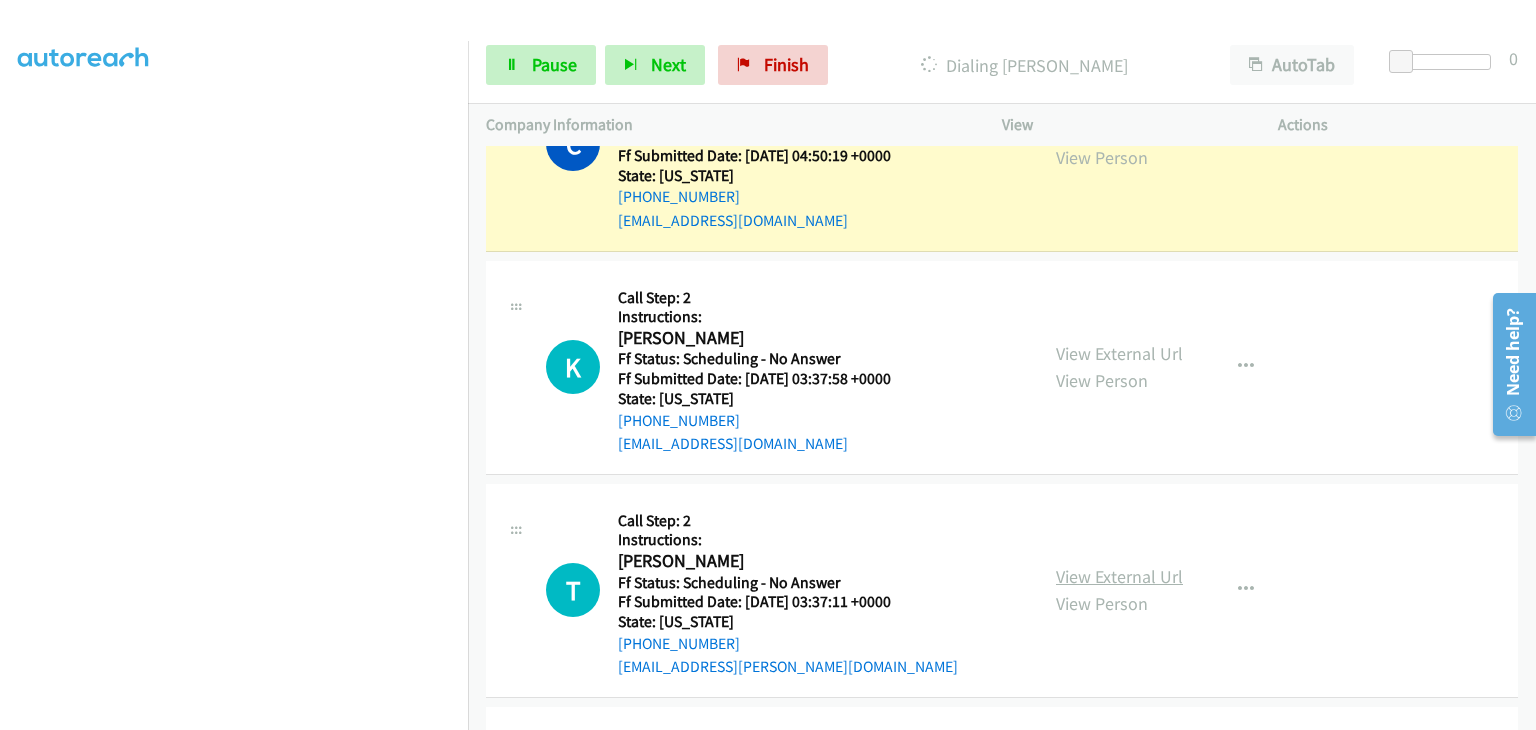 click on "View External Url" at bounding box center (1119, 576) 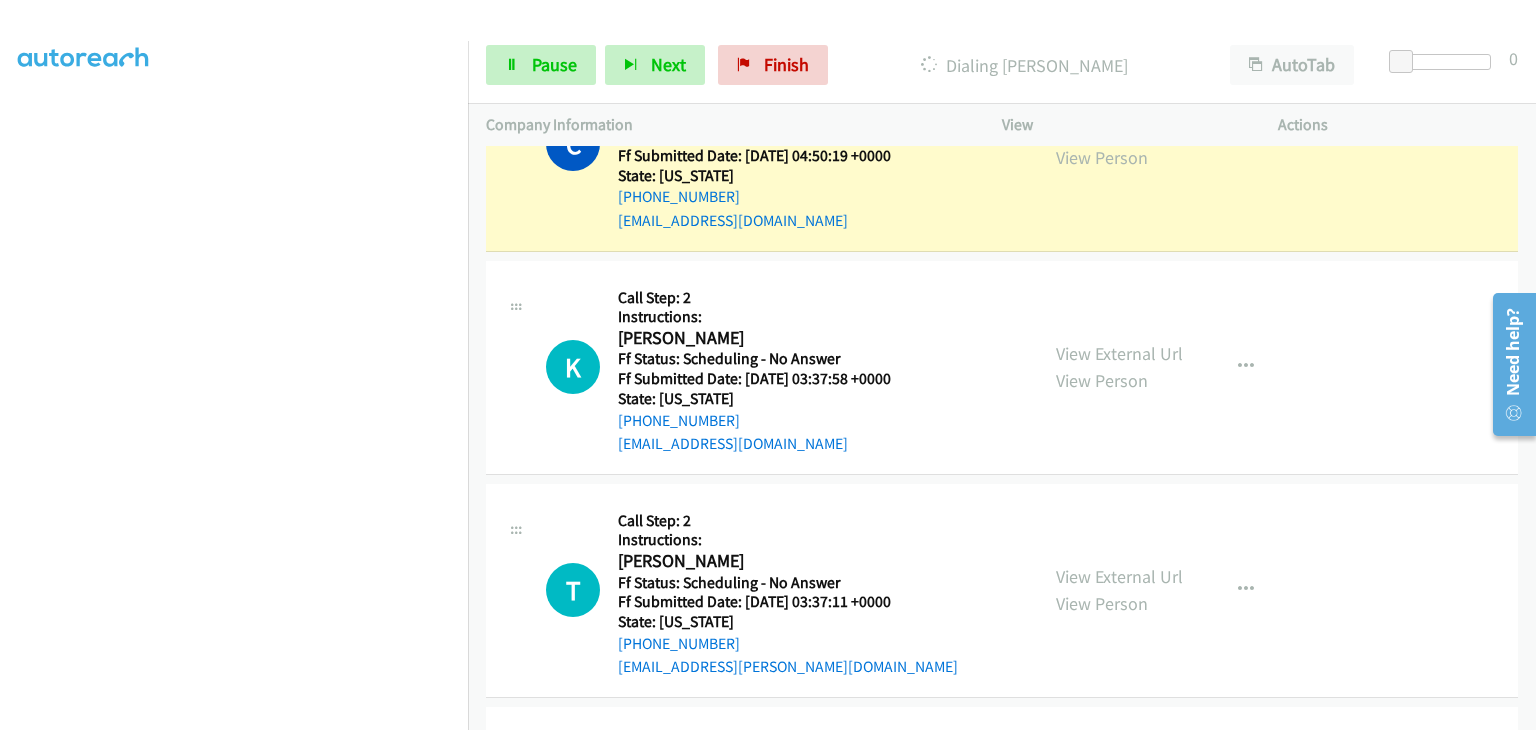 scroll, scrollTop: 392, scrollLeft: 0, axis: vertical 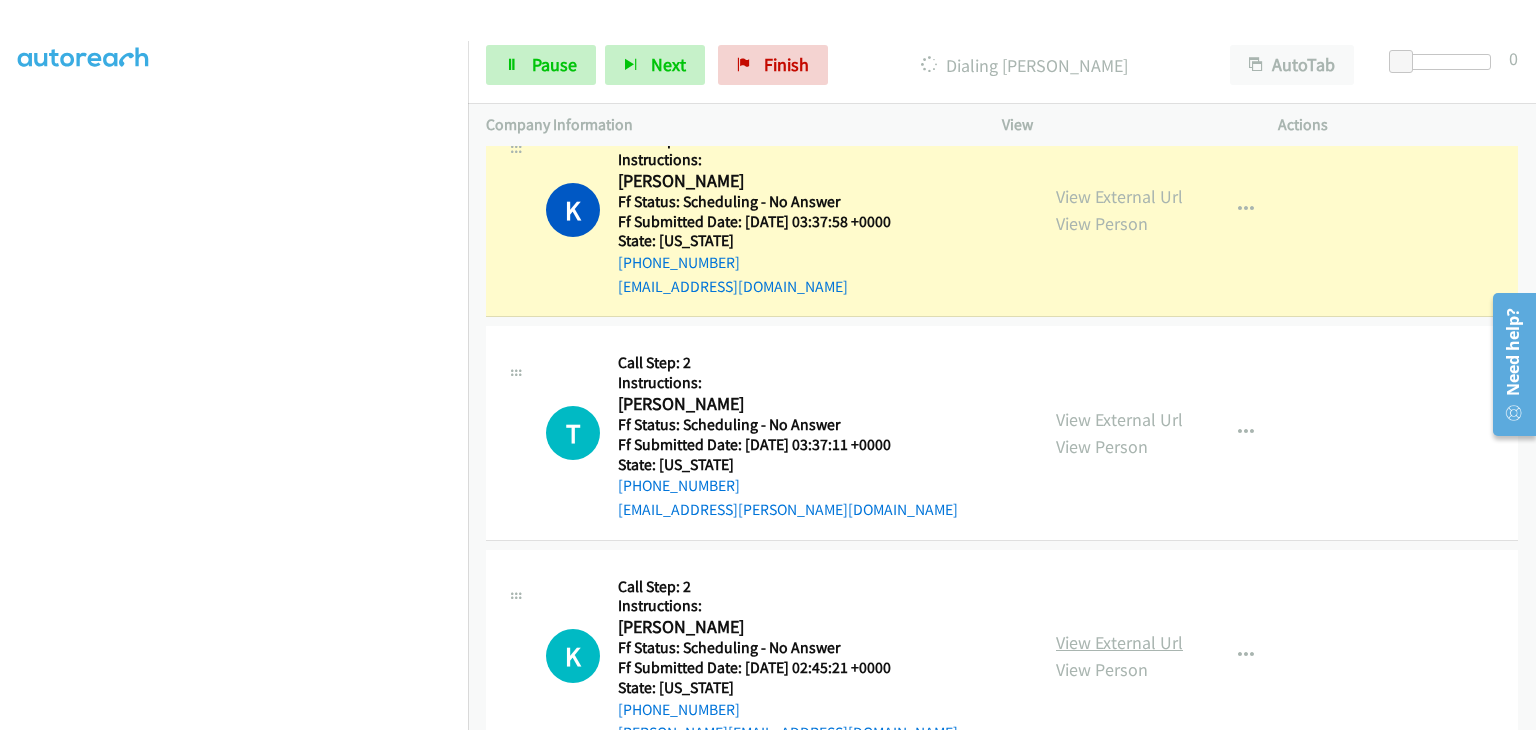 click on "View External Url" at bounding box center (1119, 642) 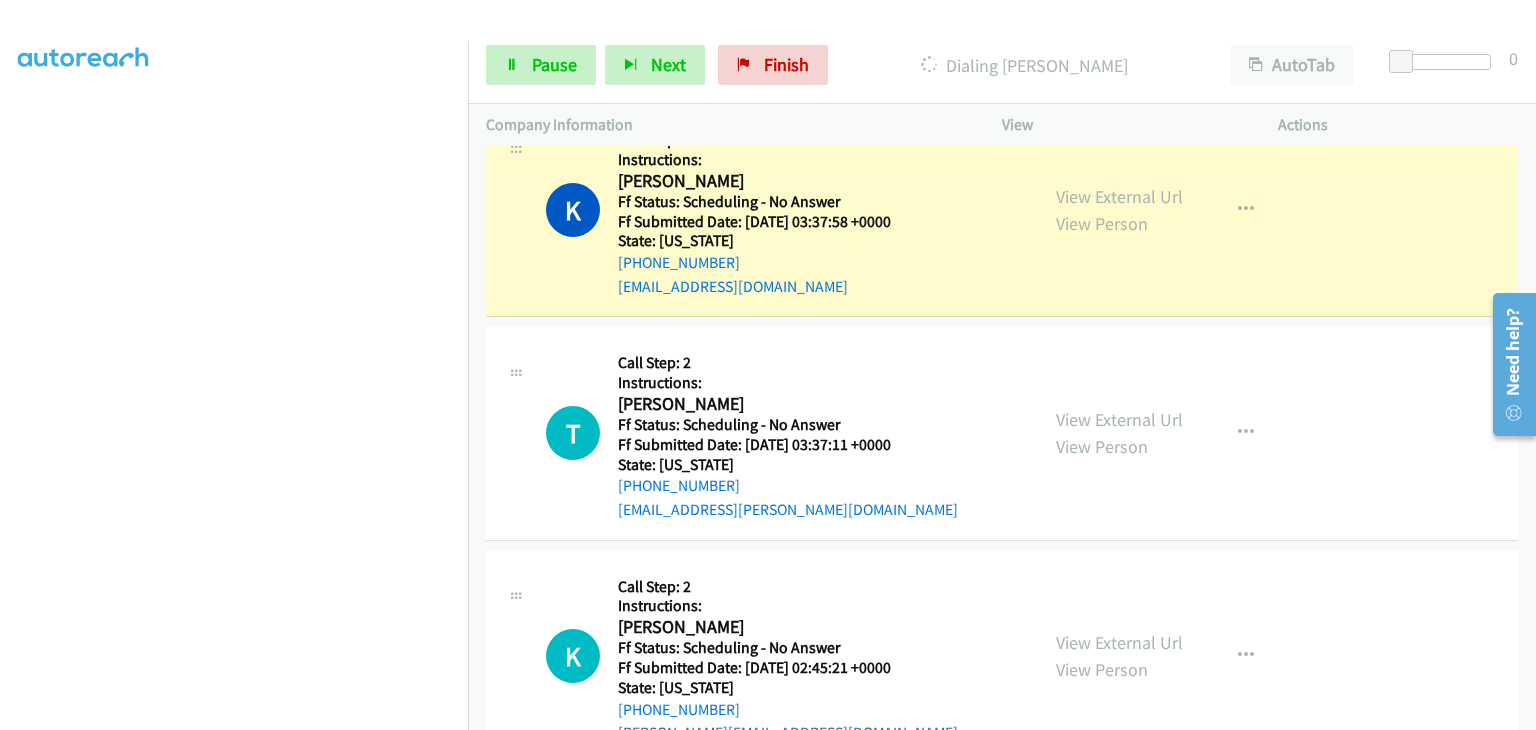 scroll, scrollTop: 392, scrollLeft: 0, axis: vertical 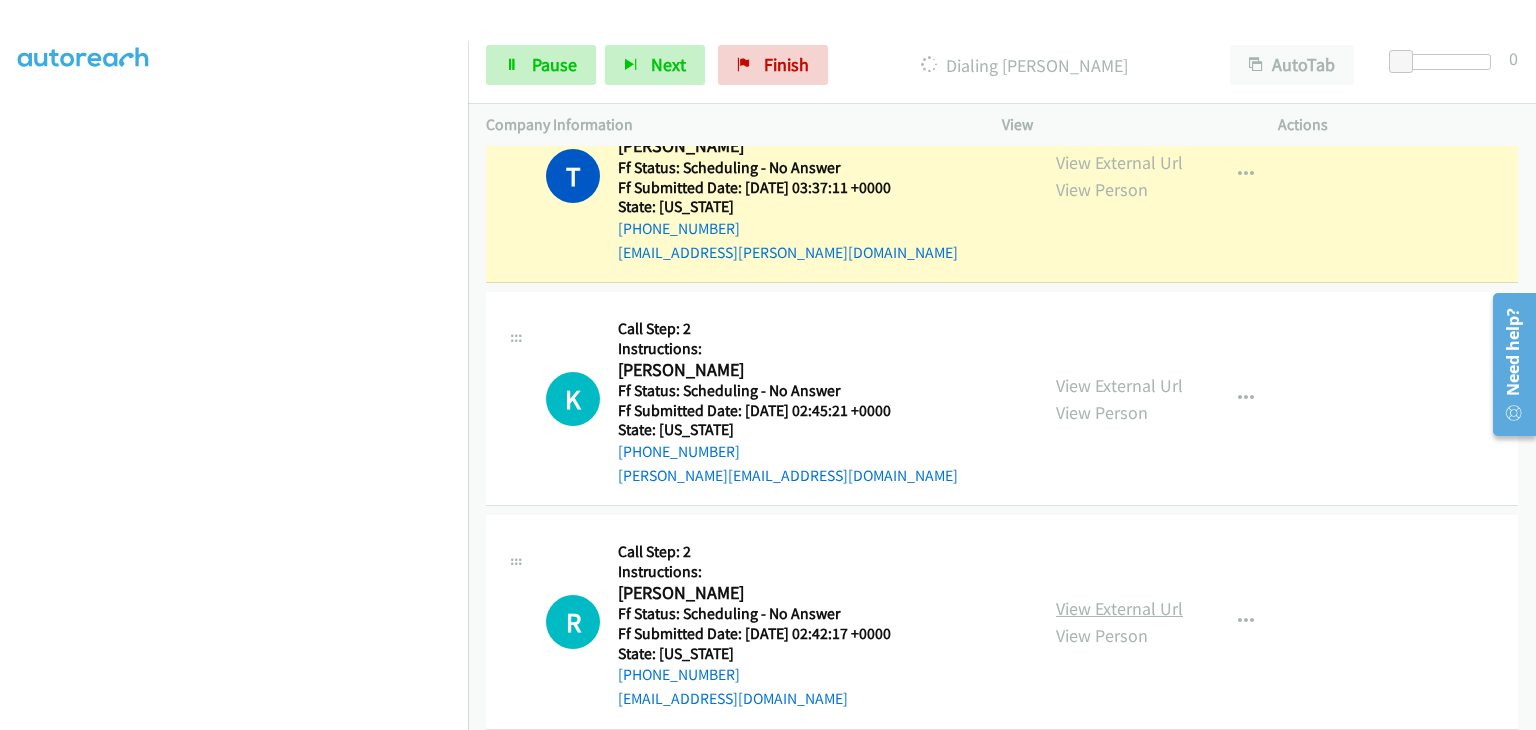 click on "View External Url" at bounding box center (1119, 608) 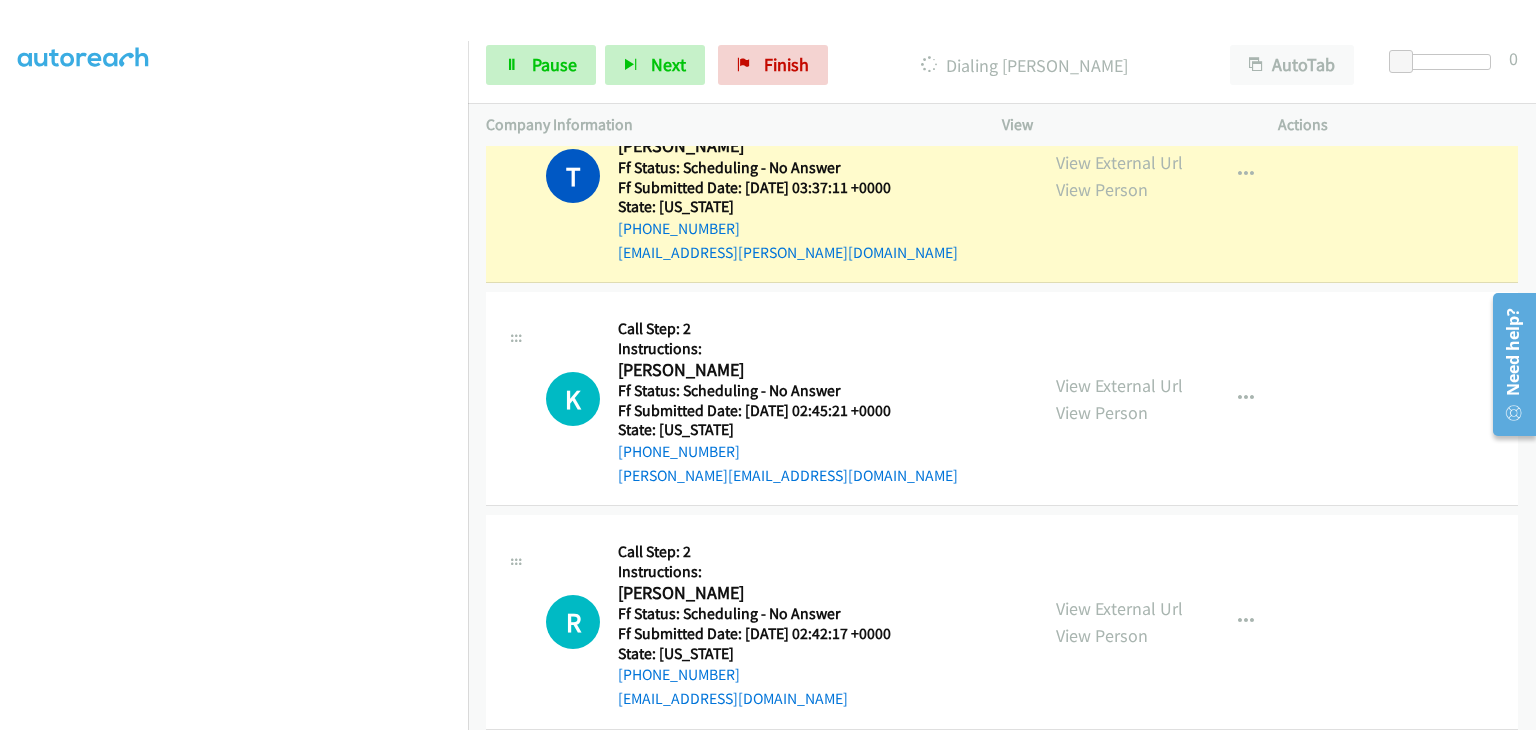scroll, scrollTop: 392, scrollLeft: 0, axis: vertical 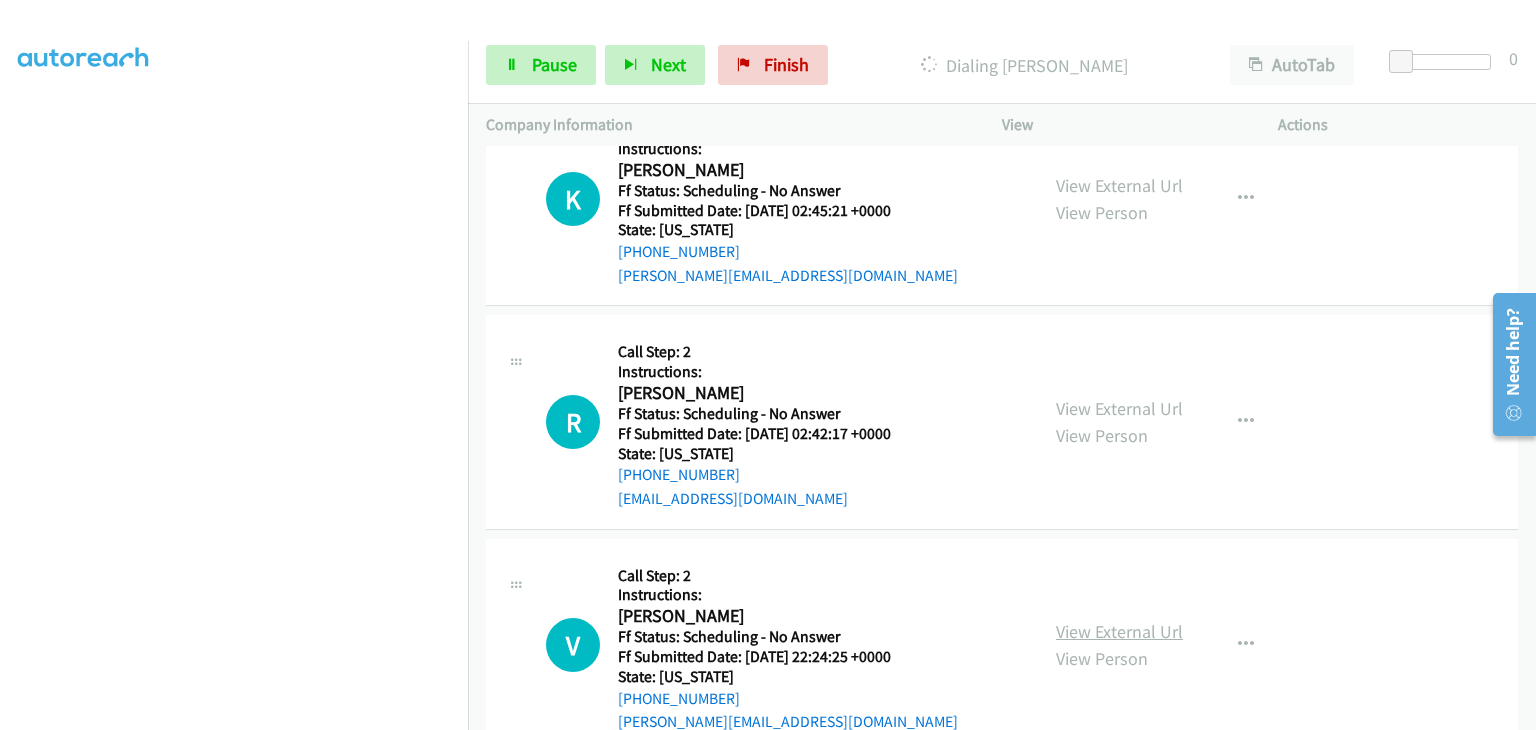 click on "View External Url" at bounding box center [1119, 631] 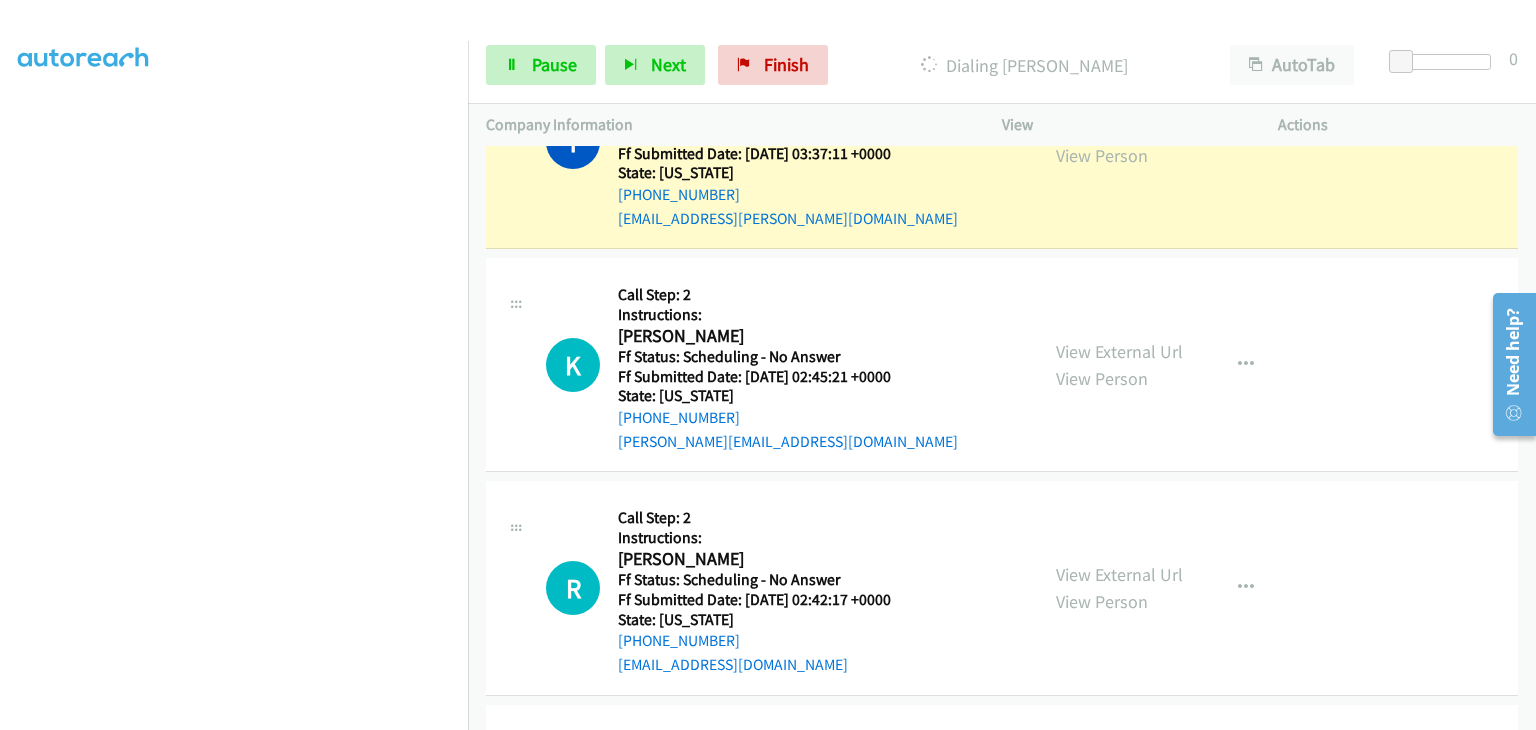 scroll, scrollTop: 1800, scrollLeft: 0, axis: vertical 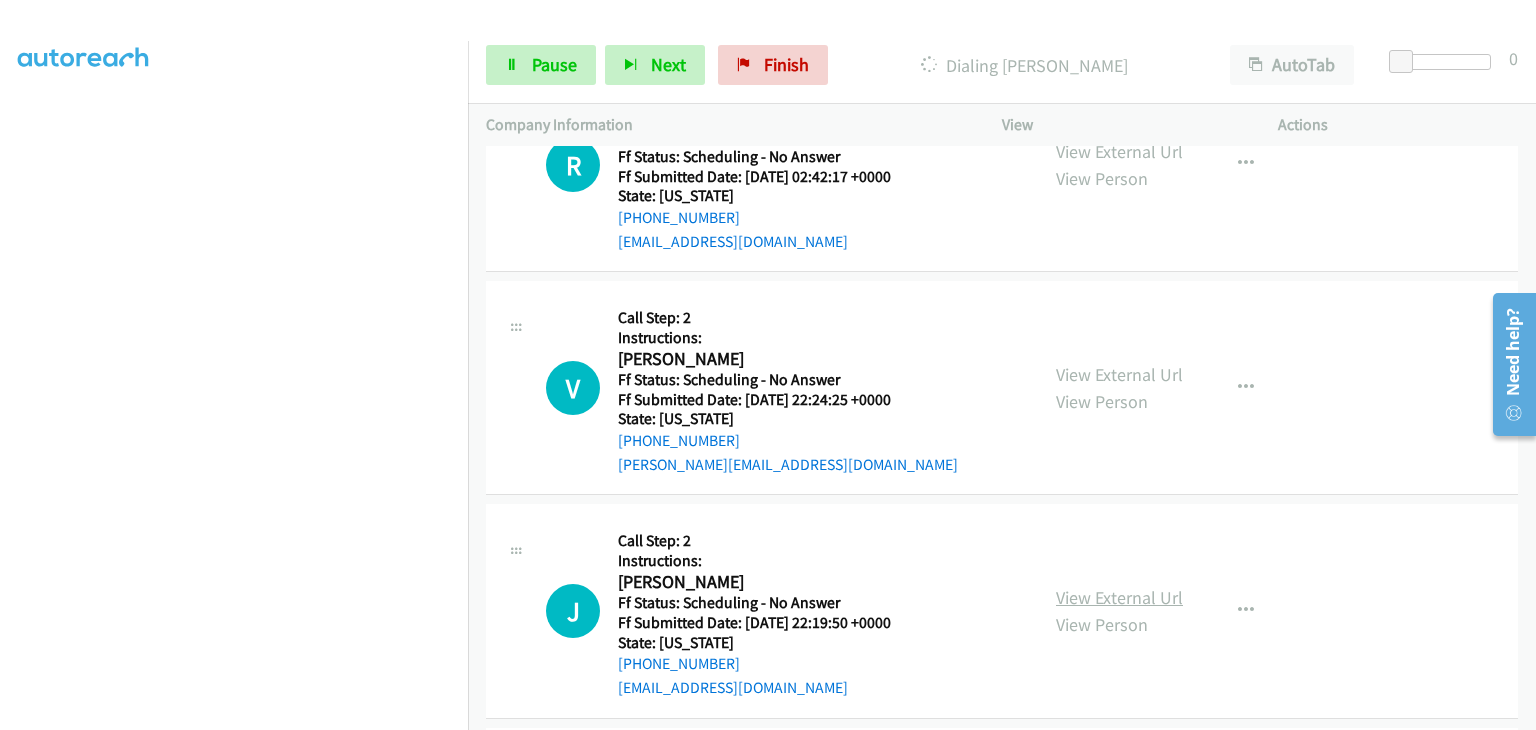 click on "View External Url" at bounding box center [1119, 597] 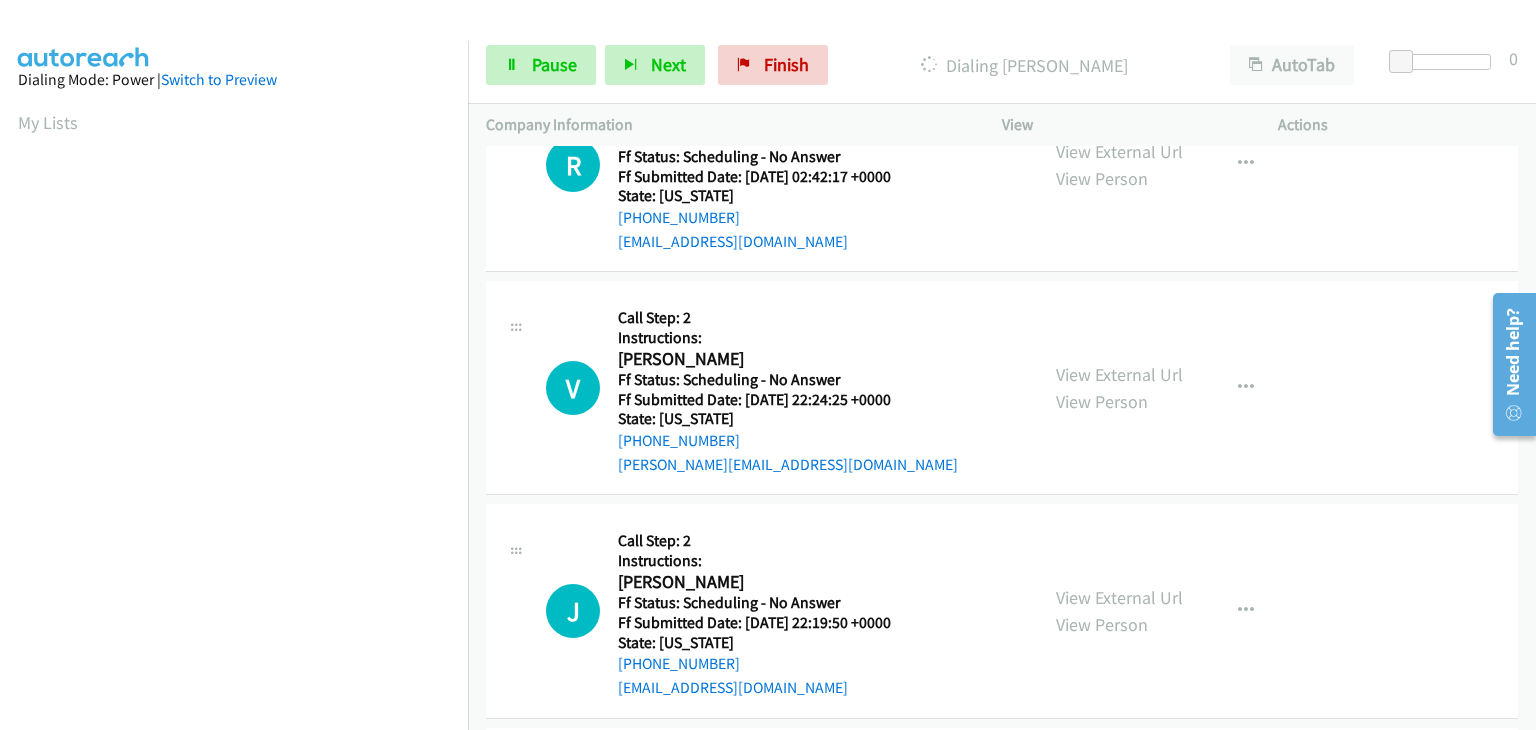 scroll, scrollTop: 392, scrollLeft: 0, axis: vertical 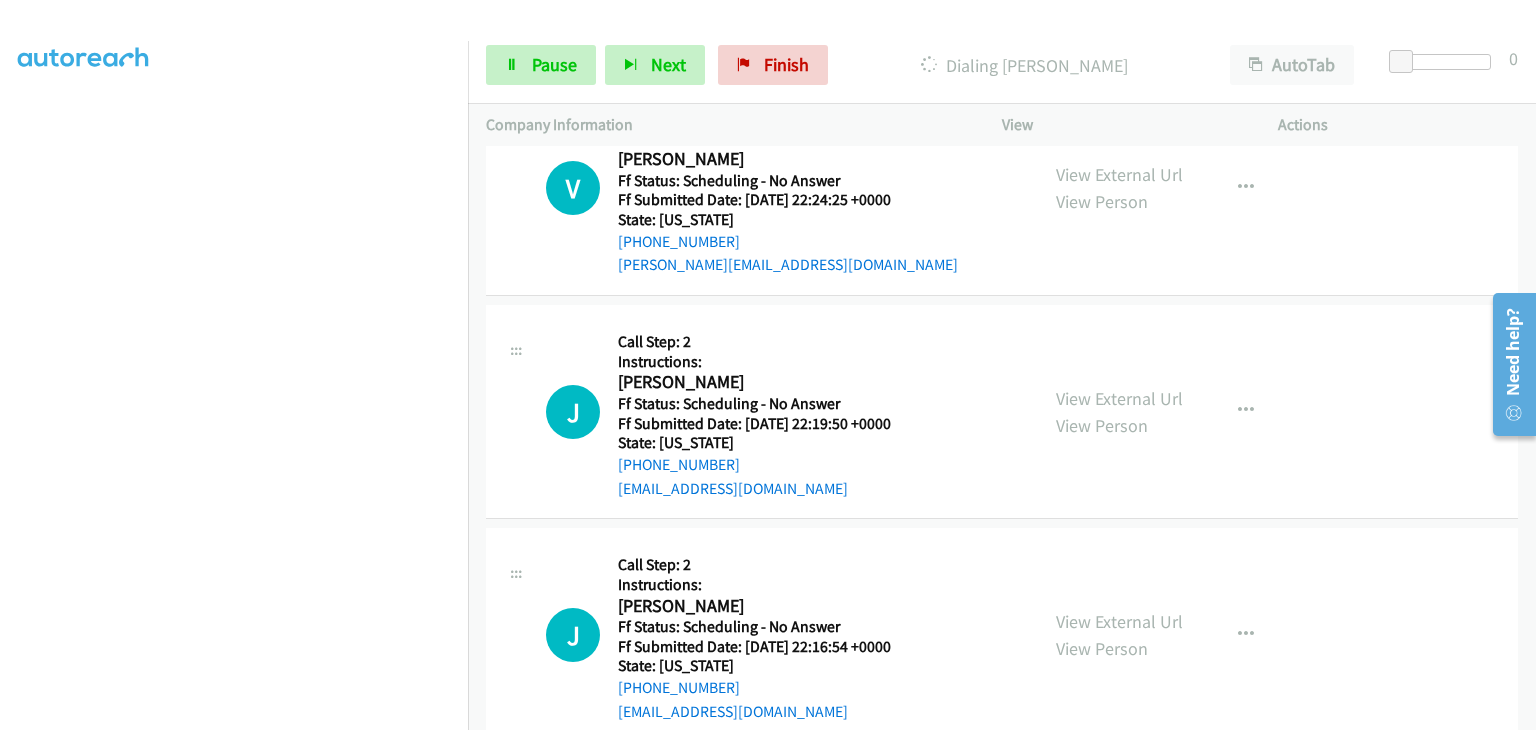 click on "View External Url
View Person" at bounding box center (1119, 635) 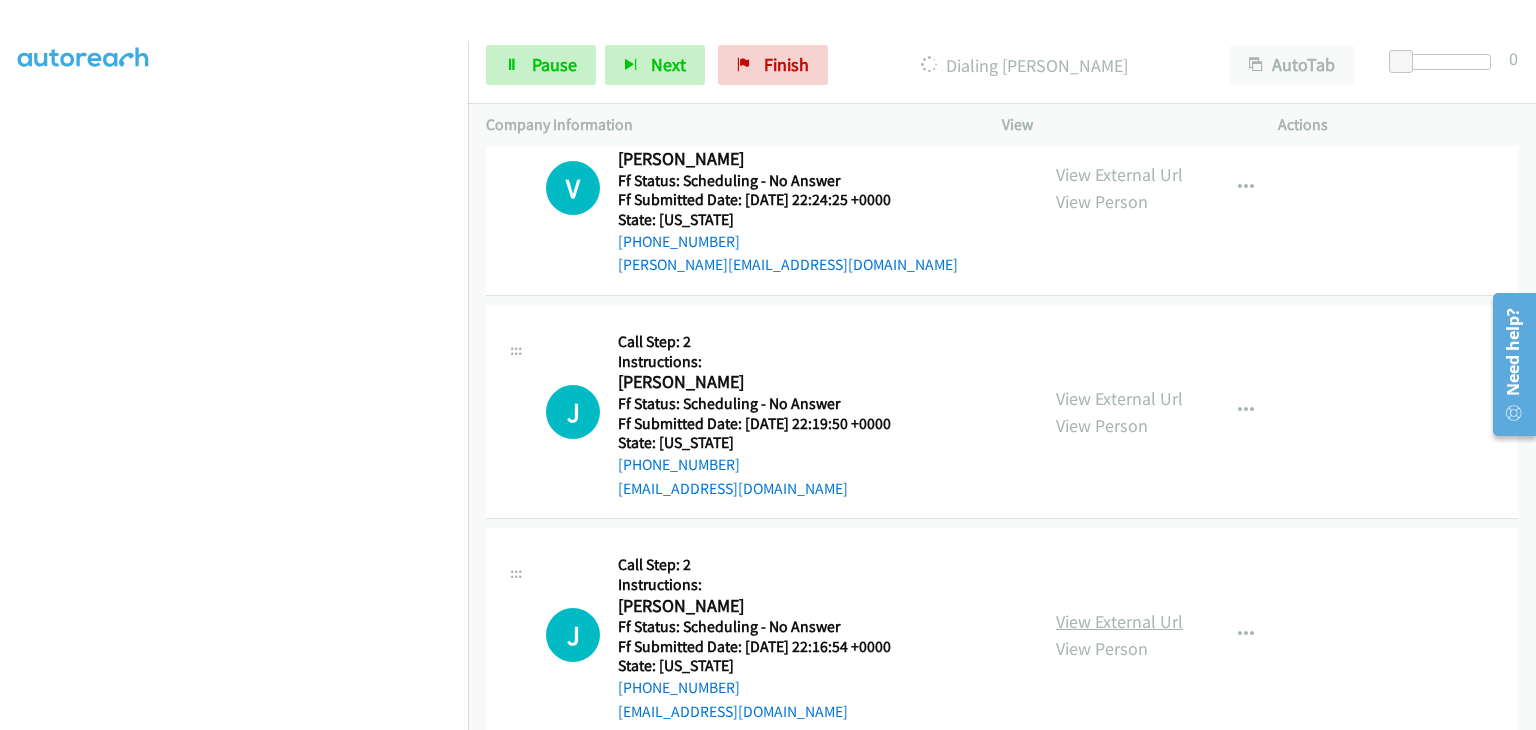 click on "View External Url" at bounding box center [1119, 621] 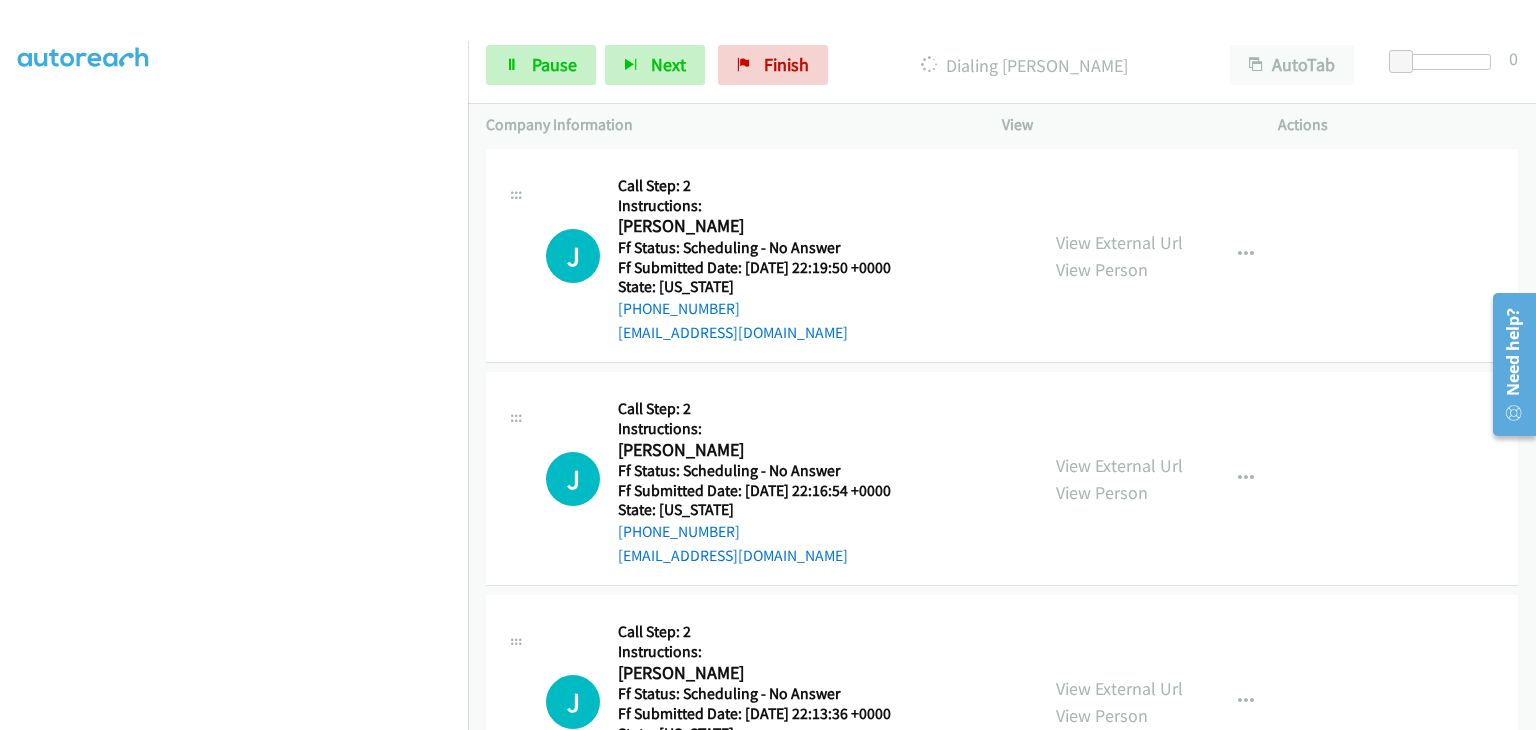 scroll, scrollTop: 2642, scrollLeft: 0, axis: vertical 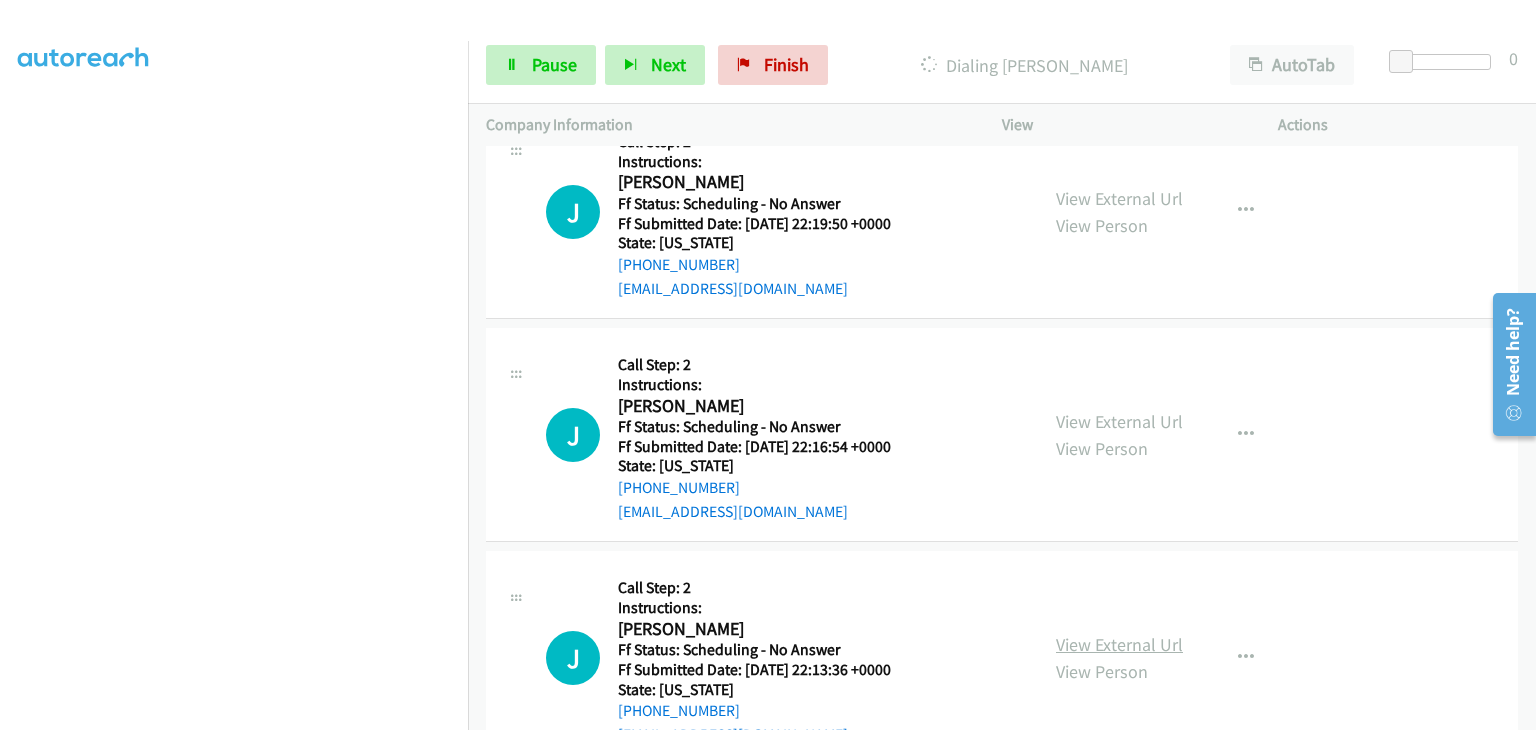 click on "View External Url" at bounding box center [1119, 644] 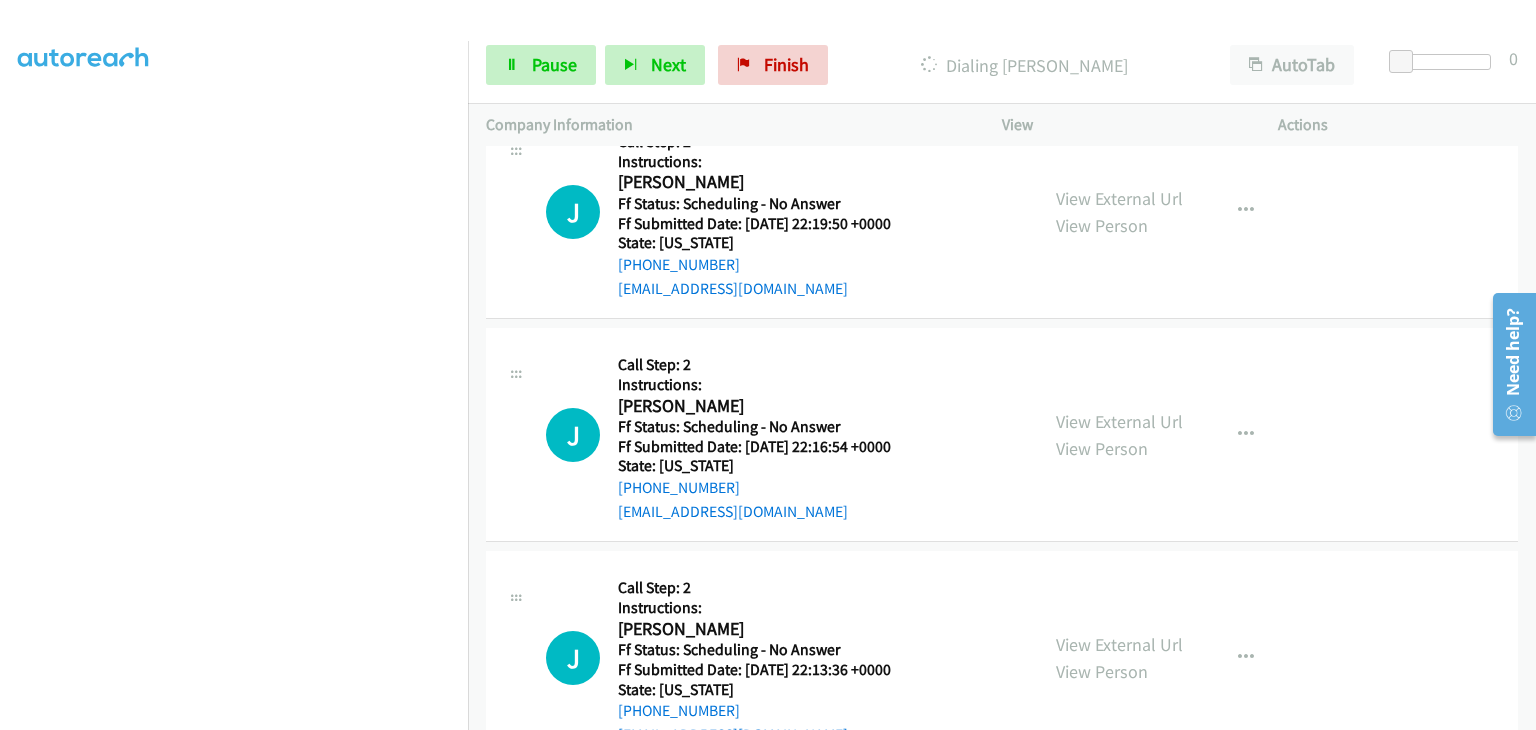 click at bounding box center (234, 255) 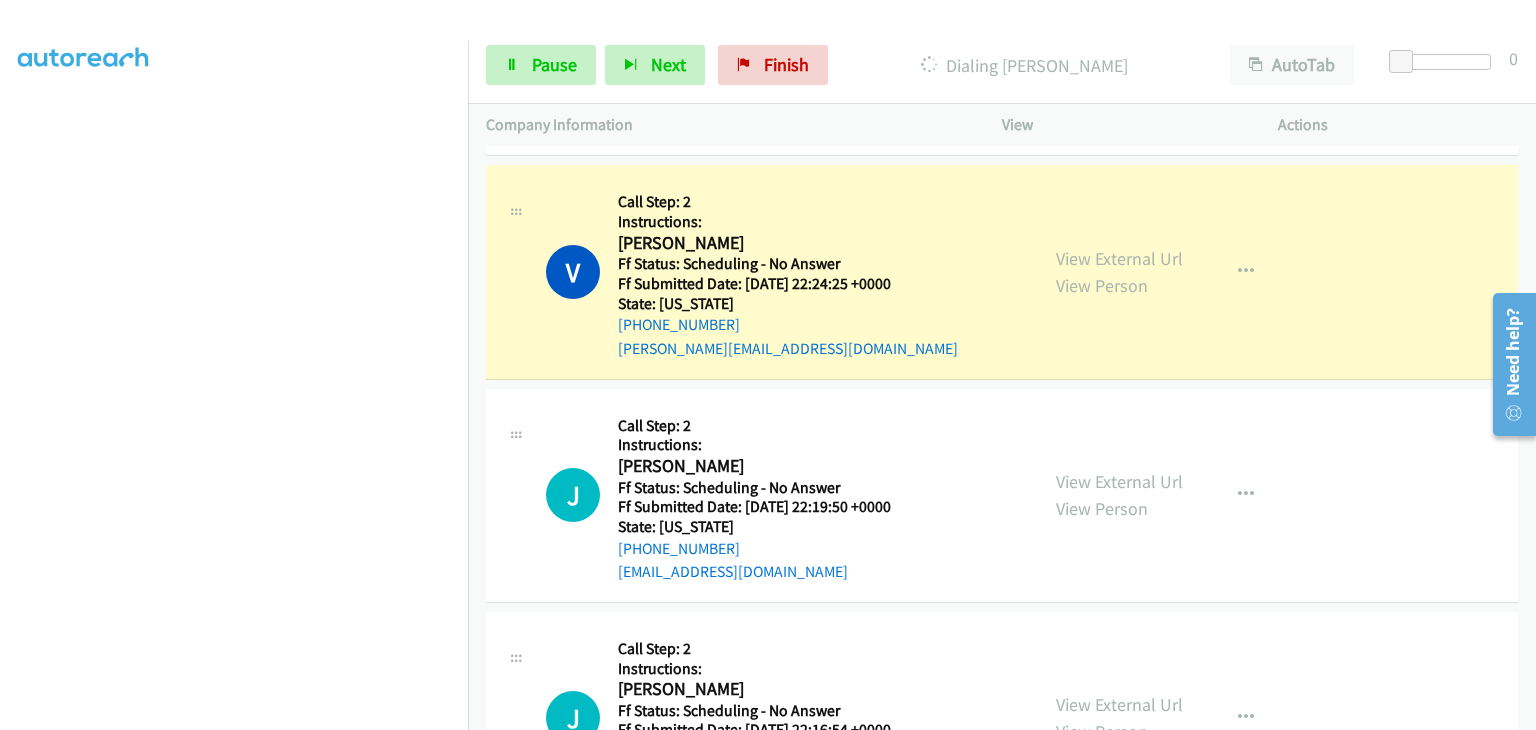 scroll, scrollTop: 2384, scrollLeft: 0, axis: vertical 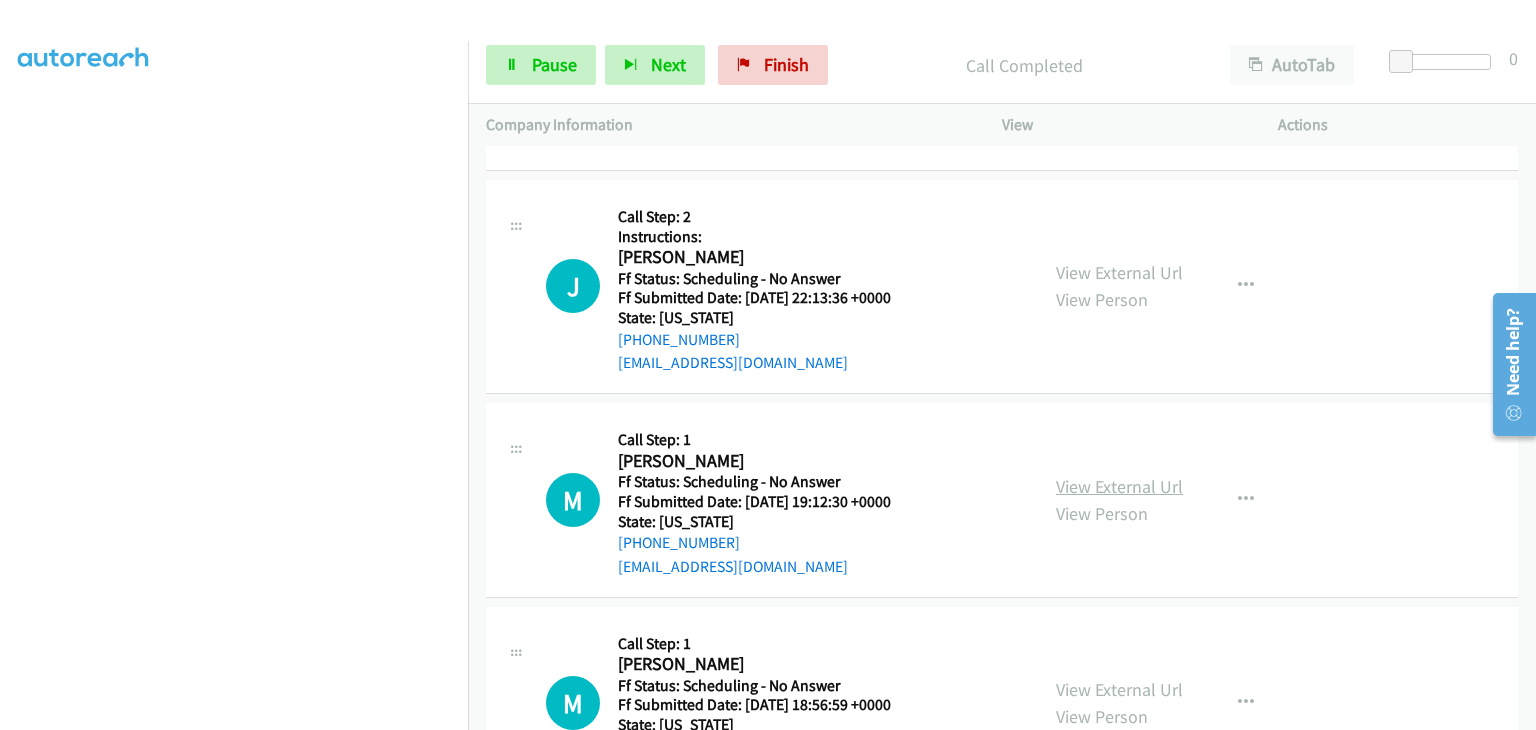 click on "View External Url" at bounding box center (1119, 486) 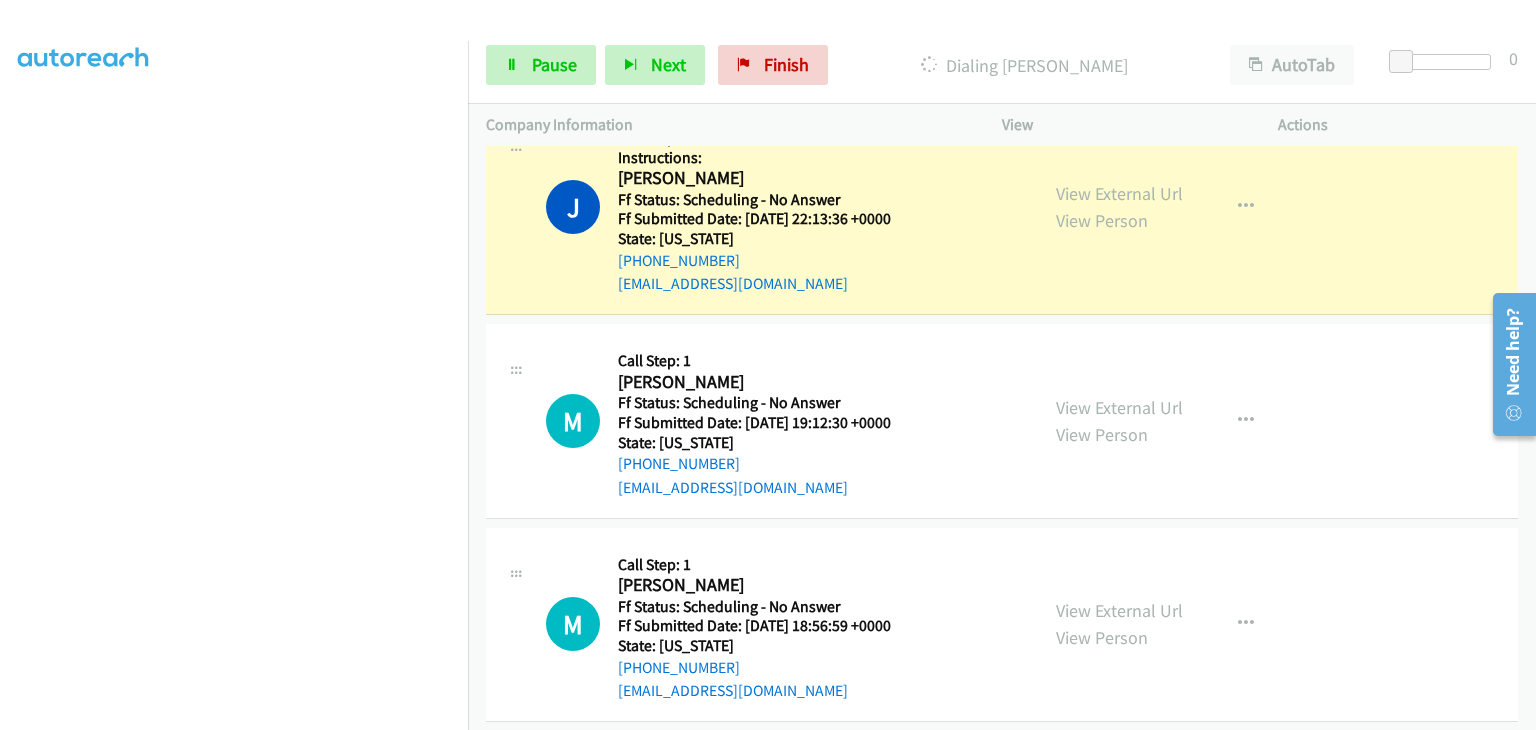 scroll, scrollTop: 3284, scrollLeft: 0, axis: vertical 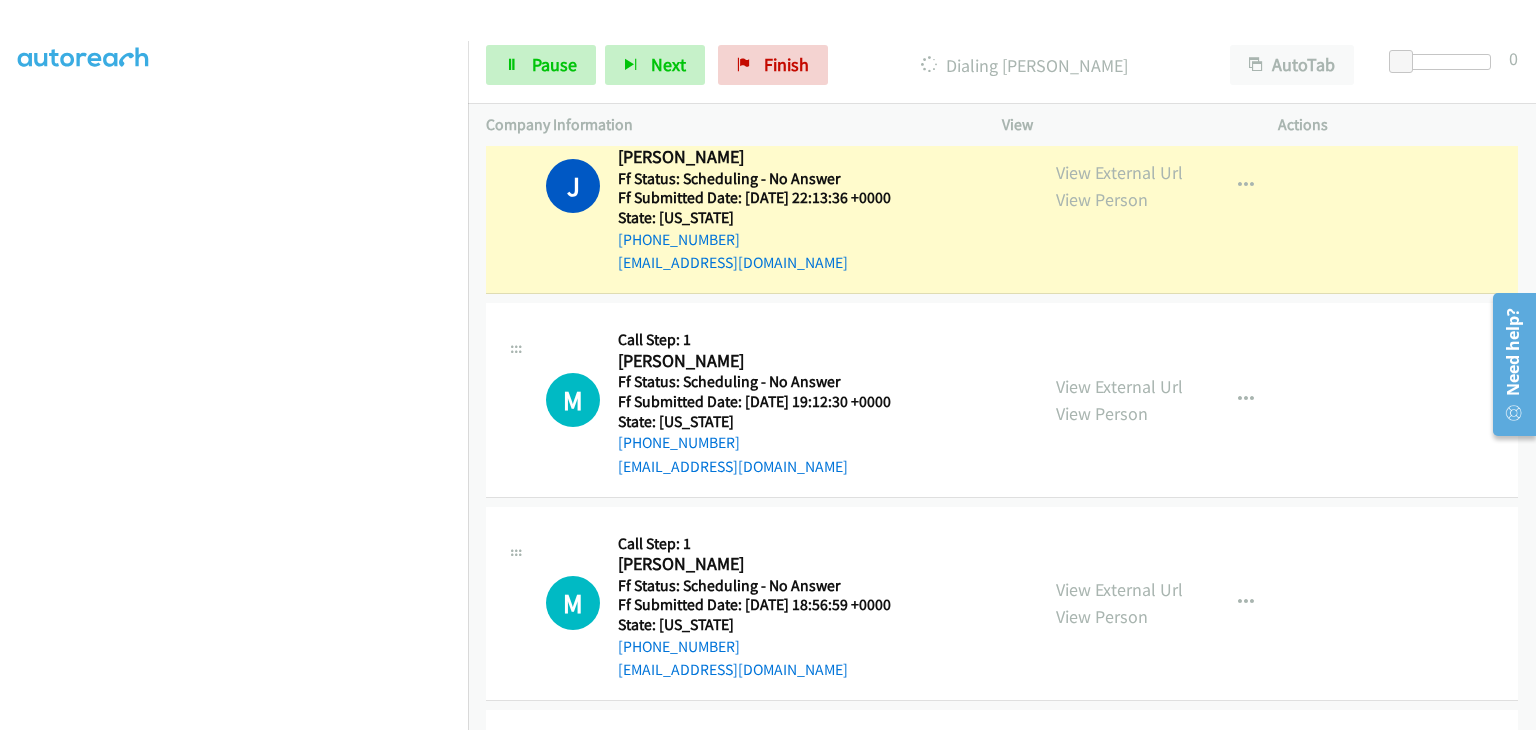 click on "View External Url
View Person" at bounding box center (1119, 603) 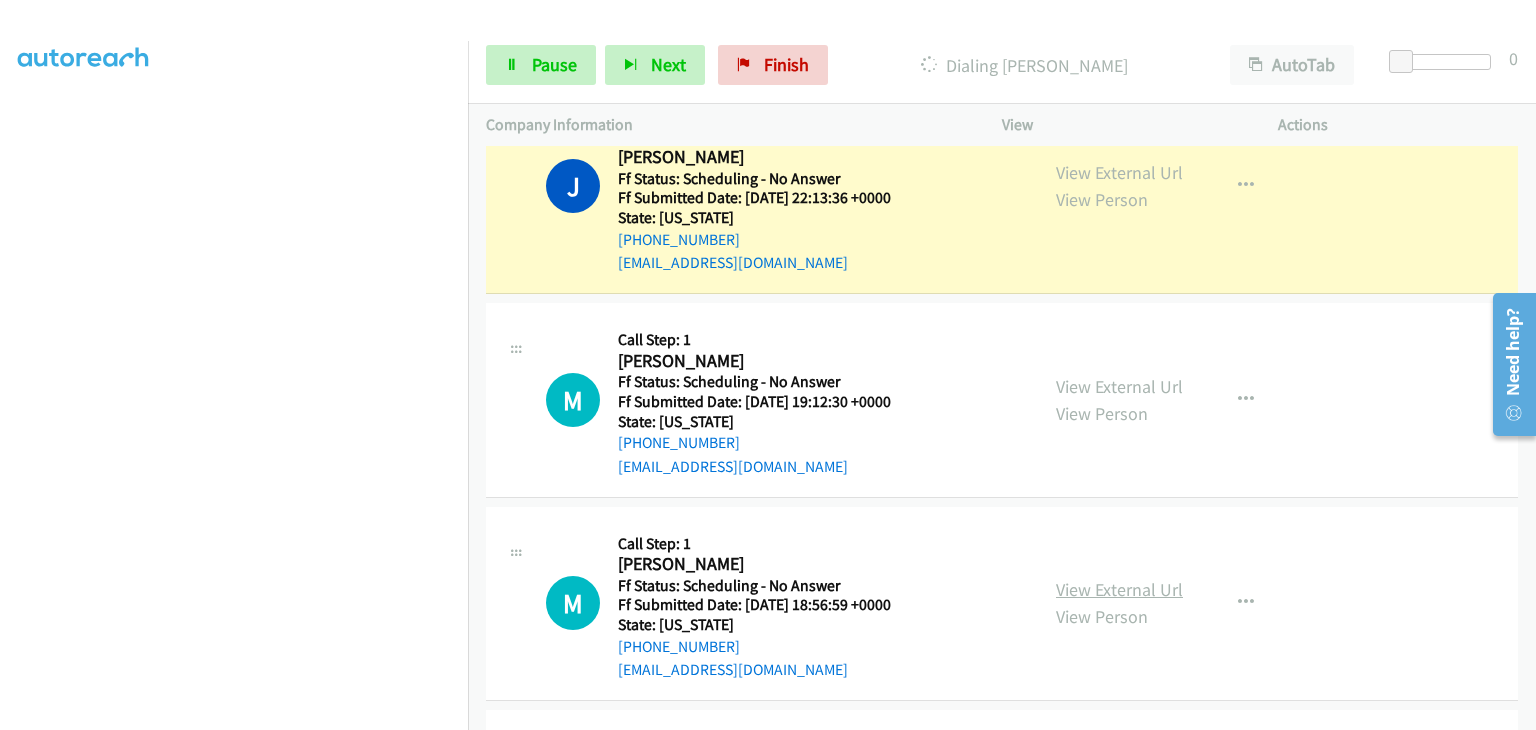 click on "View External Url" at bounding box center (1119, 589) 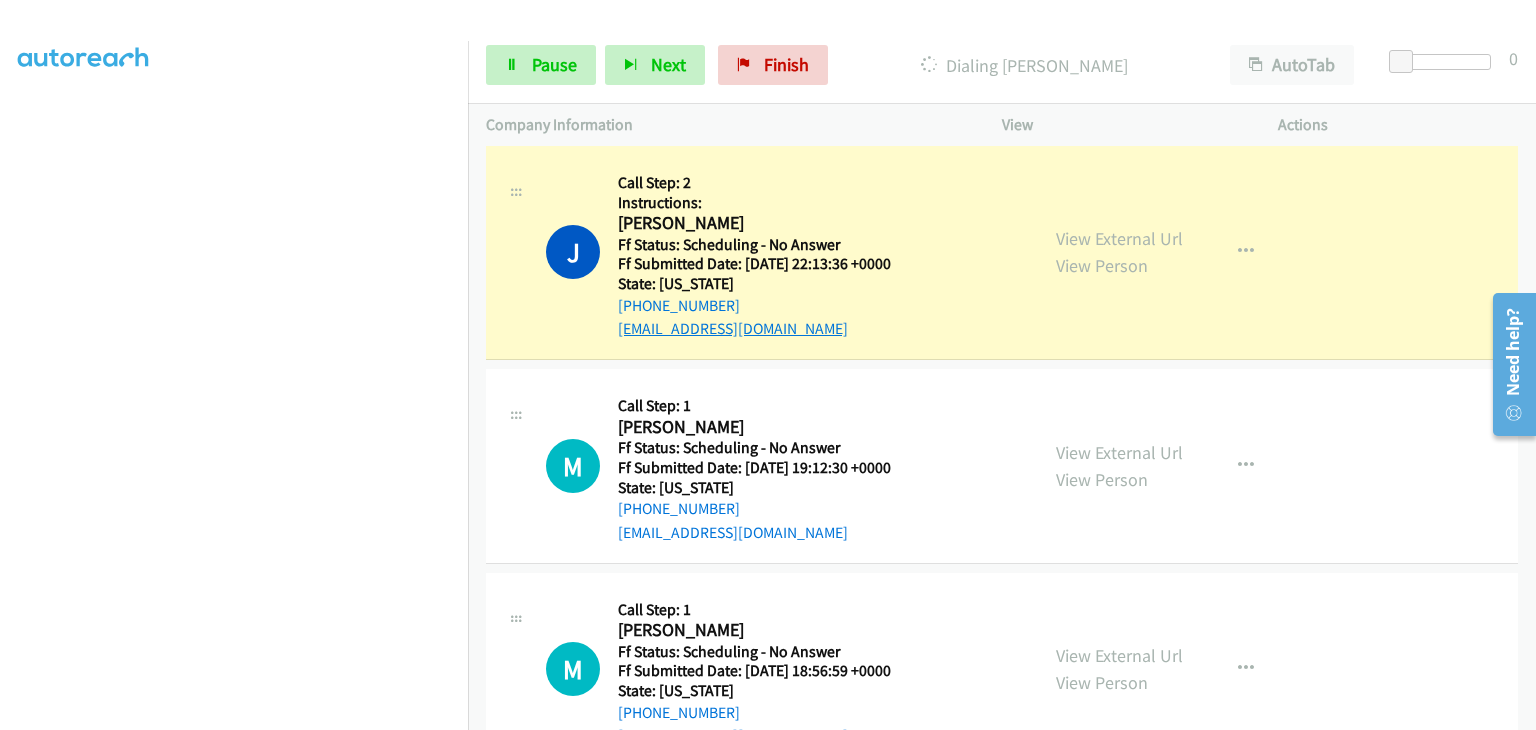 scroll, scrollTop: 3184, scrollLeft: 0, axis: vertical 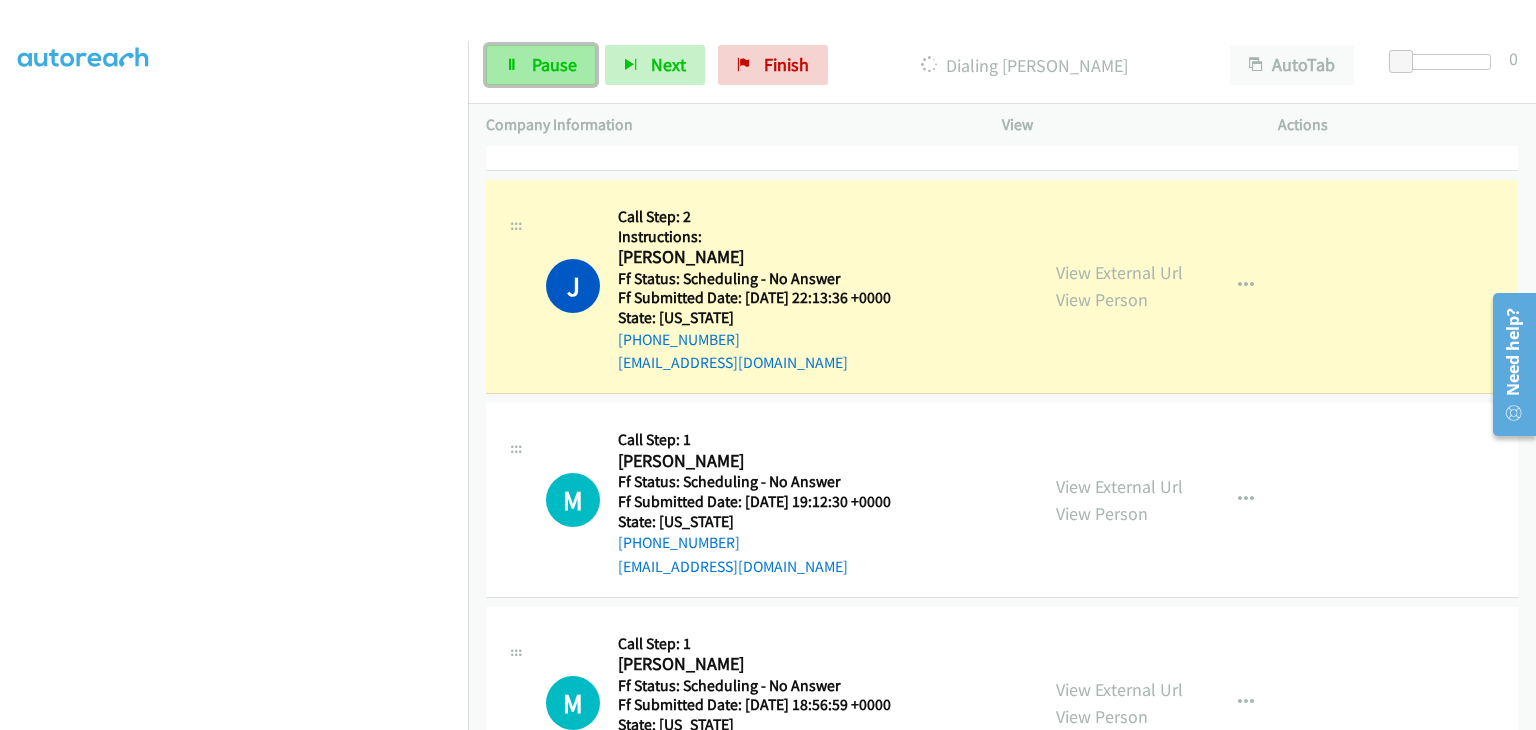 click on "Pause" at bounding box center [541, 65] 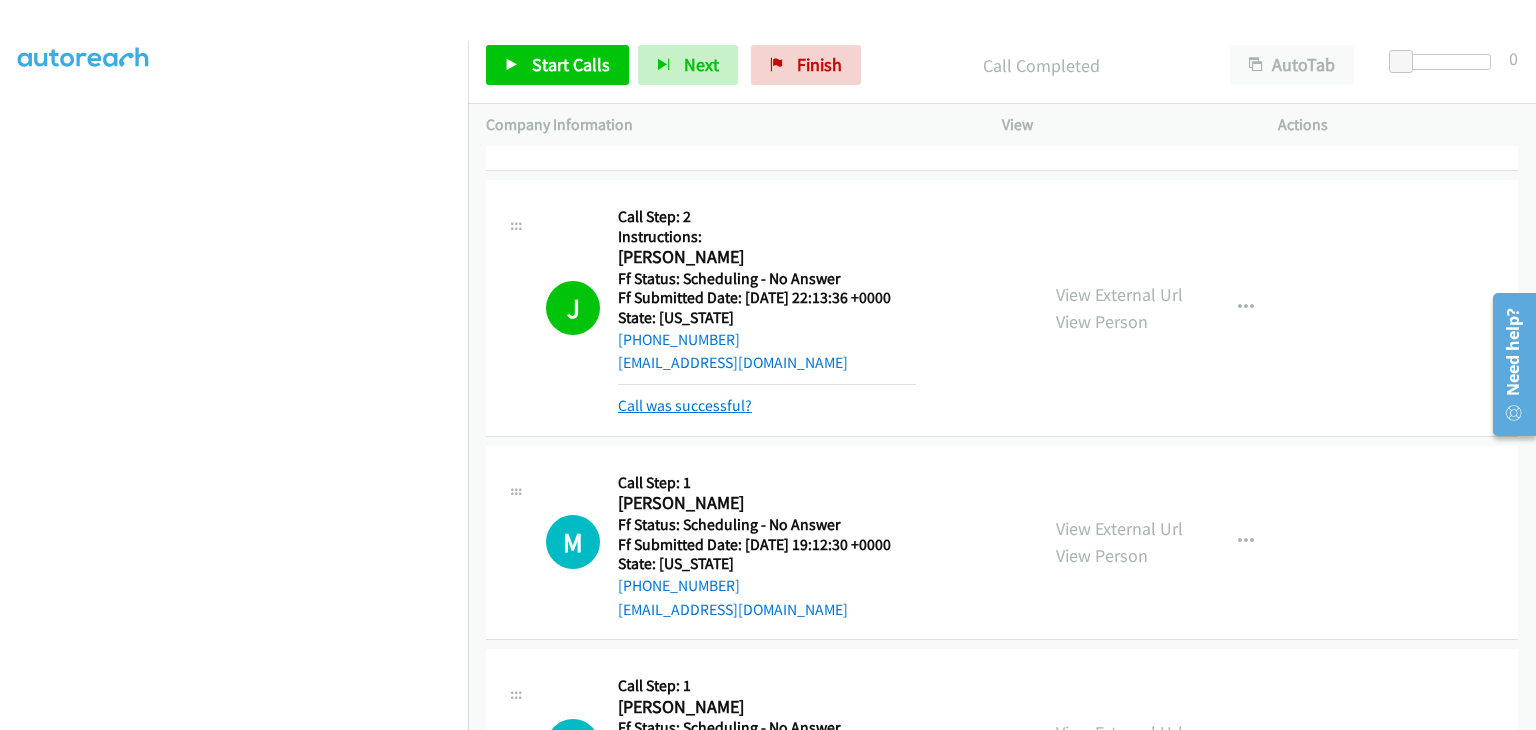 click on "Call was successful?" at bounding box center [685, 405] 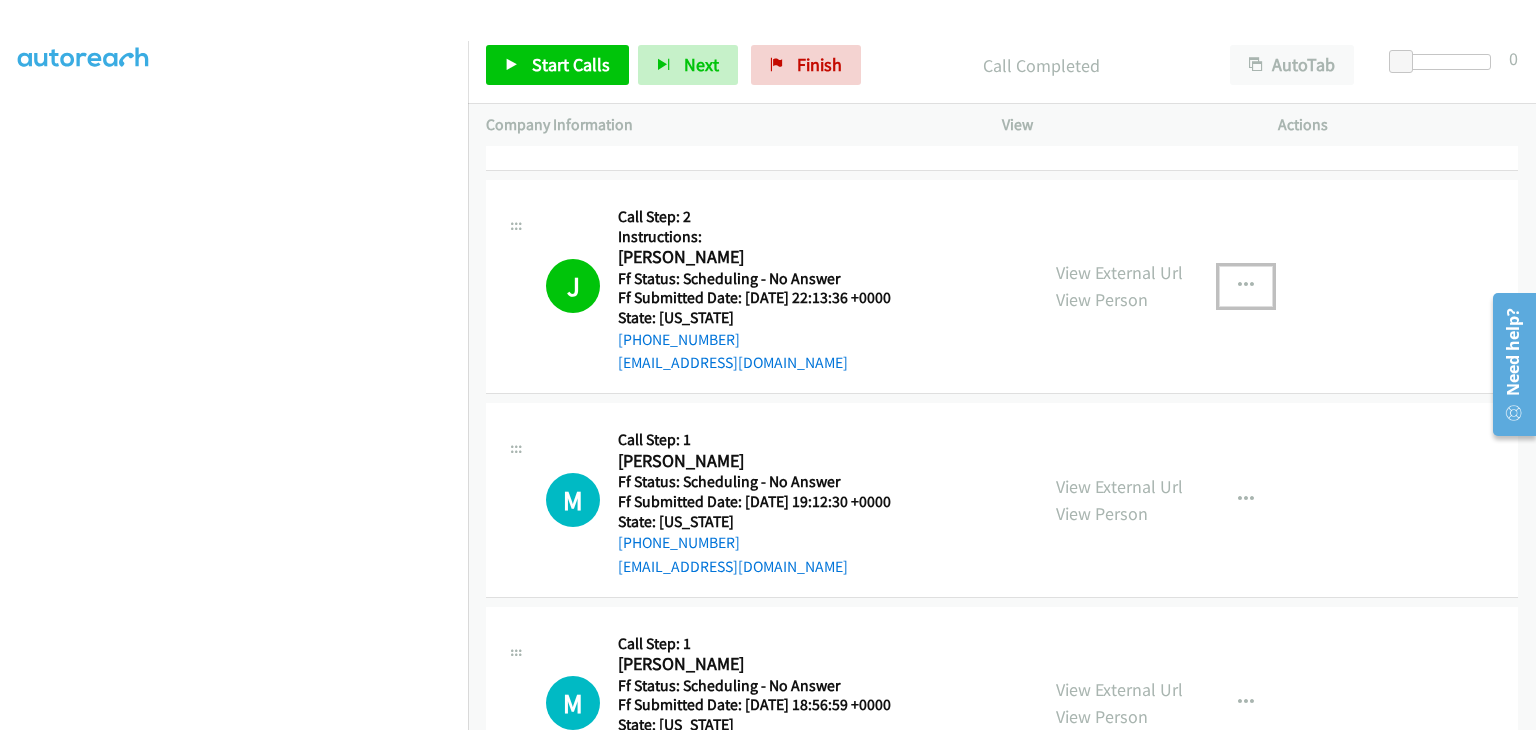 click at bounding box center [1246, 286] 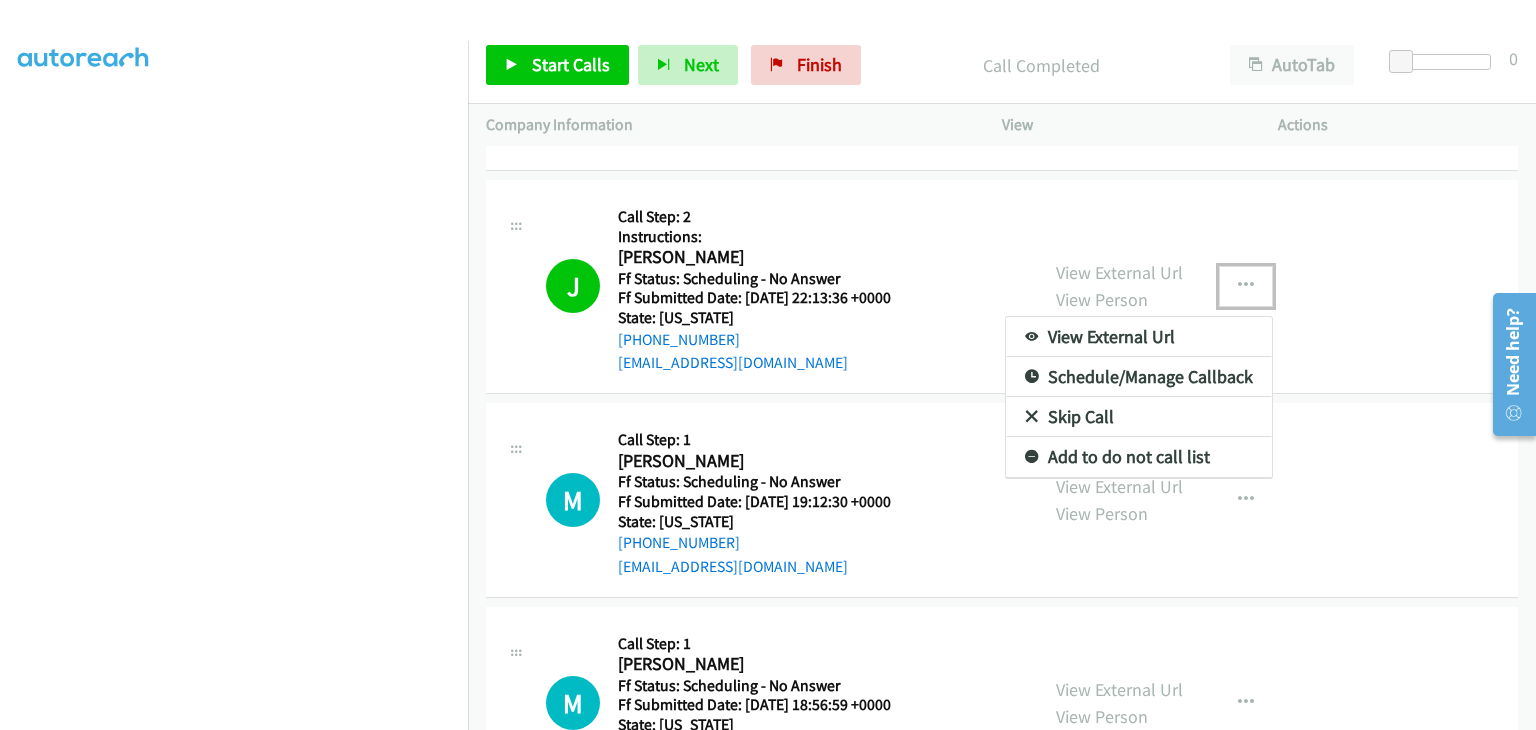 click on "Add to do not call list" at bounding box center [1139, 457] 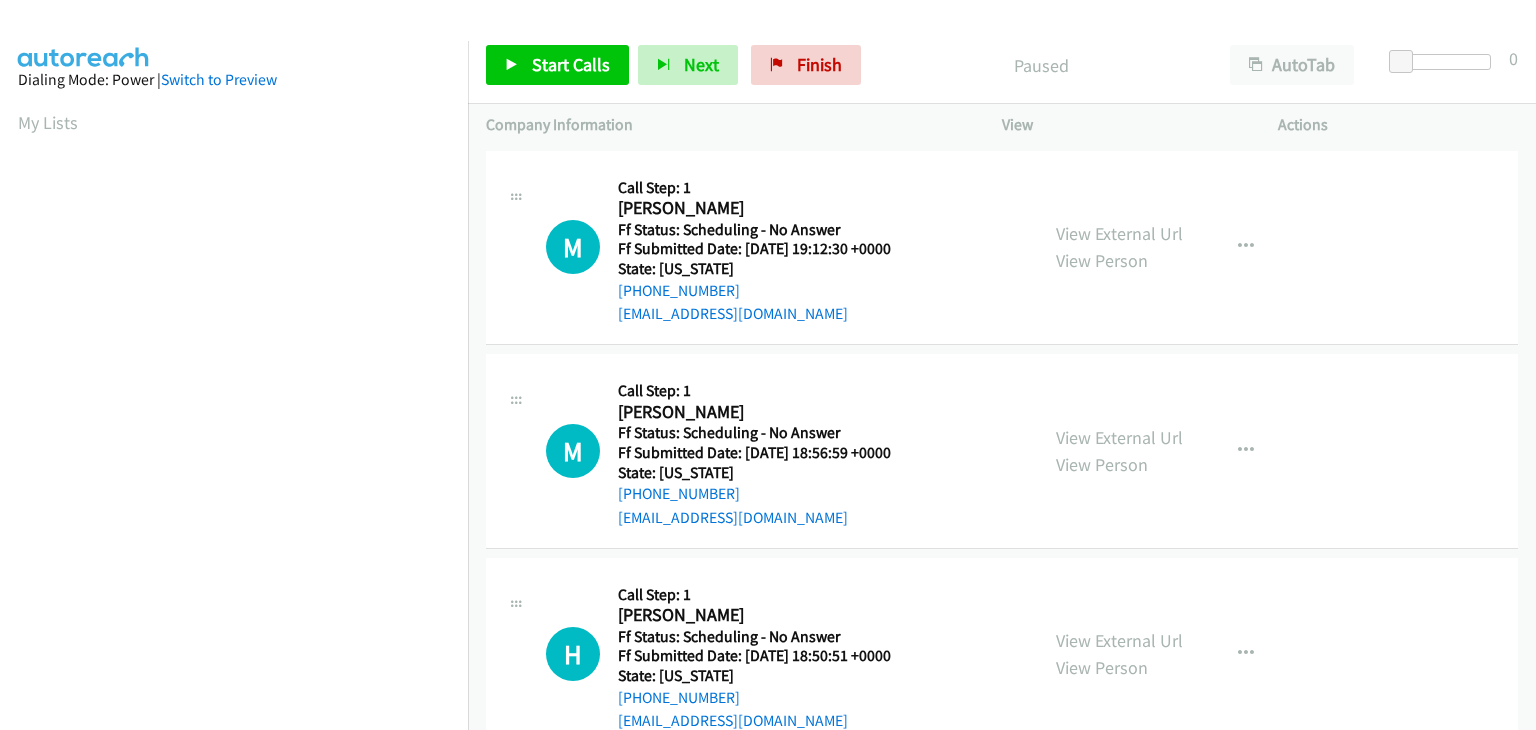 scroll, scrollTop: 0, scrollLeft: 0, axis: both 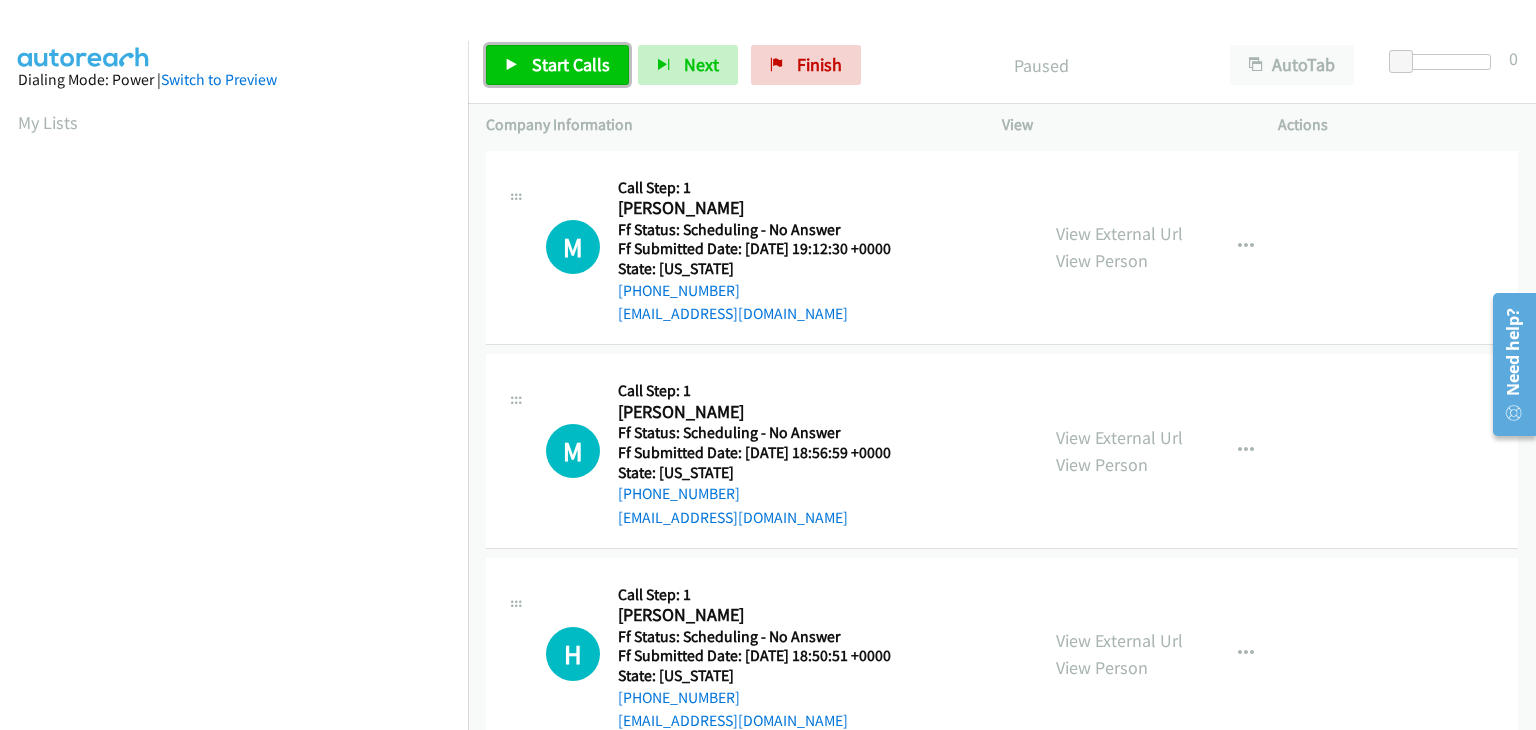 click on "Start Calls" at bounding box center [571, 64] 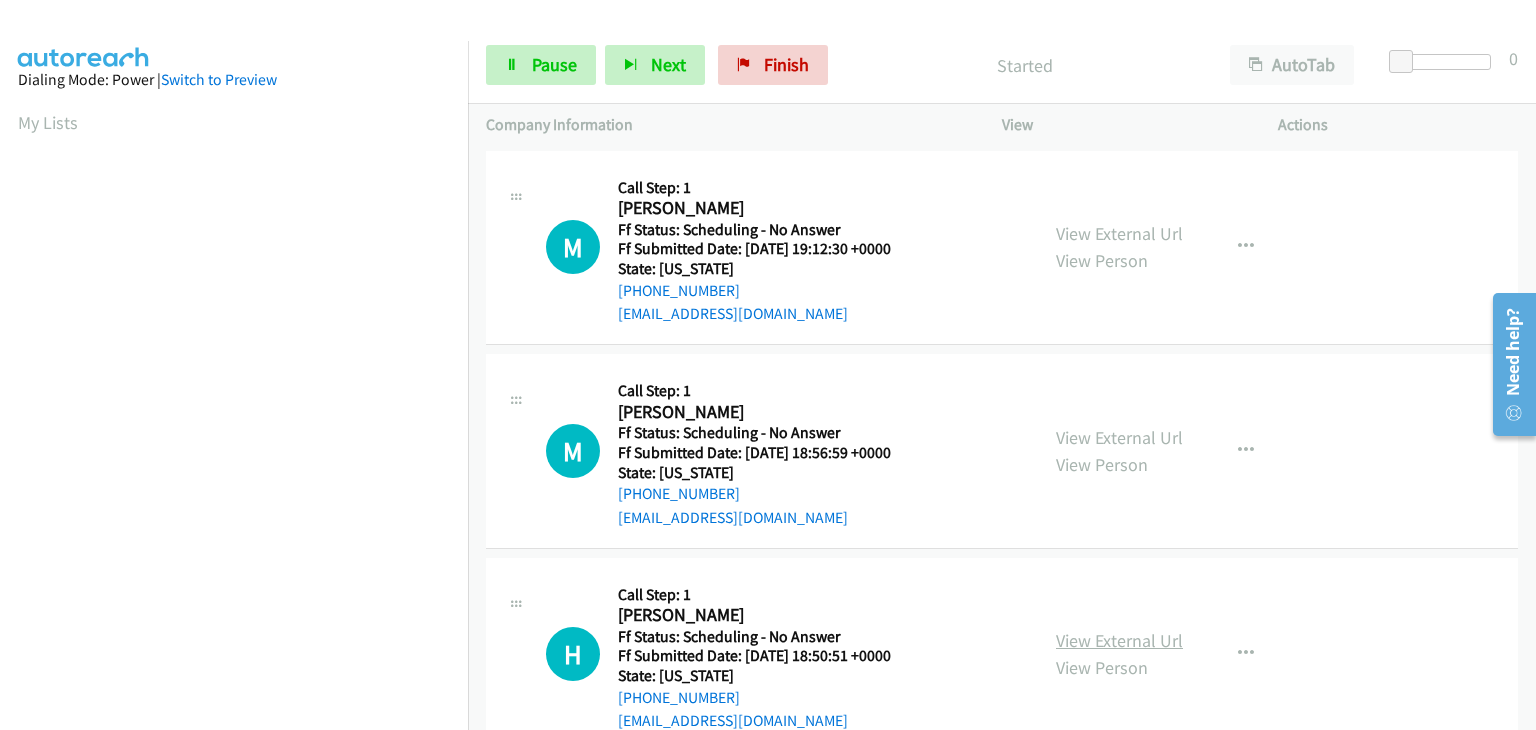 click on "View External Url" at bounding box center [1119, 640] 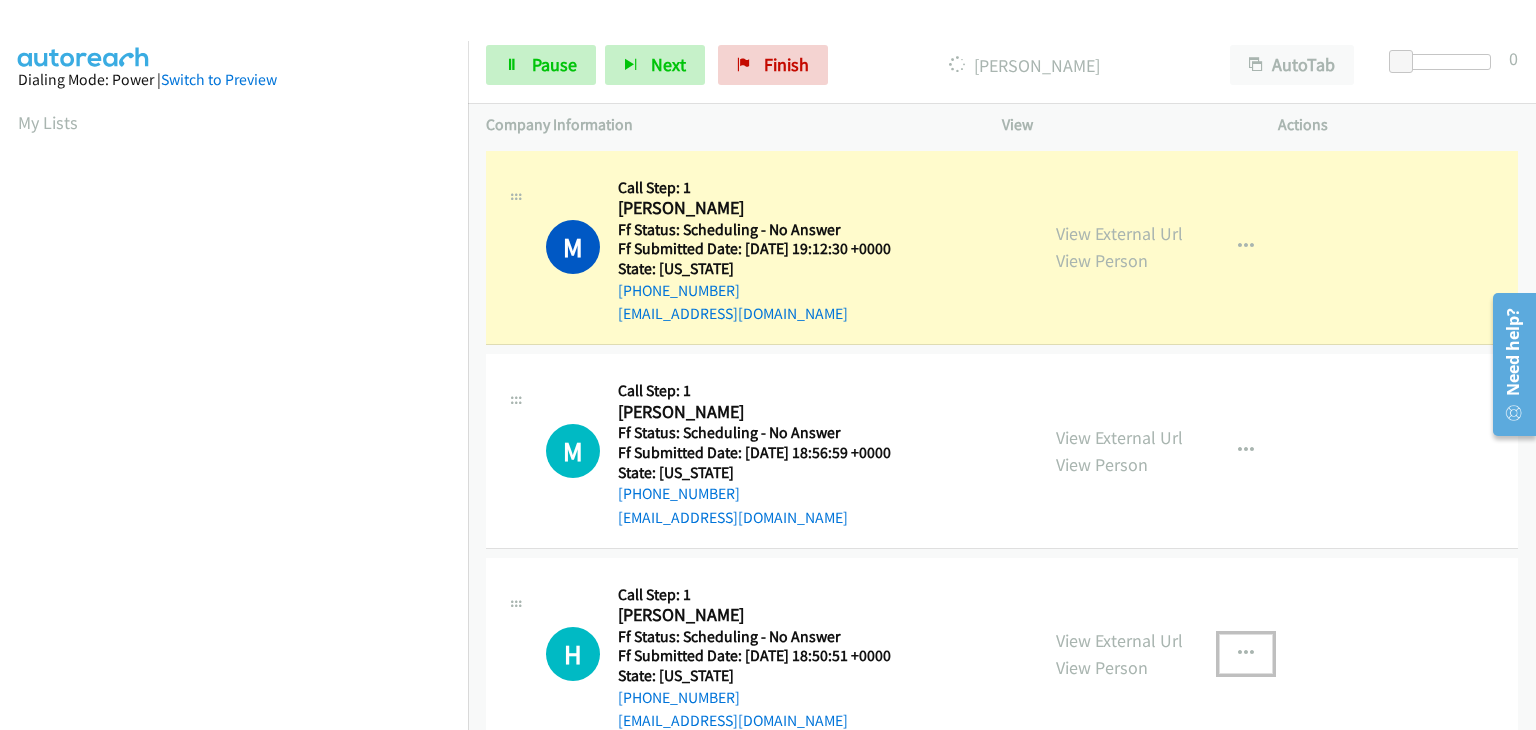 click at bounding box center [1246, 654] 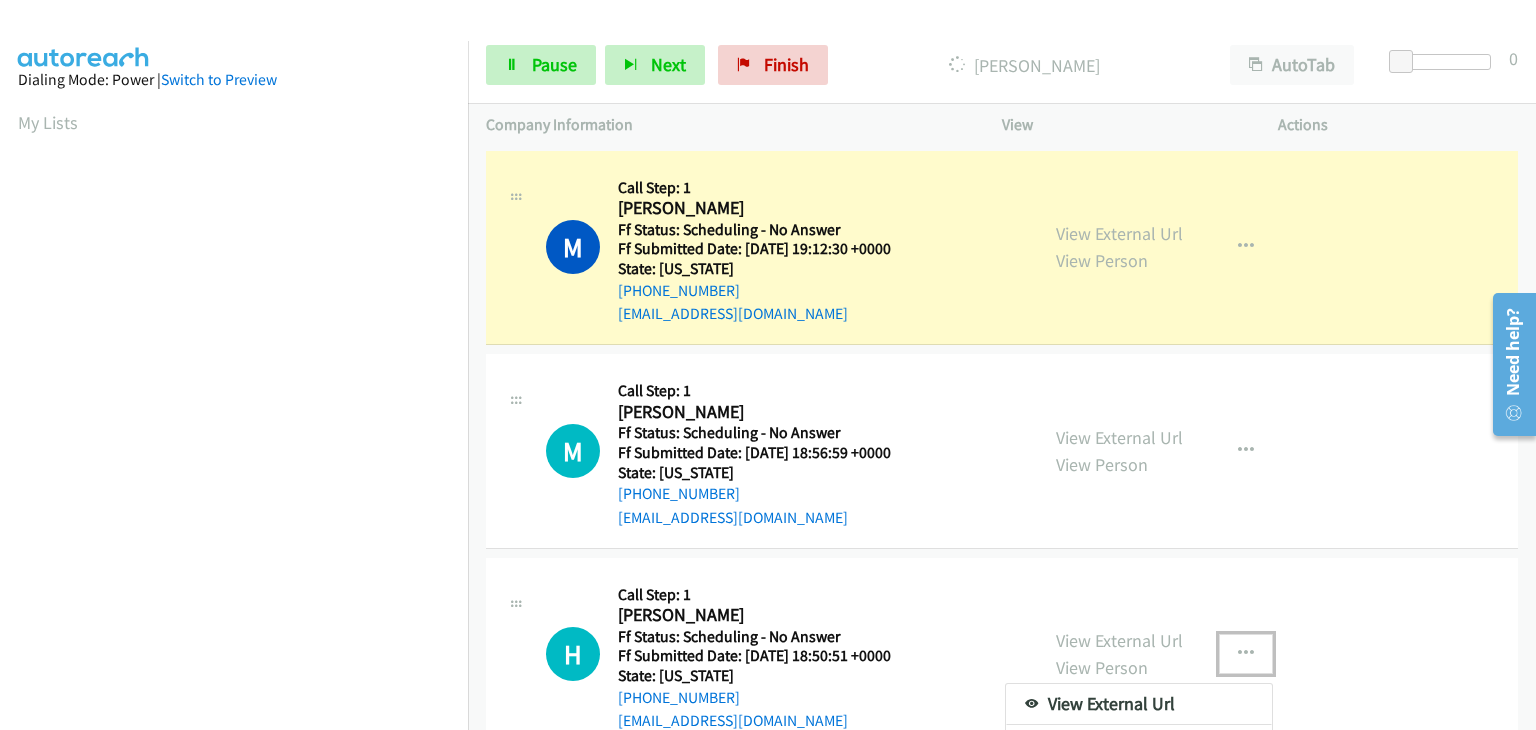 click at bounding box center [768, 365] 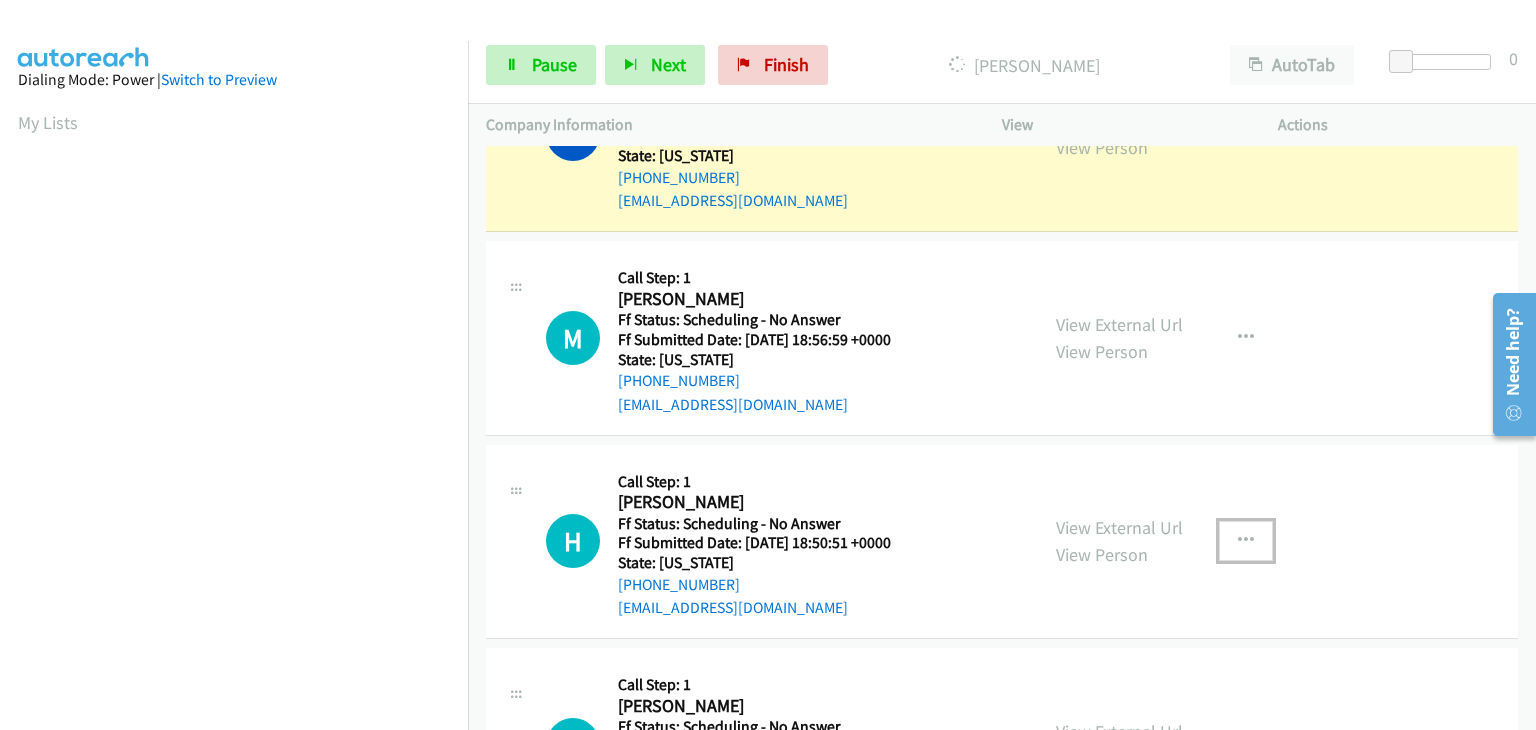 scroll, scrollTop: 200, scrollLeft: 0, axis: vertical 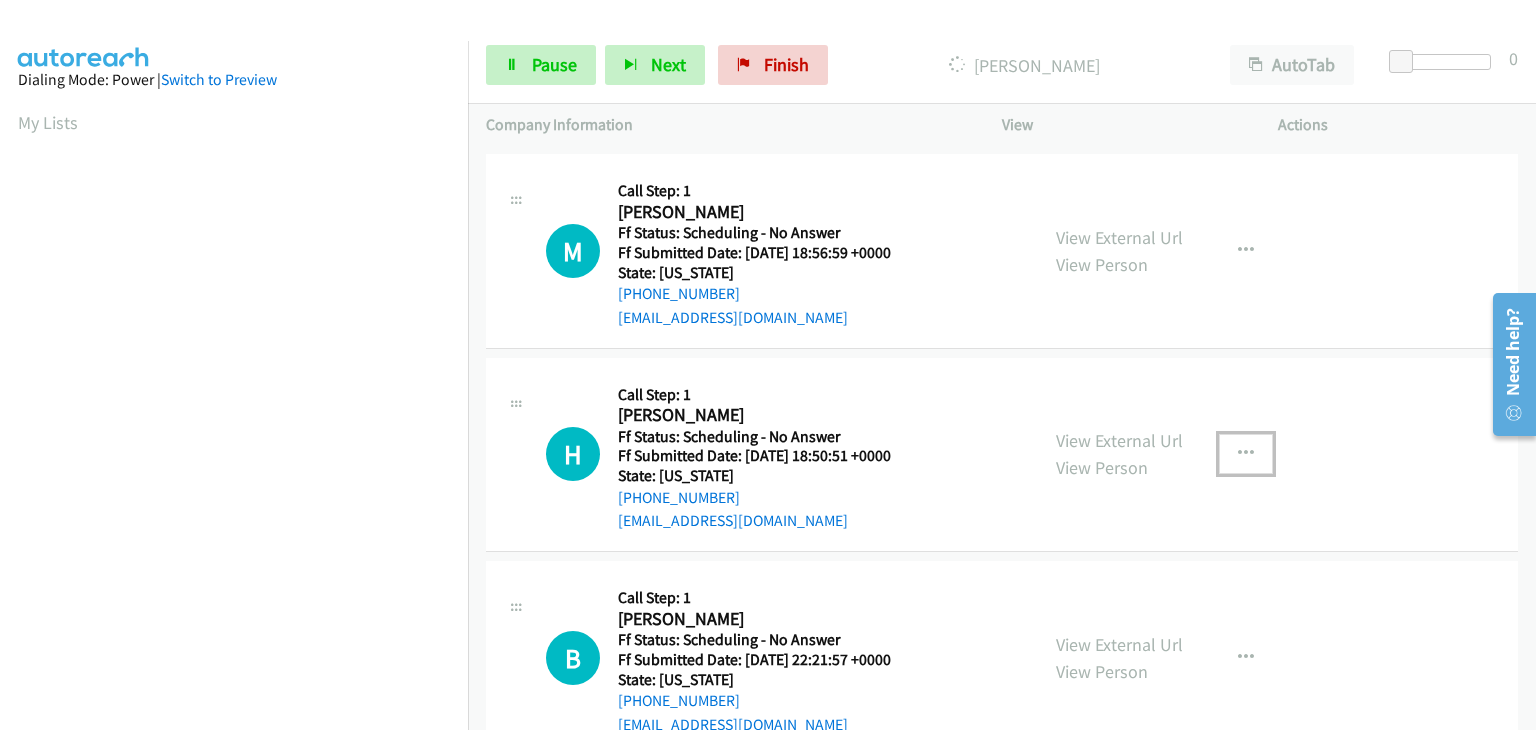 click at bounding box center (1246, 454) 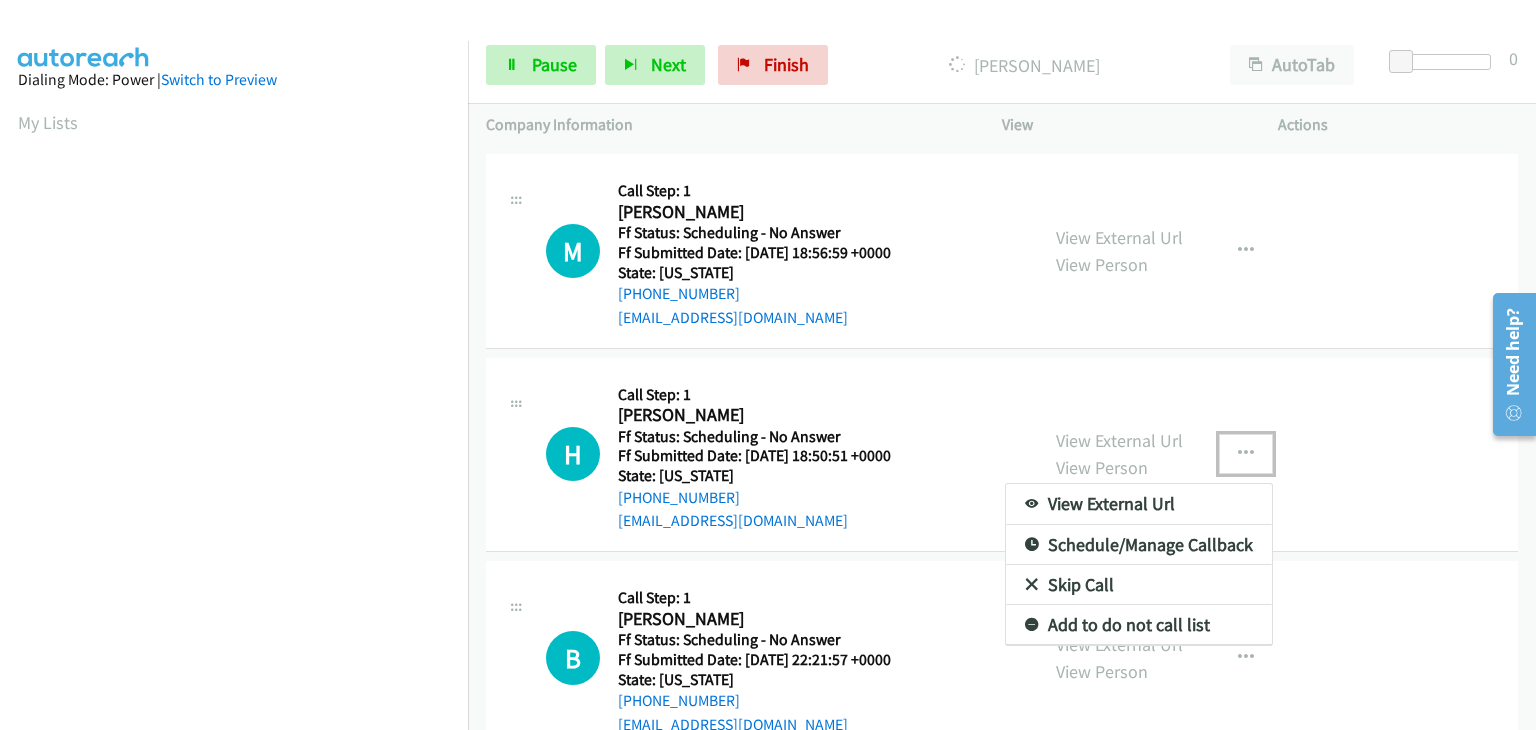 click on "Add to do not call list" at bounding box center [1139, 625] 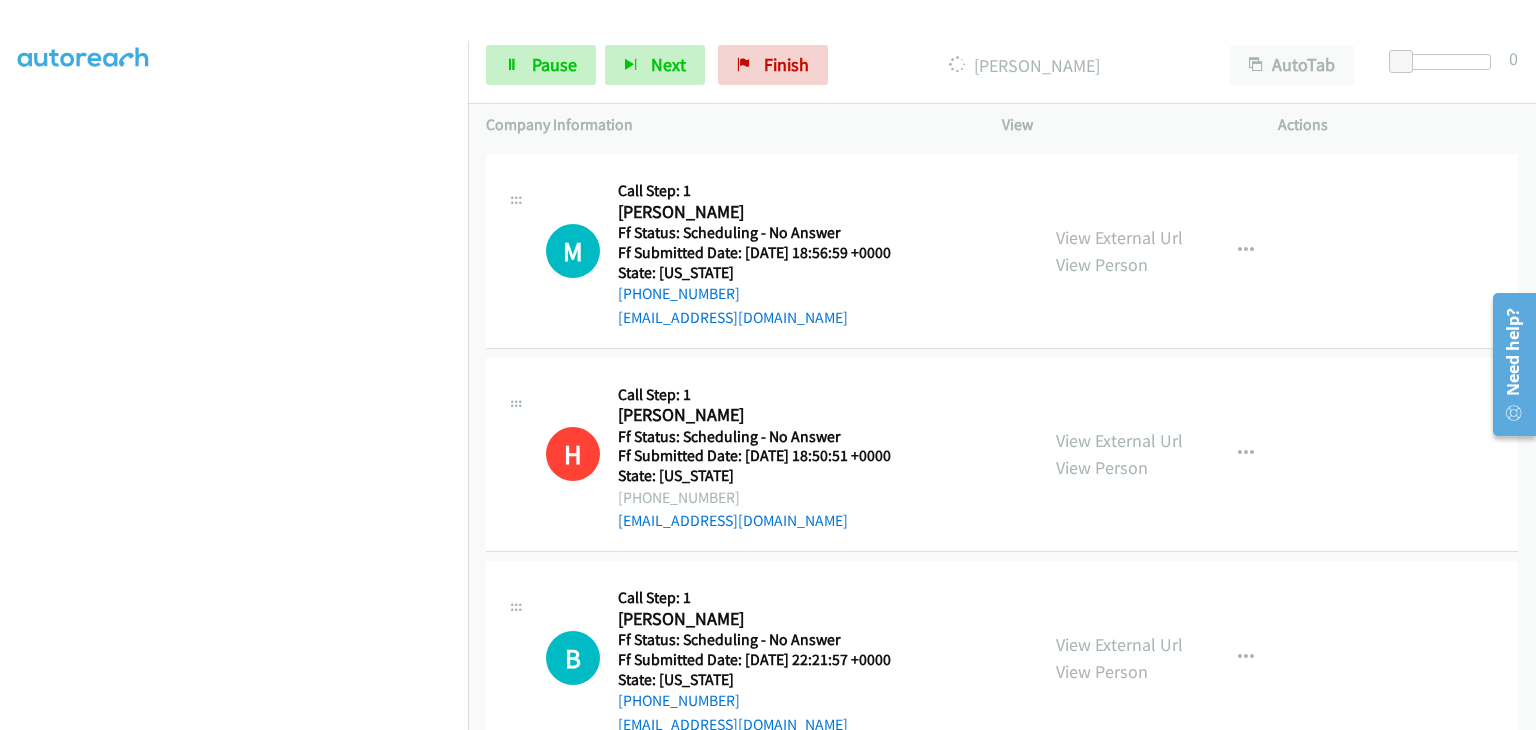 scroll, scrollTop: 392, scrollLeft: 0, axis: vertical 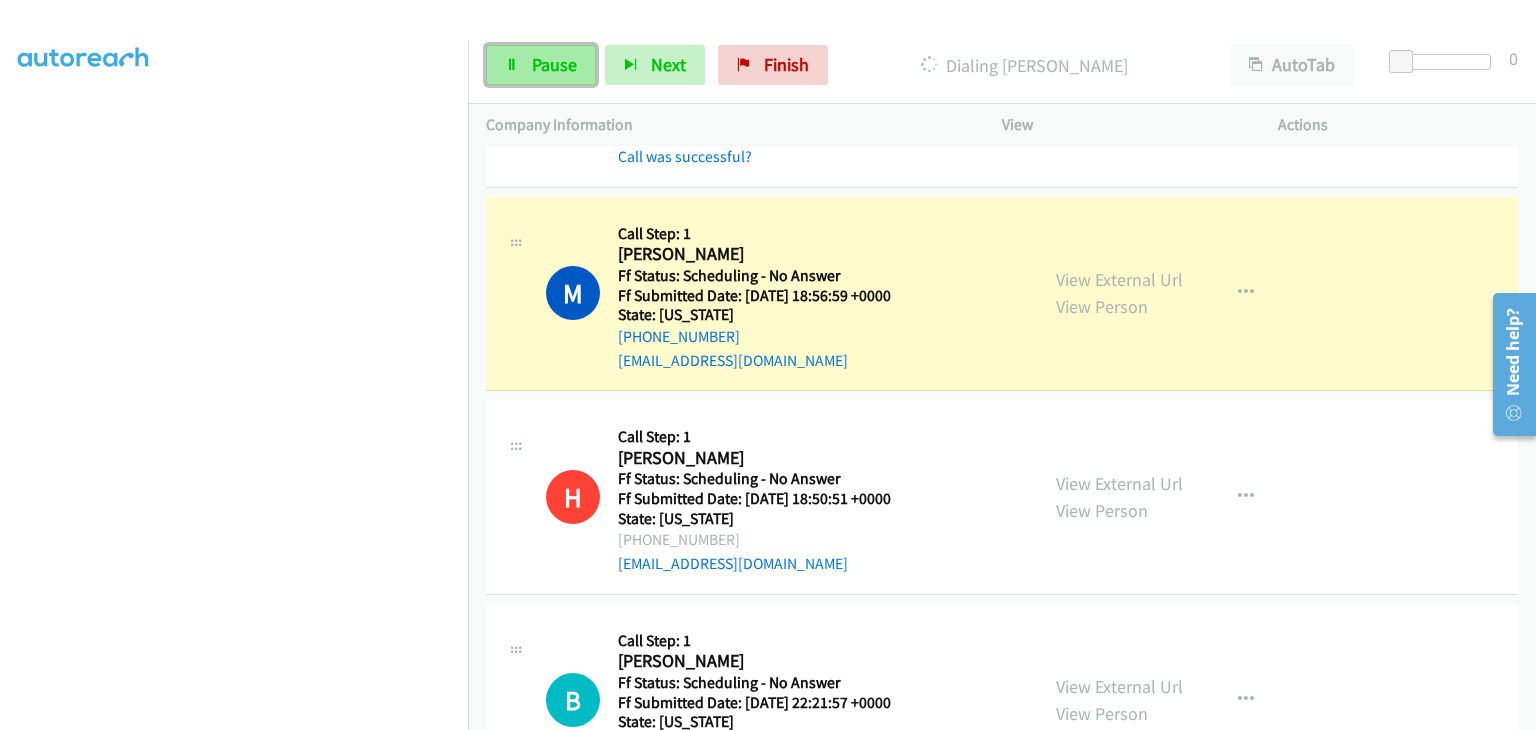click on "Pause" at bounding box center [541, 65] 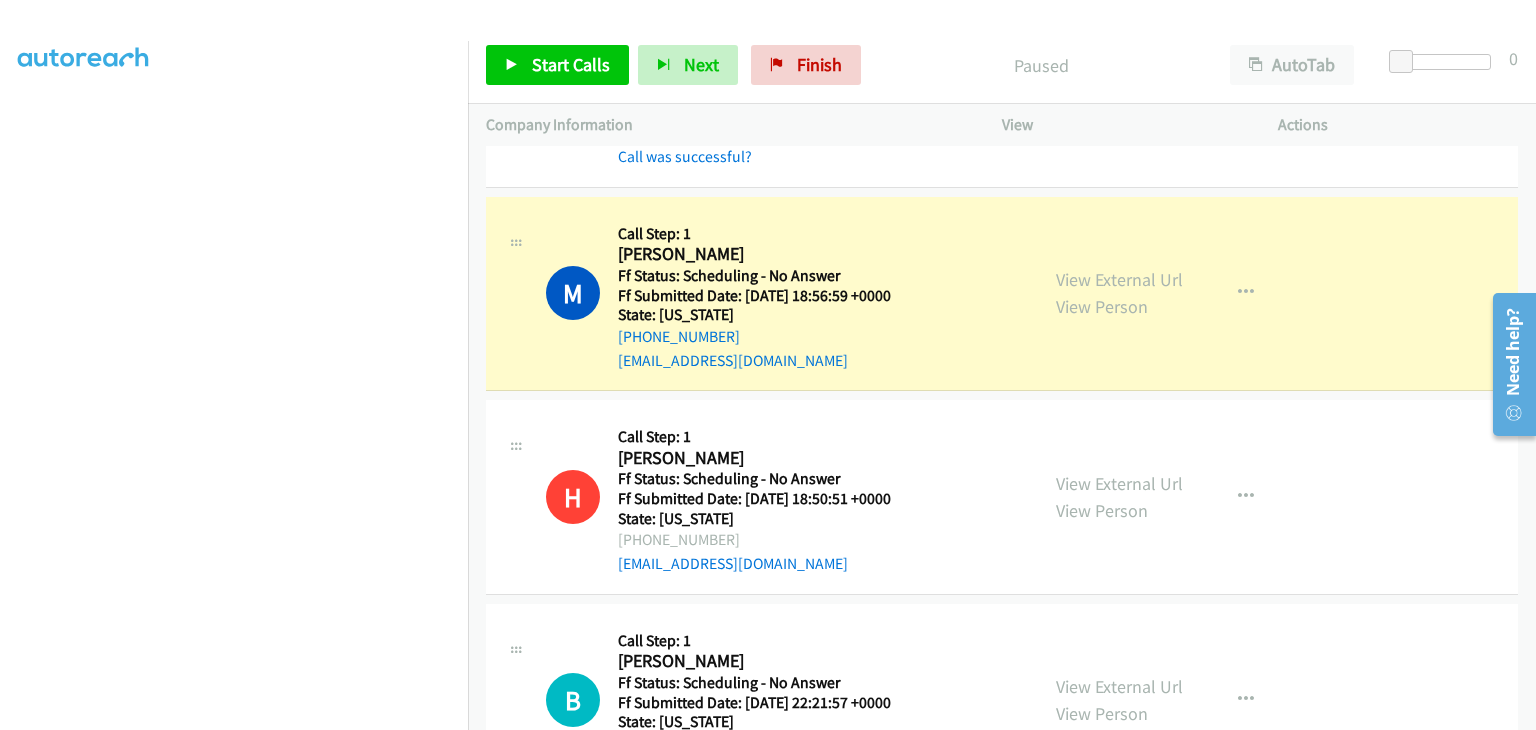 scroll, scrollTop: 392, scrollLeft: 0, axis: vertical 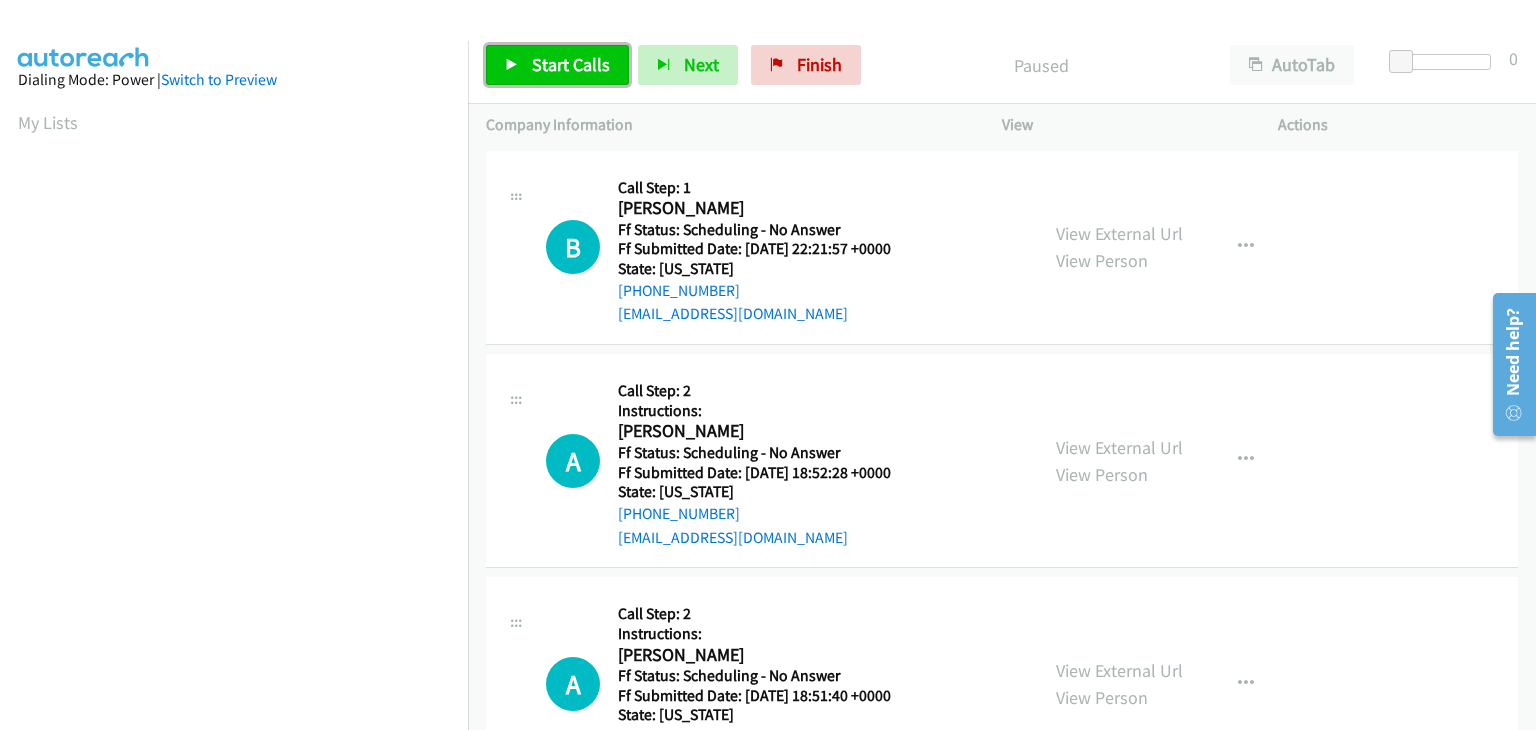 click on "Start Calls" at bounding box center (571, 64) 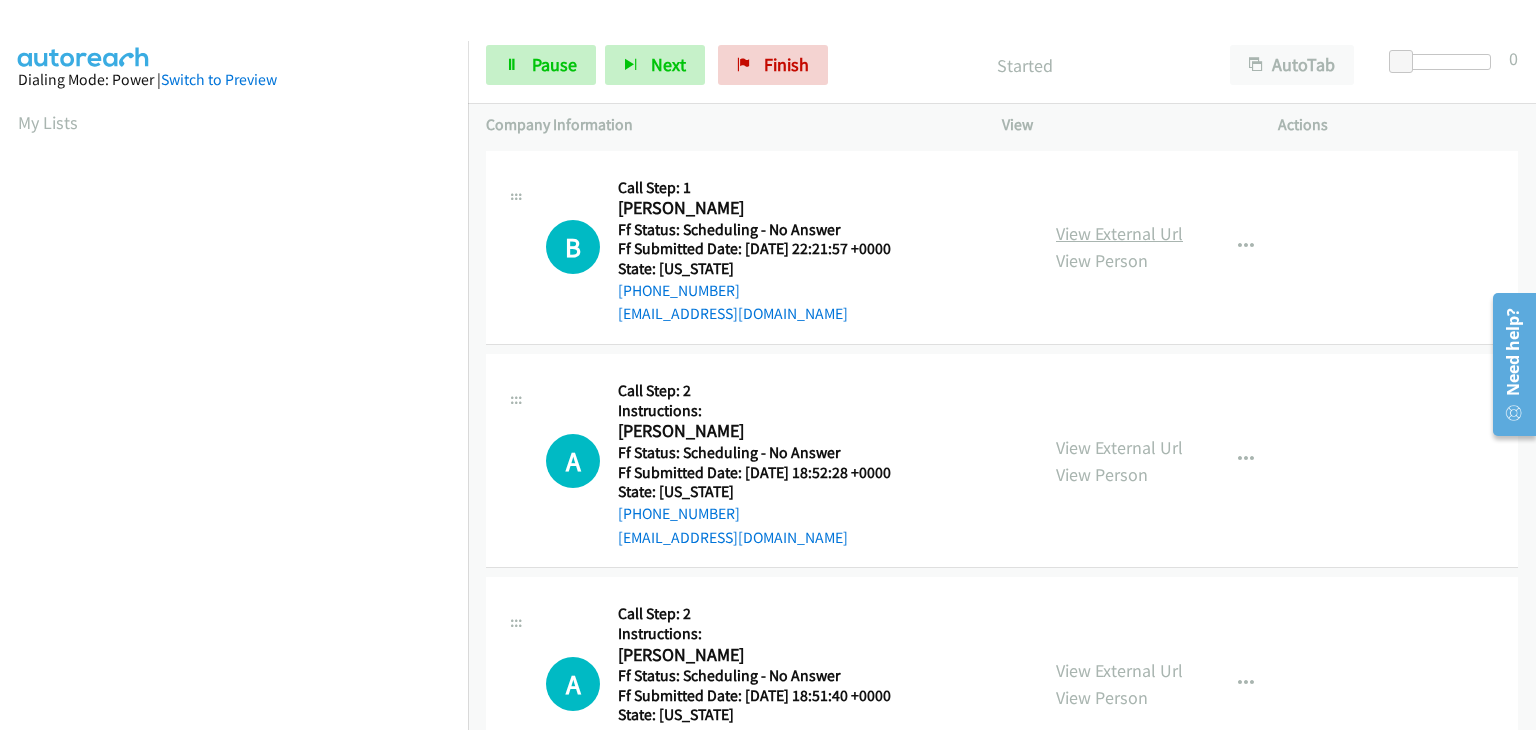 click on "View External Url" at bounding box center (1119, 233) 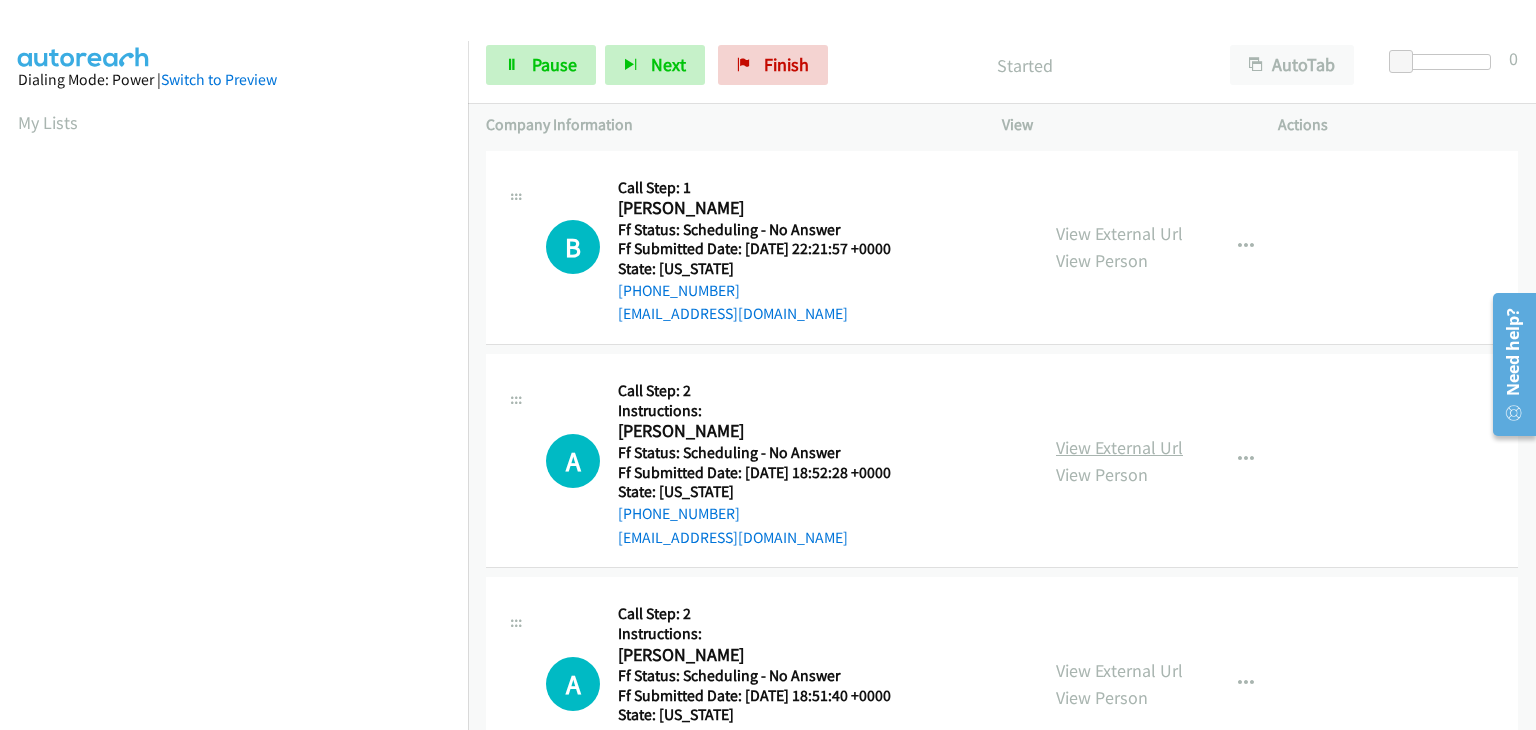 click on "View External Url" at bounding box center [1119, 447] 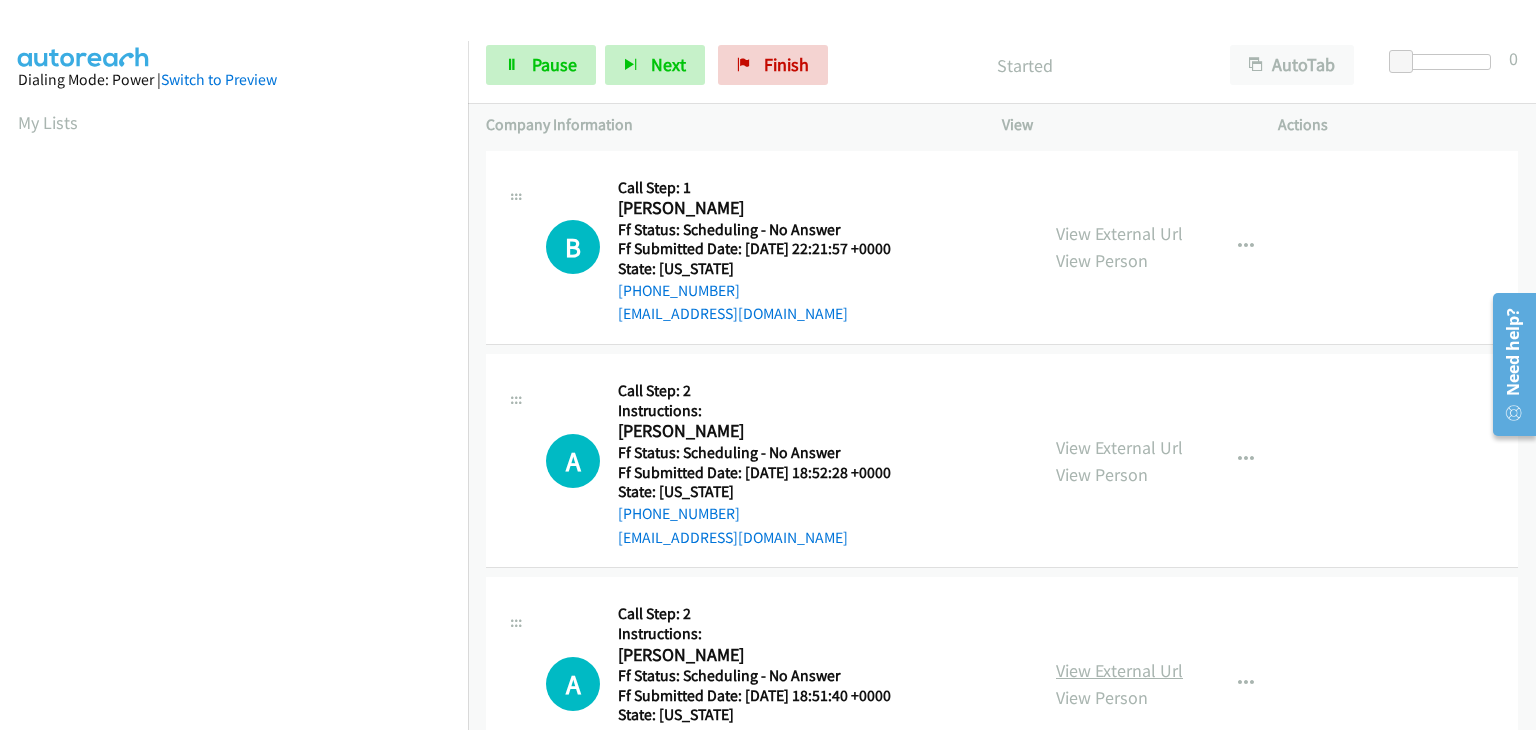 click on "View External Url" at bounding box center [1119, 670] 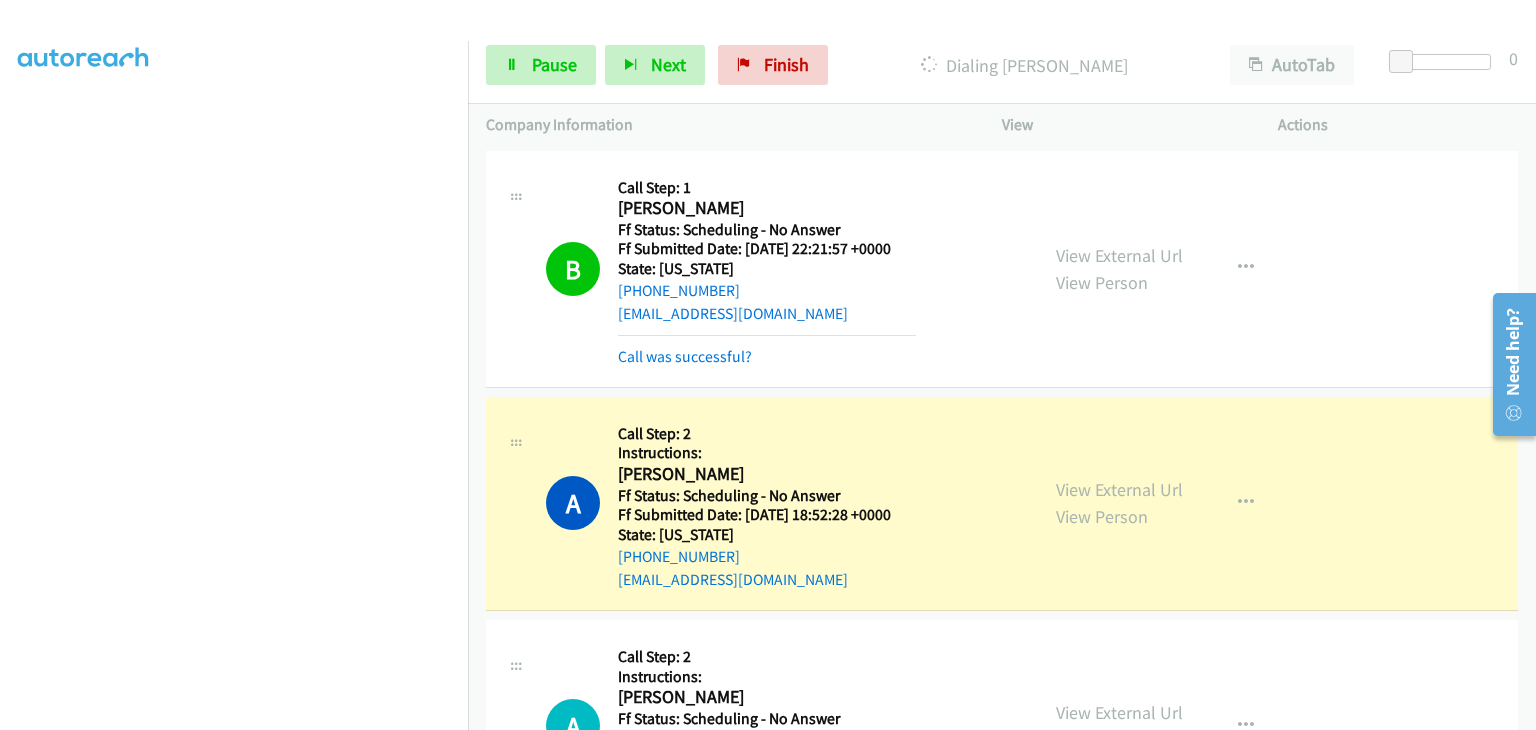 scroll, scrollTop: 392, scrollLeft: 0, axis: vertical 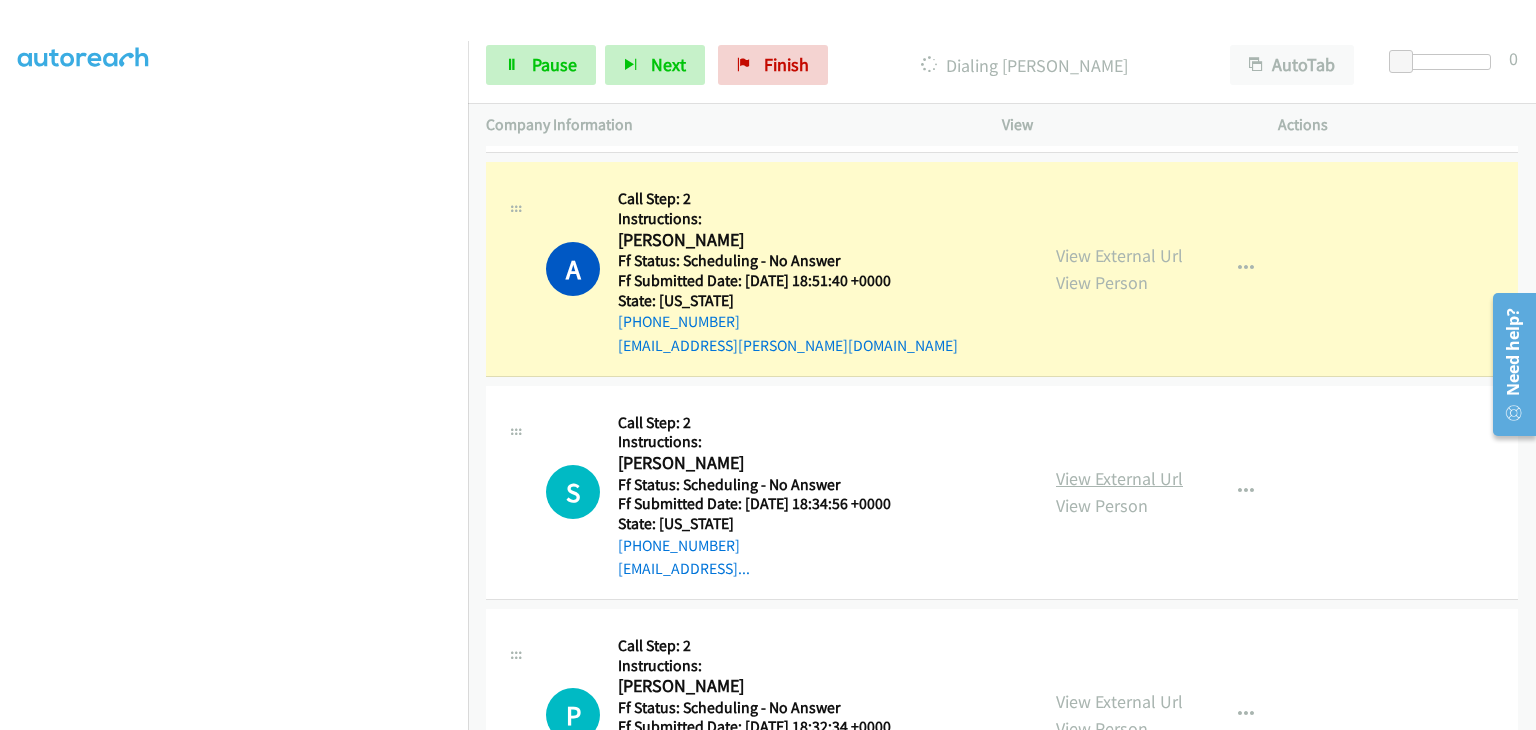 click on "View External Url" at bounding box center (1119, 478) 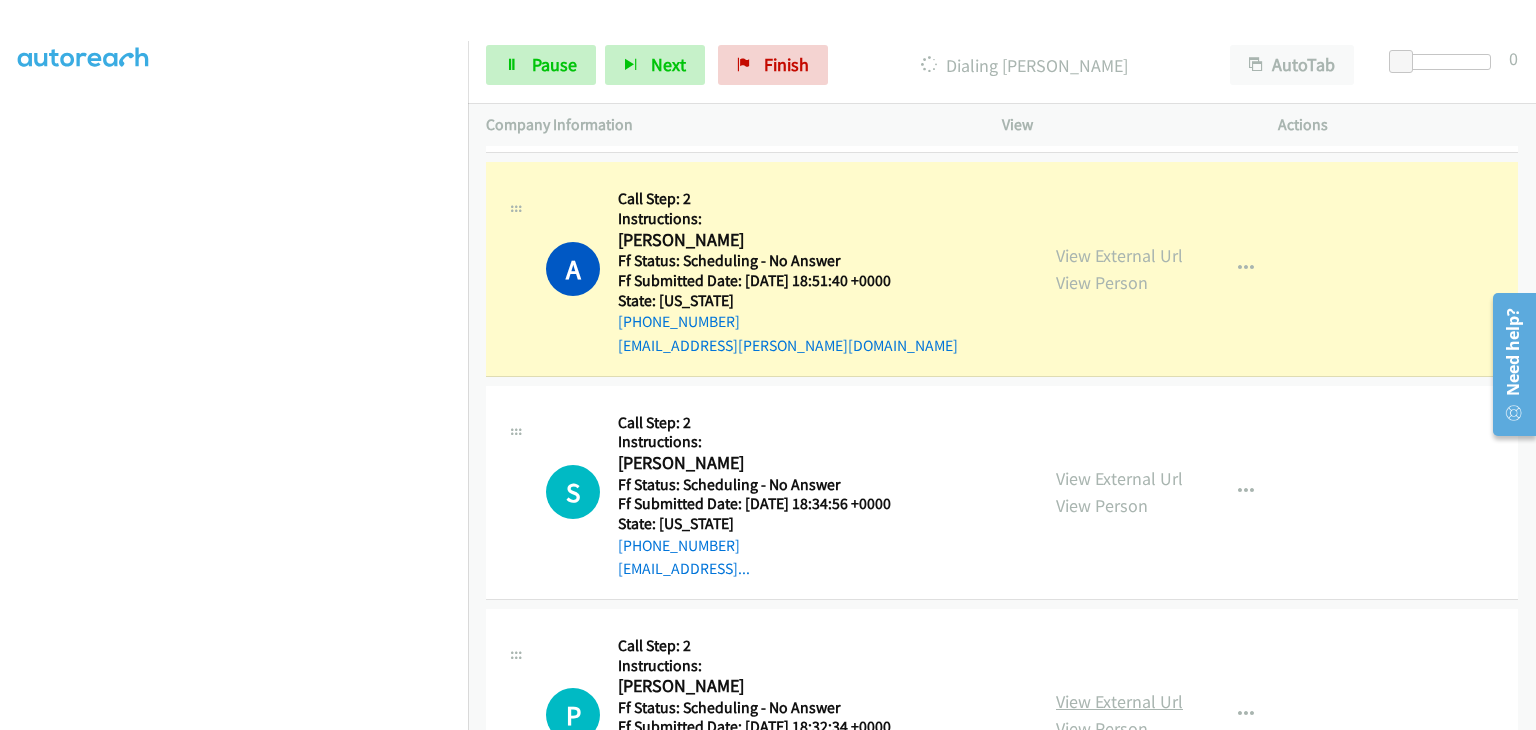 click on "View External Url" at bounding box center (1119, 701) 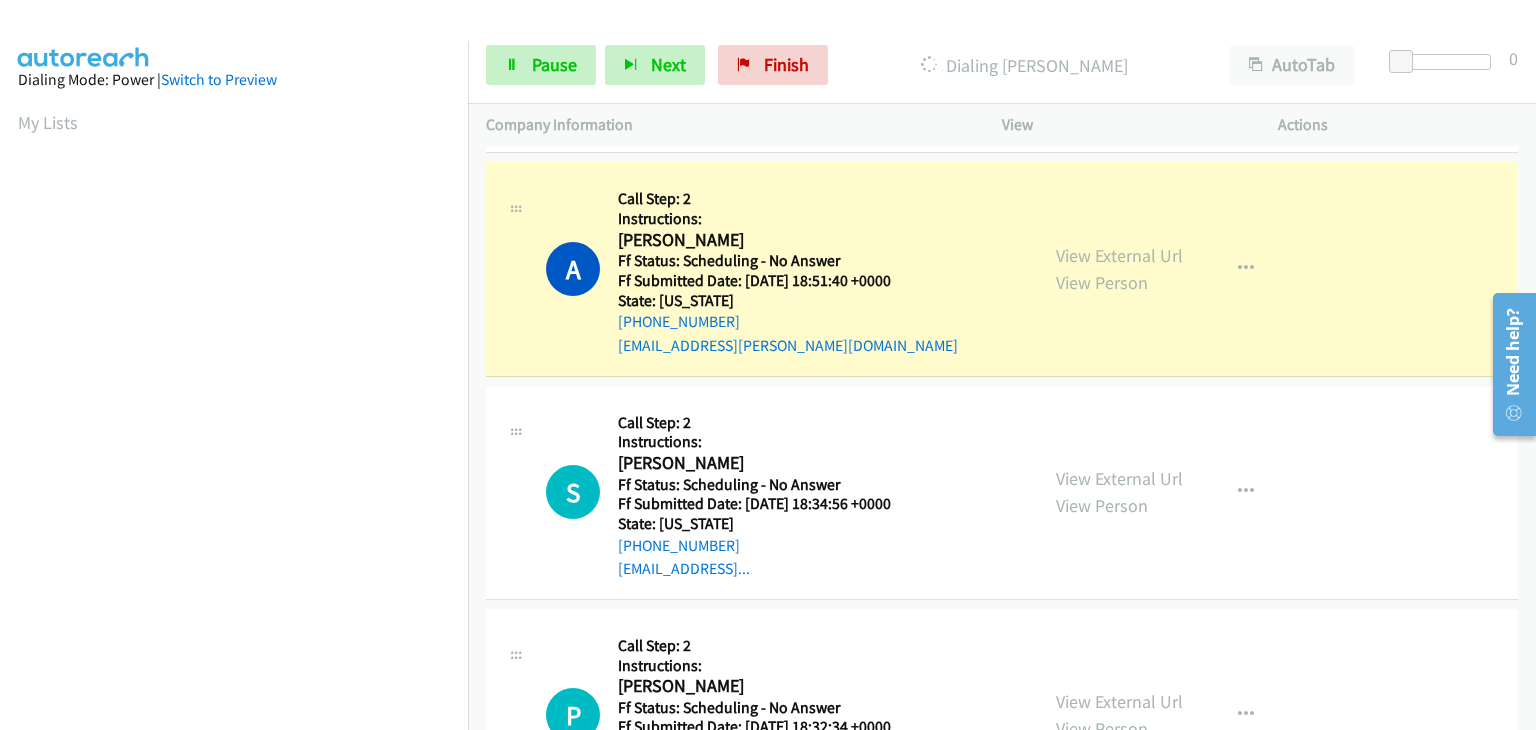 scroll, scrollTop: 392, scrollLeft: 0, axis: vertical 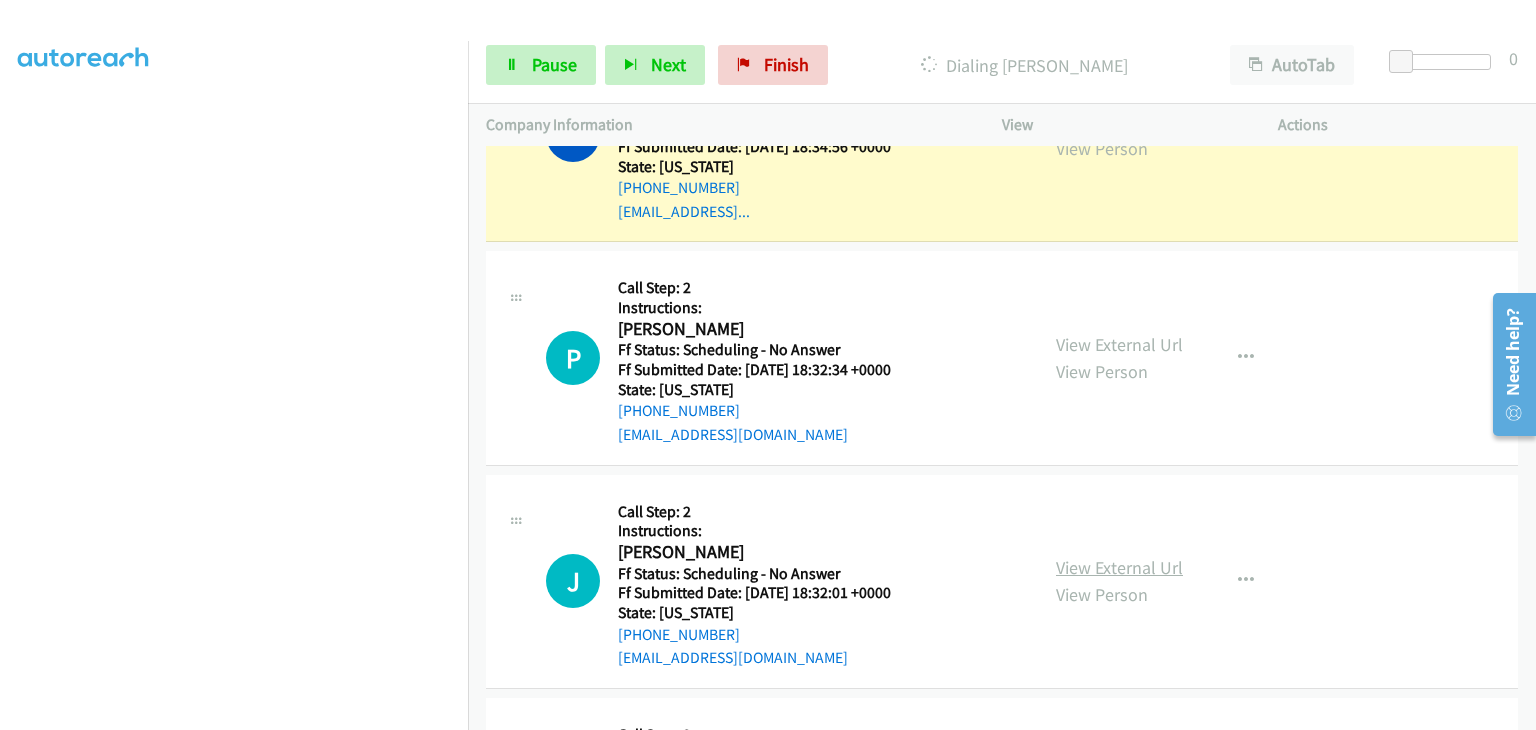 click on "View External Url" at bounding box center [1119, 567] 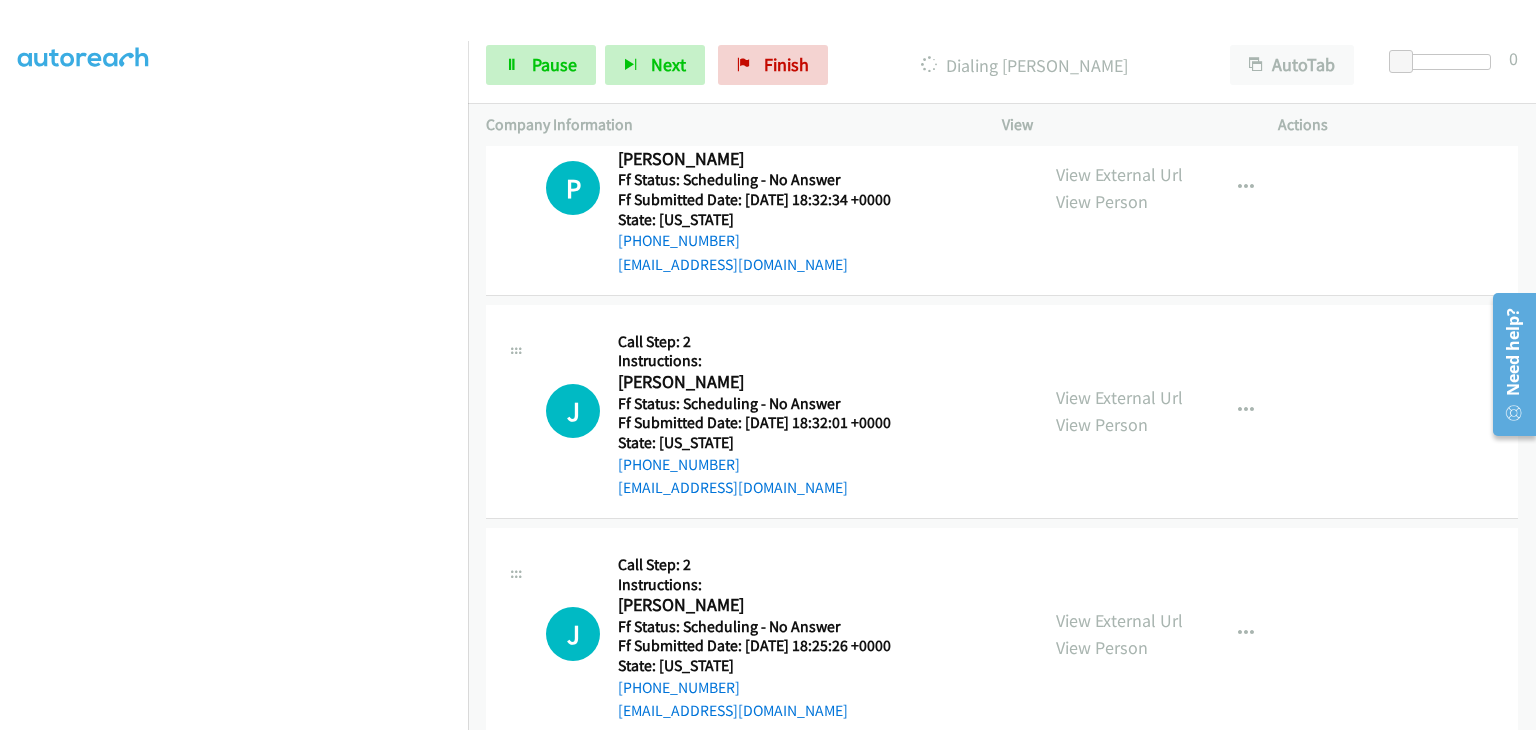 scroll, scrollTop: 1100, scrollLeft: 0, axis: vertical 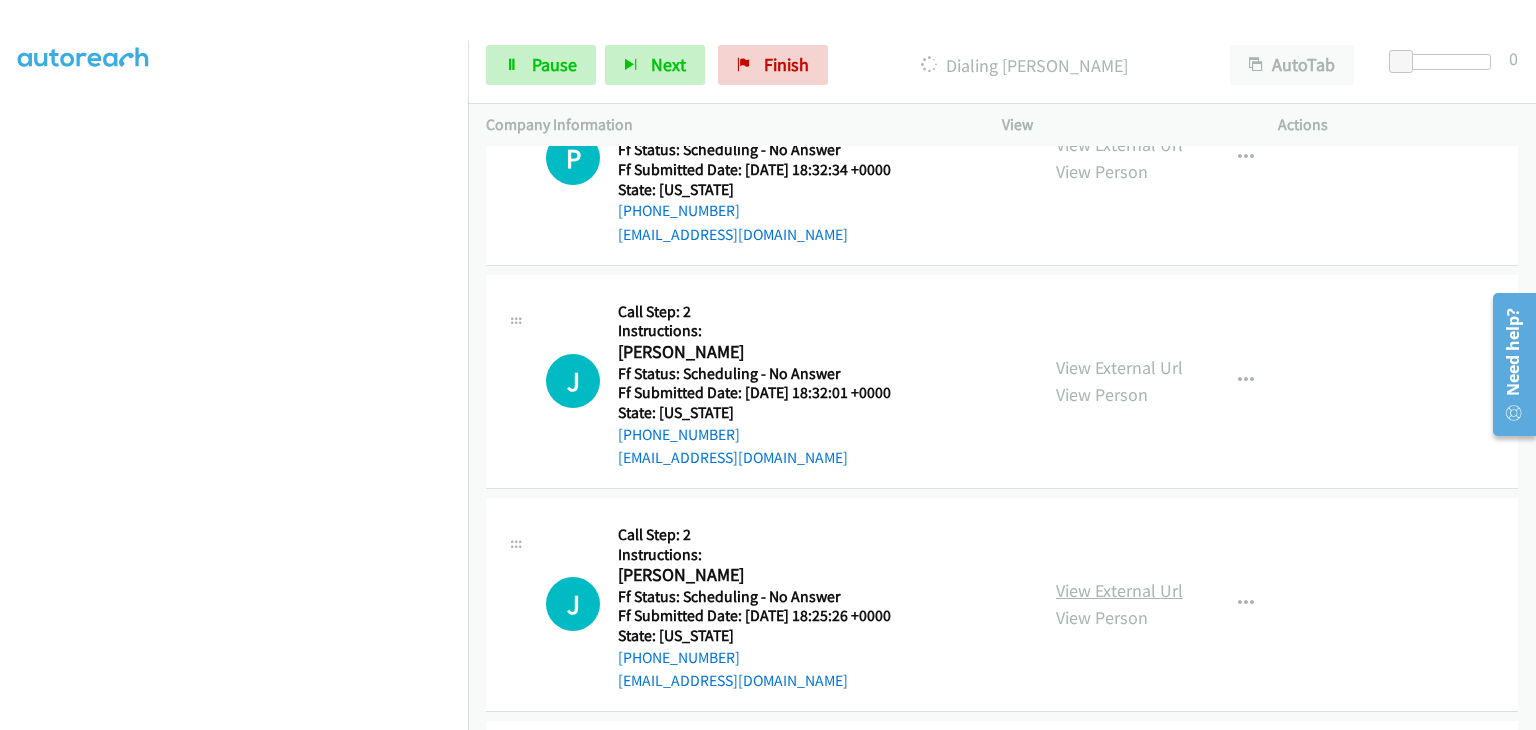 click on "View External Url" at bounding box center (1119, 590) 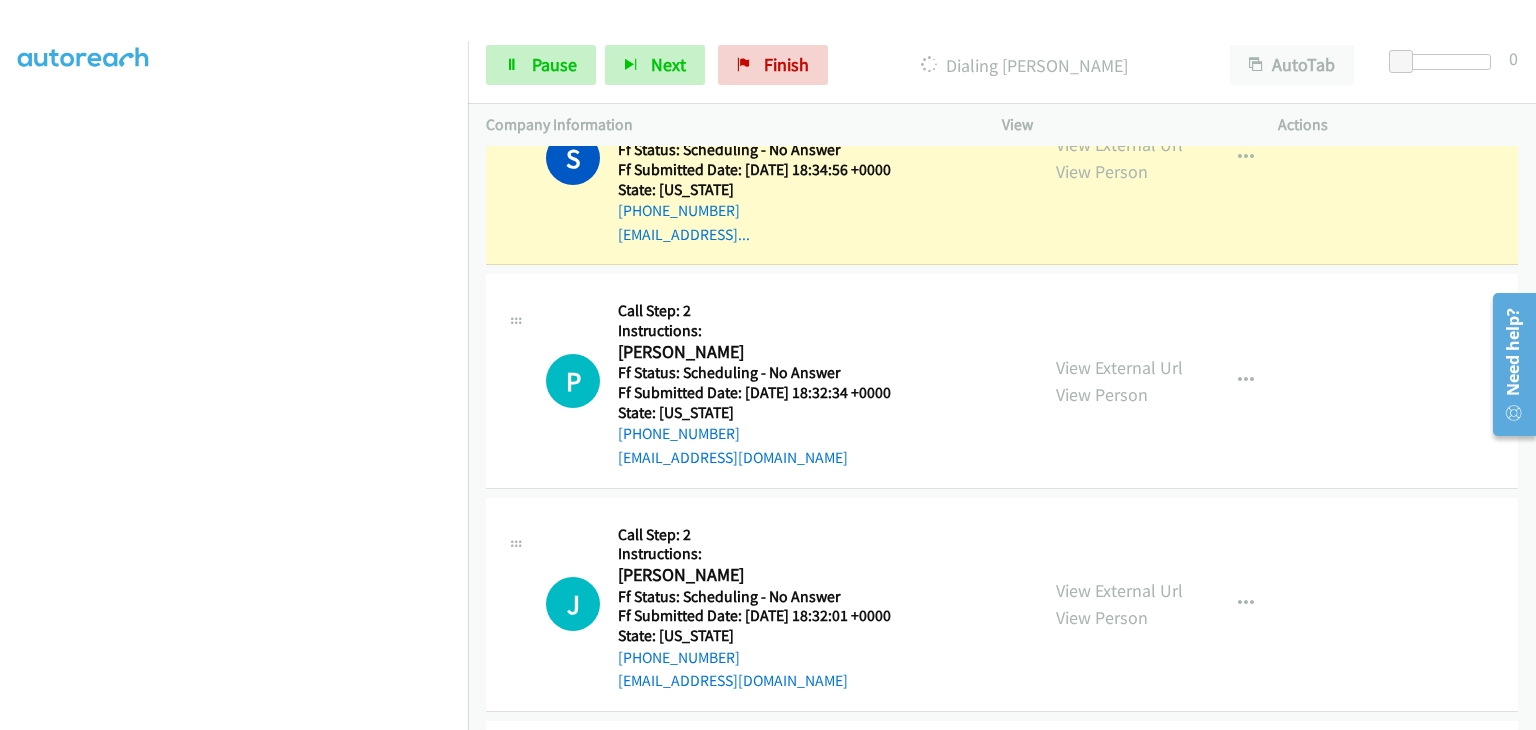 scroll, scrollTop: 900, scrollLeft: 0, axis: vertical 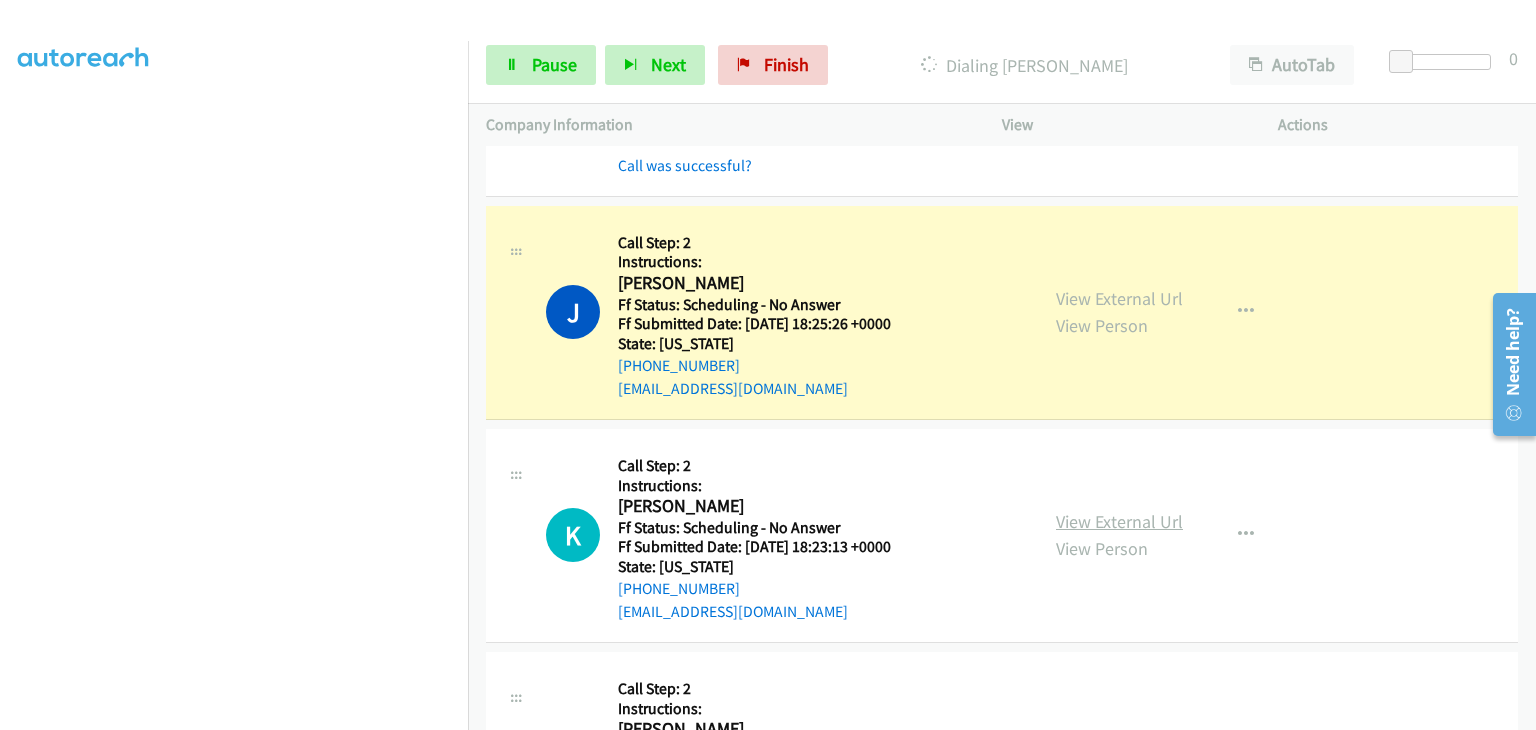 click on "View External Url" at bounding box center [1119, 521] 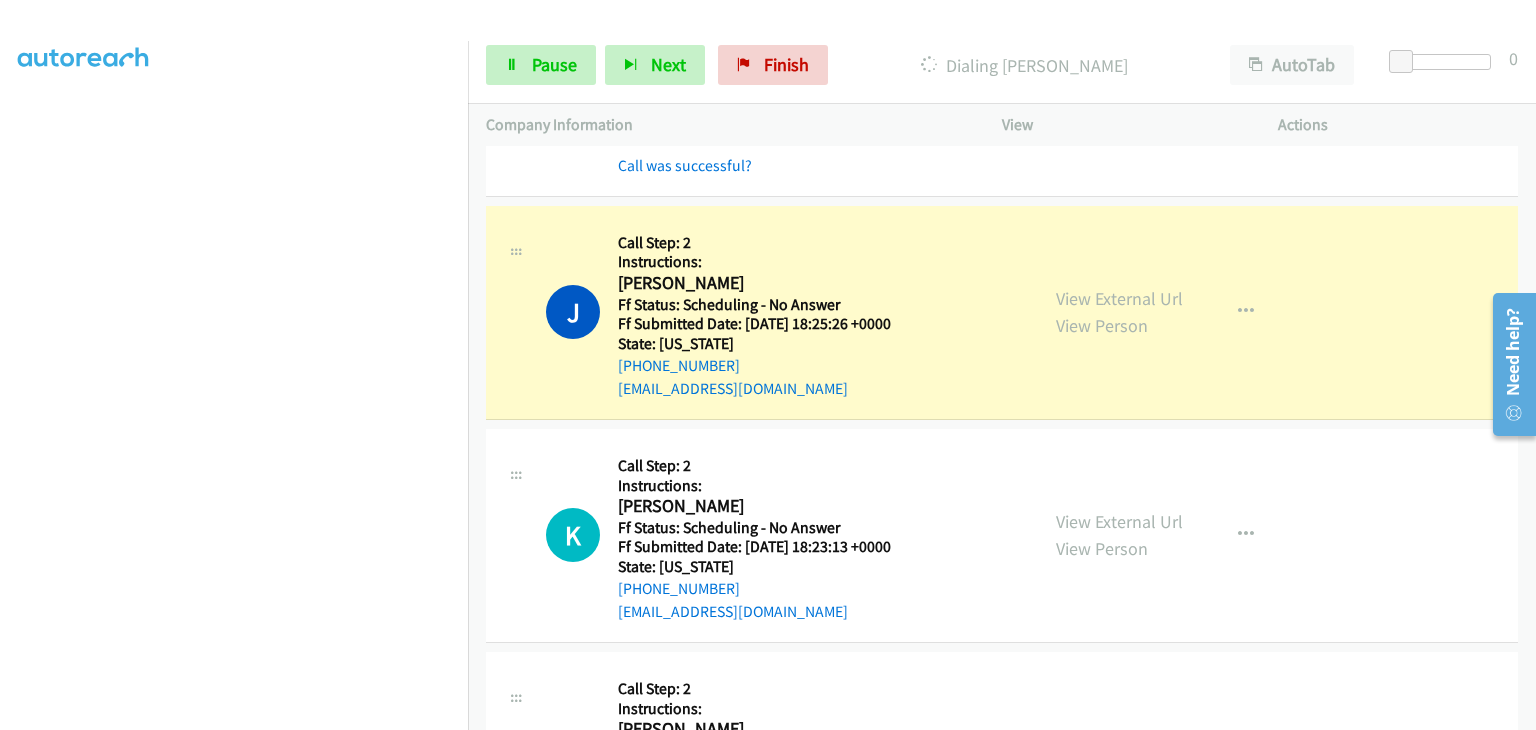 scroll, scrollTop: 392, scrollLeft: 0, axis: vertical 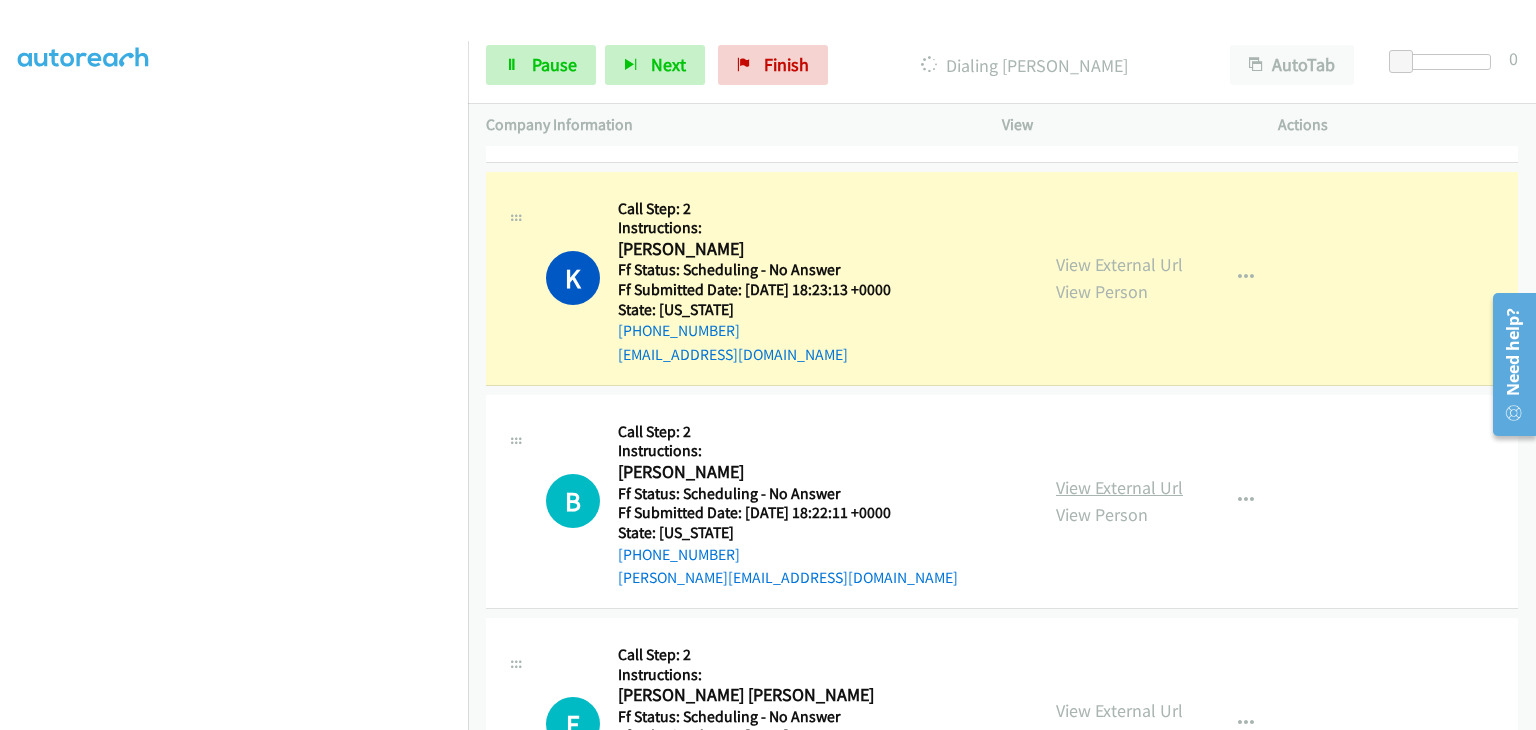 click on "View External Url" at bounding box center [1119, 487] 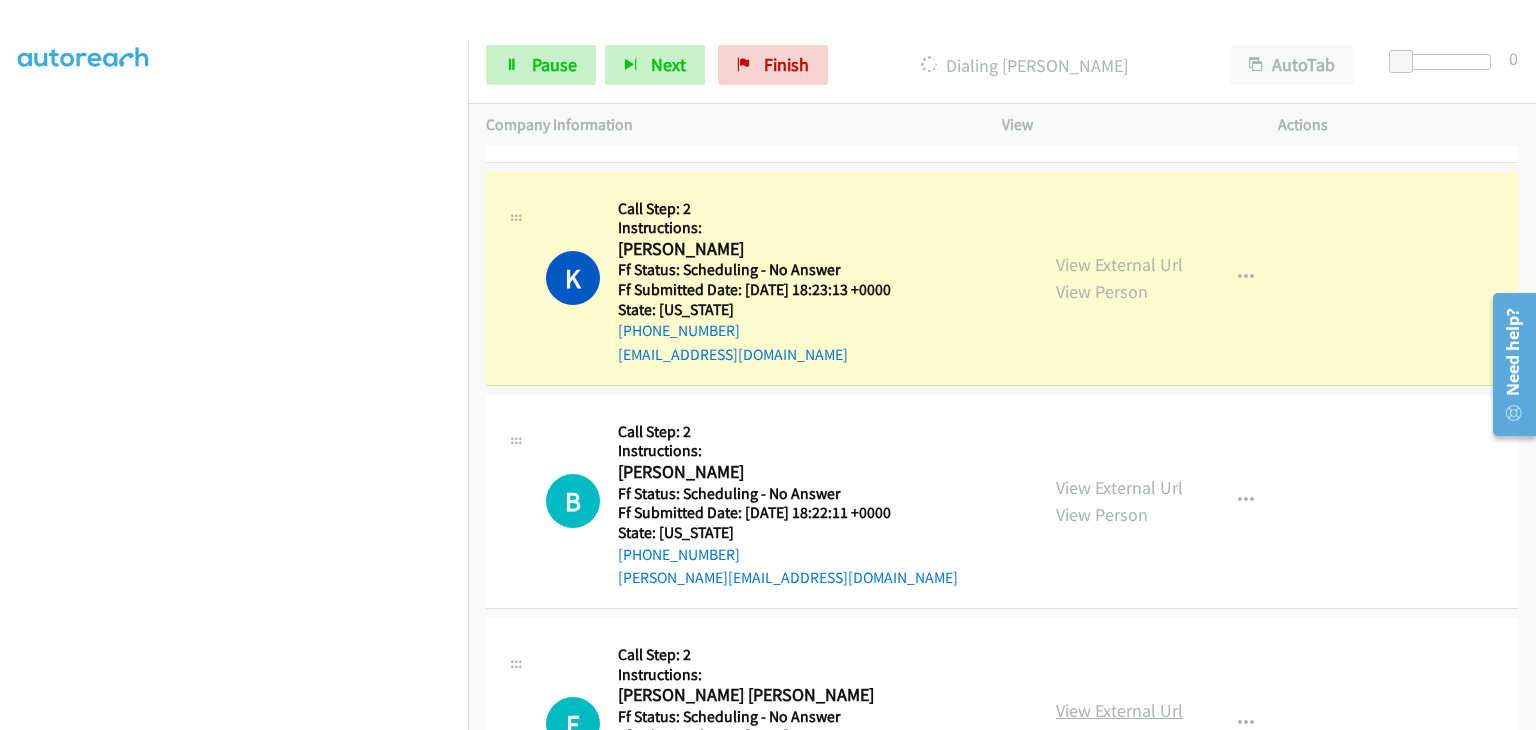 click on "View External Url" at bounding box center [1119, 710] 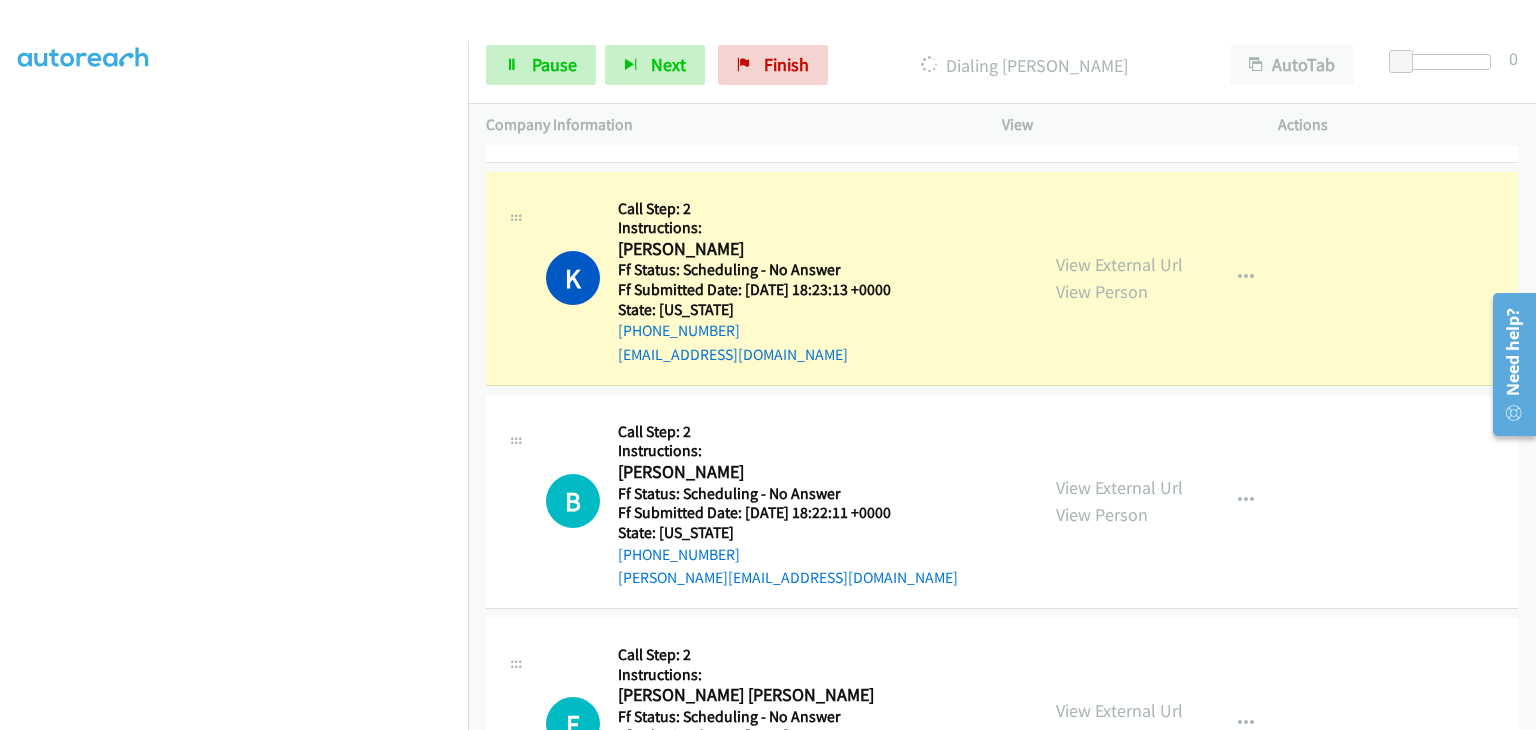 scroll, scrollTop: 392, scrollLeft: 0, axis: vertical 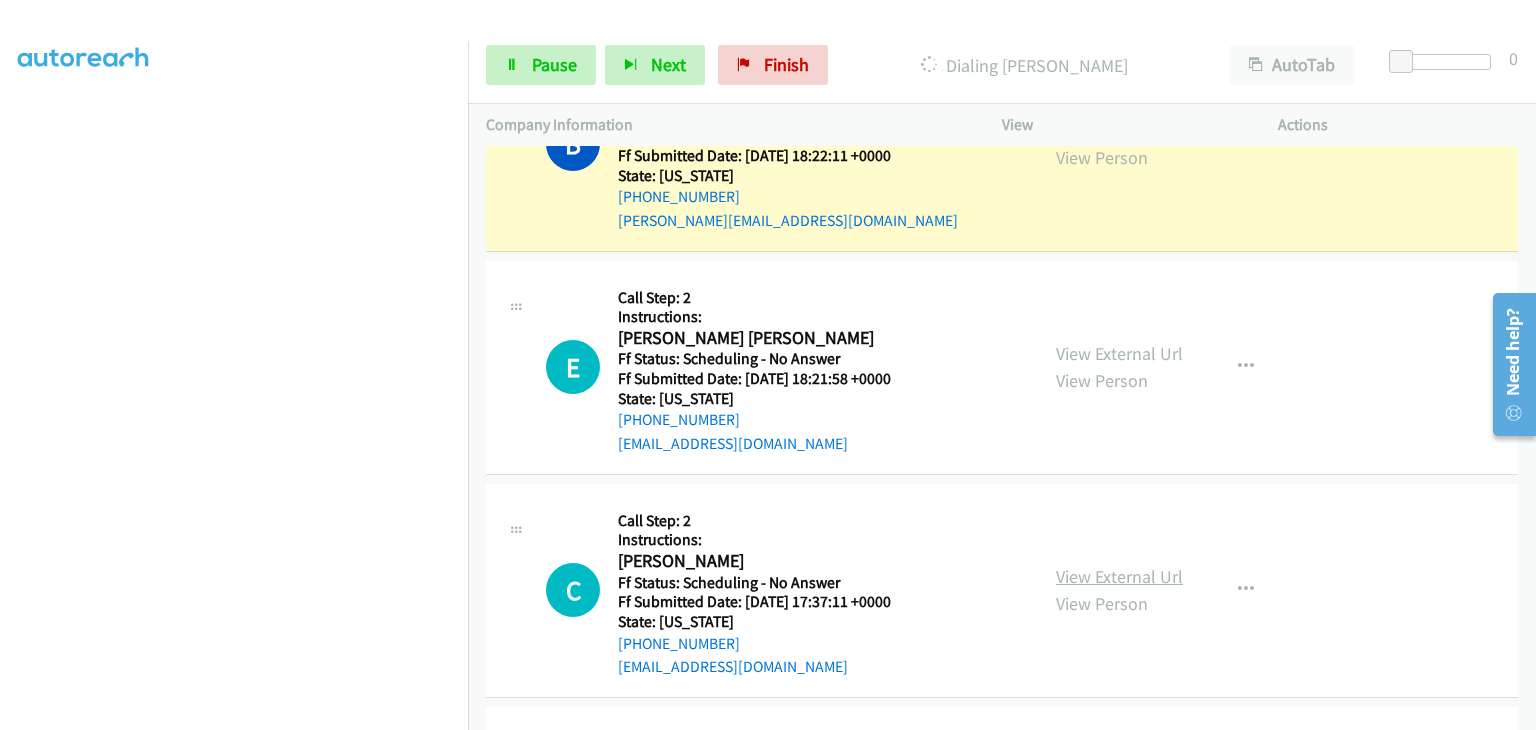 click on "View External Url" at bounding box center [1119, 576] 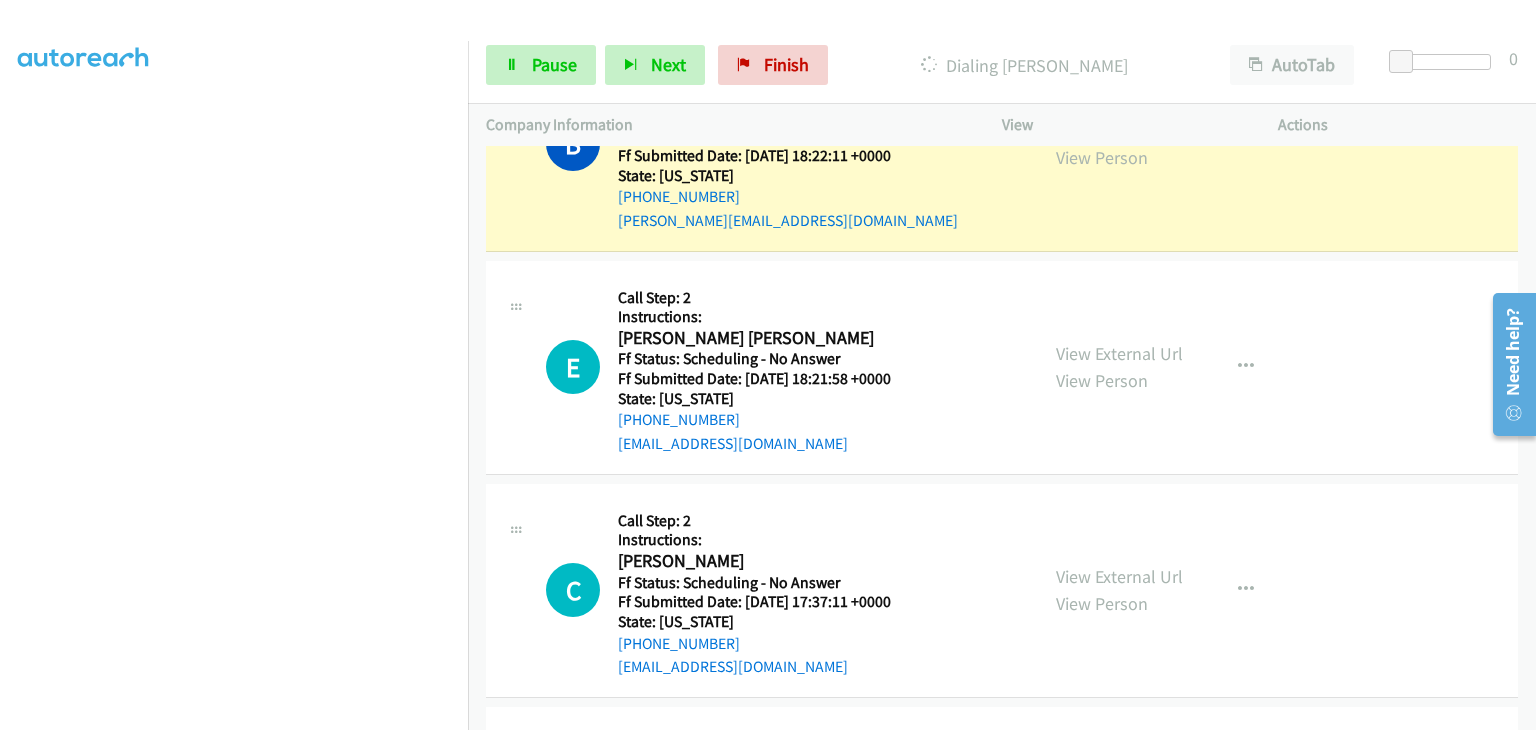 scroll, scrollTop: 392, scrollLeft: 0, axis: vertical 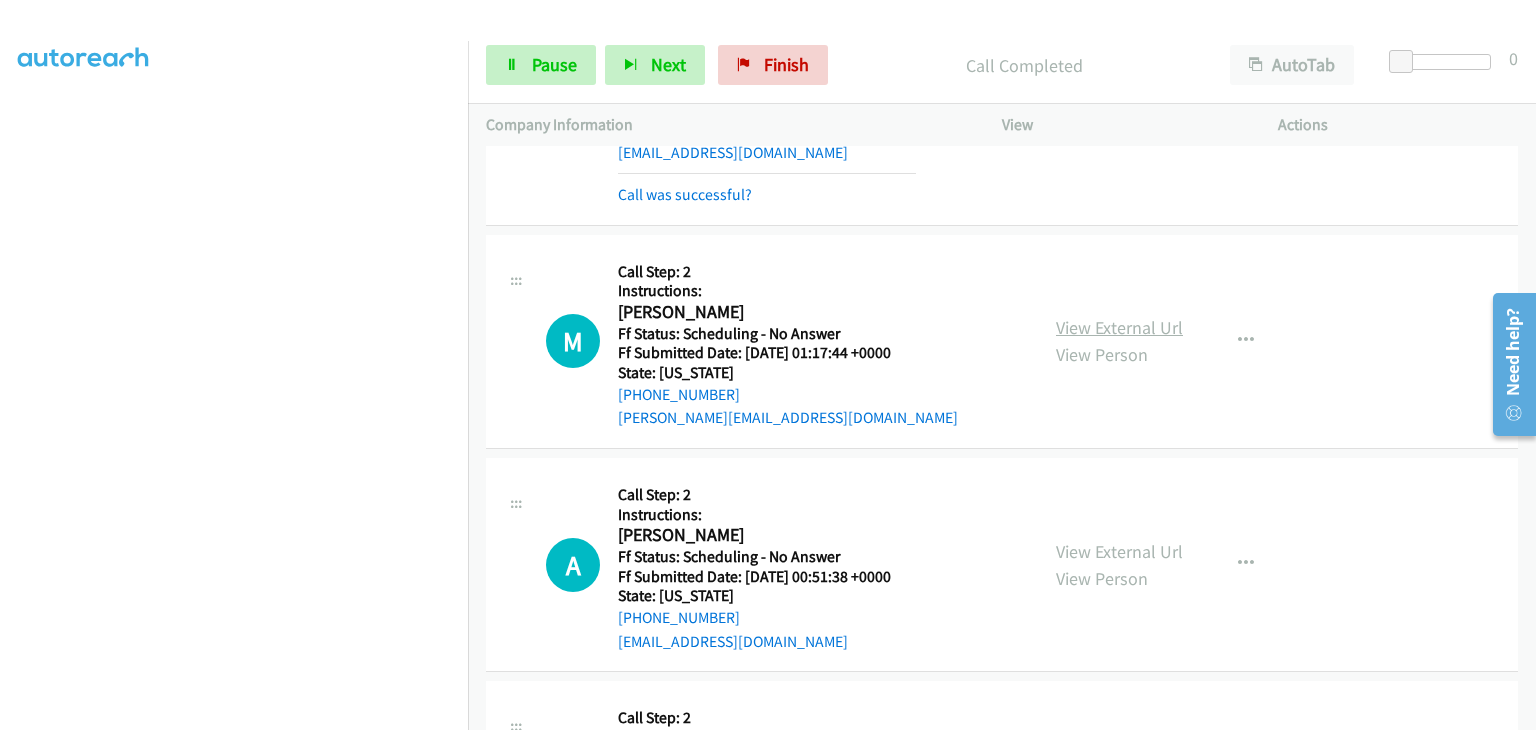 click on "View External Url" at bounding box center [1119, 327] 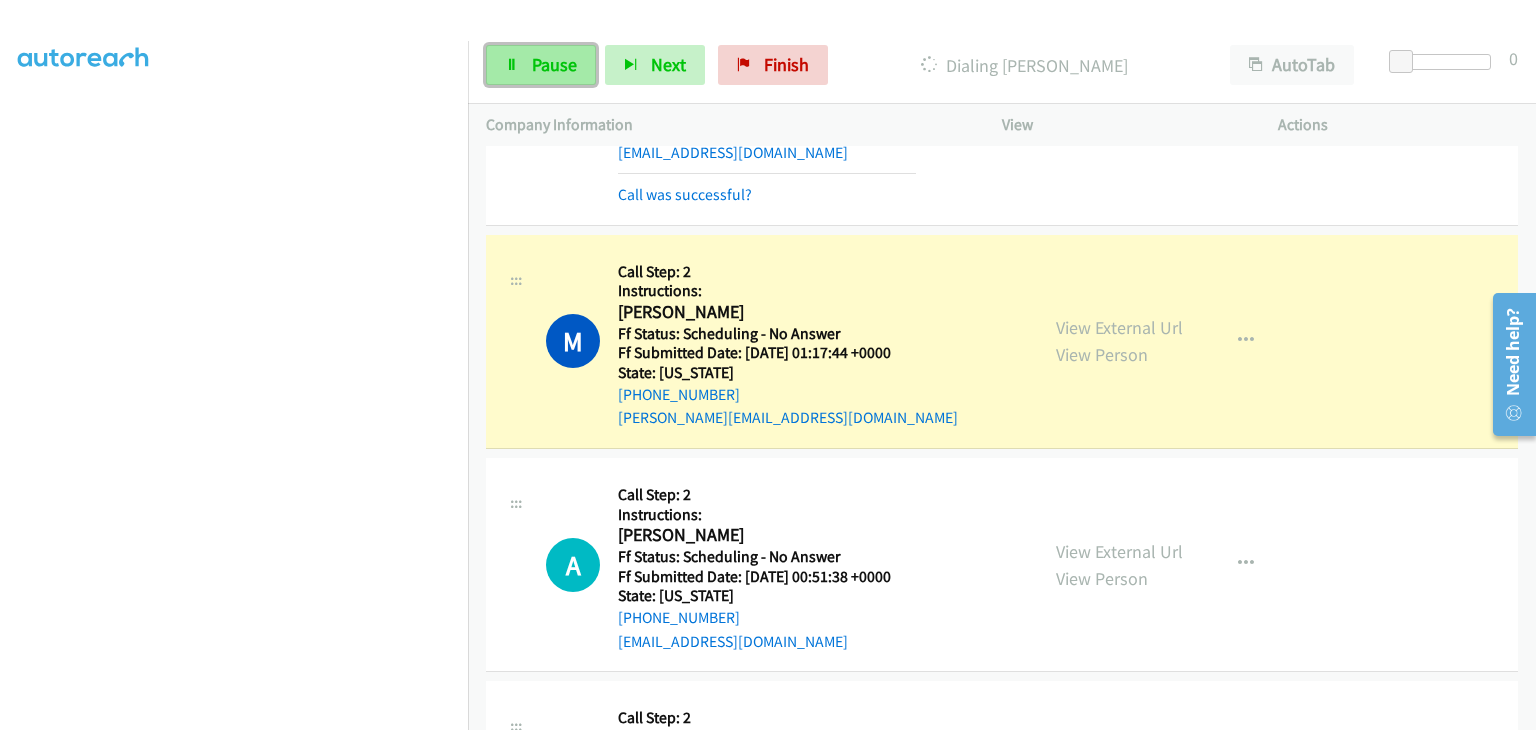 click on "Pause" at bounding box center (541, 65) 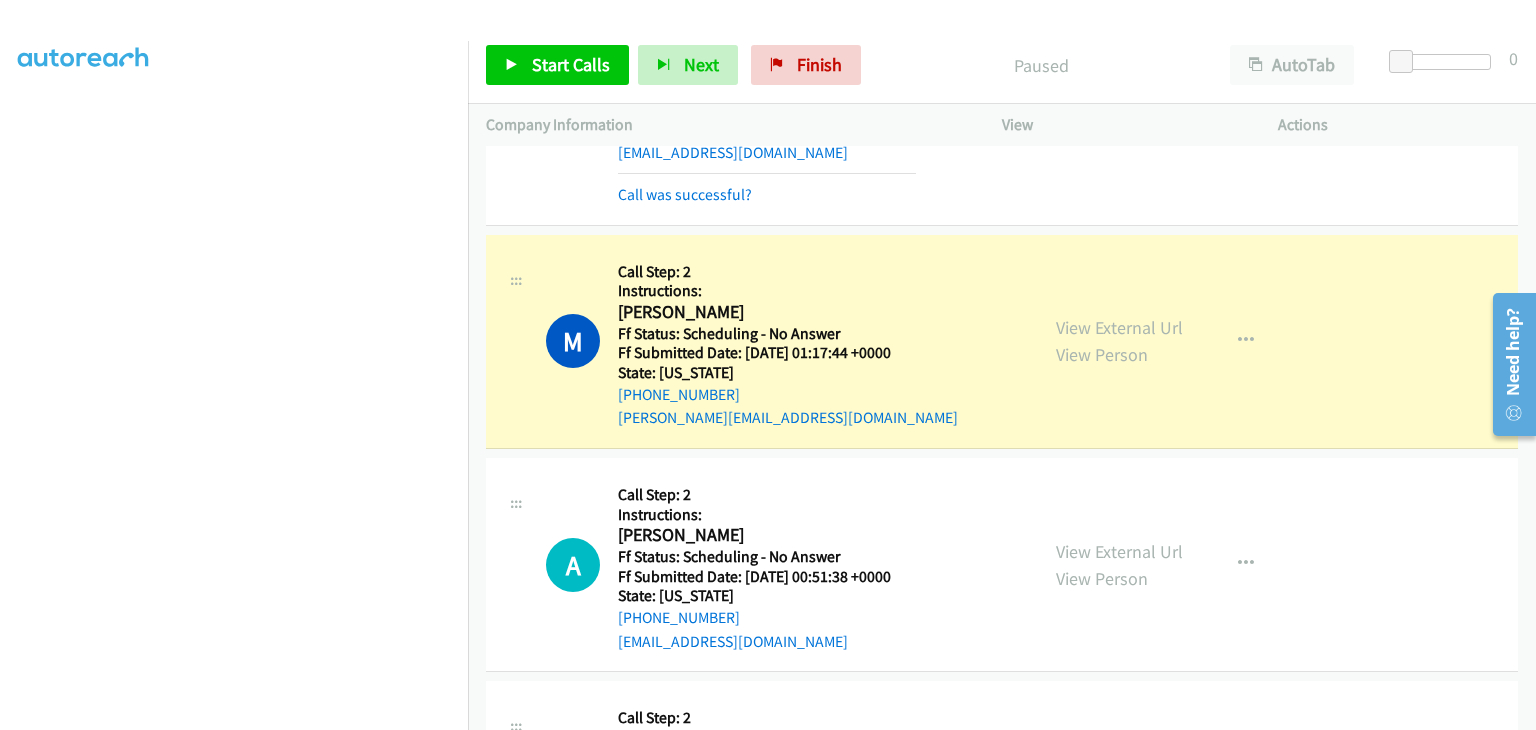 scroll, scrollTop: 392, scrollLeft: 0, axis: vertical 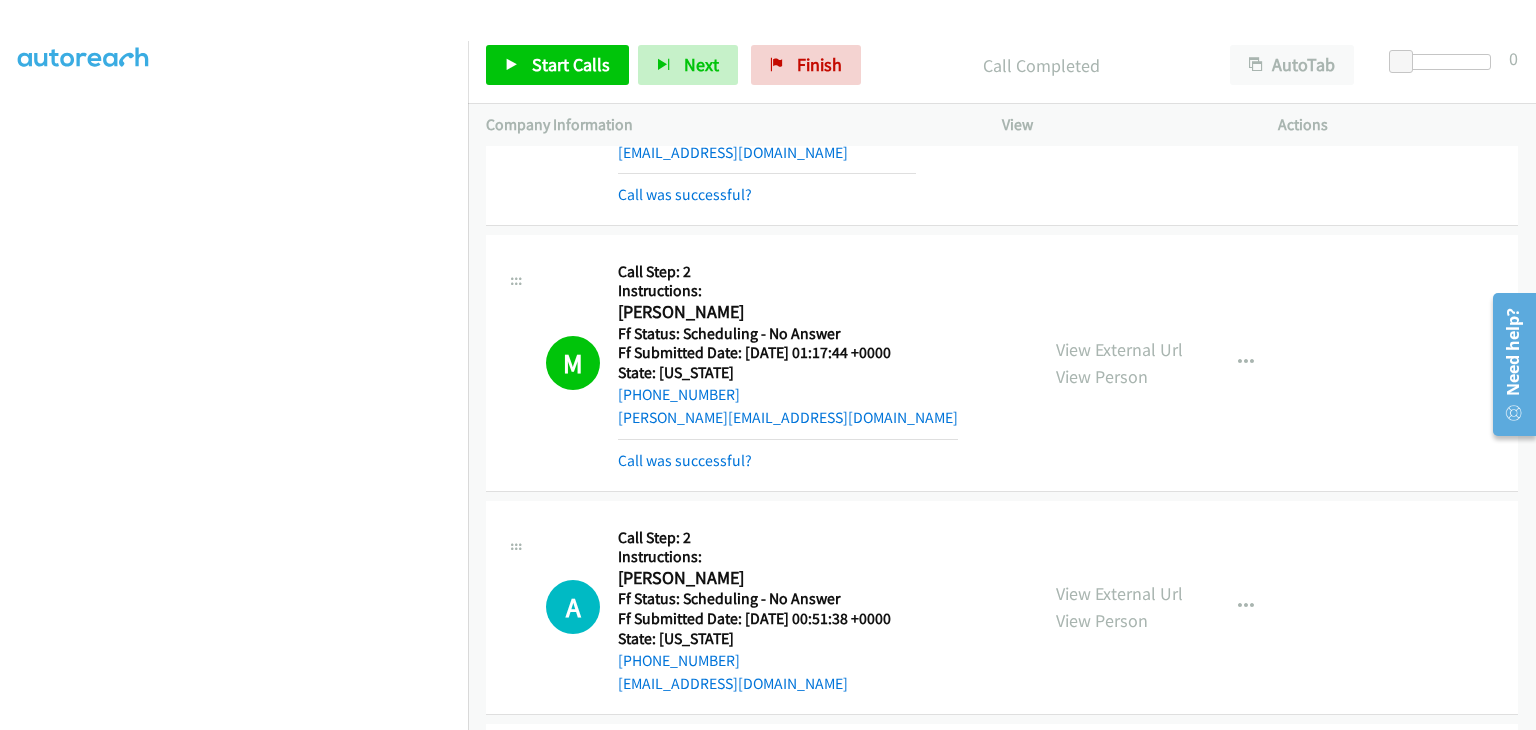click on "Start Calls
Pause
Next
Finish
Call Completed
AutoTab
AutoTab
0" at bounding box center [1002, 65] 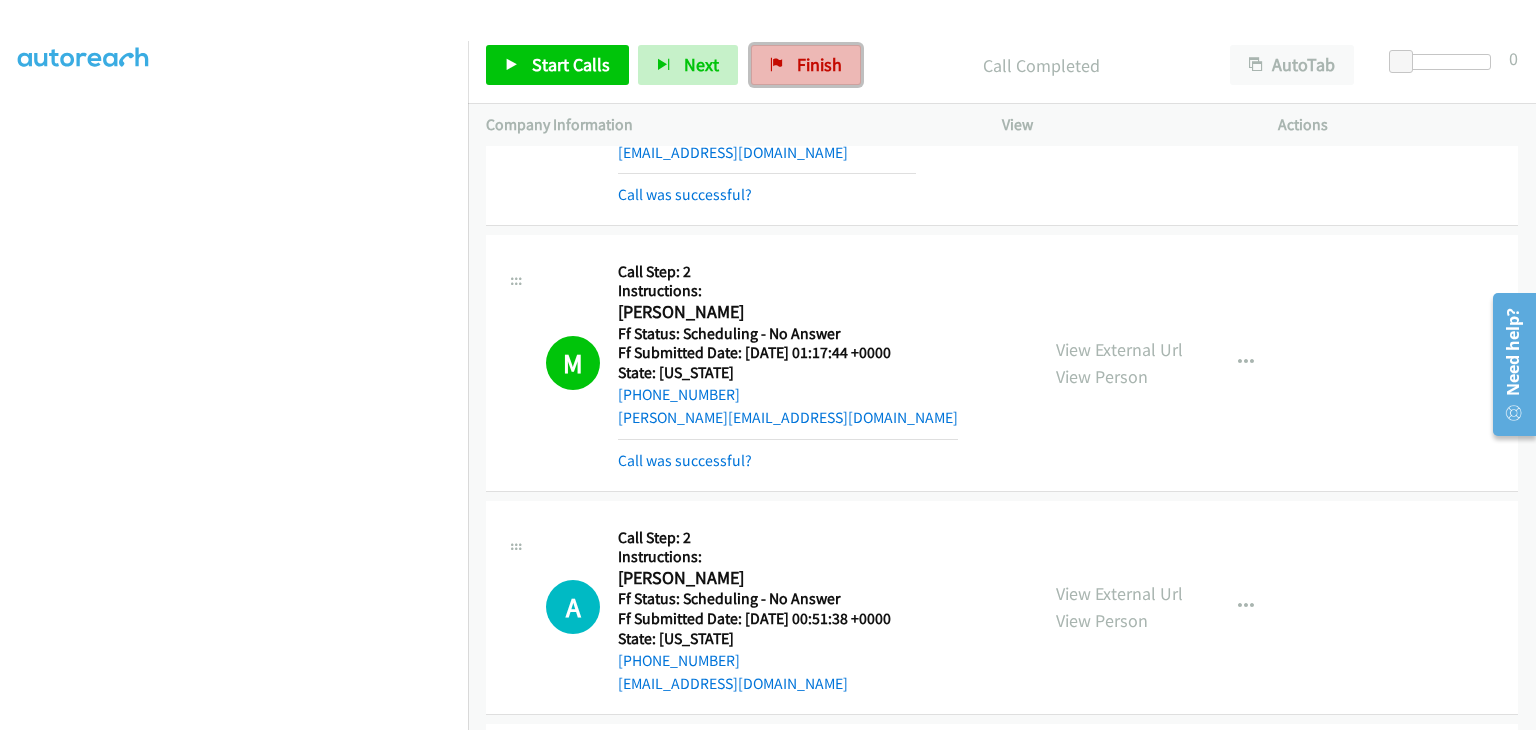 click on "Finish" at bounding box center (806, 65) 